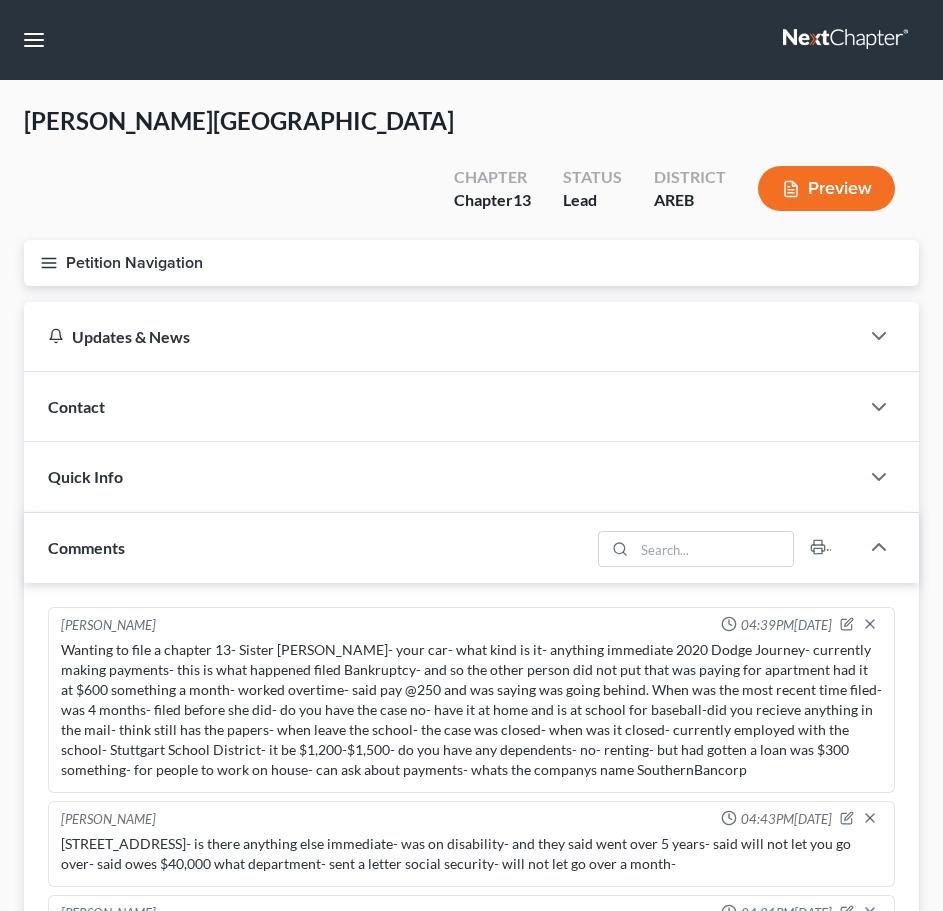 scroll, scrollTop: 1579, scrollLeft: 0, axis: vertical 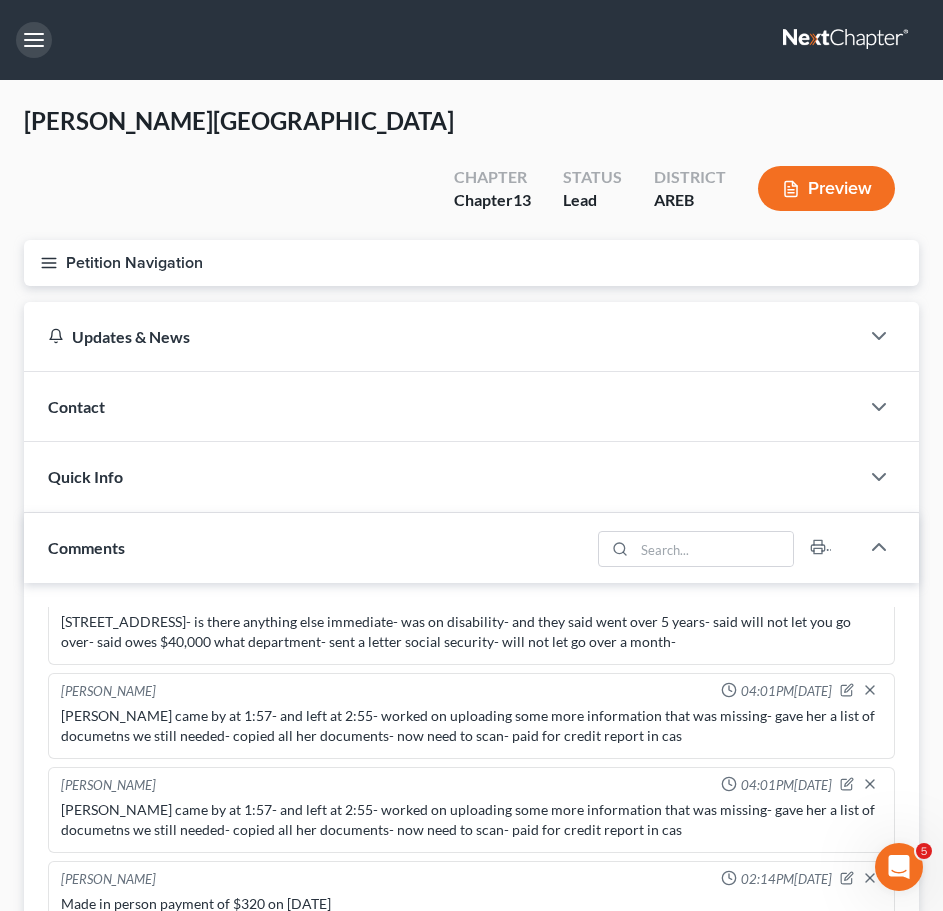 drag, startPoint x: 22, startPoint y: 47, endPoint x: 68, endPoint y: 100, distance: 70.178345 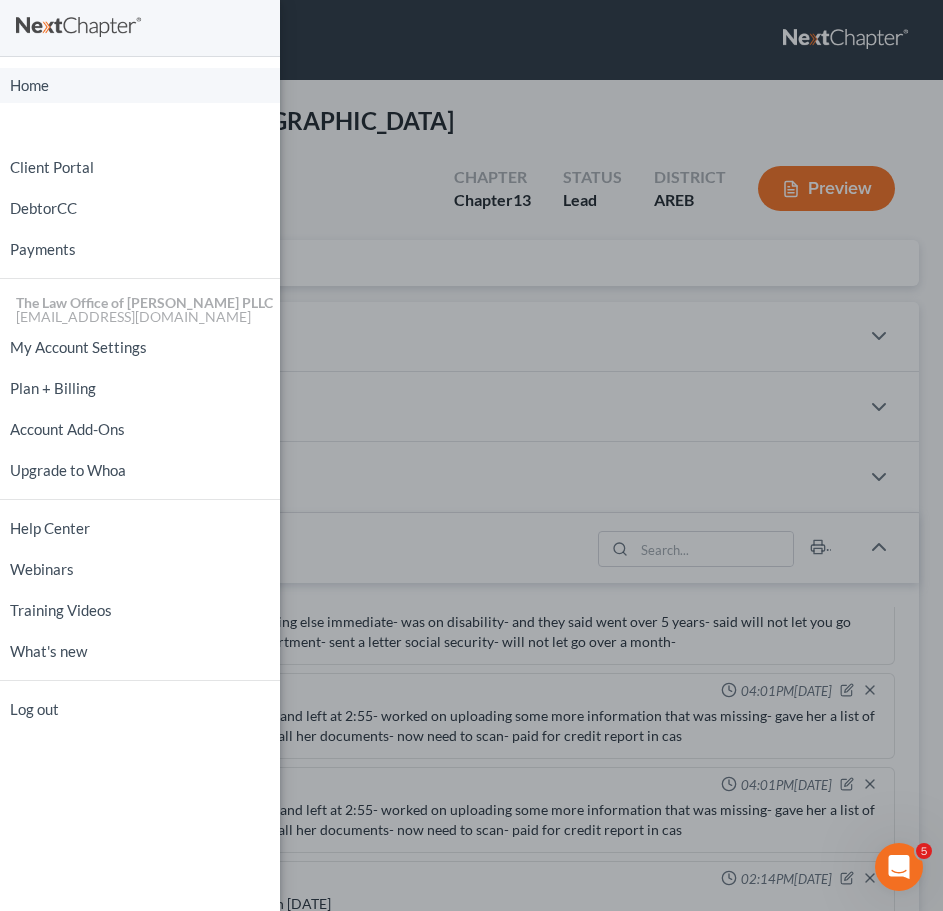 click on "Home" at bounding box center [140, 85] 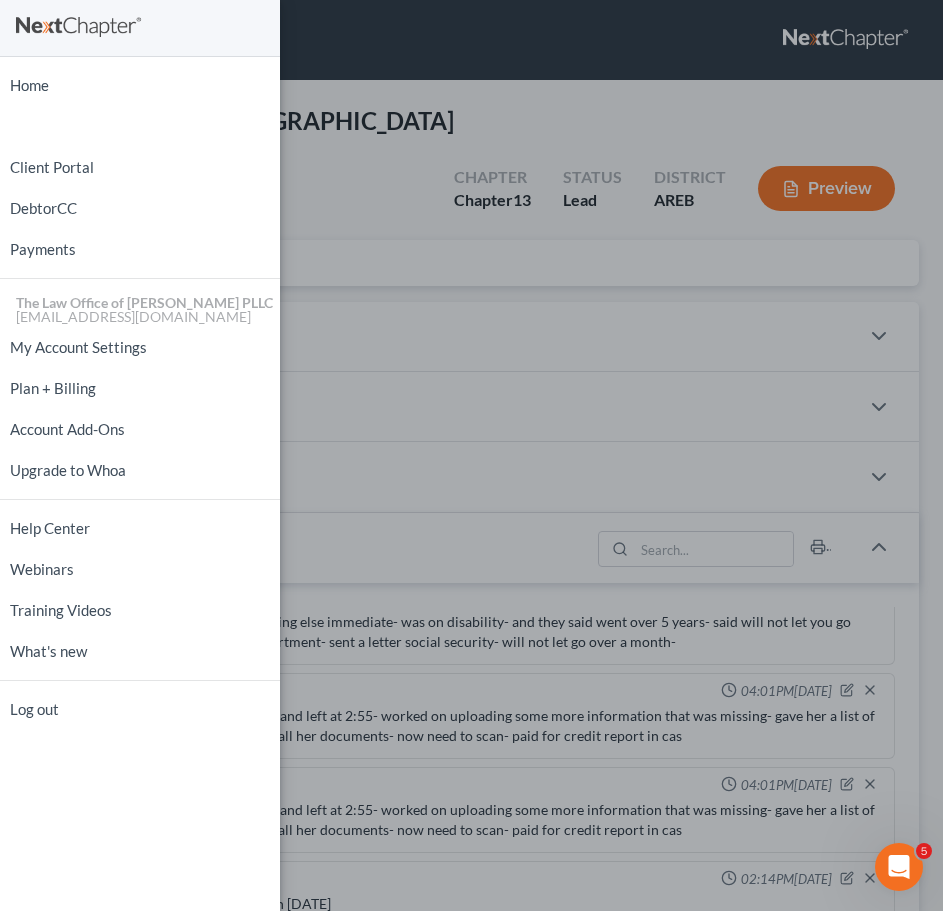 click on "Home New Case Client Portal DebtorCC Payments The Law Office of [PERSON_NAME] PLLC [EMAIL_ADDRESS][DOMAIN_NAME] My Account Settings Plan + Billing Account Add-Ons Upgrade to Whoa Help Center Webinars Training Videos What's new Log out" at bounding box center [471, 455] 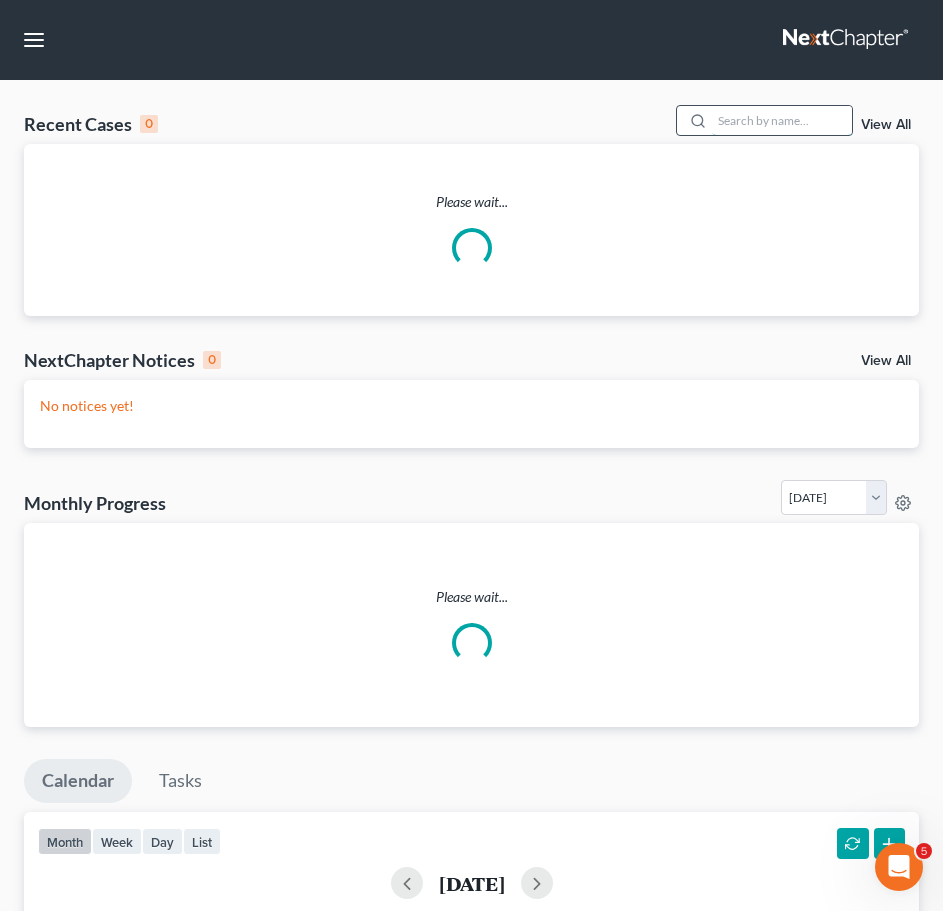 click at bounding box center (782, 120) 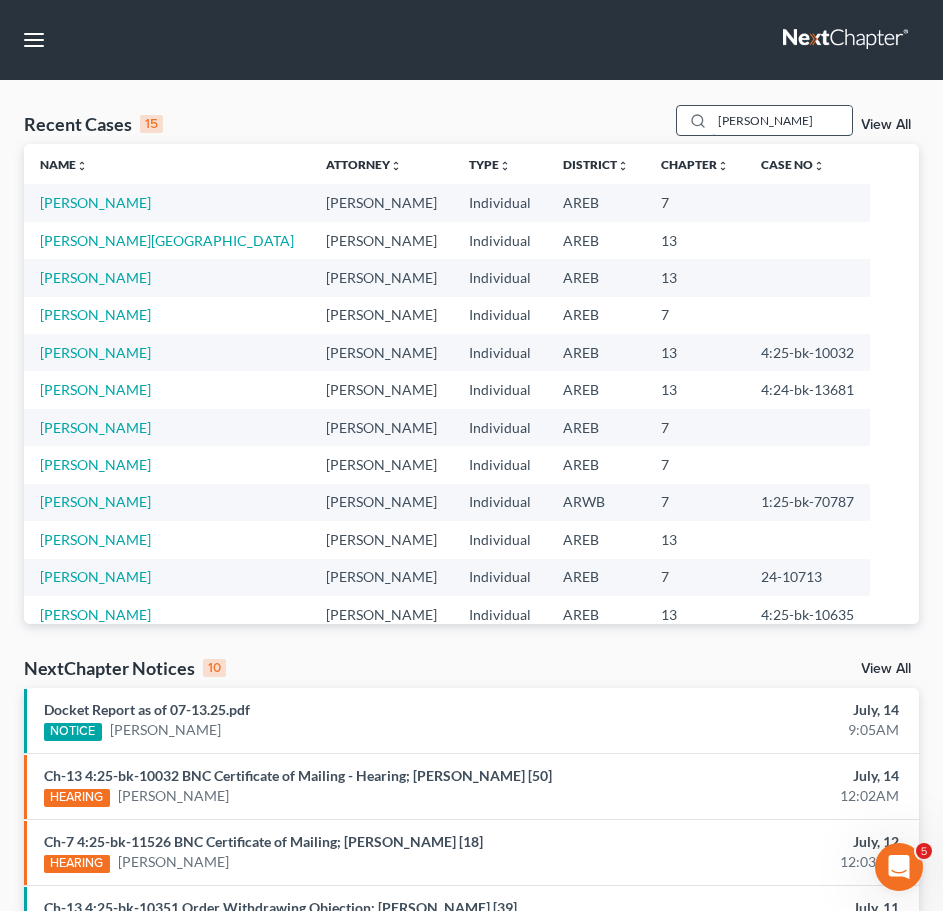 type on "[PERSON_NAME]" 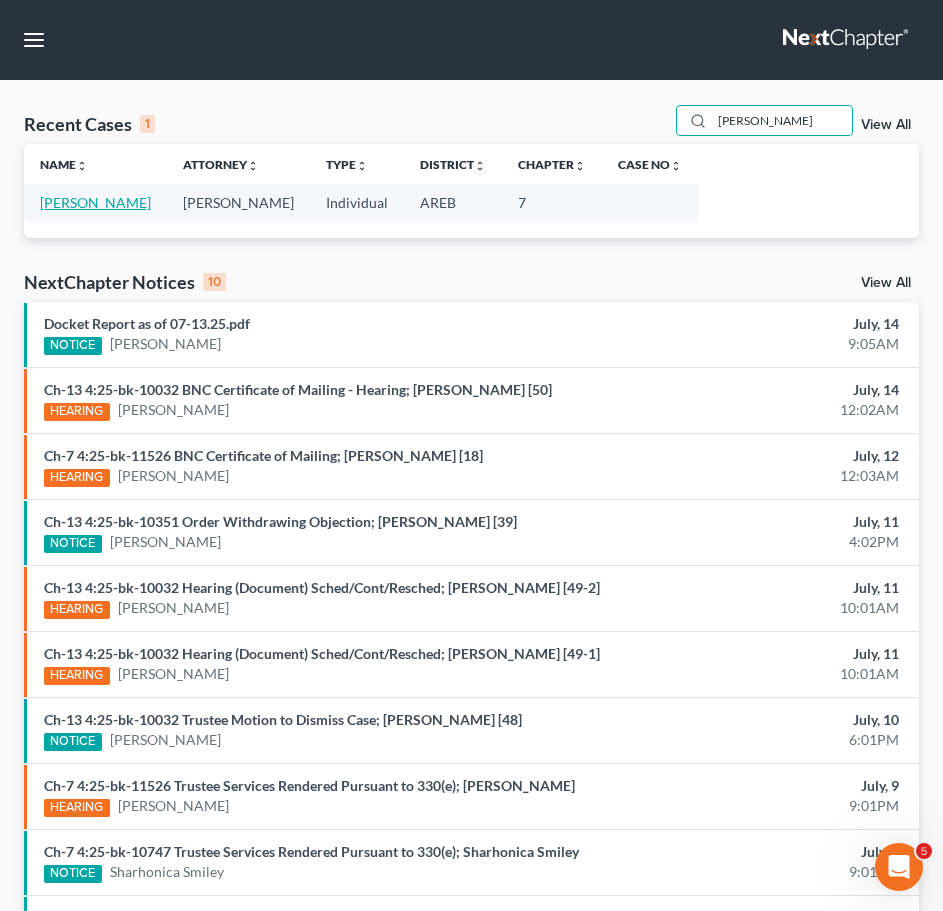 click on "[PERSON_NAME]" at bounding box center (95, 202) 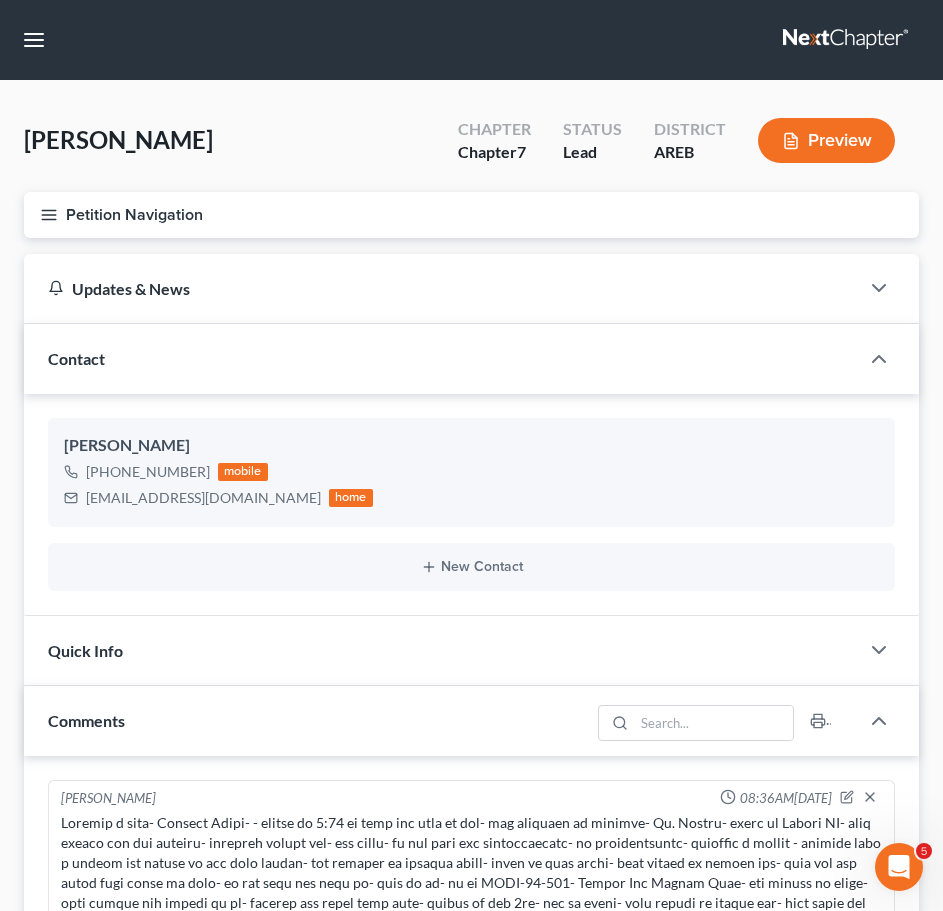 scroll, scrollTop: 6, scrollLeft: 0, axis: vertical 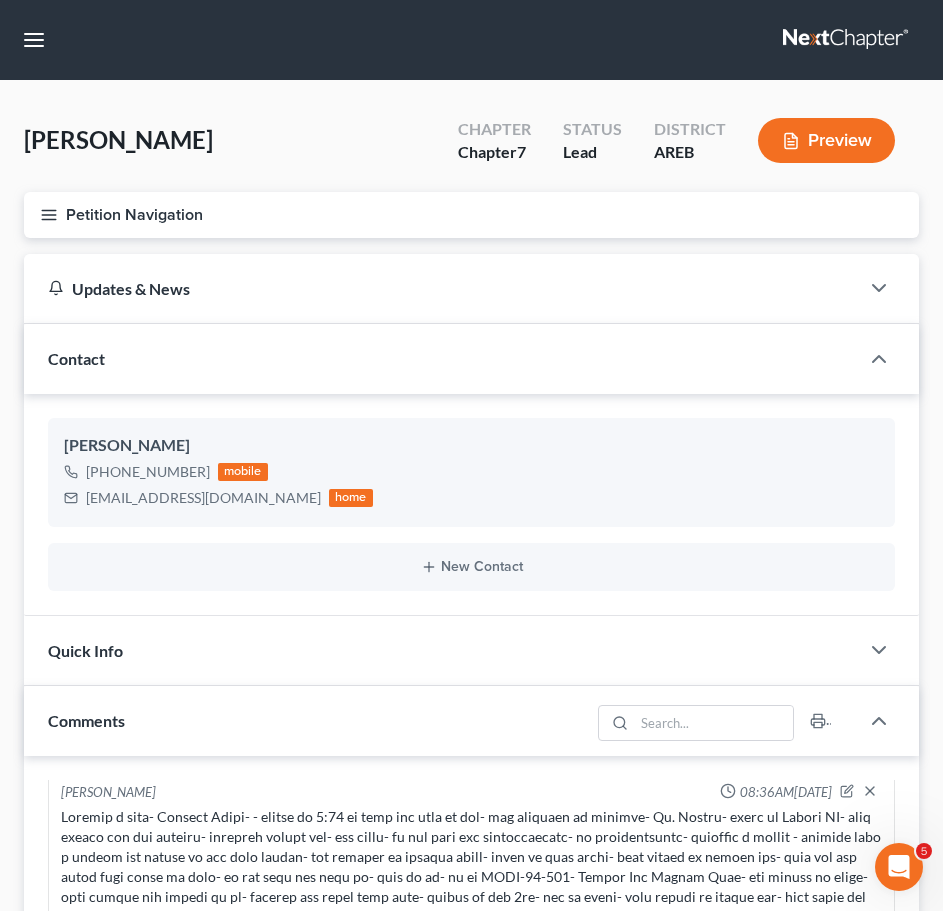 click on "Petition Navigation" at bounding box center (471, 215) 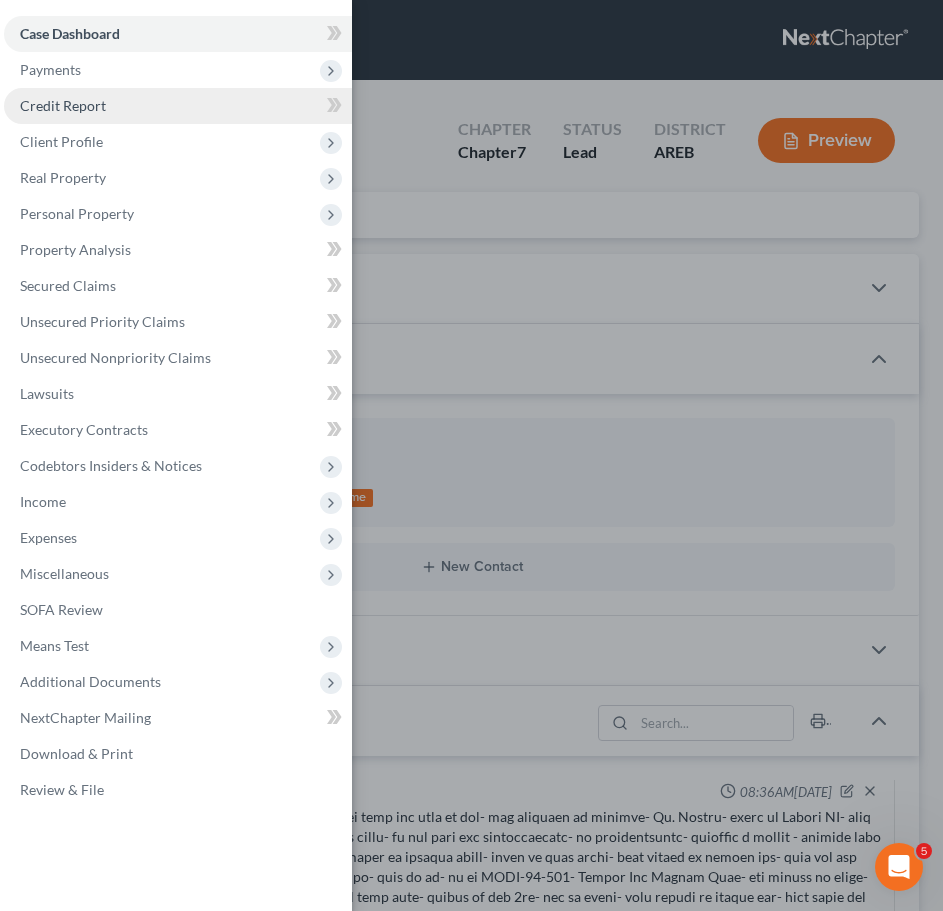 click on "Credit Report" at bounding box center [63, 105] 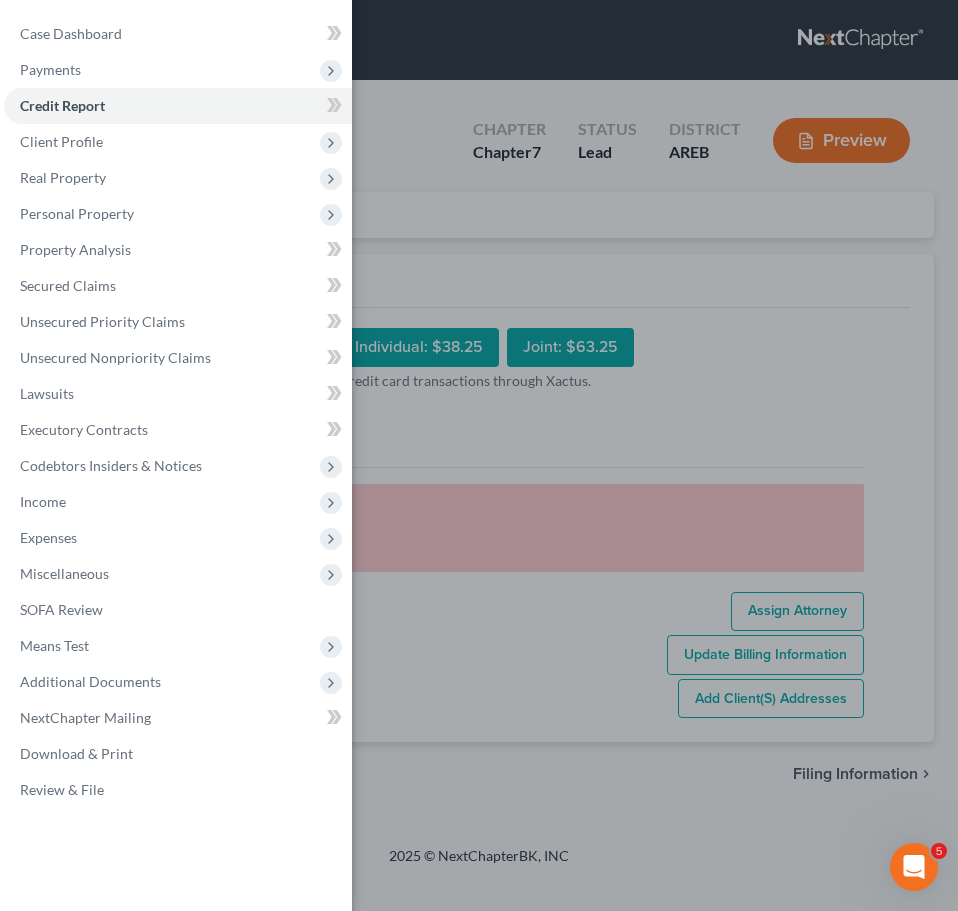 click on "Case Dashboard
Payments
Invoices
Payments
Payments
Credit Report
Client Profile" at bounding box center (479, 455) 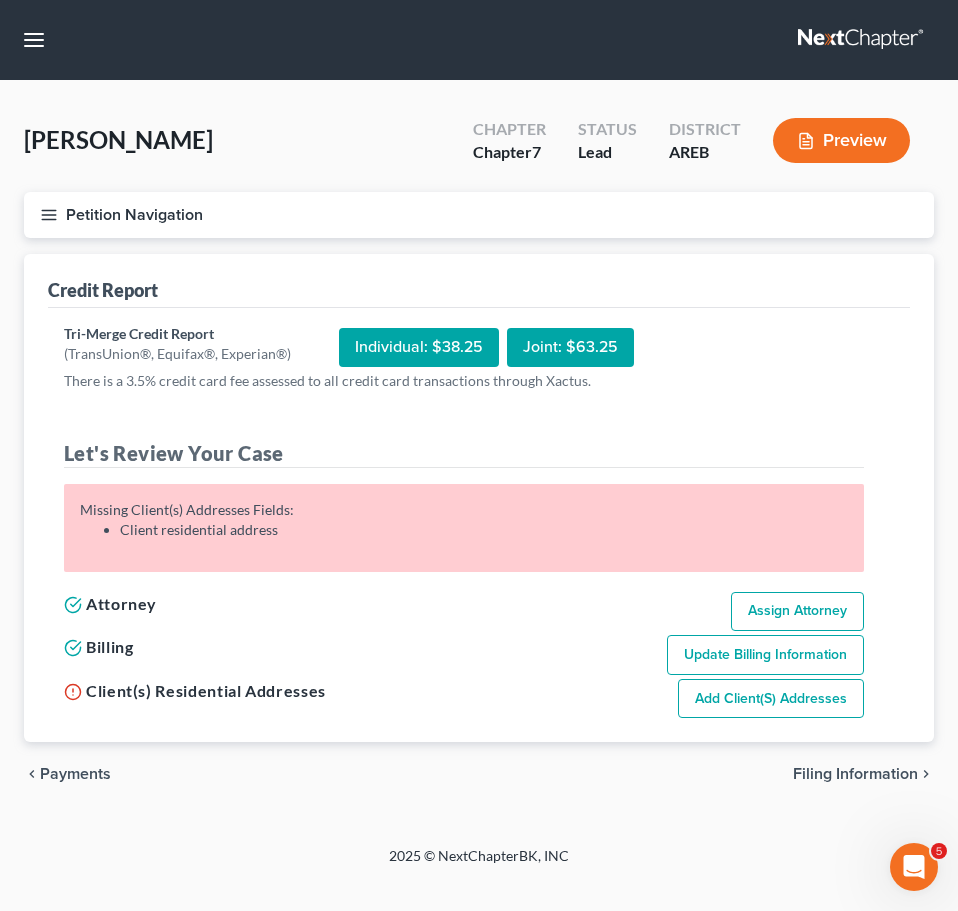 click on "Add Client(s) Addresses" at bounding box center (771, 699) 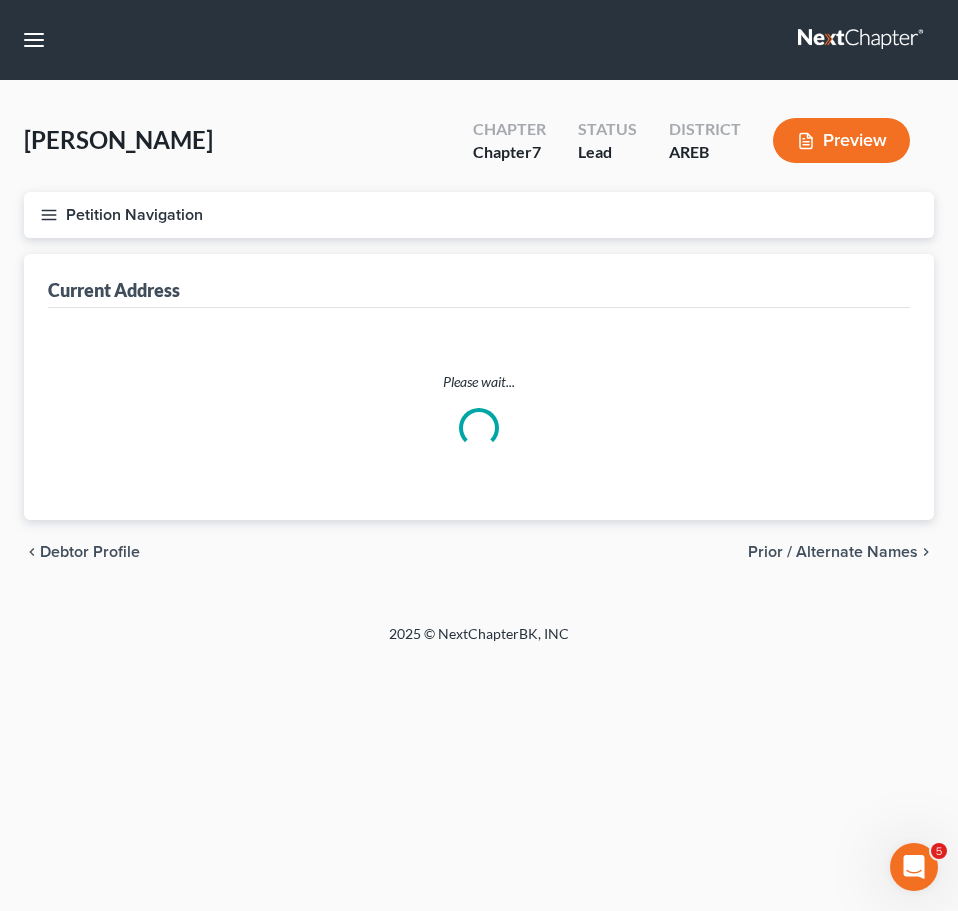 select on "0" 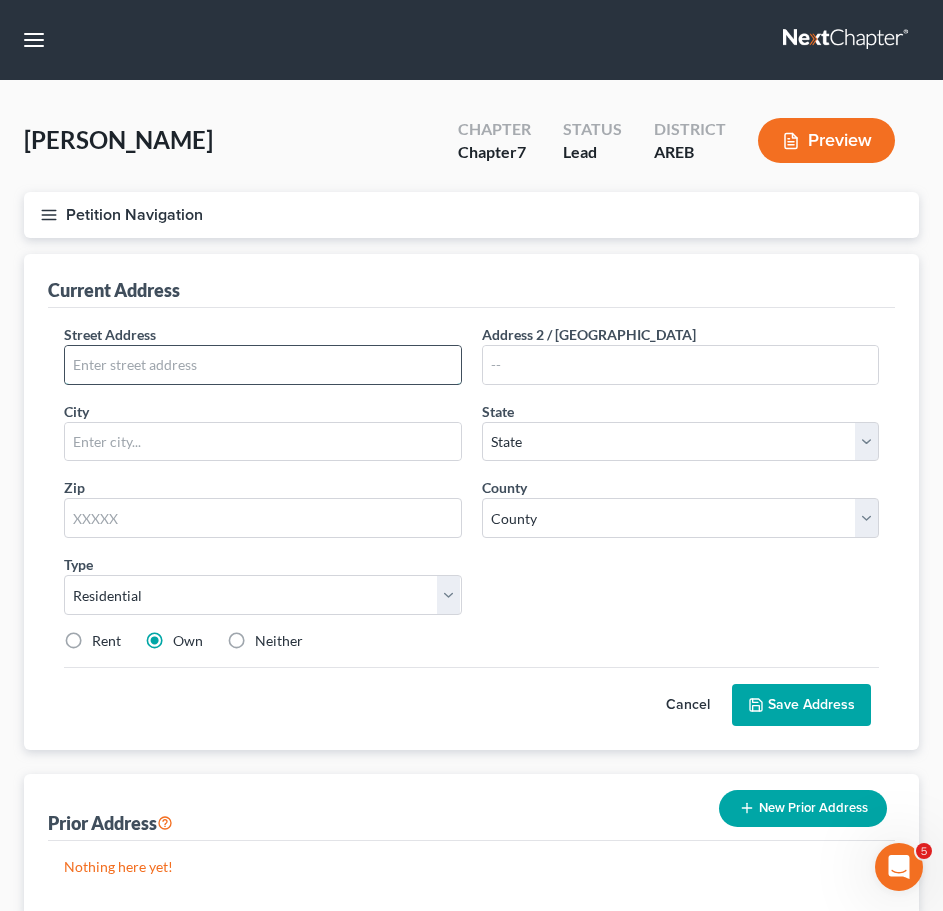 click at bounding box center [263, 365] 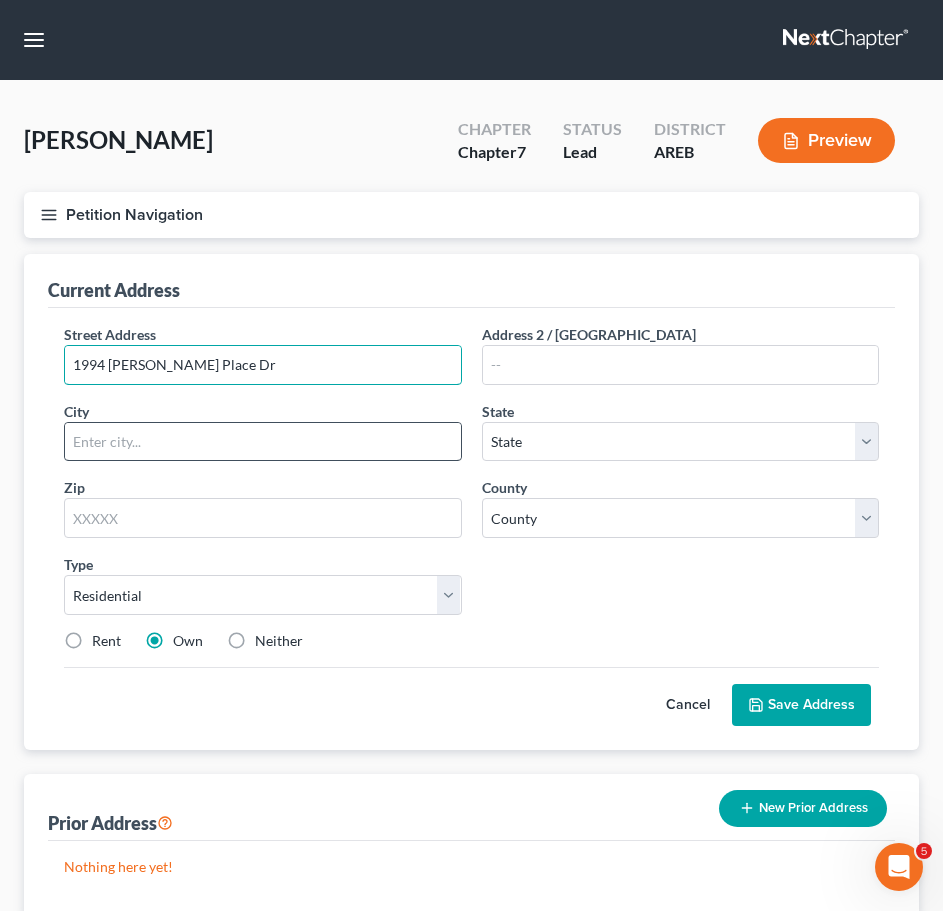 type on "1994 [PERSON_NAME] Place Dr" 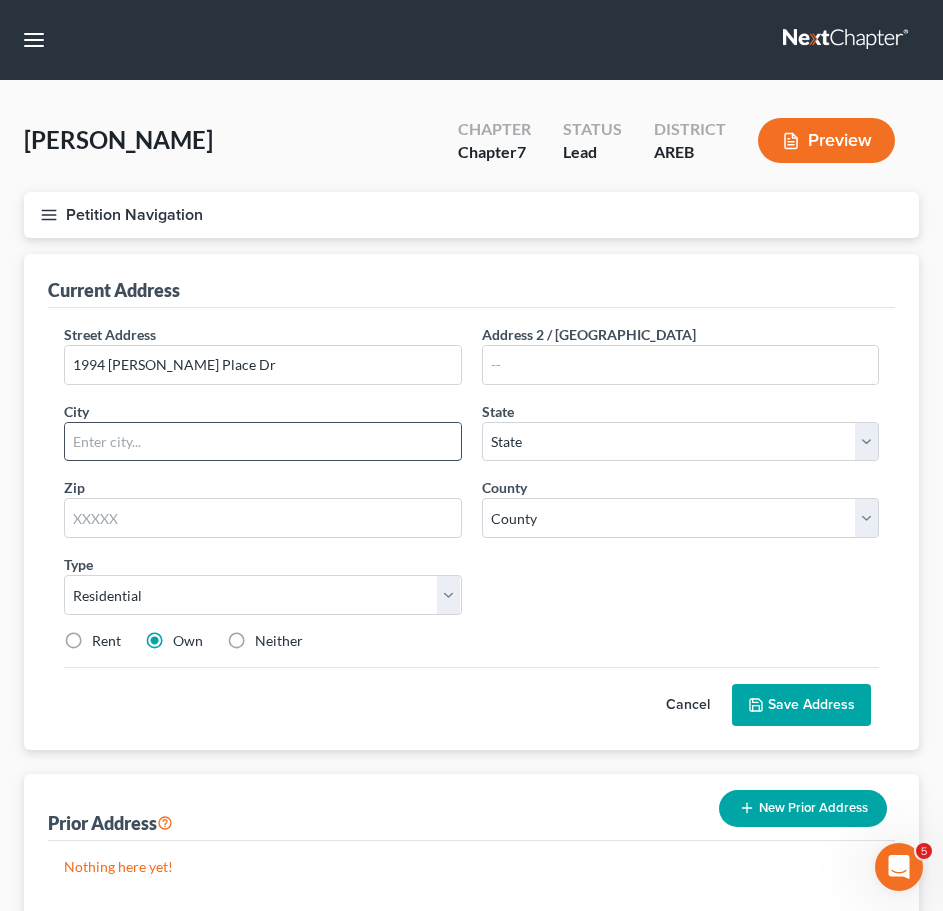 click at bounding box center [263, 442] 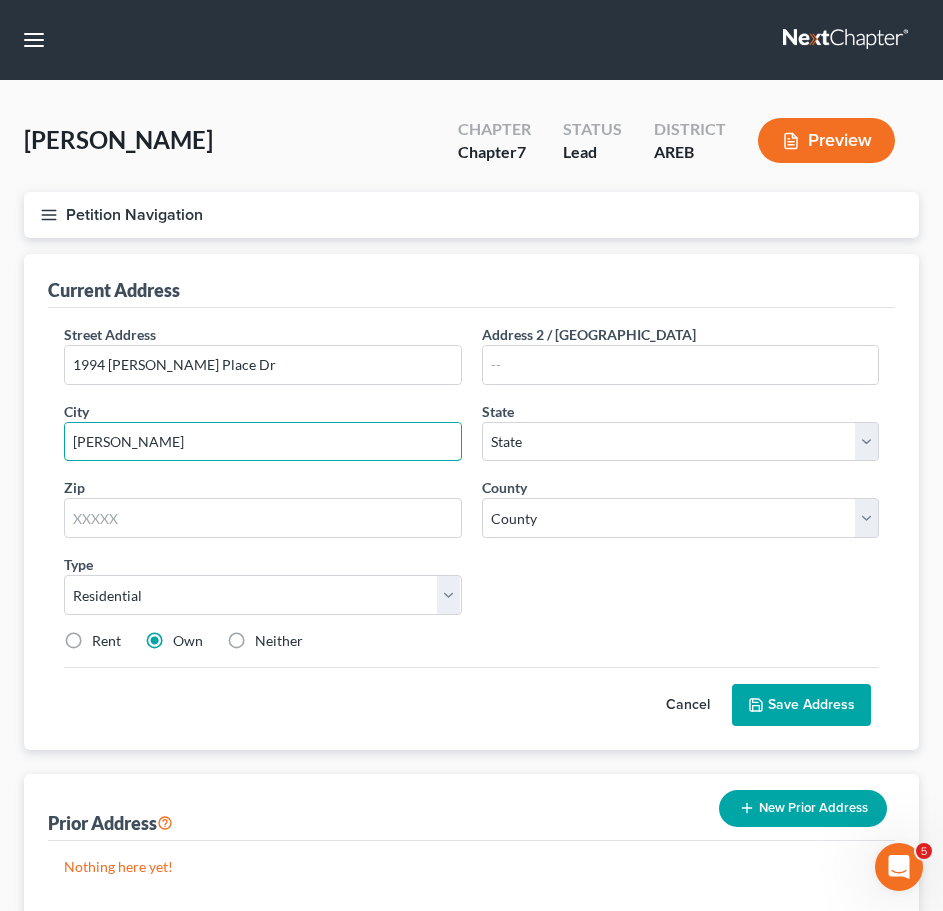 type on "[PERSON_NAME]" 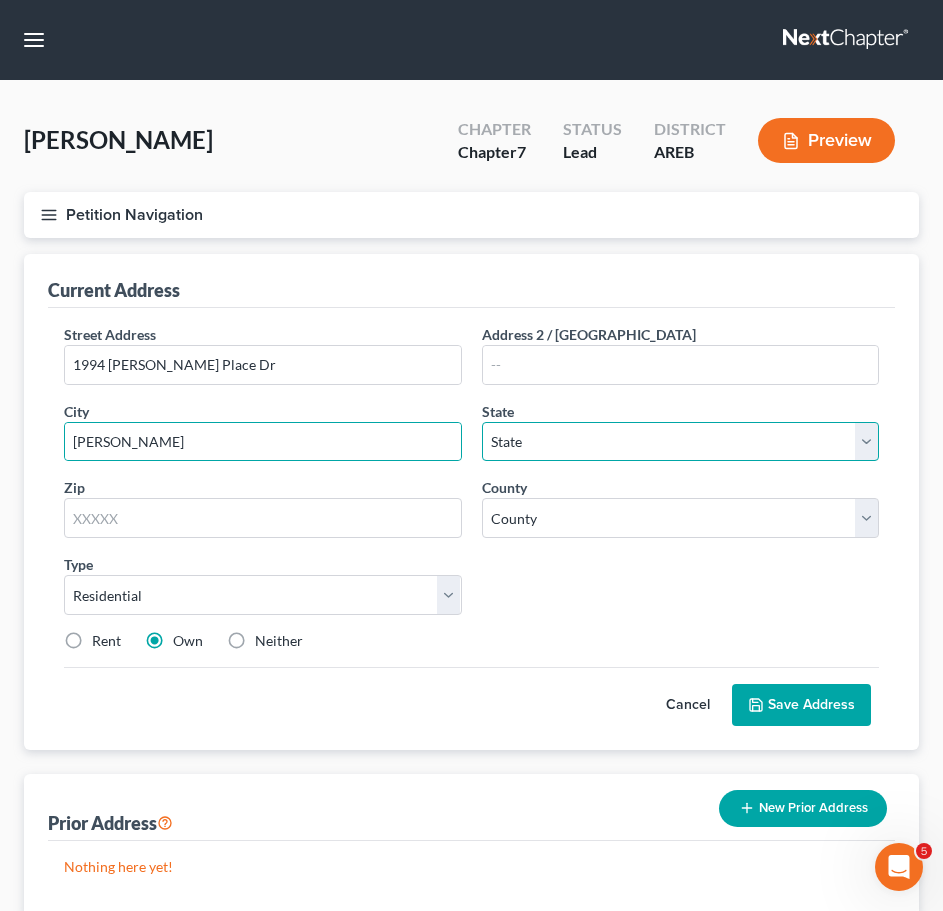 click on "State [US_STATE] AK AR AZ CA CO CT DE DC [GEOGRAPHIC_DATA] [GEOGRAPHIC_DATA] GU HI ID IL IN [GEOGRAPHIC_DATA] [GEOGRAPHIC_DATA] [GEOGRAPHIC_DATA] LA ME MD [GEOGRAPHIC_DATA] [GEOGRAPHIC_DATA] [GEOGRAPHIC_DATA] [GEOGRAPHIC_DATA] [GEOGRAPHIC_DATA] MT NC [GEOGRAPHIC_DATA] [GEOGRAPHIC_DATA] [GEOGRAPHIC_DATA] NH [GEOGRAPHIC_DATA] [GEOGRAPHIC_DATA] [GEOGRAPHIC_DATA] [GEOGRAPHIC_DATA] [GEOGRAPHIC_DATA] [GEOGRAPHIC_DATA] [GEOGRAPHIC_DATA] PR RI SC SD [GEOGRAPHIC_DATA] [GEOGRAPHIC_DATA] [GEOGRAPHIC_DATA] VI [GEOGRAPHIC_DATA] [GEOGRAPHIC_DATA] [GEOGRAPHIC_DATA] WV WI WY" at bounding box center (681, 442) 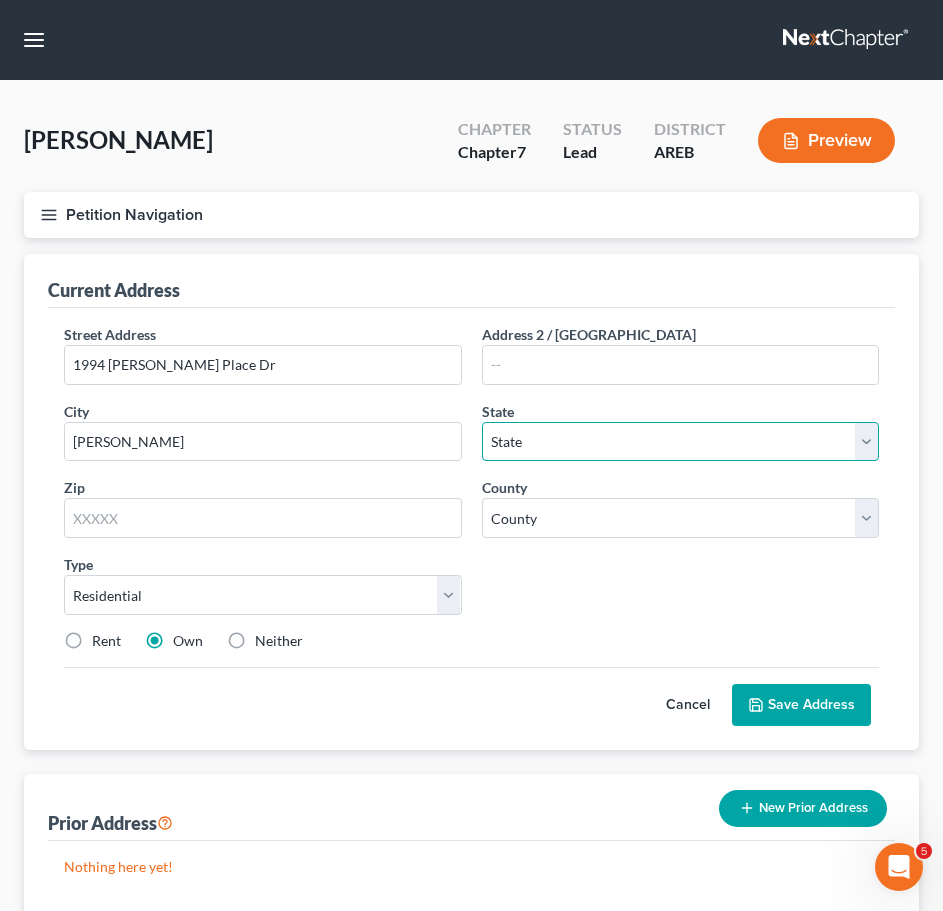 click on "State [US_STATE] AK AR AZ CA CO CT DE DC [GEOGRAPHIC_DATA] [GEOGRAPHIC_DATA] GU HI ID IL IN [GEOGRAPHIC_DATA] [GEOGRAPHIC_DATA] [GEOGRAPHIC_DATA] LA ME MD [GEOGRAPHIC_DATA] [GEOGRAPHIC_DATA] [GEOGRAPHIC_DATA] [GEOGRAPHIC_DATA] [GEOGRAPHIC_DATA] MT NC [GEOGRAPHIC_DATA] [GEOGRAPHIC_DATA] [GEOGRAPHIC_DATA] NH [GEOGRAPHIC_DATA] [GEOGRAPHIC_DATA] [GEOGRAPHIC_DATA] [GEOGRAPHIC_DATA] [GEOGRAPHIC_DATA] [GEOGRAPHIC_DATA] [GEOGRAPHIC_DATA] PR RI SC SD [GEOGRAPHIC_DATA] [GEOGRAPHIC_DATA] [GEOGRAPHIC_DATA] VI [GEOGRAPHIC_DATA] [GEOGRAPHIC_DATA] [GEOGRAPHIC_DATA] WV WI WY" at bounding box center [681, 442] 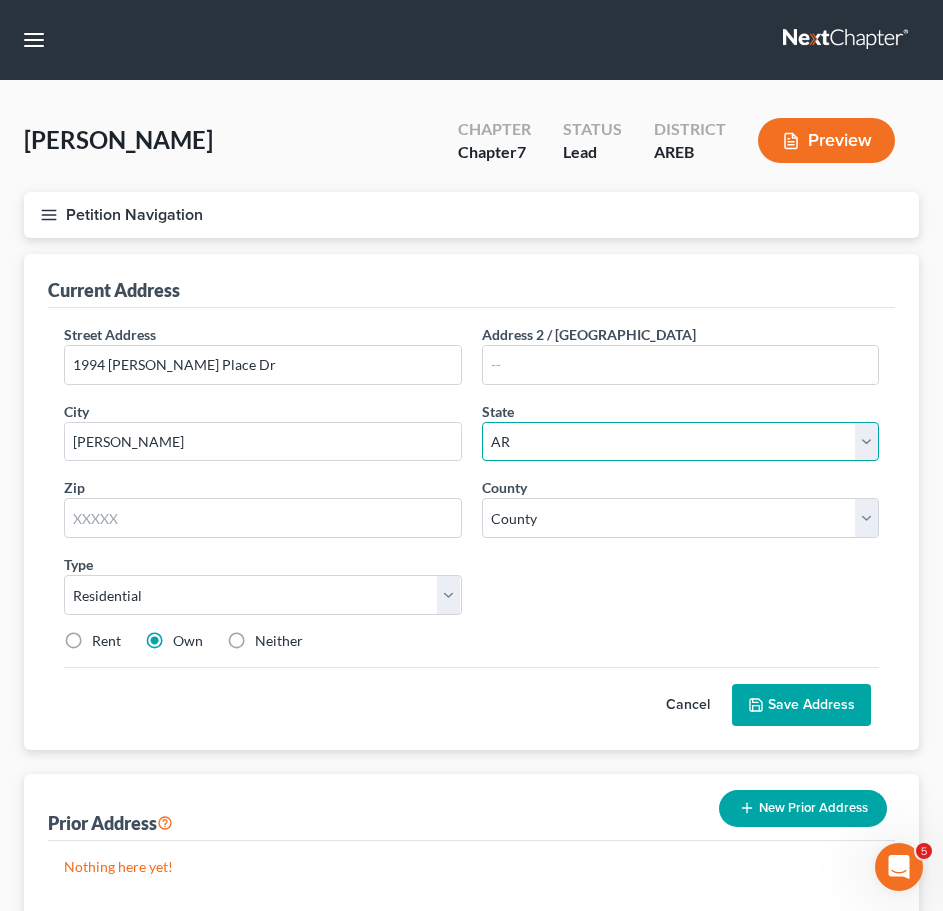 click on "State [US_STATE] AK AR AZ CA CO CT DE DC [GEOGRAPHIC_DATA] [GEOGRAPHIC_DATA] GU HI ID IL IN [GEOGRAPHIC_DATA] [GEOGRAPHIC_DATA] [GEOGRAPHIC_DATA] LA ME MD [GEOGRAPHIC_DATA] [GEOGRAPHIC_DATA] [GEOGRAPHIC_DATA] [GEOGRAPHIC_DATA] [GEOGRAPHIC_DATA] MT NC [GEOGRAPHIC_DATA] [GEOGRAPHIC_DATA] [GEOGRAPHIC_DATA] NH [GEOGRAPHIC_DATA] [GEOGRAPHIC_DATA] [GEOGRAPHIC_DATA] [GEOGRAPHIC_DATA] [GEOGRAPHIC_DATA] [GEOGRAPHIC_DATA] [GEOGRAPHIC_DATA] PR RI SC SD [GEOGRAPHIC_DATA] [GEOGRAPHIC_DATA] [GEOGRAPHIC_DATA] VI [GEOGRAPHIC_DATA] [GEOGRAPHIC_DATA] [GEOGRAPHIC_DATA] WV WI WY" at bounding box center (681, 442) 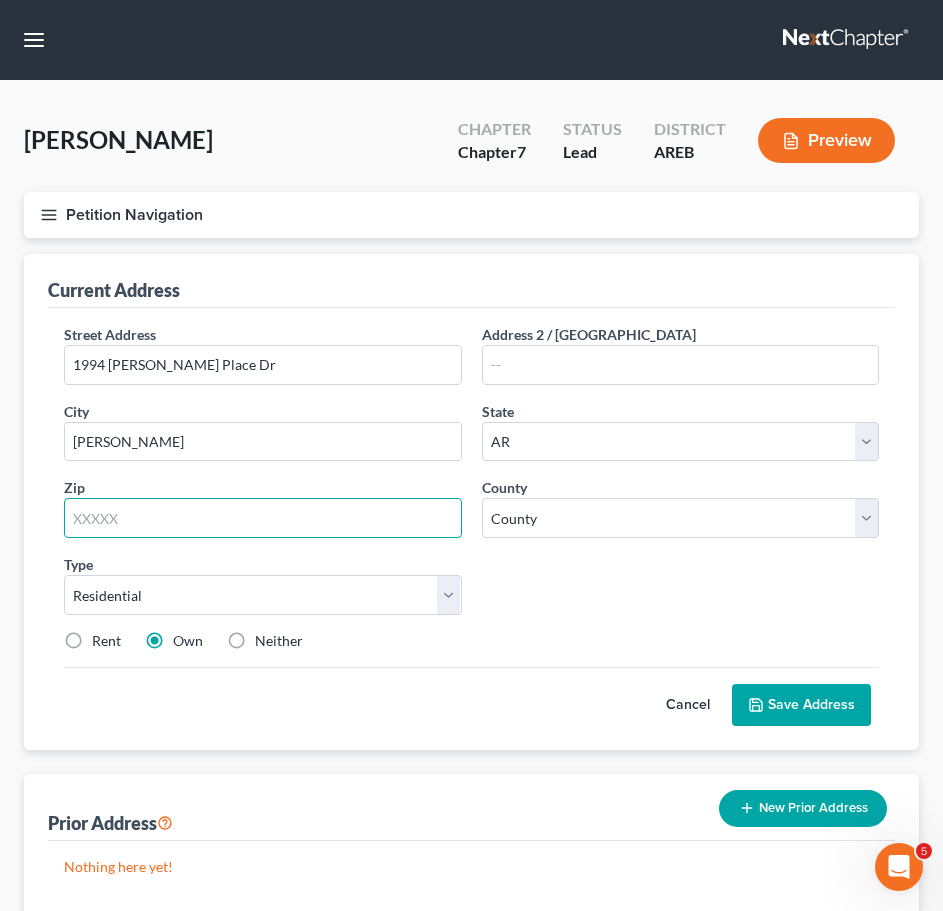 click at bounding box center (263, 518) 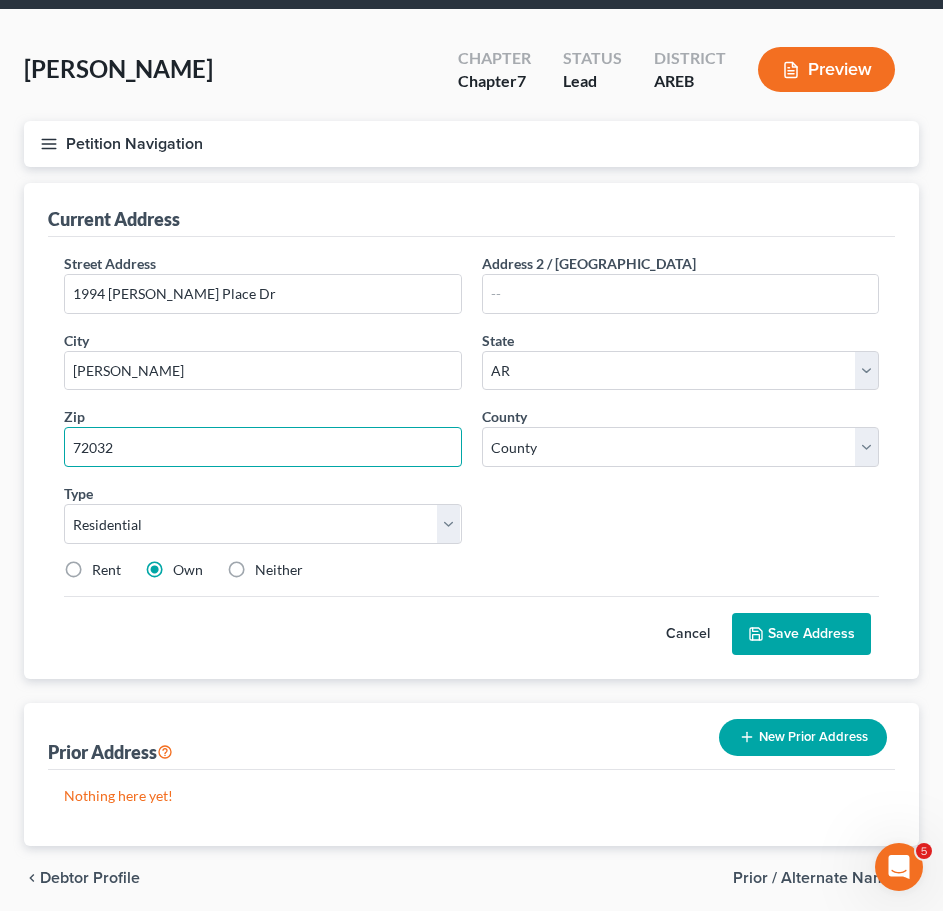 scroll, scrollTop: 146, scrollLeft: 0, axis: vertical 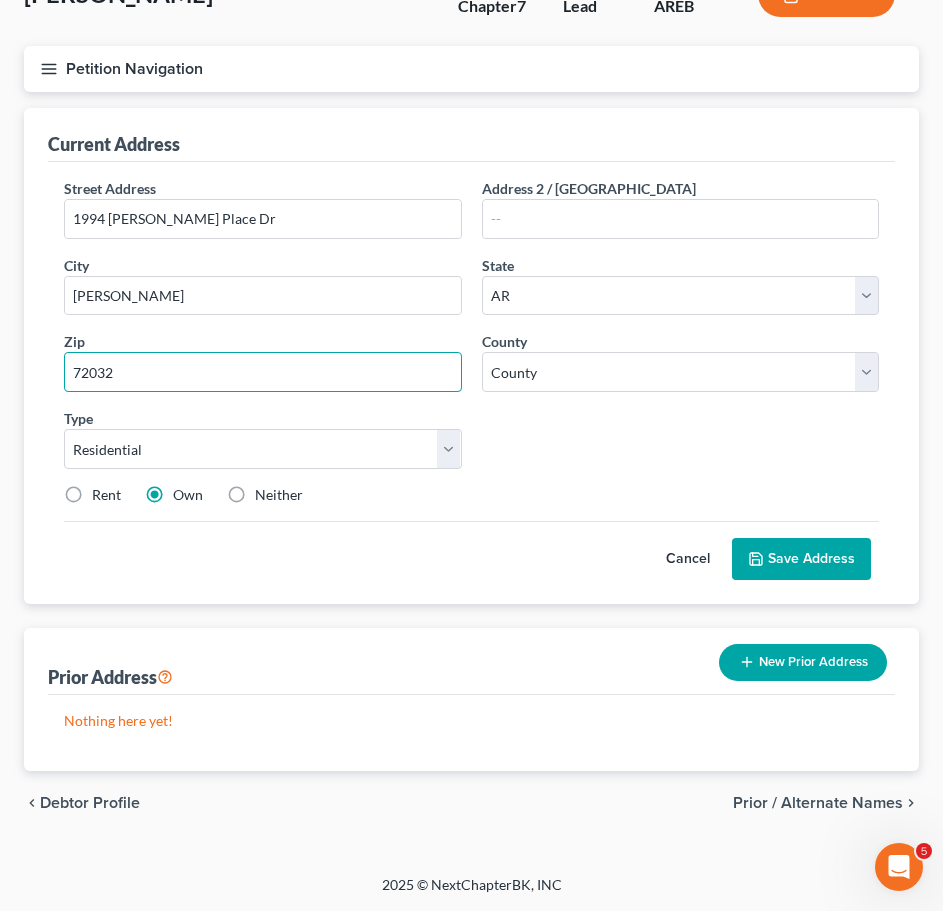 type on "72032" 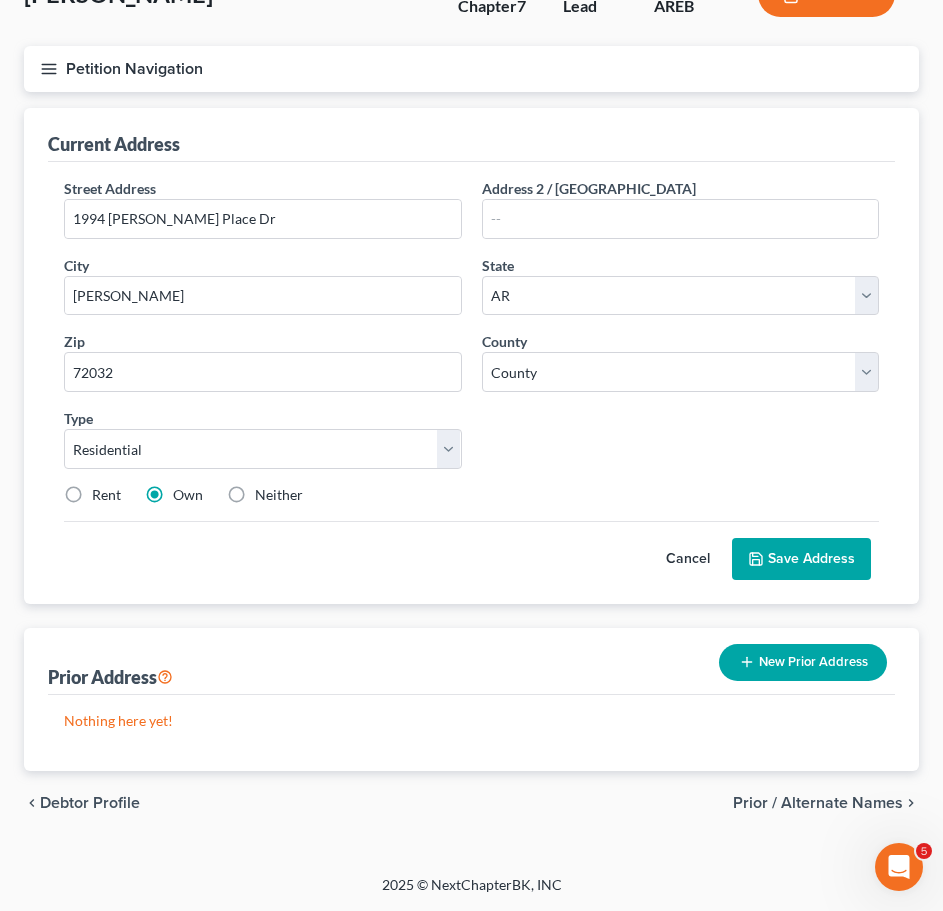 click on "Save Address" at bounding box center [801, 559] 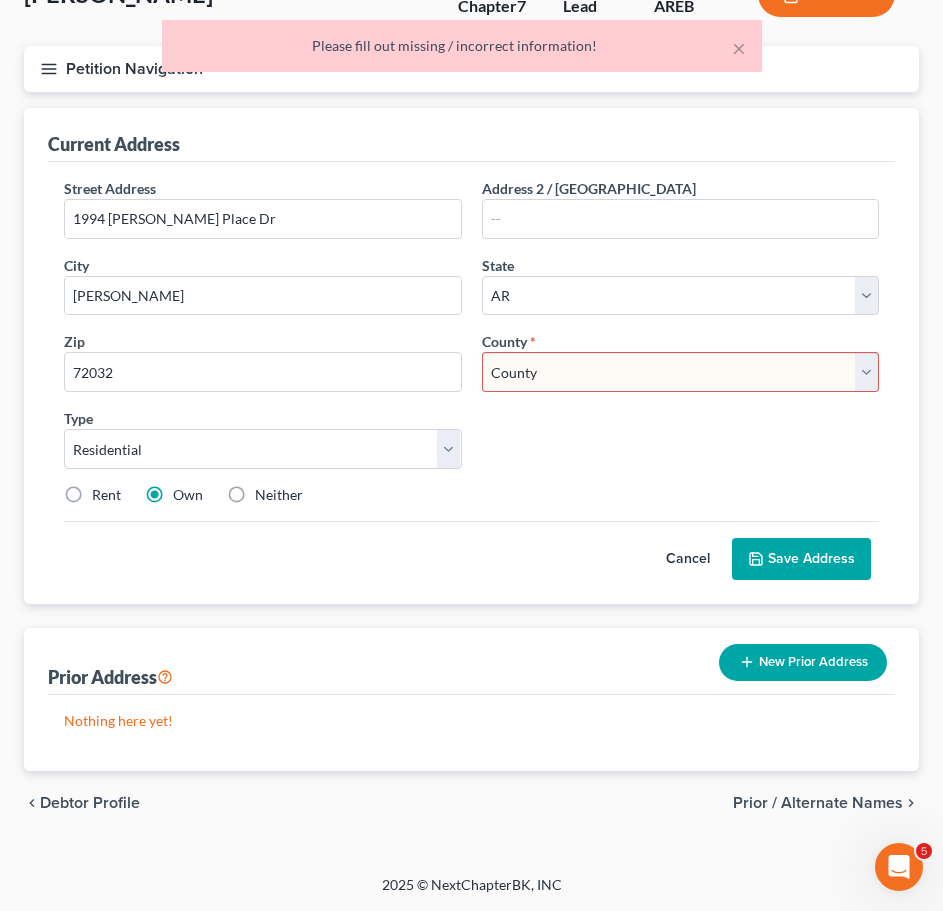 click on "County [US_STATE][GEOGRAPHIC_DATA] [GEOGRAPHIC_DATA] [GEOGRAPHIC_DATA] [GEOGRAPHIC_DATA] [GEOGRAPHIC_DATA] [GEOGRAPHIC_DATA] [GEOGRAPHIC_DATA] [GEOGRAPHIC_DATA] [GEOGRAPHIC_DATA] [GEOGRAPHIC_DATA] [GEOGRAPHIC_DATA] [GEOGRAPHIC_DATA] [GEOGRAPHIC_DATA] [GEOGRAPHIC_DATA] [GEOGRAPHIC_DATA] [GEOGRAPHIC_DATA] [GEOGRAPHIC_DATA] [GEOGRAPHIC_DATA] [GEOGRAPHIC_DATA] [GEOGRAPHIC_DATA] [GEOGRAPHIC_DATA] [GEOGRAPHIC_DATA] [GEOGRAPHIC_DATA] [GEOGRAPHIC_DATA] [GEOGRAPHIC_DATA] [GEOGRAPHIC_DATA] [GEOGRAPHIC_DATA] [GEOGRAPHIC_DATA] [GEOGRAPHIC_DATA] Hot [GEOGRAPHIC_DATA] [GEOGRAPHIC_DATA] [GEOGRAPHIC_DATA] [GEOGRAPHIC_DATA] [GEOGRAPHIC_DATA] [GEOGRAPHIC_DATA] [GEOGRAPHIC_DATA] [GEOGRAPHIC_DATA] [GEOGRAPHIC_DATA] [GEOGRAPHIC_DATA] [GEOGRAPHIC_DATA] [GEOGRAPHIC_DATA] [GEOGRAPHIC_DATA] [GEOGRAPHIC_DATA] [GEOGRAPHIC_DATA] [GEOGRAPHIC_DATA] [GEOGRAPHIC_DATA] [US_STATE][GEOGRAPHIC_DATA] [GEOGRAPHIC_DATA] [GEOGRAPHIC_DATA] [US_STATE][GEOGRAPHIC_DATA] [GEOGRAPHIC_DATA] [GEOGRAPHIC_DATA] [GEOGRAPHIC_DATA] [GEOGRAPHIC_DATA] [GEOGRAPHIC_DATA] [GEOGRAPHIC_DATA] [GEOGRAPHIC_DATA] [GEOGRAPHIC_DATA] [GEOGRAPHIC_DATA] [GEOGRAPHIC_DATA] [GEOGRAPHIC_DATA] [GEOGRAPHIC_DATA] [GEOGRAPHIC_DATA] [GEOGRAPHIC_DATA] [GEOGRAPHIC_DATA] [GEOGRAPHIC_DATA] [GEOGRAPHIC_DATA] [GEOGRAPHIC_DATA]" at bounding box center (681, 372) 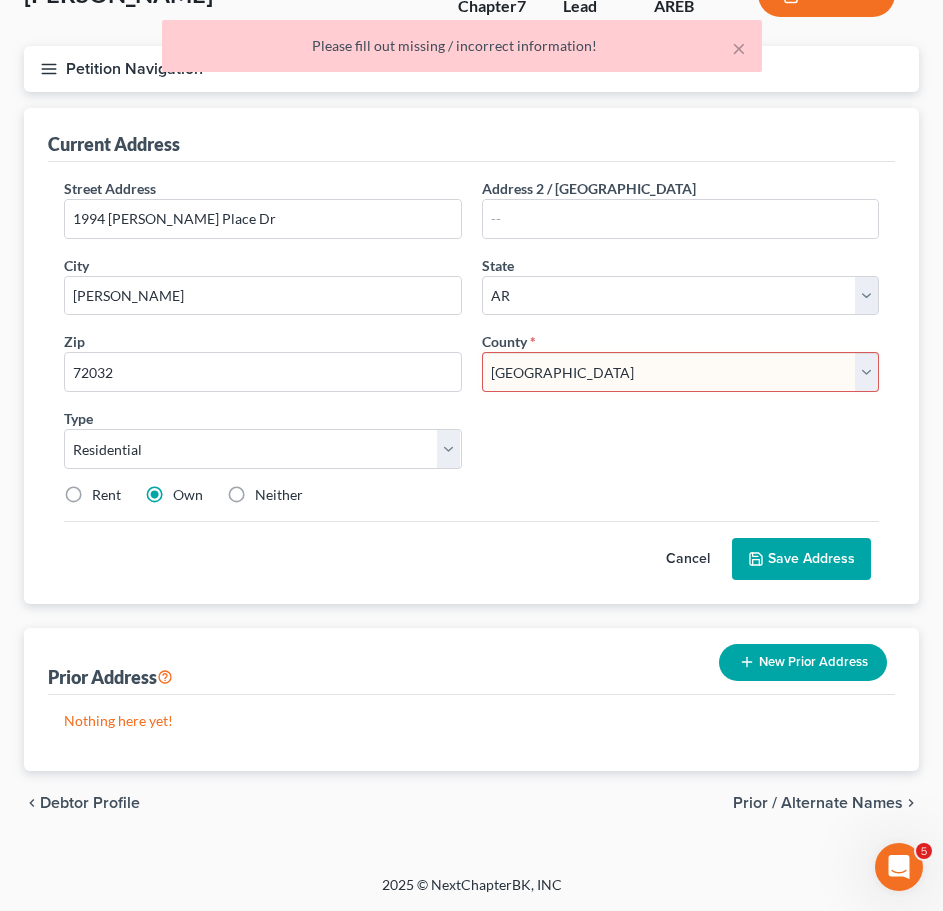 click on "County [US_STATE][GEOGRAPHIC_DATA] [GEOGRAPHIC_DATA] [GEOGRAPHIC_DATA] [GEOGRAPHIC_DATA] [GEOGRAPHIC_DATA] [GEOGRAPHIC_DATA] [GEOGRAPHIC_DATA] [GEOGRAPHIC_DATA] [GEOGRAPHIC_DATA] [GEOGRAPHIC_DATA] [GEOGRAPHIC_DATA] [GEOGRAPHIC_DATA] [GEOGRAPHIC_DATA] [GEOGRAPHIC_DATA] [GEOGRAPHIC_DATA] [GEOGRAPHIC_DATA] [GEOGRAPHIC_DATA] [GEOGRAPHIC_DATA] [GEOGRAPHIC_DATA] [GEOGRAPHIC_DATA] [GEOGRAPHIC_DATA] [GEOGRAPHIC_DATA] [GEOGRAPHIC_DATA] [GEOGRAPHIC_DATA] [GEOGRAPHIC_DATA] [GEOGRAPHIC_DATA] [GEOGRAPHIC_DATA] [GEOGRAPHIC_DATA] [GEOGRAPHIC_DATA] Hot [GEOGRAPHIC_DATA] [GEOGRAPHIC_DATA] [GEOGRAPHIC_DATA] [GEOGRAPHIC_DATA] [GEOGRAPHIC_DATA] [GEOGRAPHIC_DATA] [GEOGRAPHIC_DATA] [GEOGRAPHIC_DATA] [GEOGRAPHIC_DATA] [GEOGRAPHIC_DATA] [GEOGRAPHIC_DATA] [GEOGRAPHIC_DATA] [GEOGRAPHIC_DATA] [GEOGRAPHIC_DATA] [GEOGRAPHIC_DATA] [GEOGRAPHIC_DATA] [GEOGRAPHIC_DATA] [US_STATE][GEOGRAPHIC_DATA] [GEOGRAPHIC_DATA] [GEOGRAPHIC_DATA] [US_STATE][GEOGRAPHIC_DATA] [GEOGRAPHIC_DATA] [GEOGRAPHIC_DATA] [GEOGRAPHIC_DATA] [GEOGRAPHIC_DATA] [GEOGRAPHIC_DATA] [GEOGRAPHIC_DATA] [GEOGRAPHIC_DATA] [GEOGRAPHIC_DATA] [GEOGRAPHIC_DATA] [GEOGRAPHIC_DATA] [GEOGRAPHIC_DATA] [GEOGRAPHIC_DATA] [GEOGRAPHIC_DATA] [GEOGRAPHIC_DATA] [GEOGRAPHIC_DATA] [GEOGRAPHIC_DATA] [GEOGRAPHIC_DATA] [GEOGRAPHIC_DATA]" at bounding box center (681, 372) 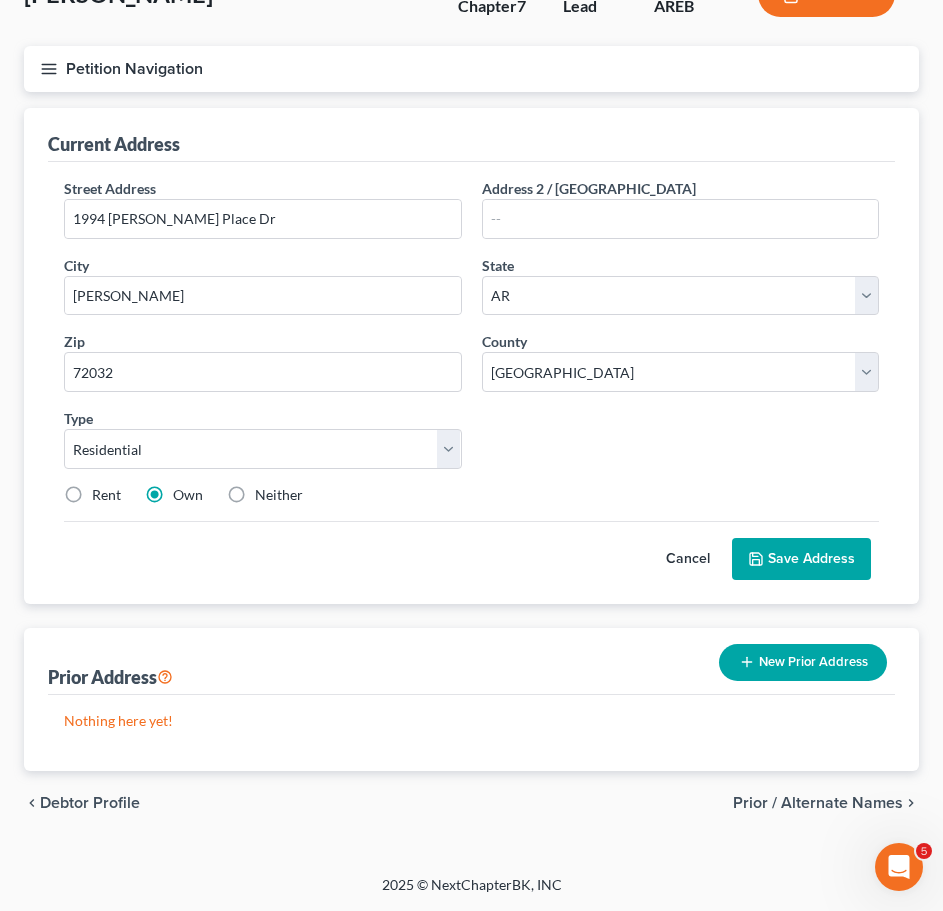click on "Save Address" at bounding box center (801, 559) 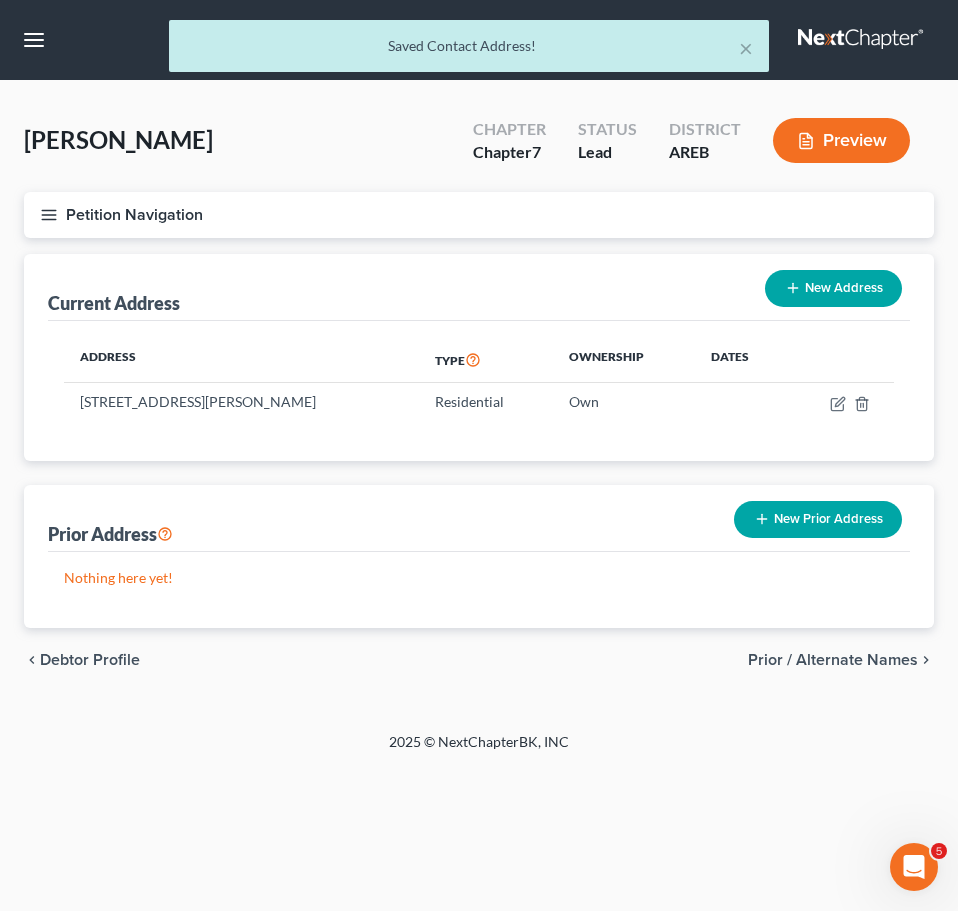 click on "Petition Navigation" at bounding box center (479, 215) 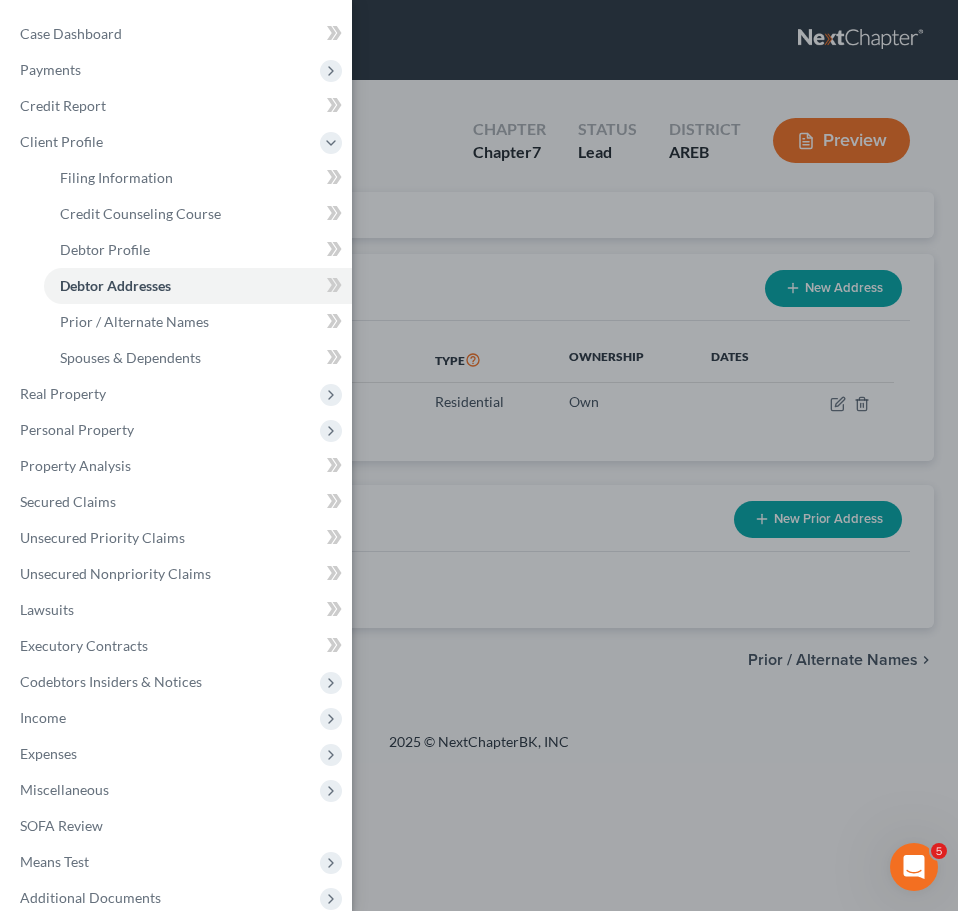 click on "Payments" at bounding box center (178, 70) 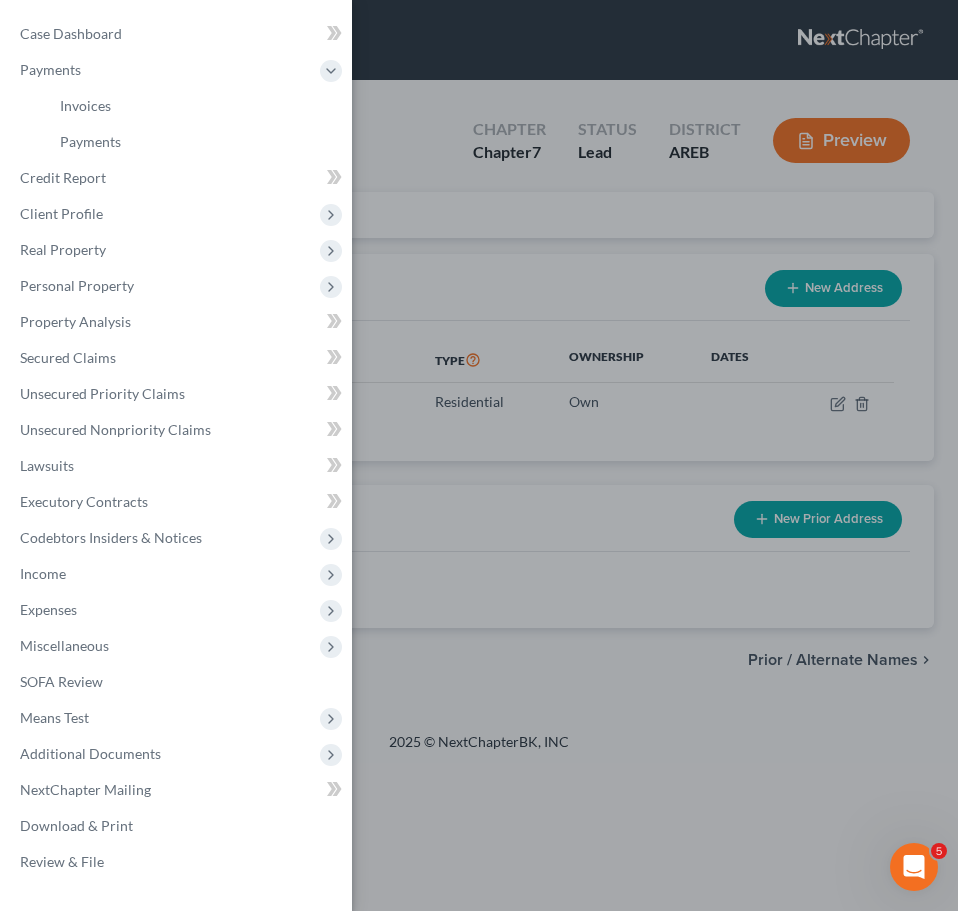 click on "Case Dashboard
Payments
Invoices
Payments
Payments
Credit Report
Client Profile" at bounding box center (479, 455) 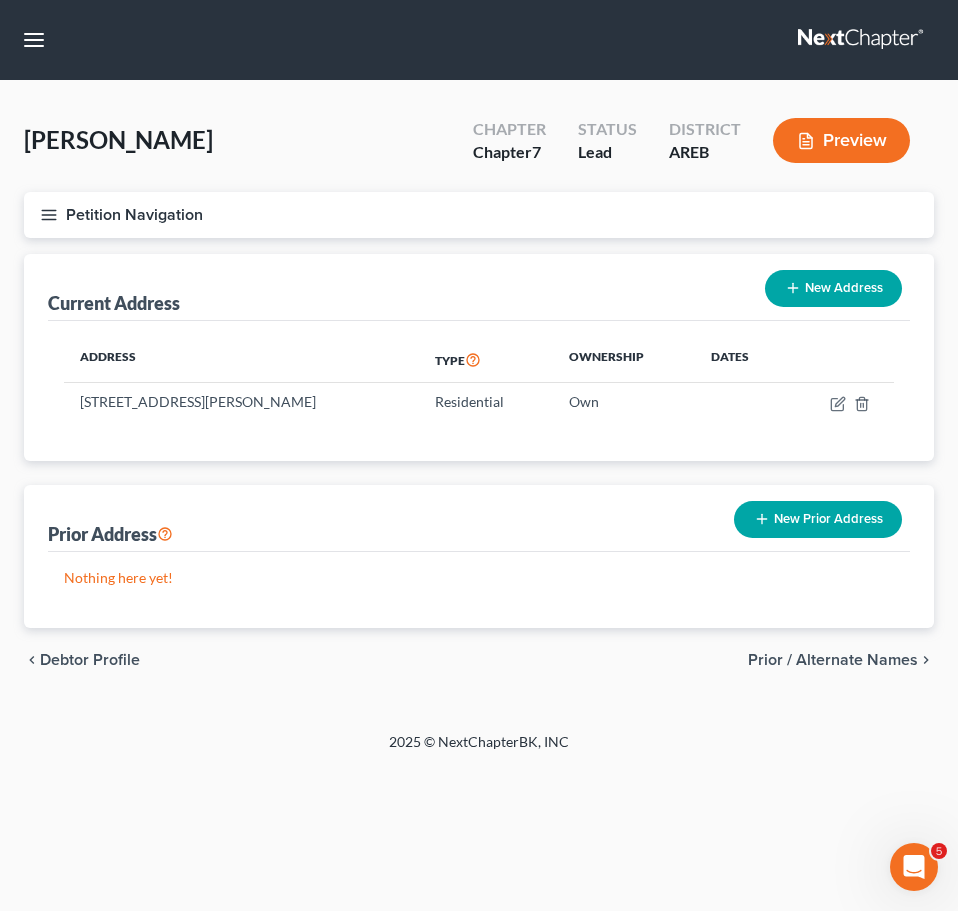 click 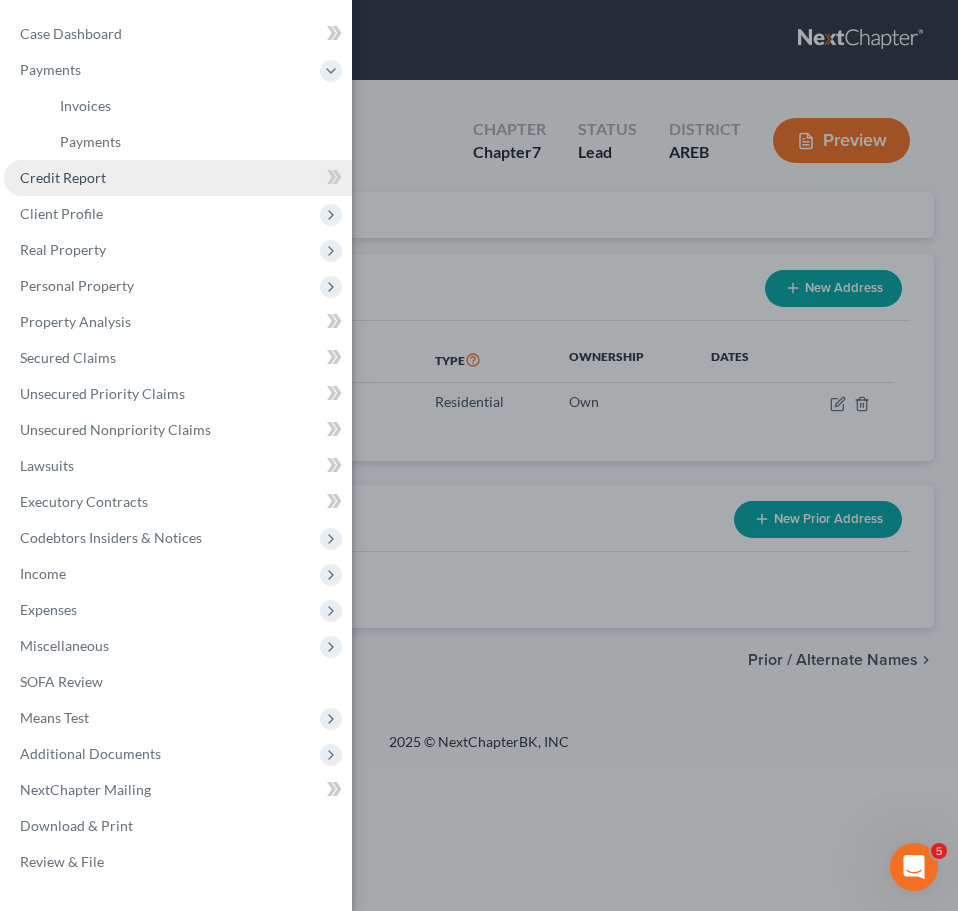 click on "Credit Report" at bounding box center [63, 177] 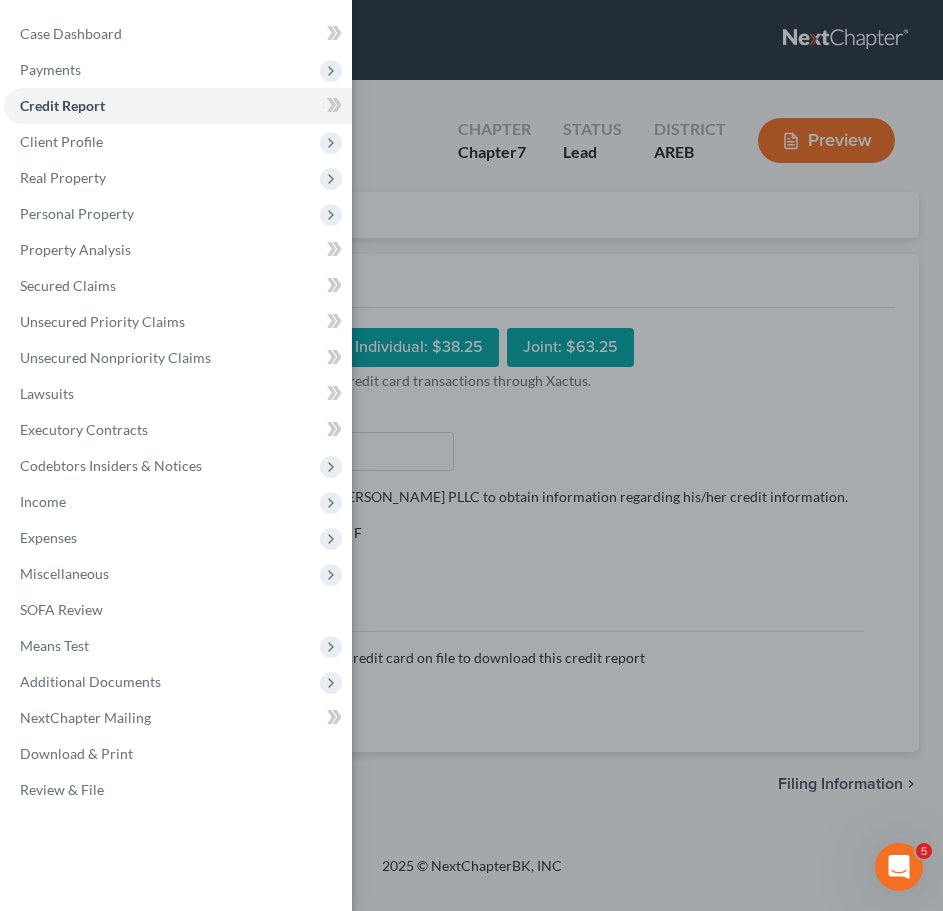 click on "Case Dashboard
Payments
Invoices
Payments
Payments
Credit Report
Client Profile" at bounding box center [471, 455] 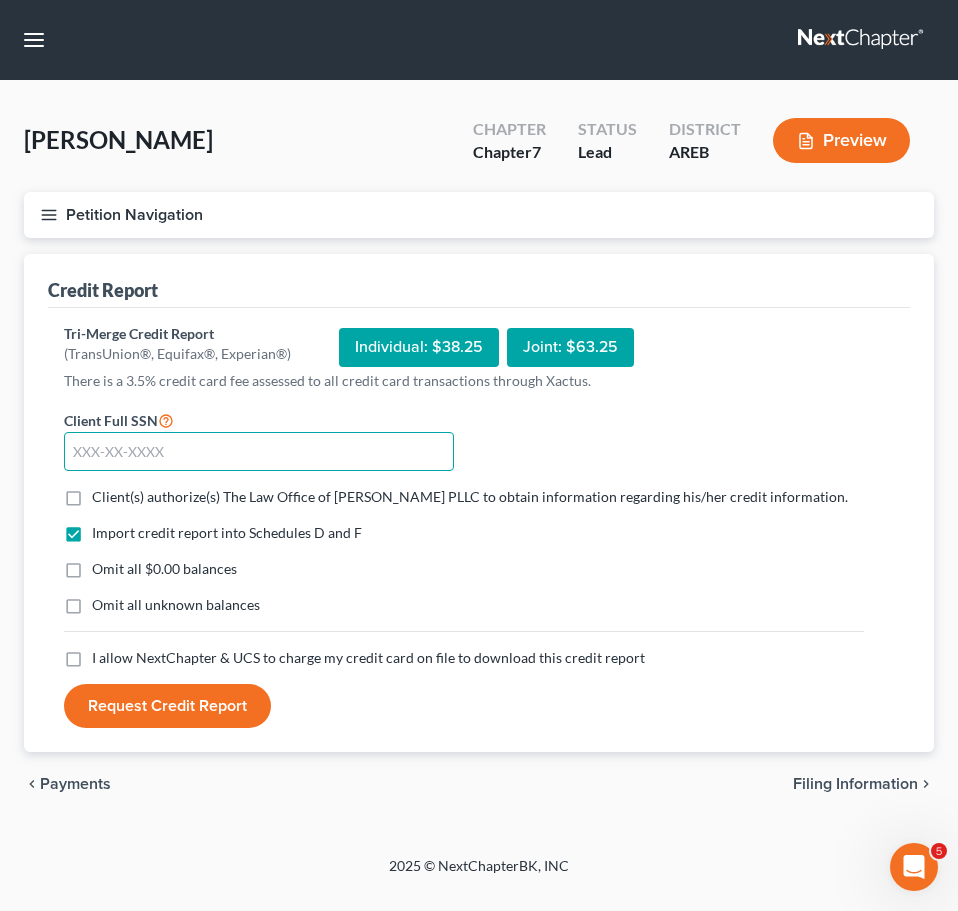 paste on "429-47-2297" 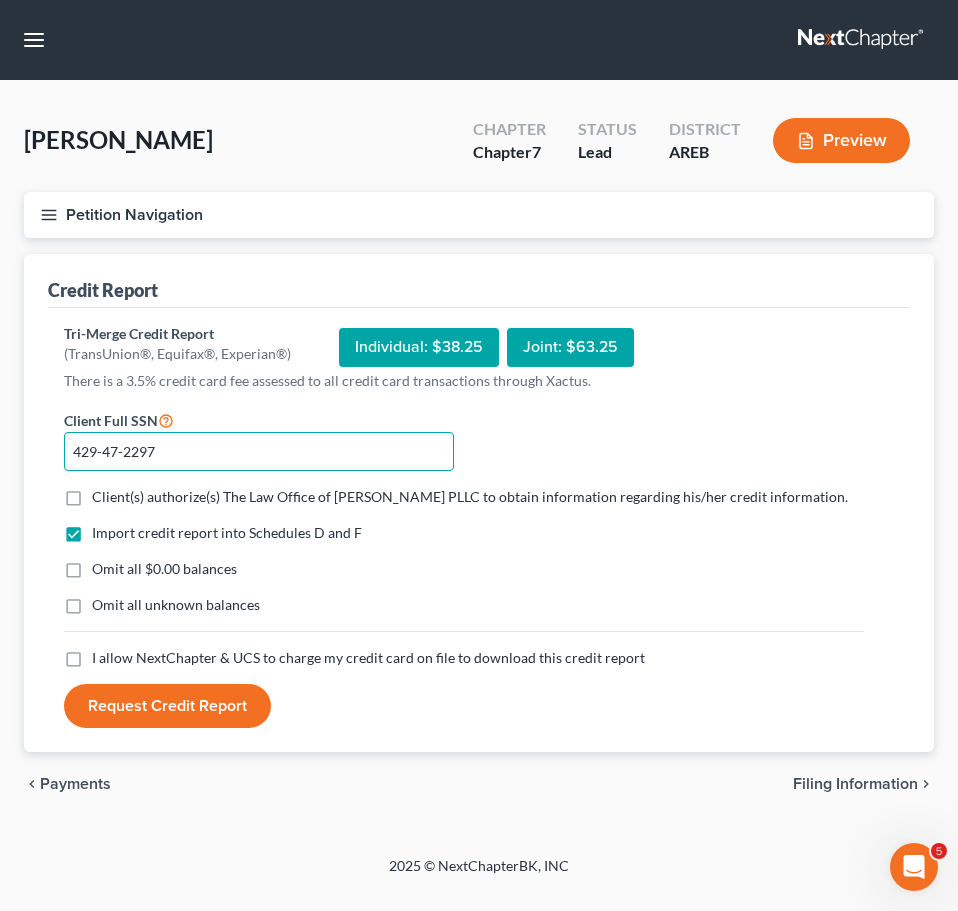 type on "429-47-2297" 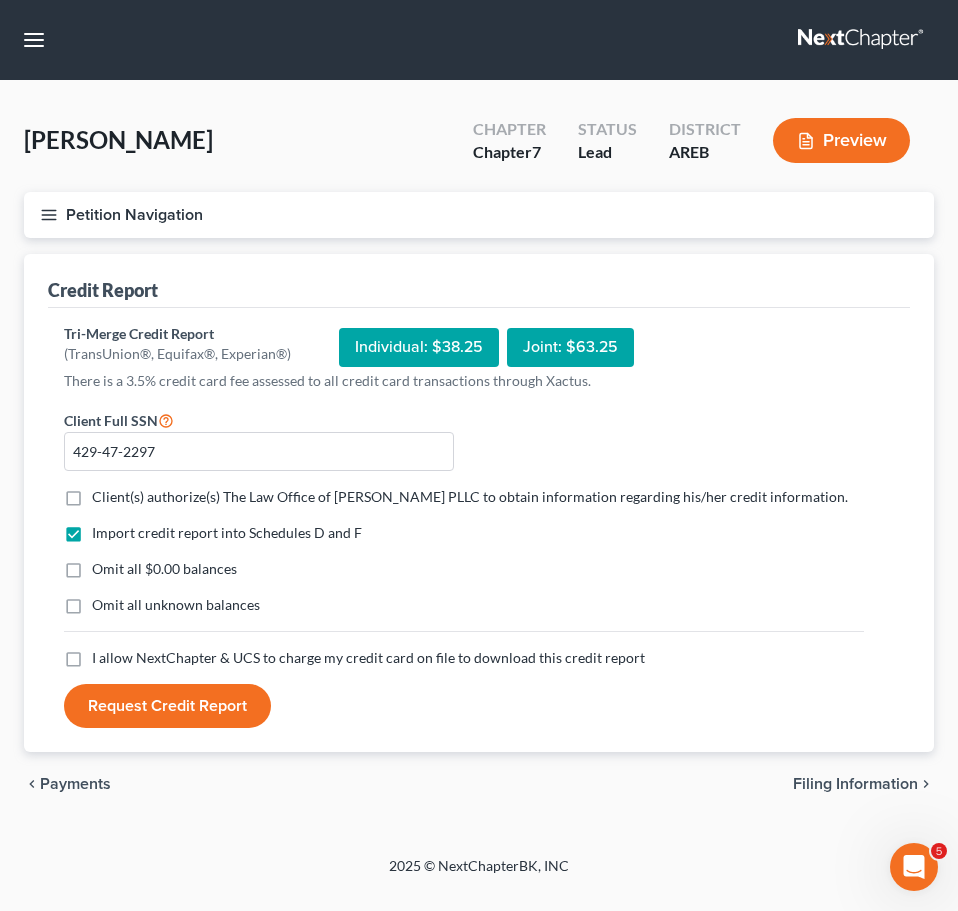 click on "Client(s) authorize(s) The Law Office of [PERSON_NAME] PLLC to obtain information regarding his/her credit information.
*" at bounding box center (470, 497) 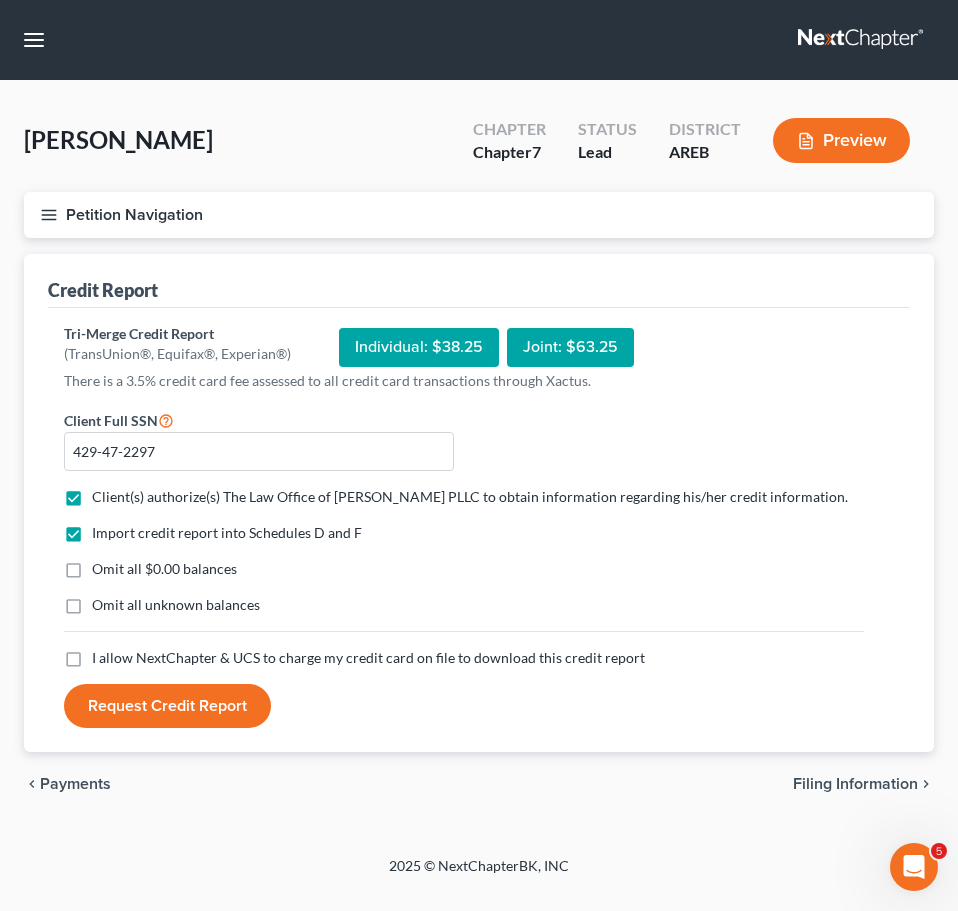 click on "I allow NextChapter & UCS to charge my credit card on file to download this credit report
*" at bounding box center [368, 658] 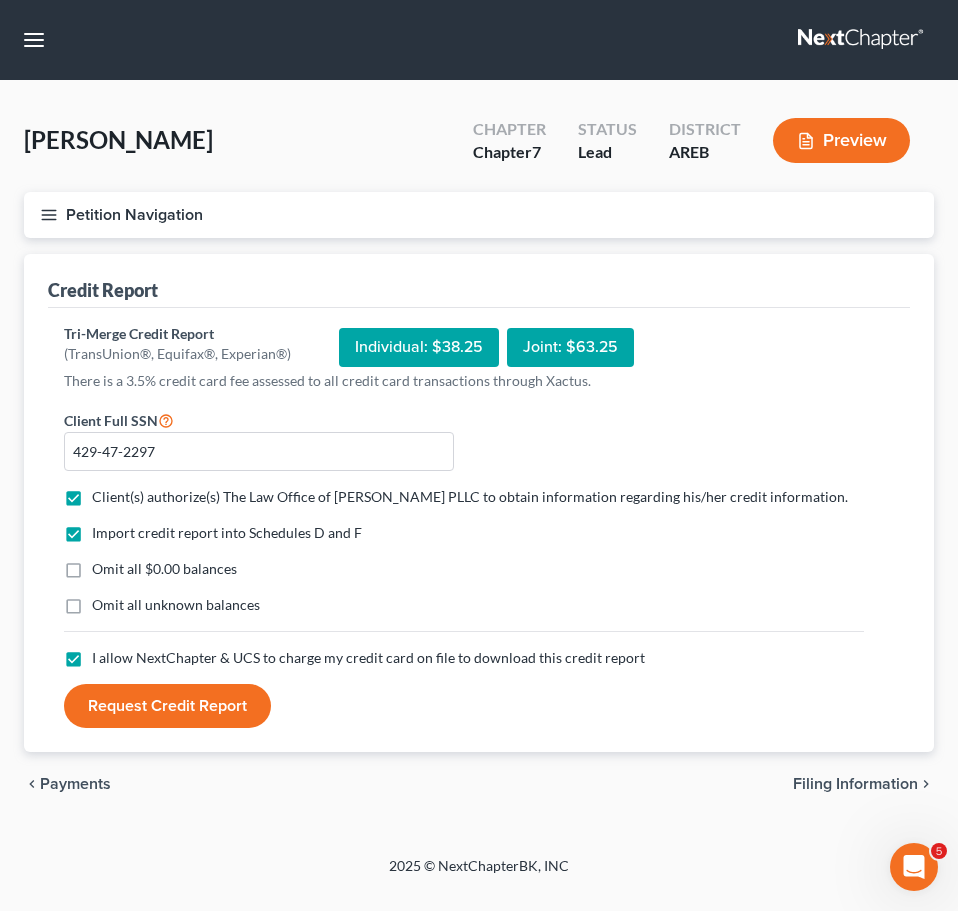 click on "Request Credit Report" at bounding box center [167, 706] 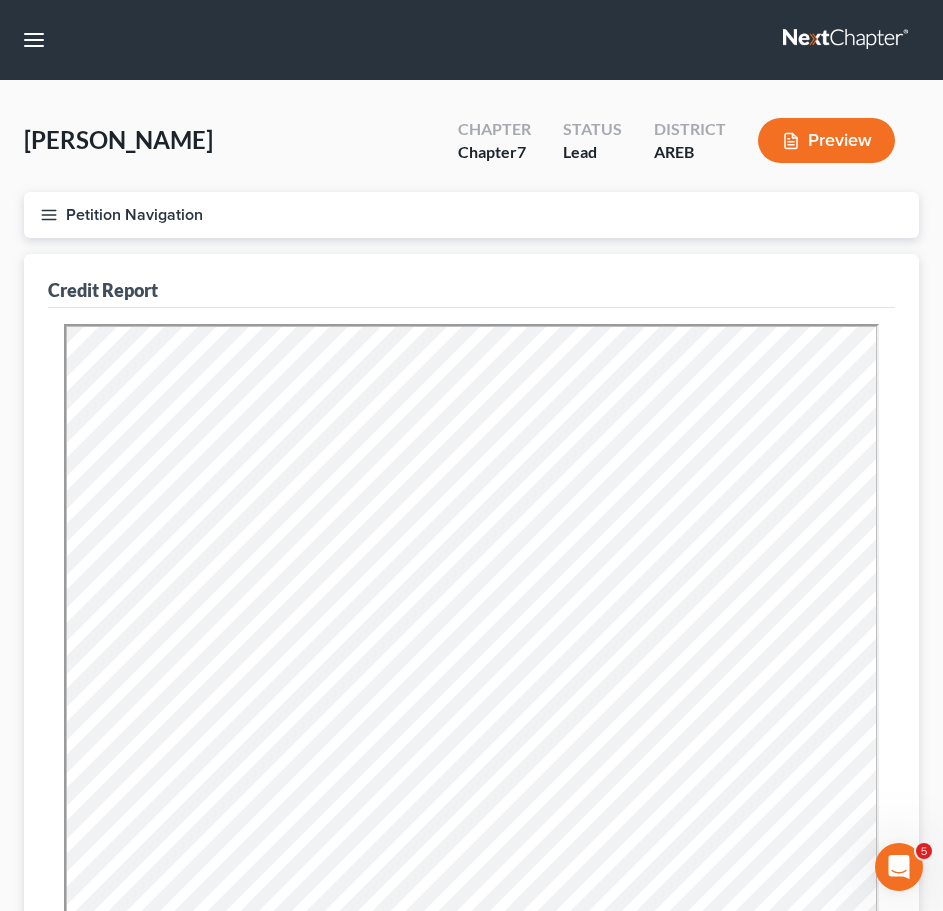 scroll, scrollTop: 0, scrollLeft: 0, axis: both 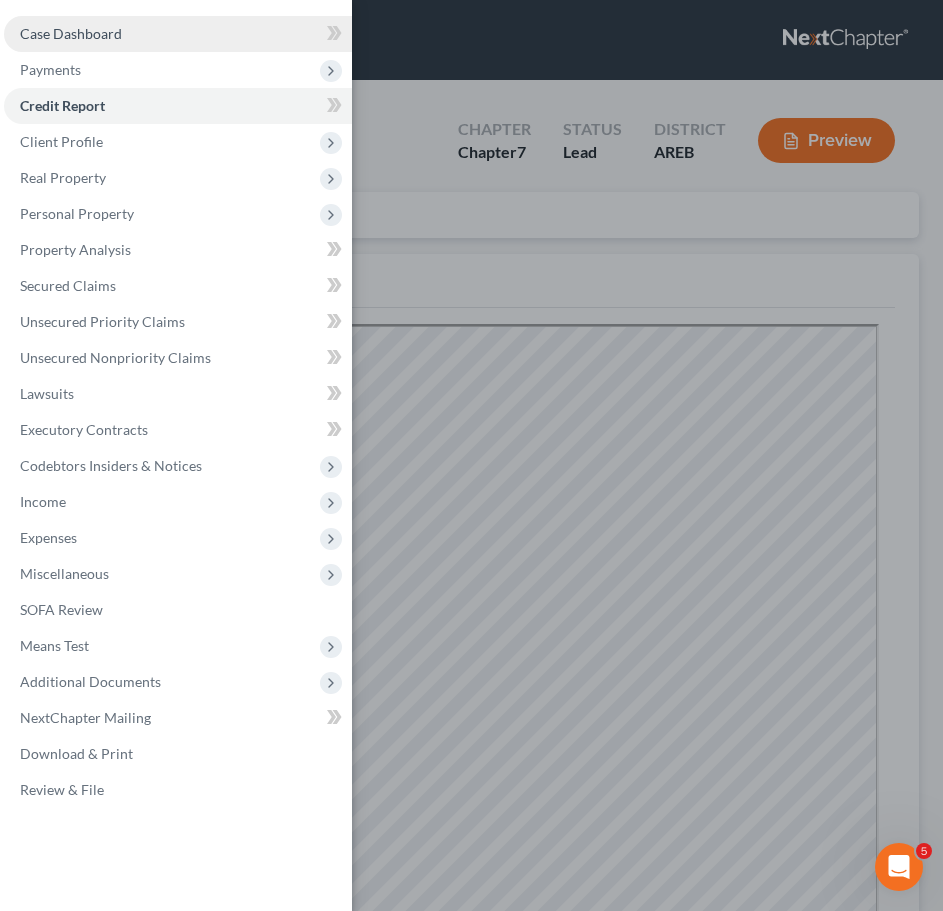 click on "Case Dashboard" at bounding box center [178, 34] 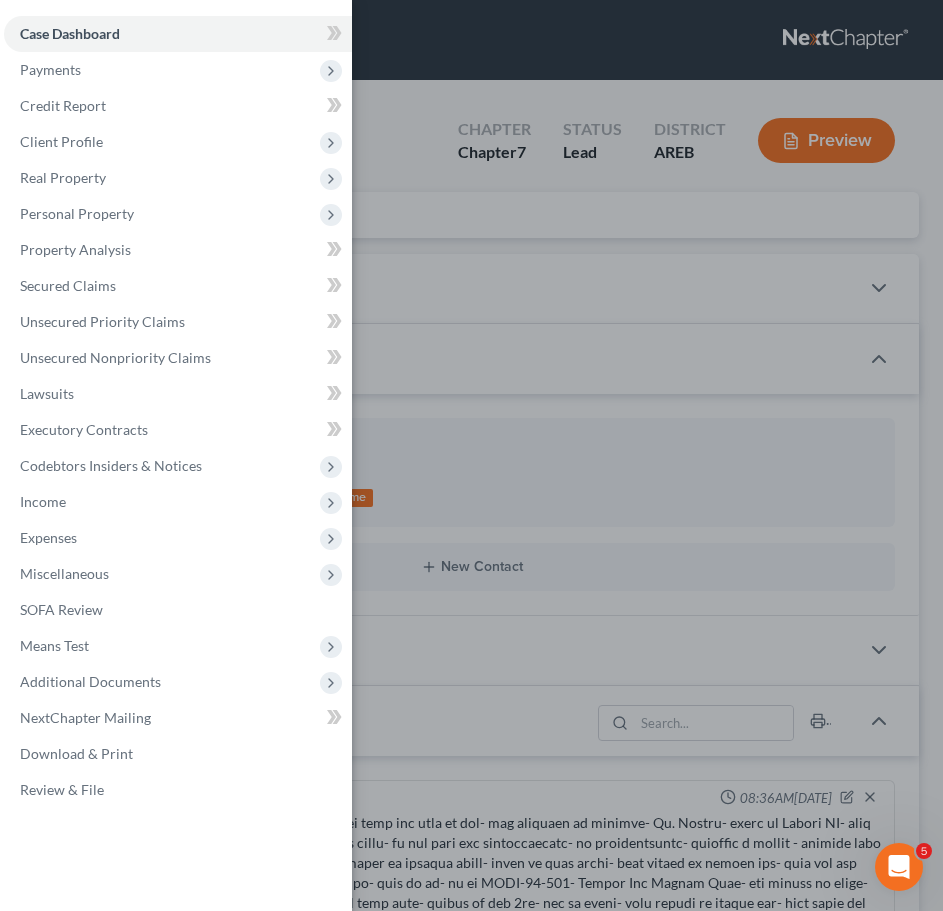scroll, scrollTop: 6, scrollLeft: 0, axis: vertical 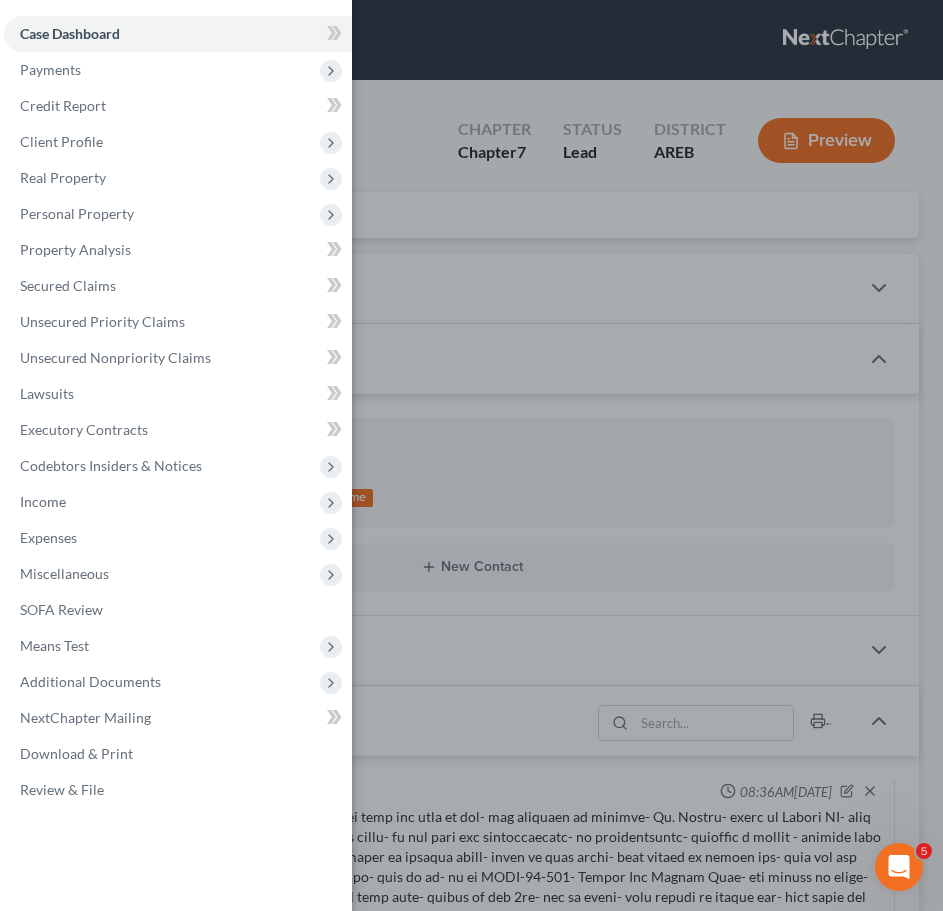 click on "Case Dashboard
Payments
Invoices
Payments
Payments
Credit Report
Client Profile" at bounding box center (471, 455) 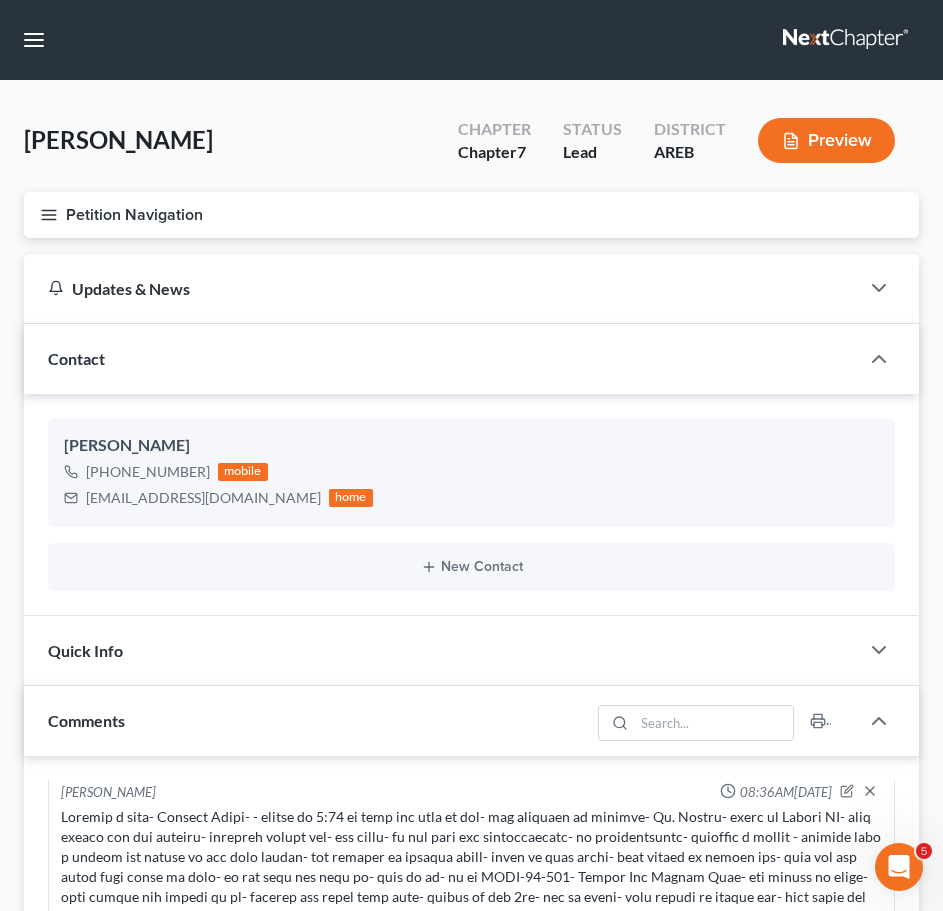 click 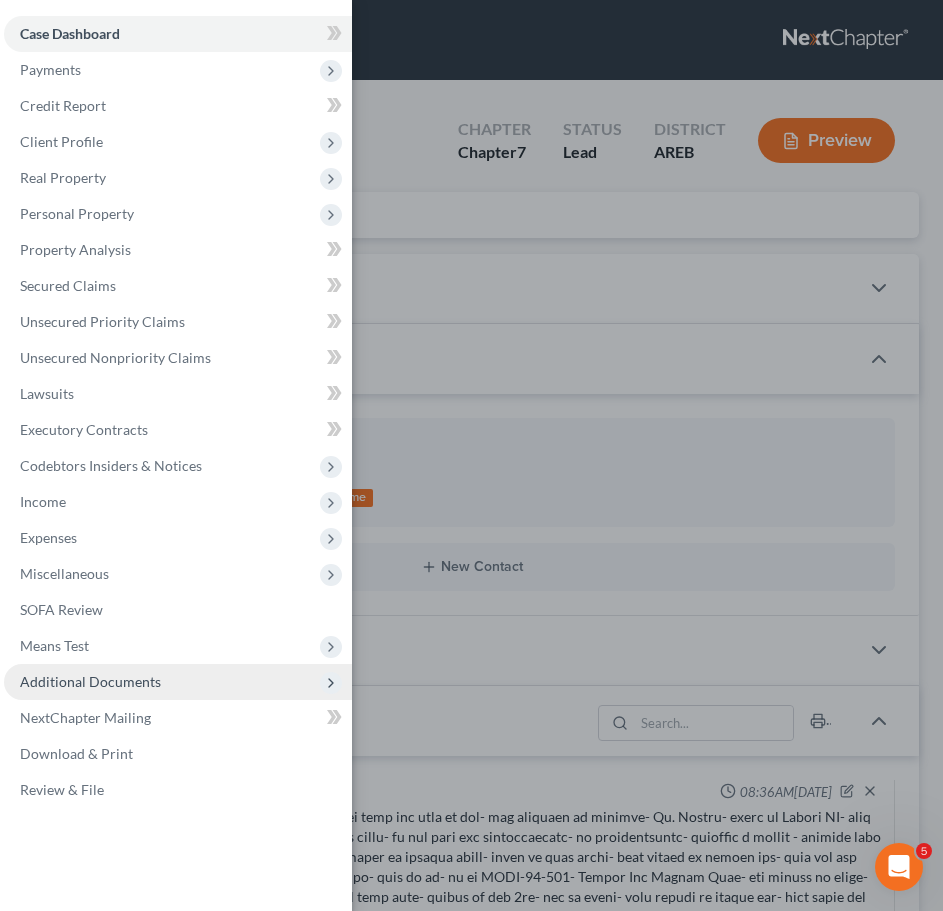 click on "Additional Documents" at bounding box center (178, 682) 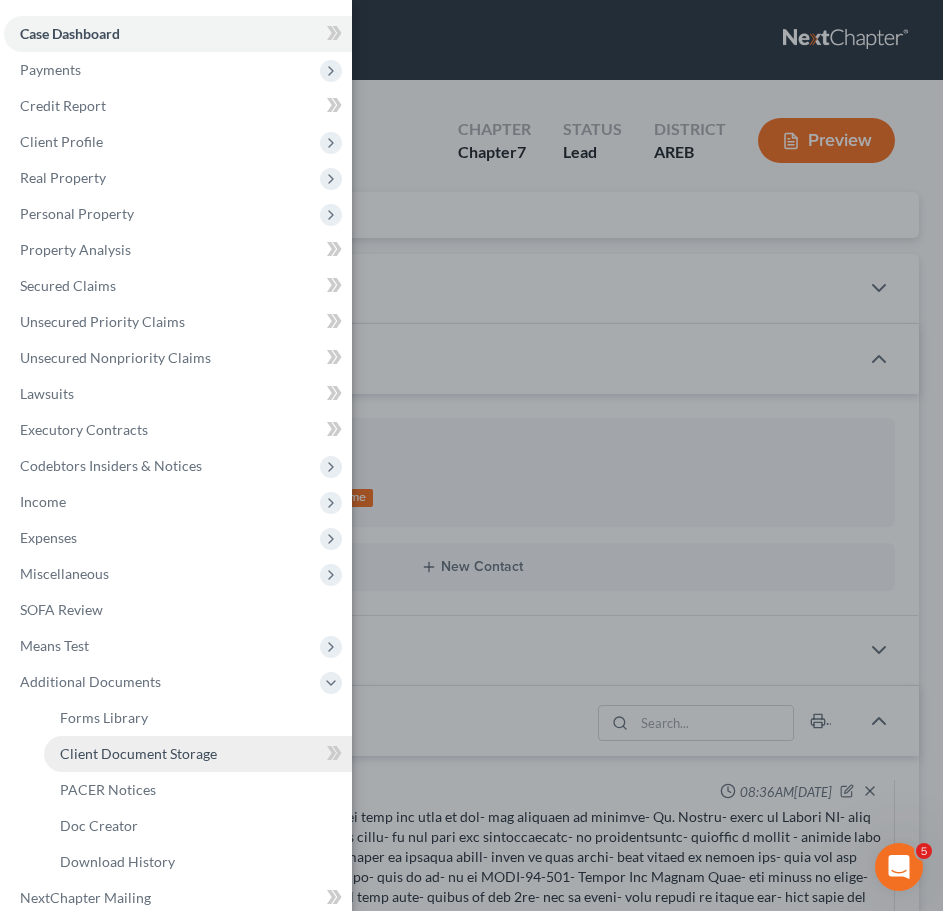 click on "Client Document Storage" at bounding box center (138, 753) 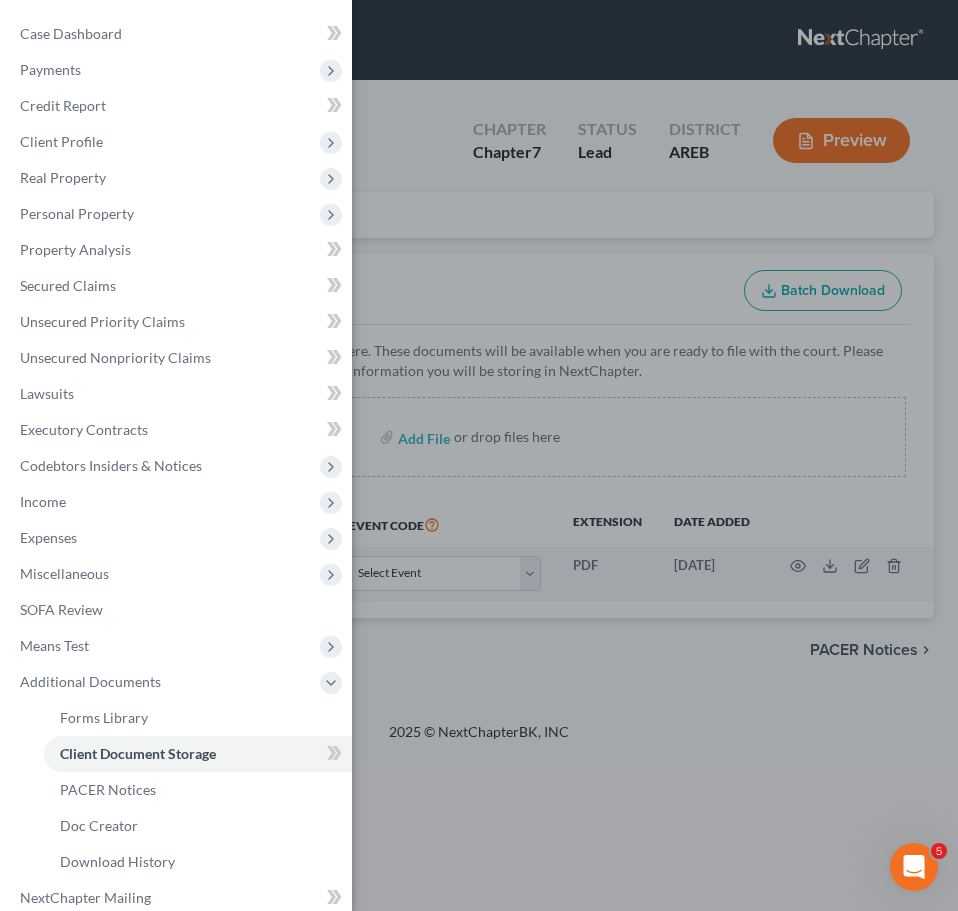 click on "Case Dashboard
Payments
Invoices
Payments
Payments
Credit Report
Client Profile" at bounding box center (479, 455) 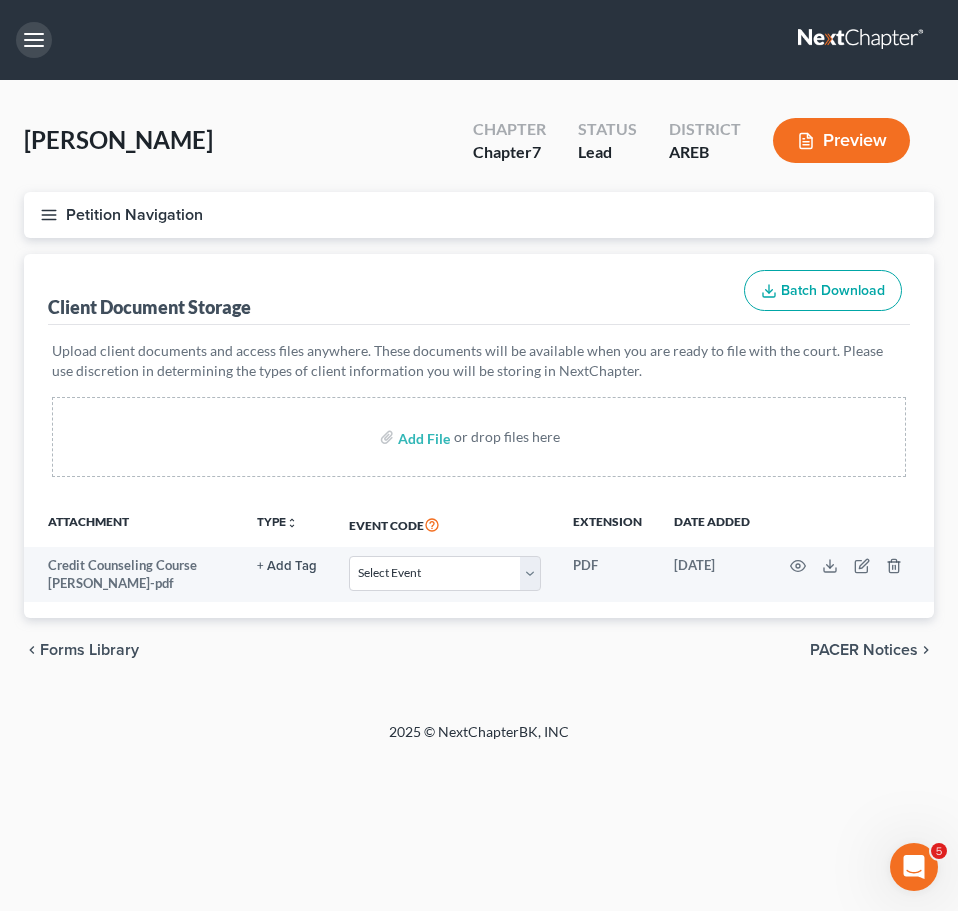 click at bounding box center (34, 40) 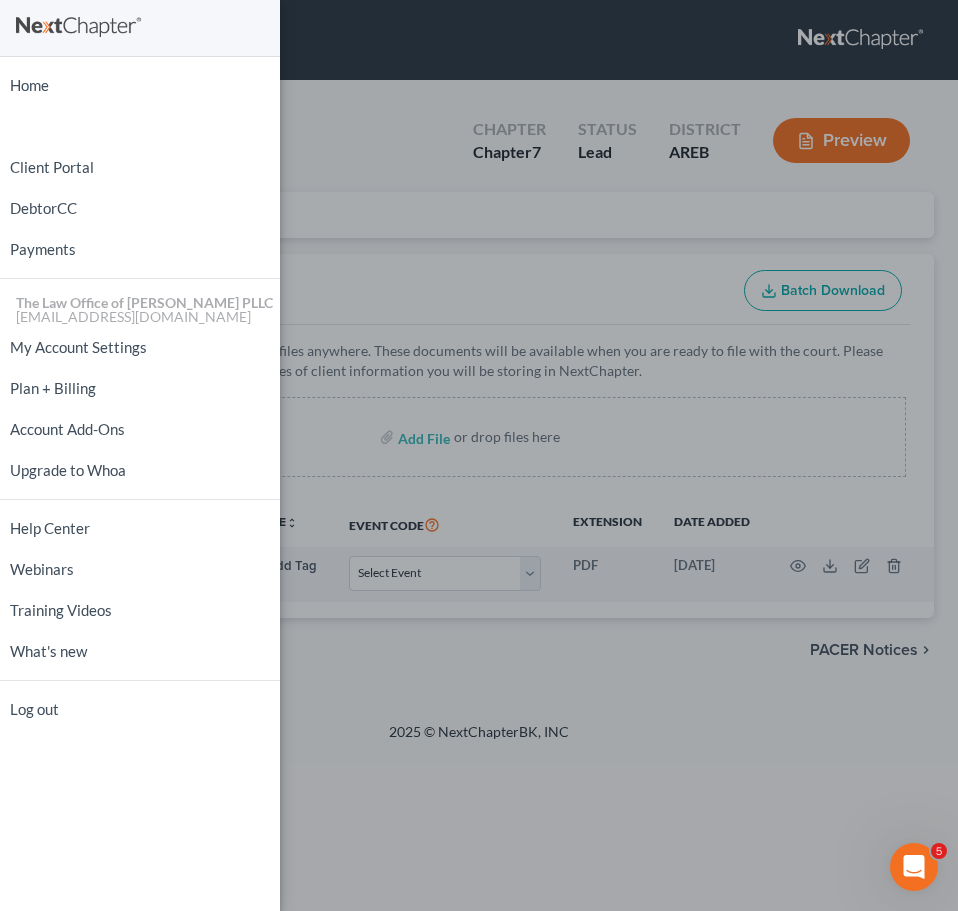 click on "Home New Case Client Portal DebtorCC Payments The Law Office of [PERSON_NAME] PLLC [EMAIL_ADDRESS][DOMAIN_NAME] My Account Settings Plan + Billing Account Add-Ons Upgrade to Whoa Help Center Webinars Training Videos What's new Log out" at bounding box center (479, 455) 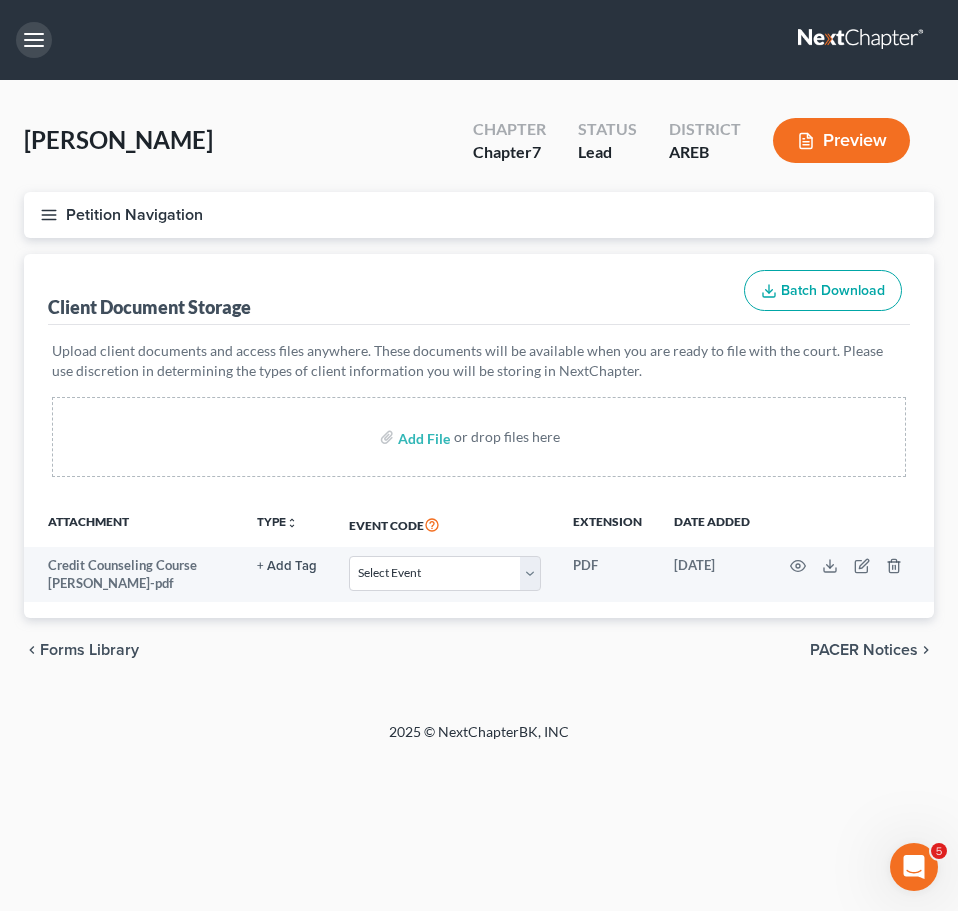 click at bounding box center (34, 40) 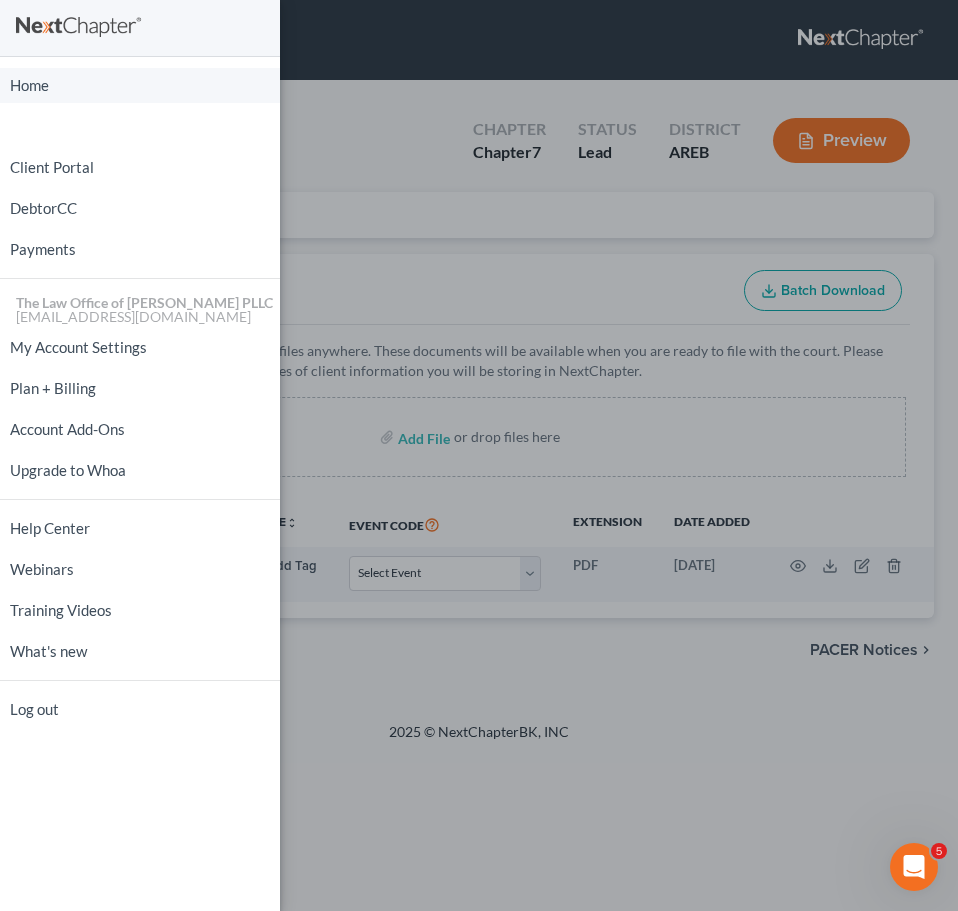 click on "Home" at bounding box center [140, 85] 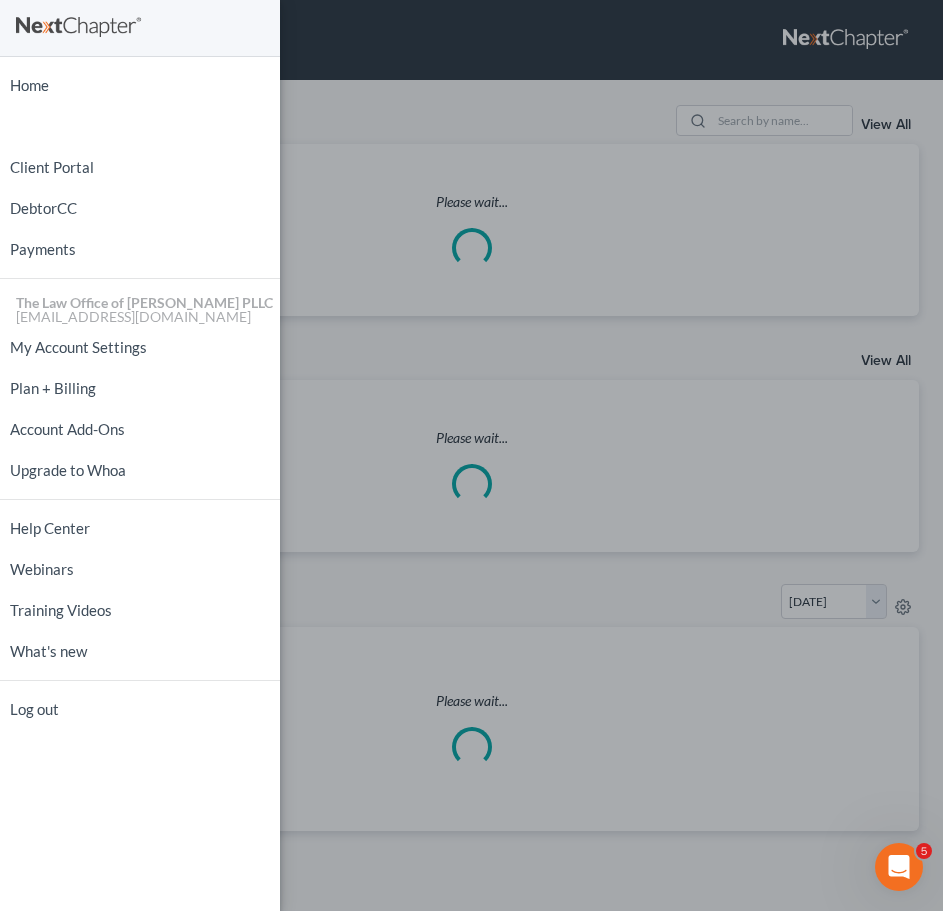 click on "Home New Case Client Portal DebtorCC Payments The Law Office of [PERSON_NAME] PLLC [EMAIL_ADDRESS][DOMAIN_NAME] My Account Settings Plan + Billing Account Add-Ons Upgrade to Whoa Help Center Webinars Training Videos What's new Log out" at bounding box center [471, 455] 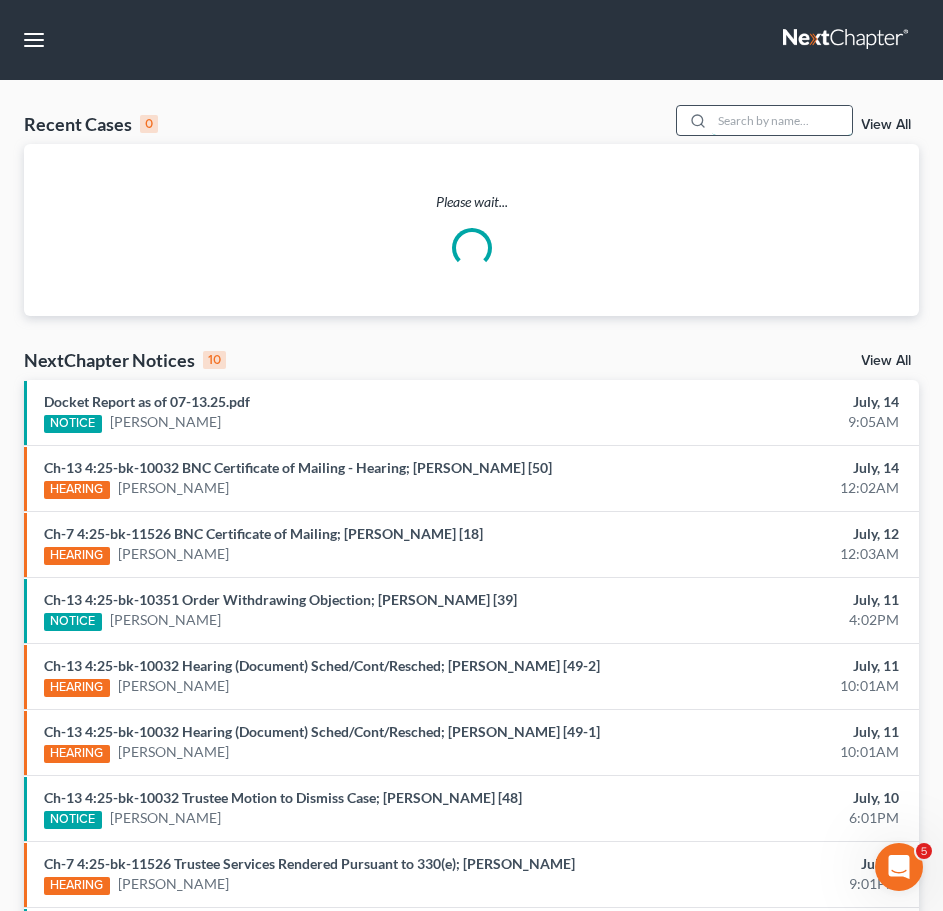 click at bounding box center (782, 120) 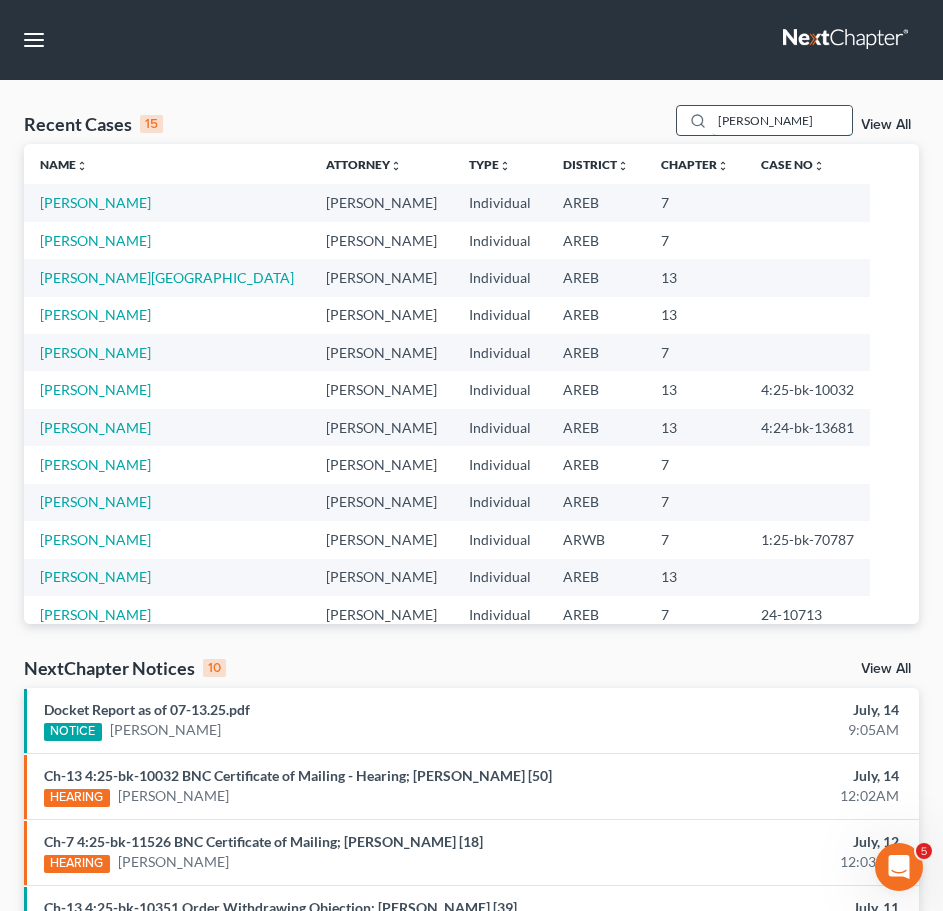 type on "[PERSON_NAME]" 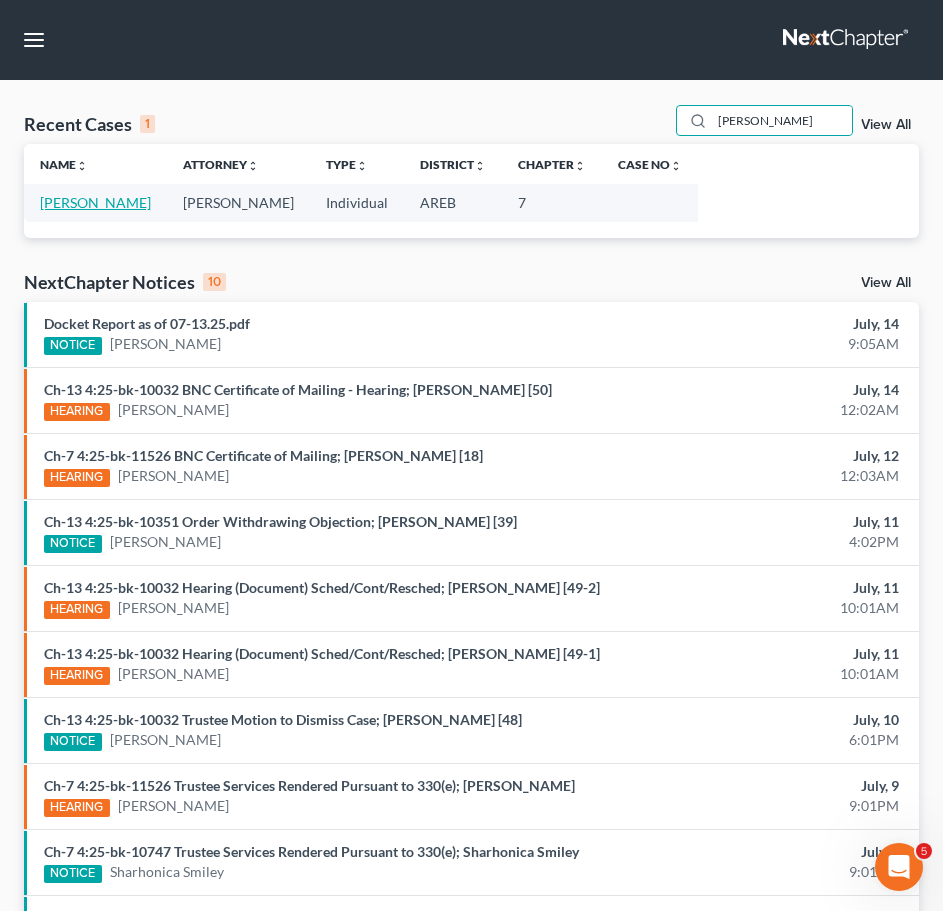 click on "[PERSON_NAME]" at bounding box center (95, 202) 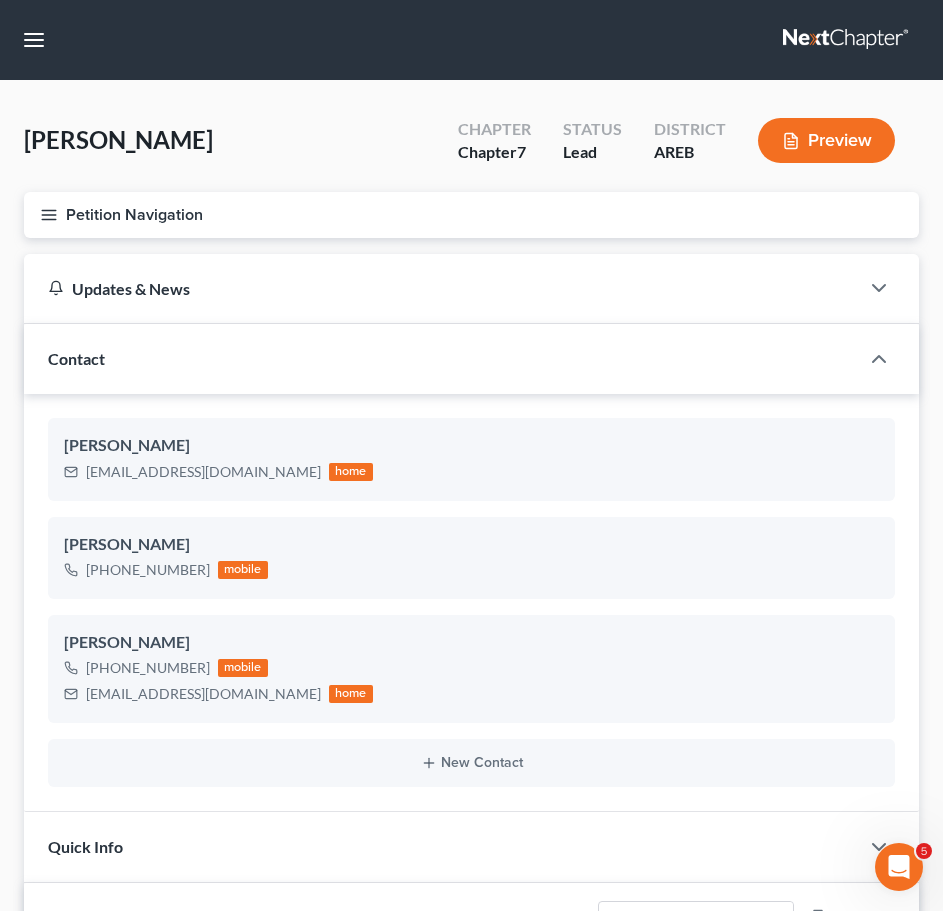 scroll, scrollTop: 748, scrollLeft: 0, axis: vertical 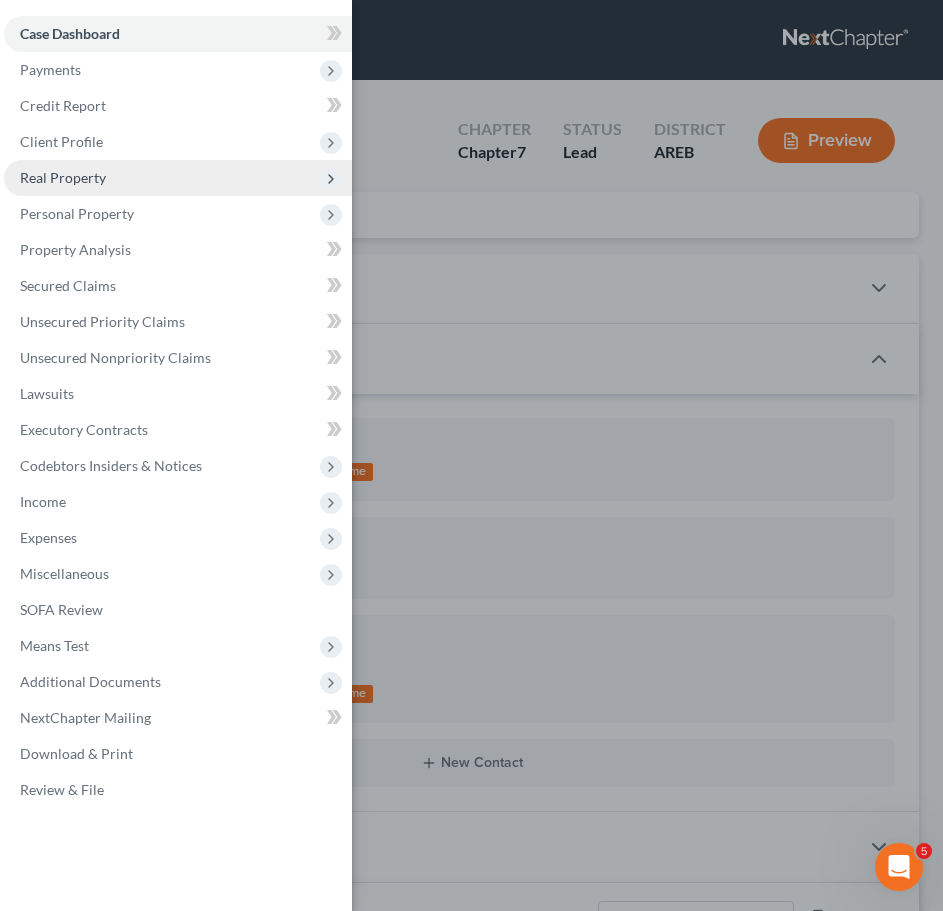 click on "Real Property" at bounding box center [178, 178] 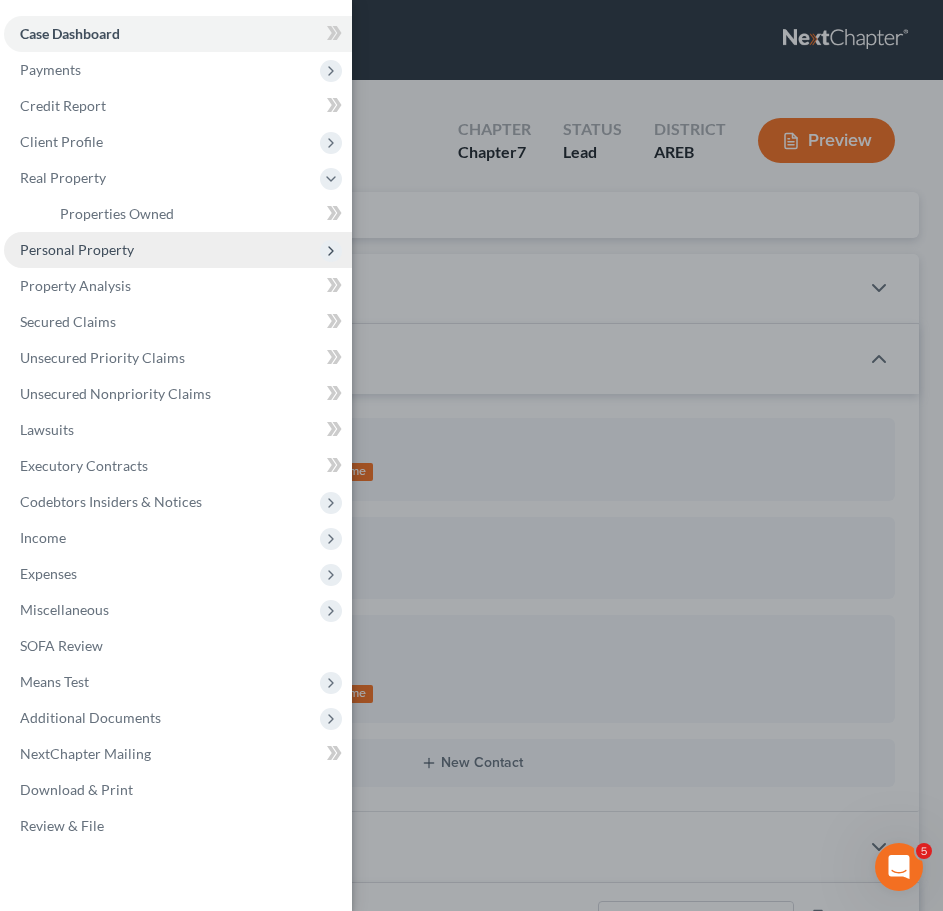 click on "Personal Property" at bounding box center [178, 250] 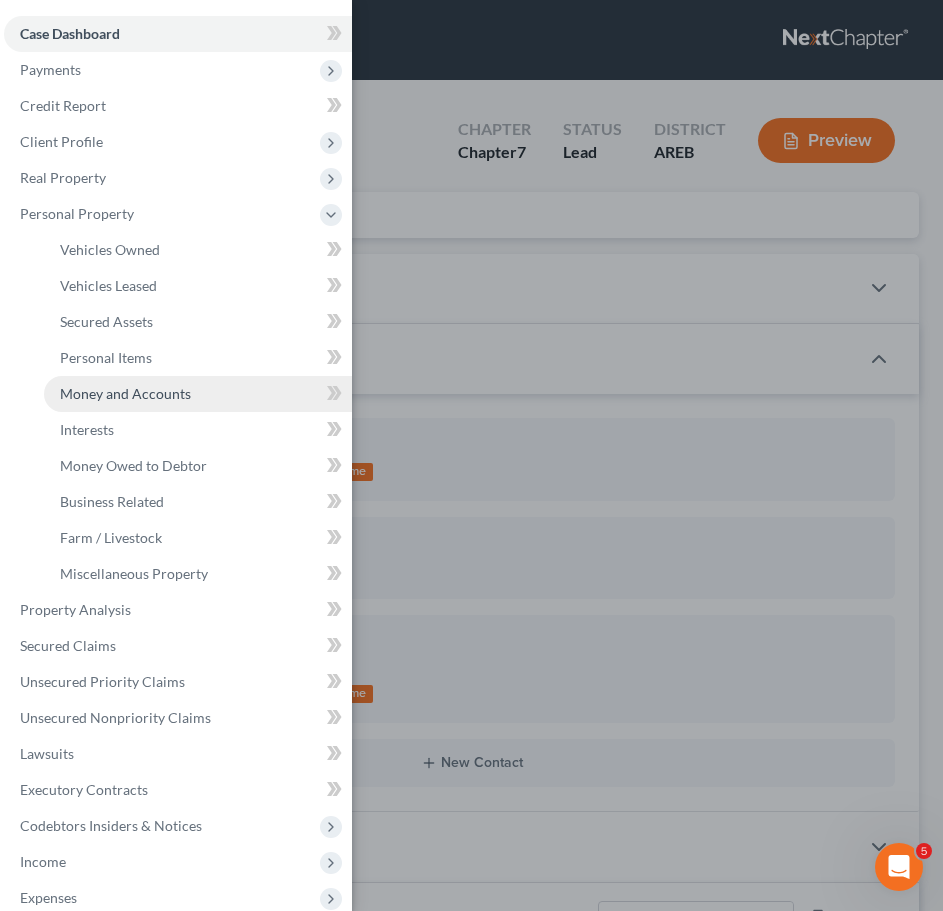 click on "Money and Accounts" at bounding box center [125, 393] 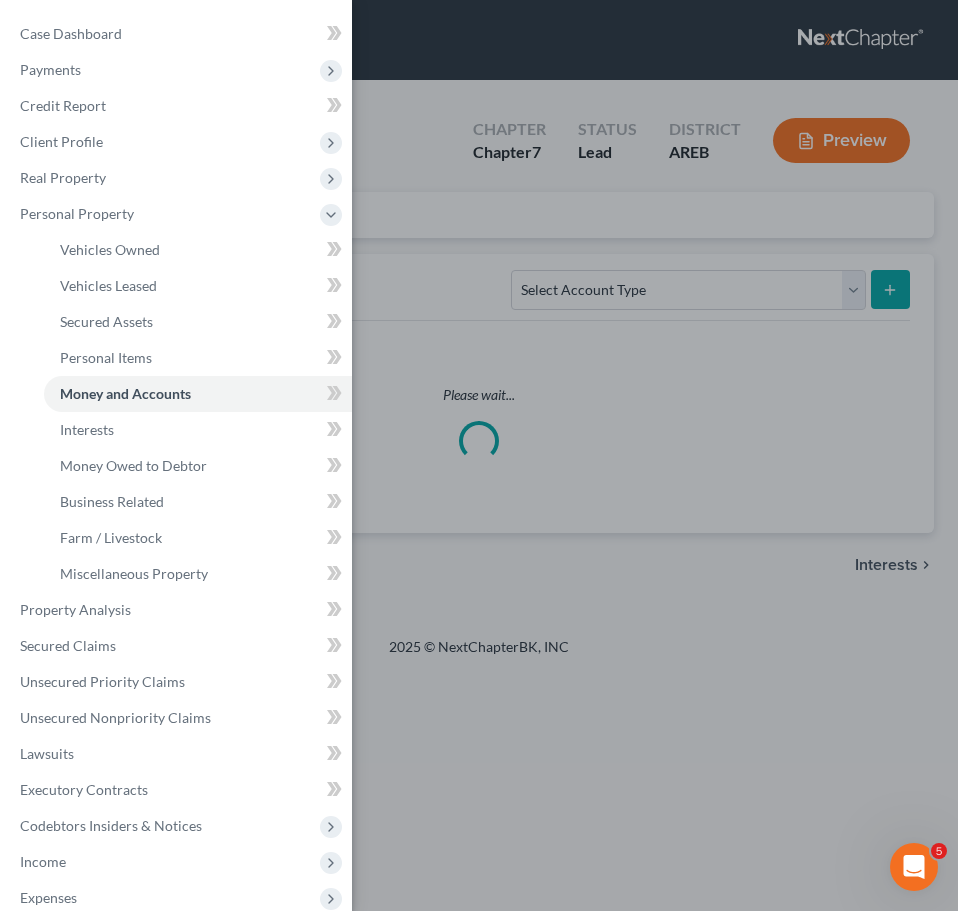 click on "Case Dashboard
Payments
Invoices
Payments
Payments
Credit Report
Client Profile" at bounding box center [479, 455] 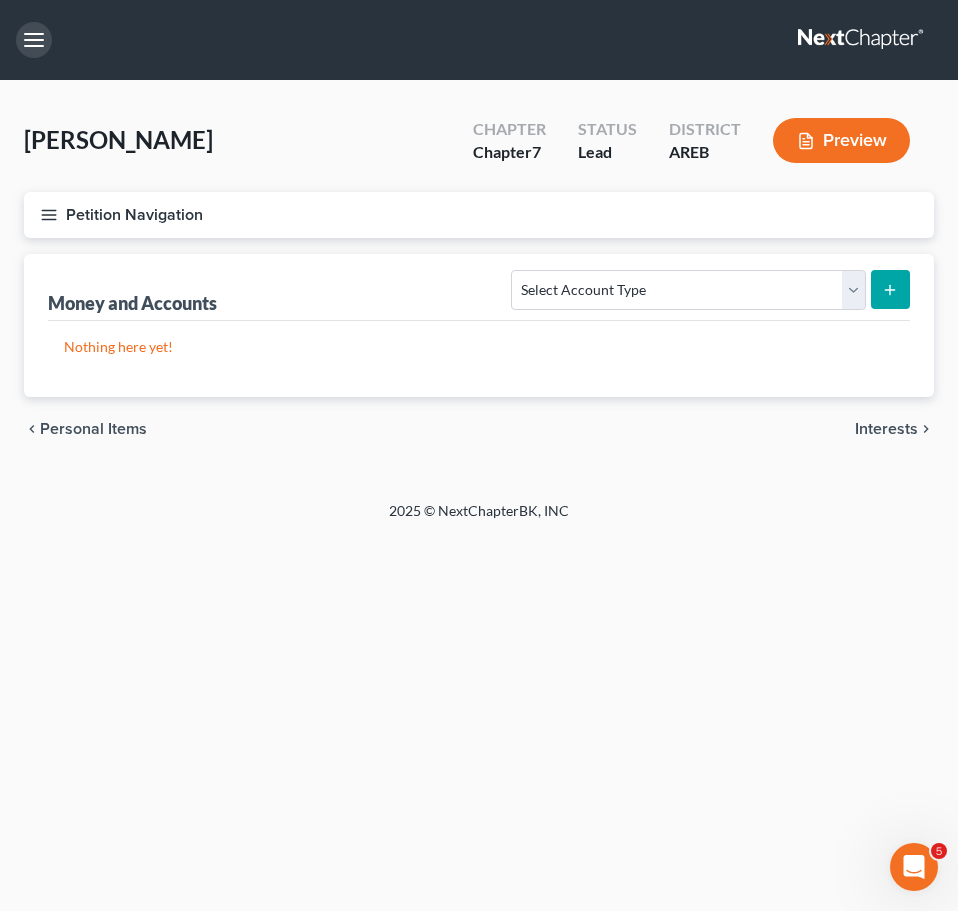 click at bounding box center [34, 40] 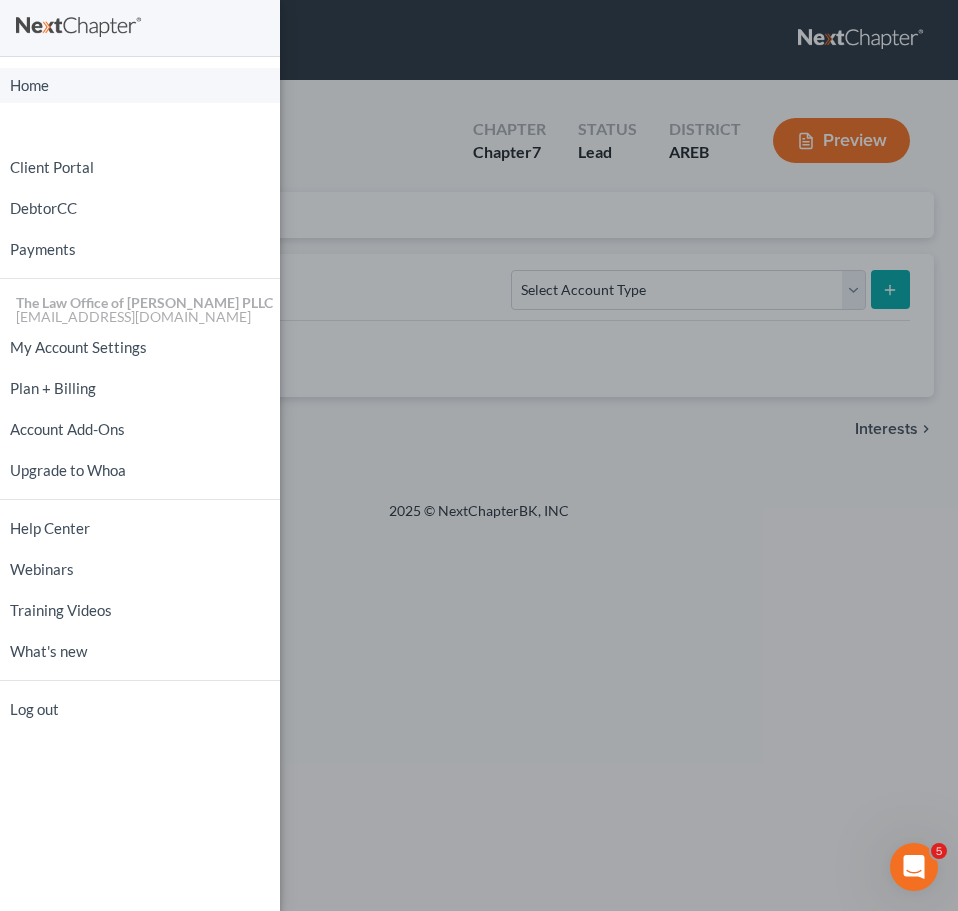 click on "Home" at bounding box center (140, 85) 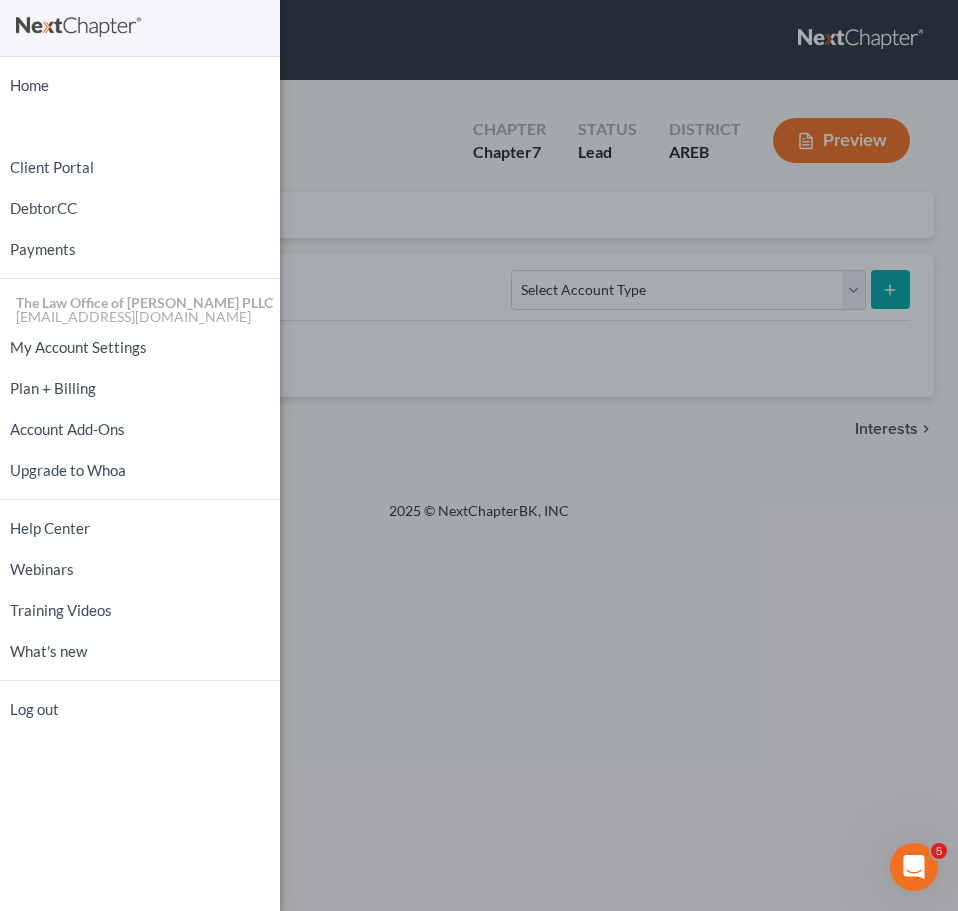 click on "Home New Case Client Portal DebtorCC Payments The Law Office of [PERSON_NAME] PLLC [EMAIL_ADDRESS][DOMAIN_NAME] My Account Settings Plan + Billing Account Add-Ons Upgrade to Whoa Help Center Webinars Training Videos What's new Log out" at bounding box center [479, 455] 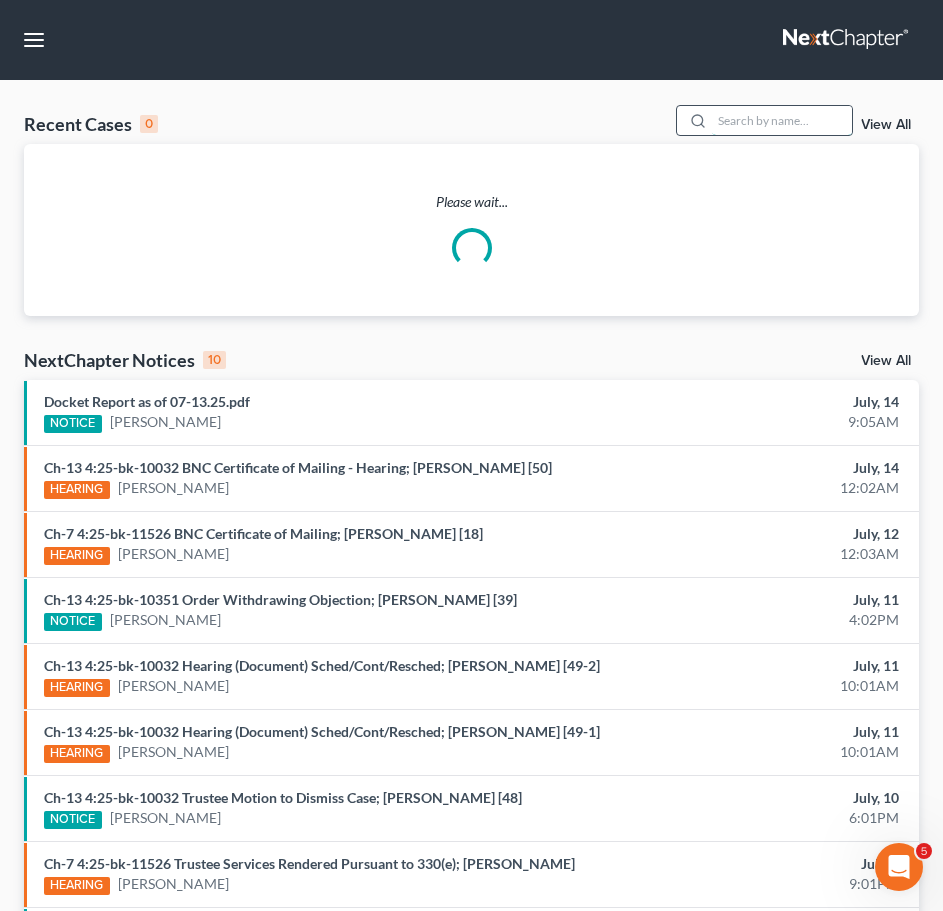 click at bounding box center [782, 120] 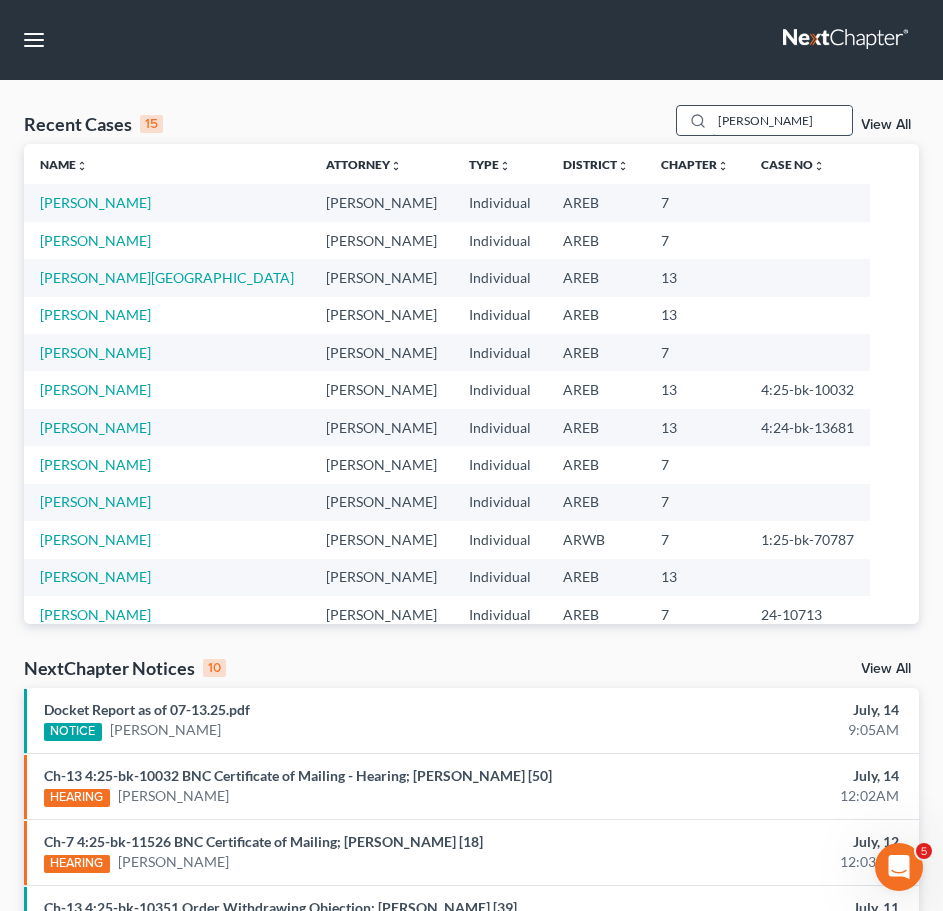 type on "[PERSON_NAME]" 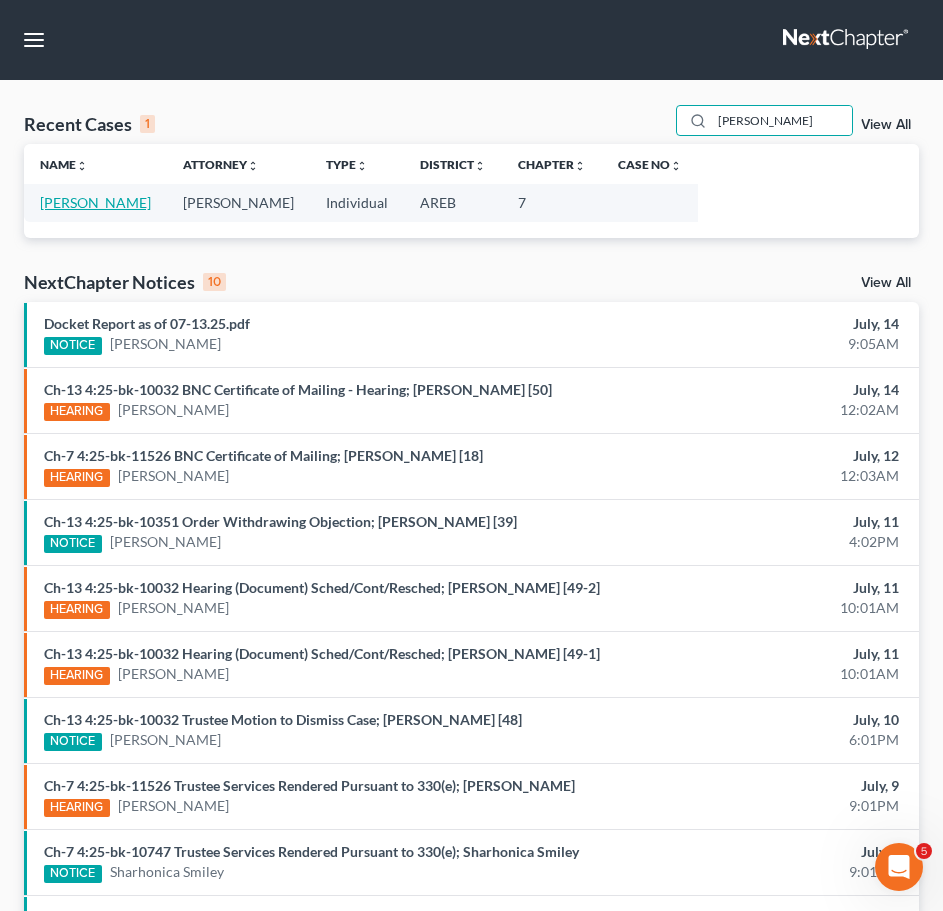 click on "[PERSON_NAME]" at bounding box center [95, 202] 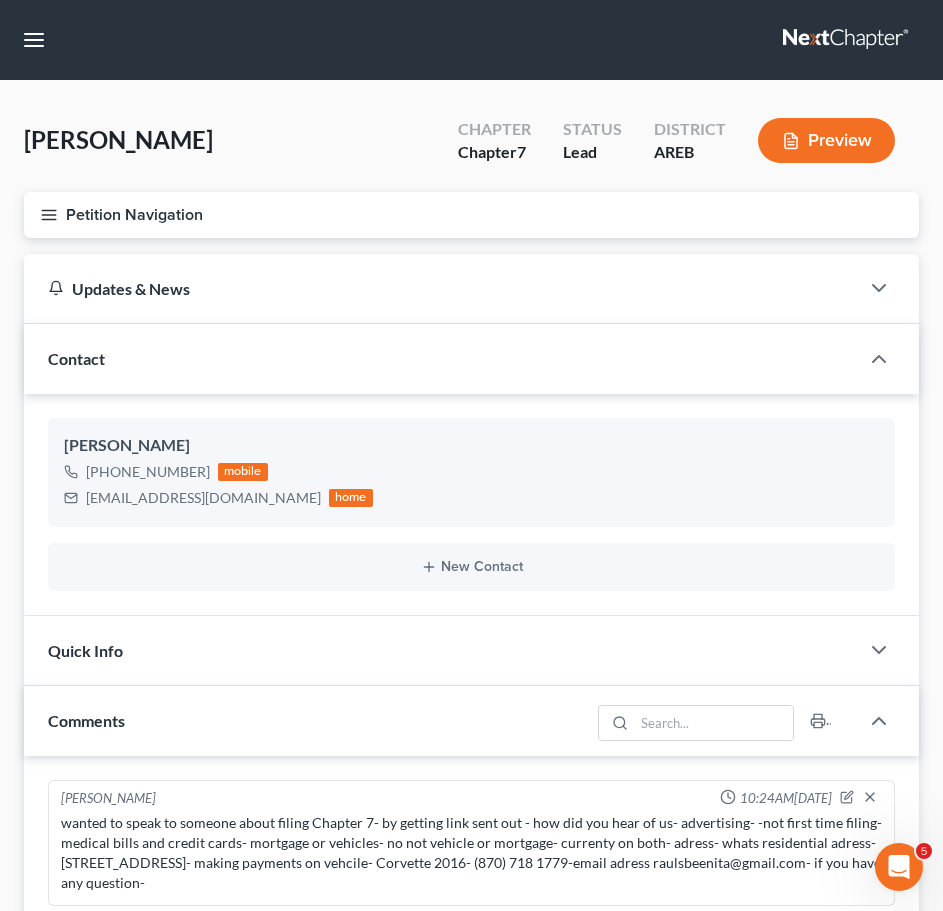 scroll, scrollTop: 2218, scrollLeft: 0, axis: vertical 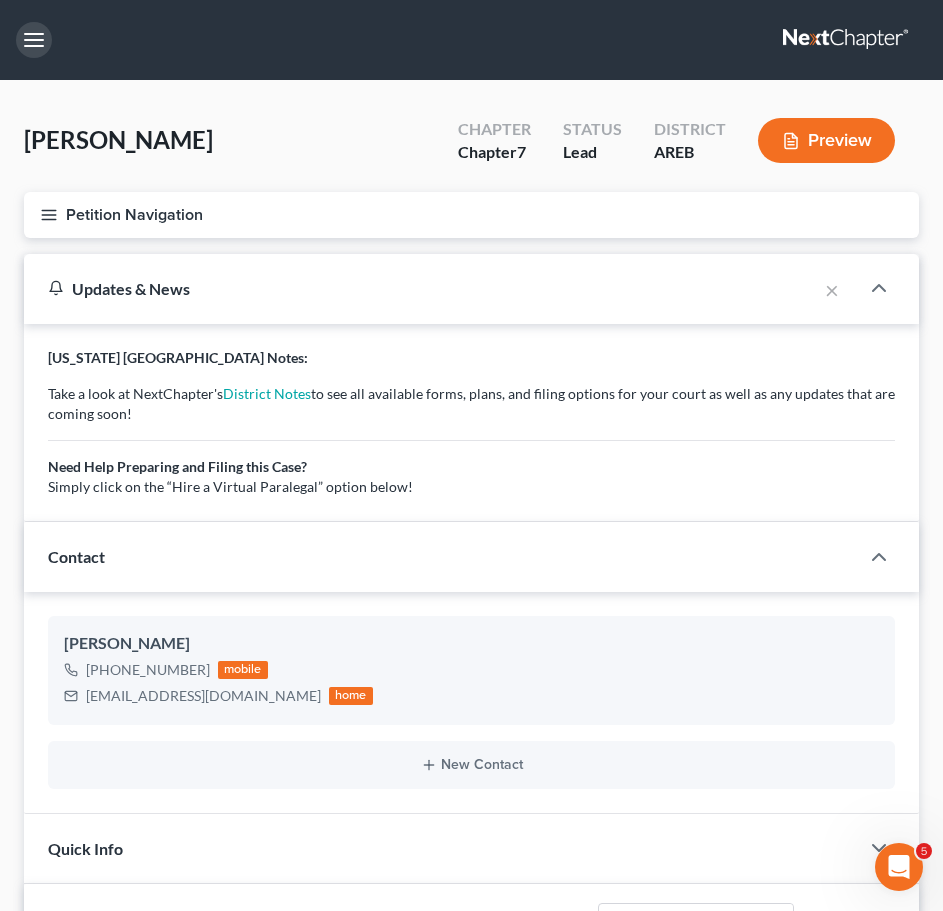 click at bounding box center (34, 40) 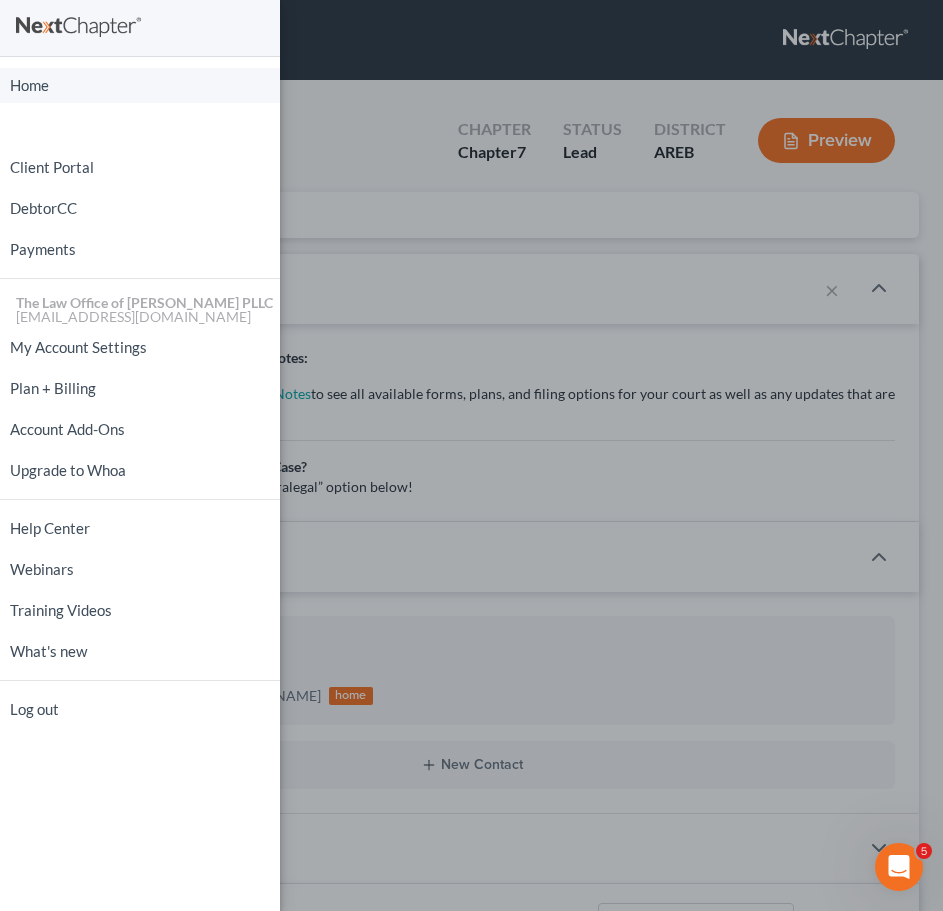 click on "Home" at bounding box center [140, 85] 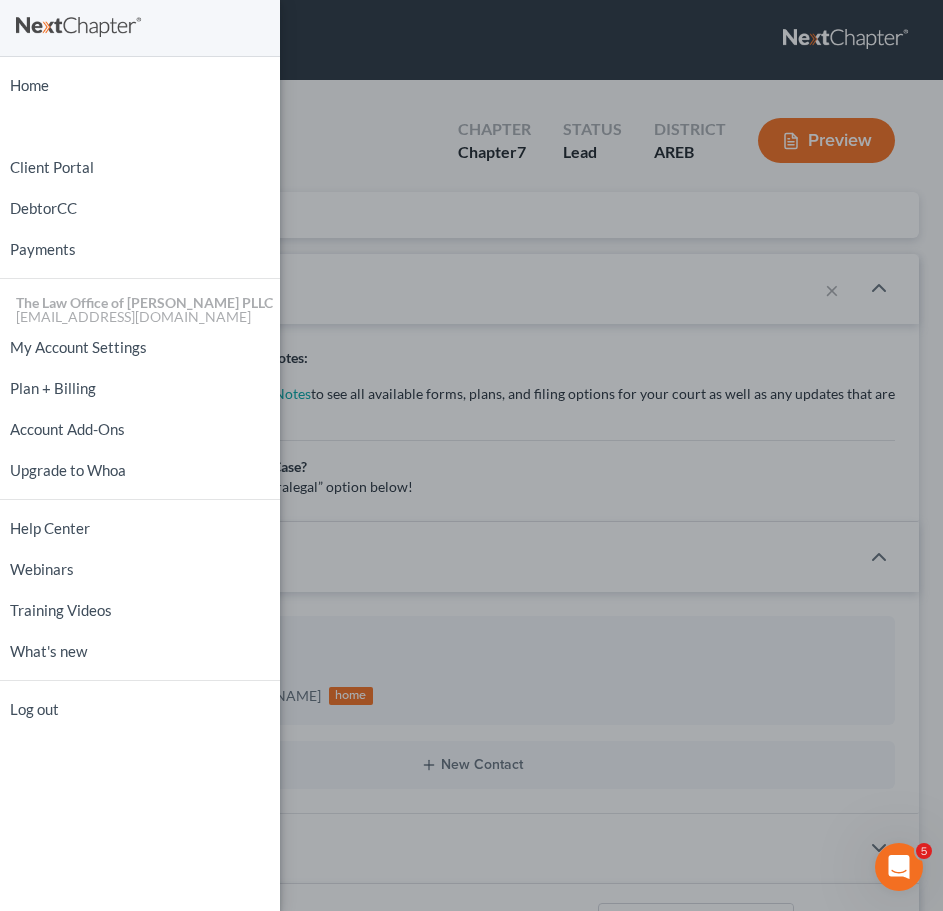 click on "Home New Case Client Portal DebtorCC Payments The Law Office of [PERSON_NAME] PLLC [EMAIL_ADDRESS][DOMAIN_NAME] My Account Settings Plan + Billing Account Add-Ons Upgrade to Whoa Help Center Webinars Training Videos What's new Log out" at bounding box center [471, 455] 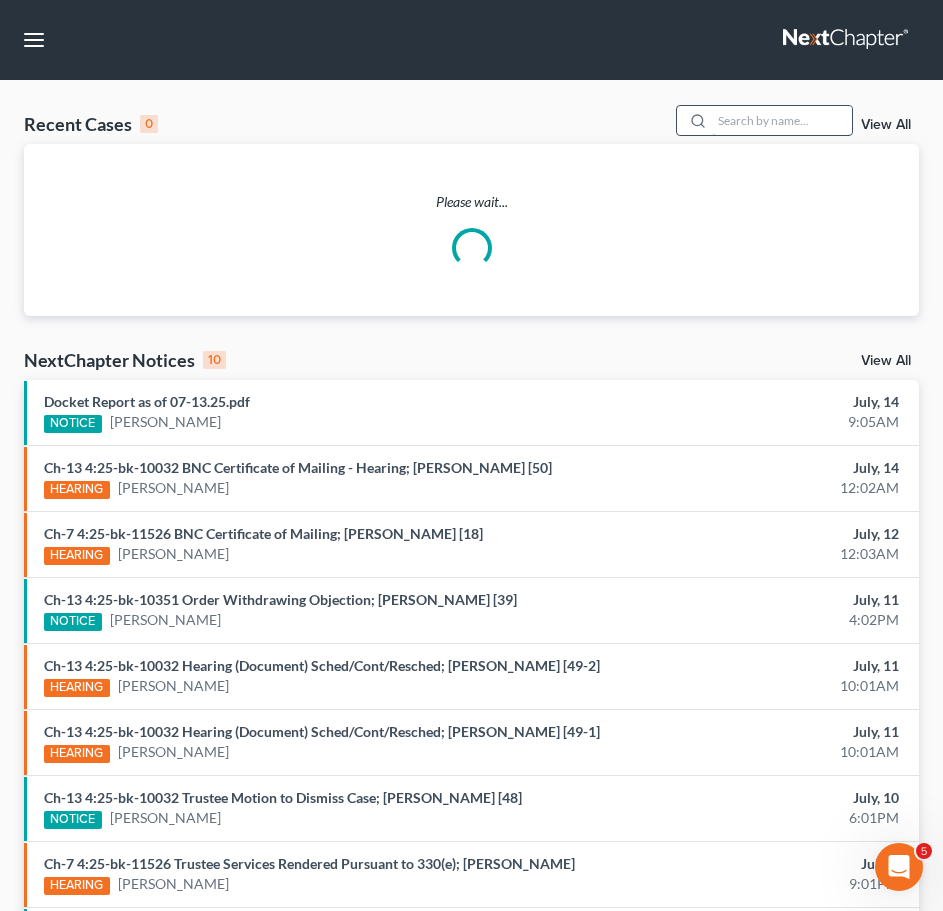 click at bounding box center [782, 120] 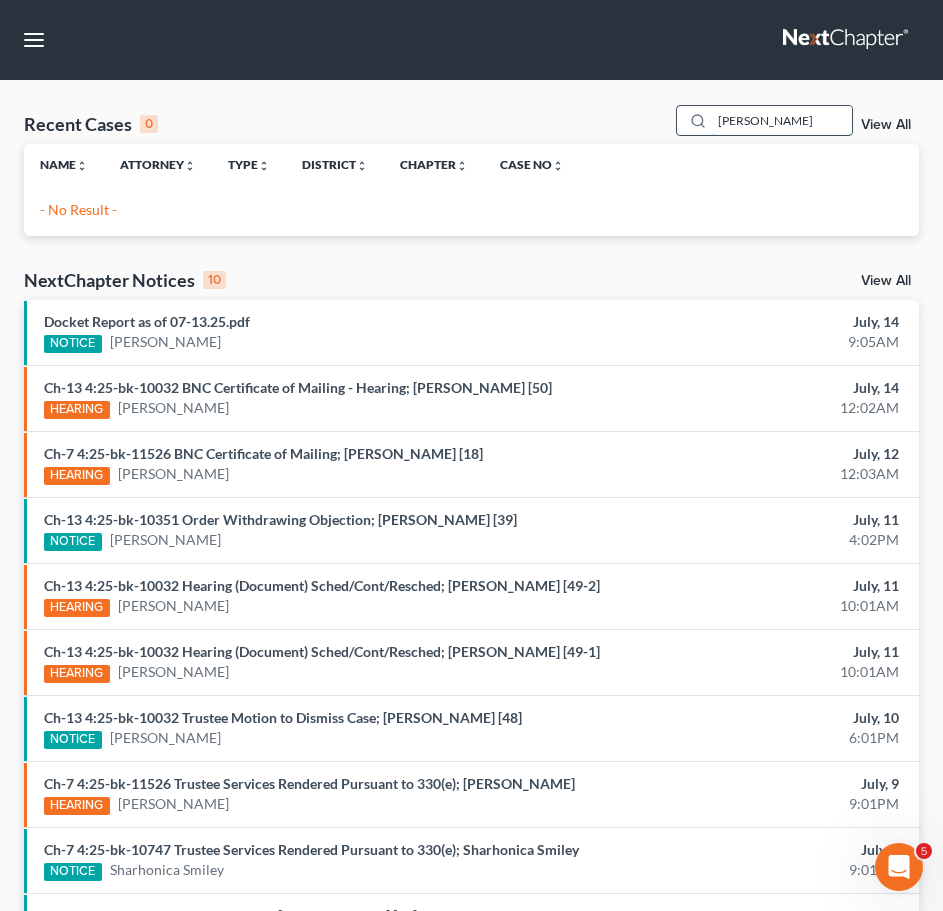 type on "[PERSON_NAME]" 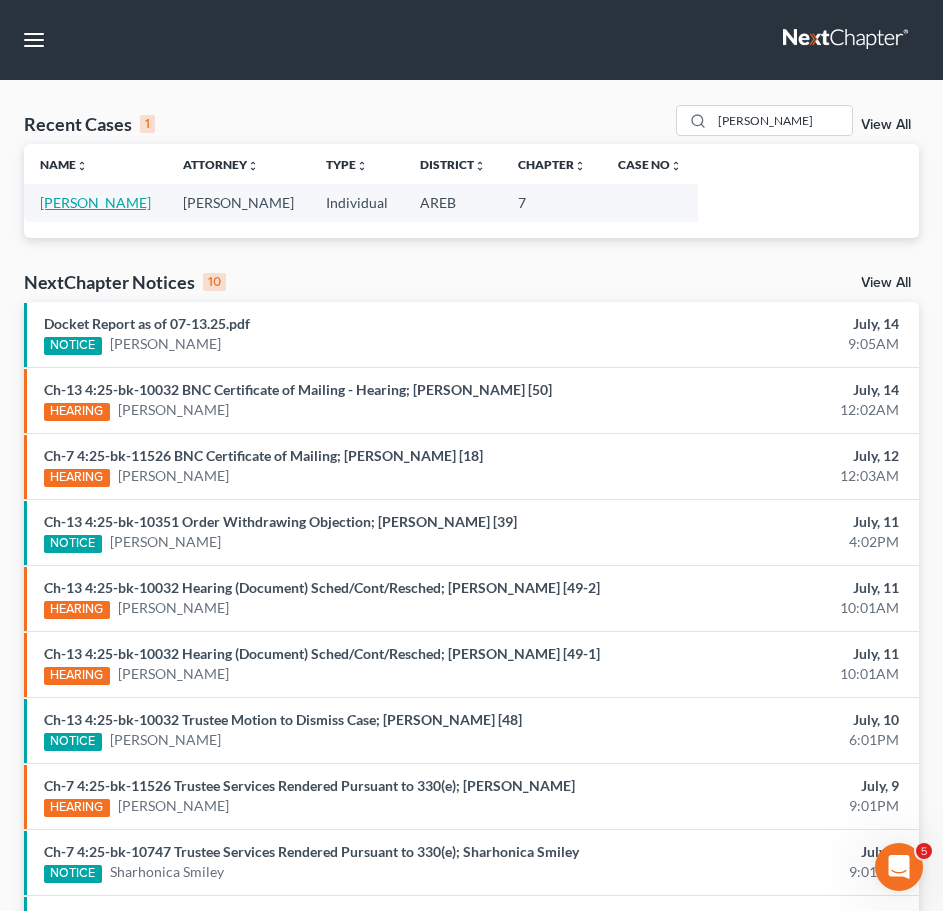 click on "[PERSON_NAME]" at bounding box center (95, 202) 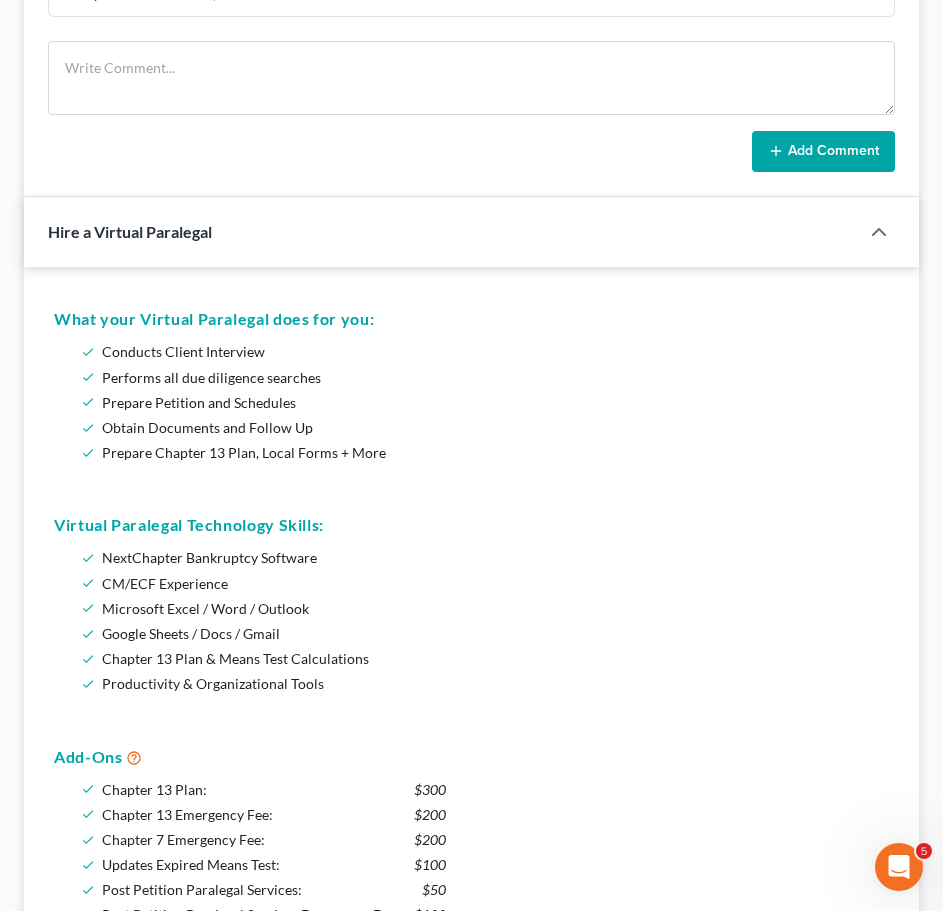 scroll, scrollTop: 1600, scrollLeft: 0, axis: vertical 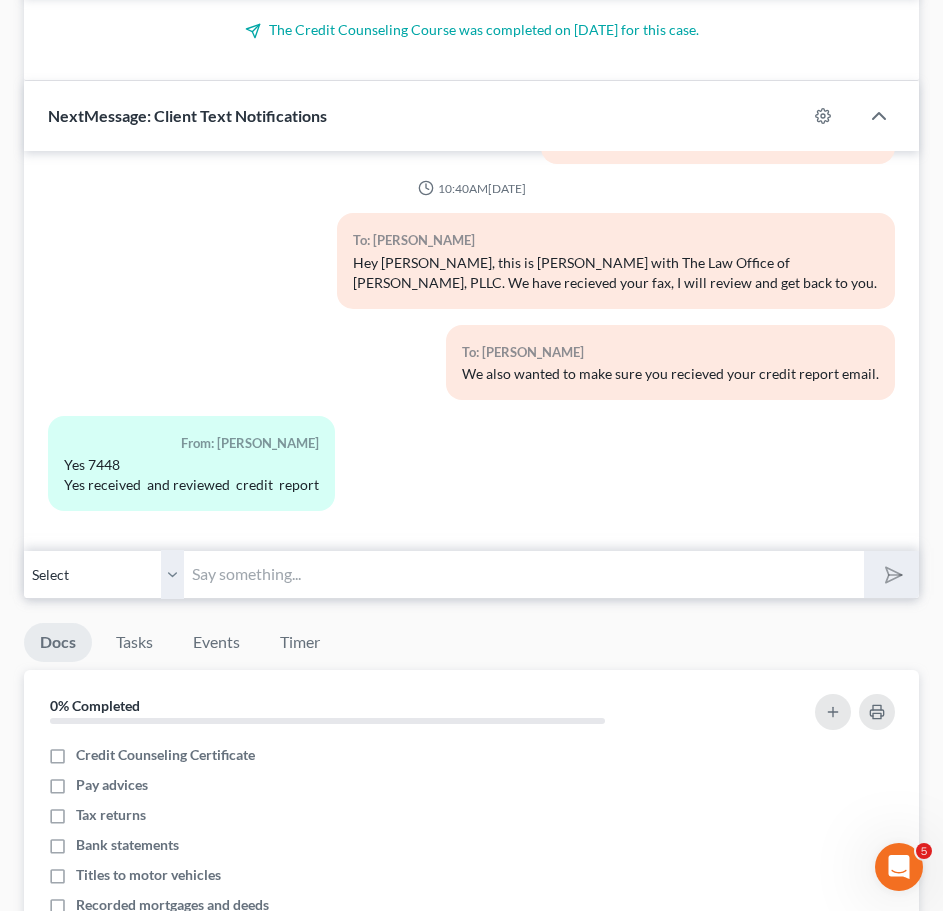 click at bounding box center [524, 574] 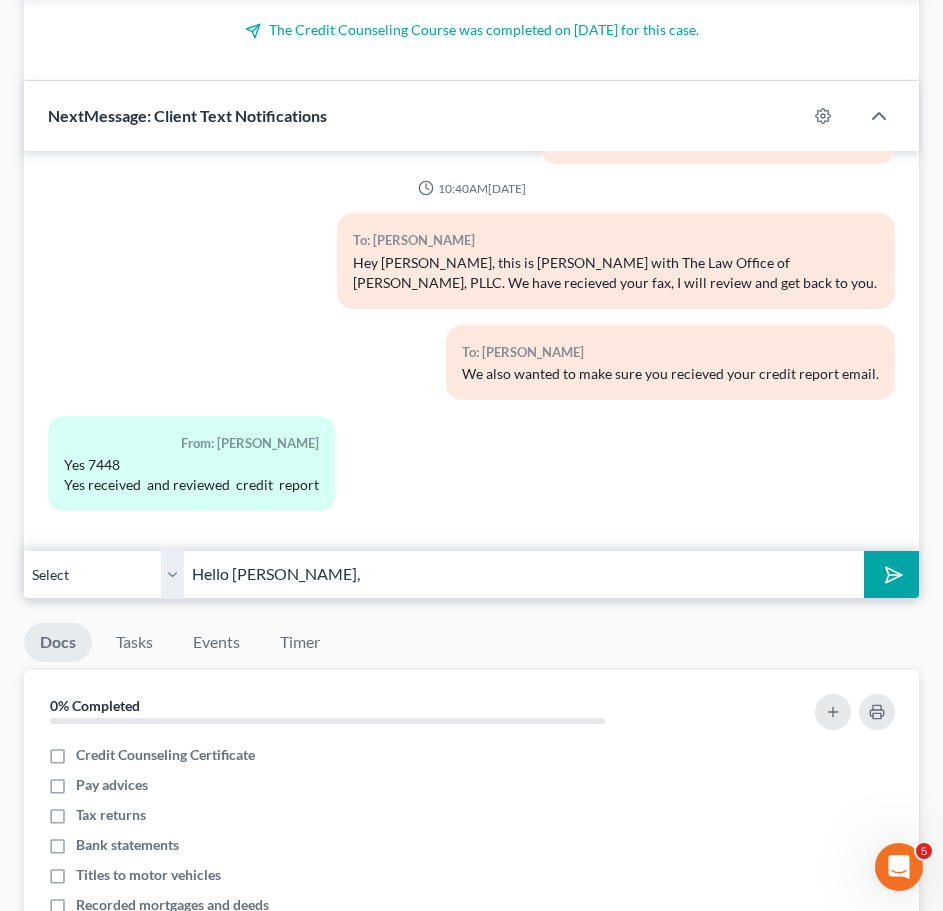 click on "Hello [PERSON_NAME]," at bounding box center [524, 574] 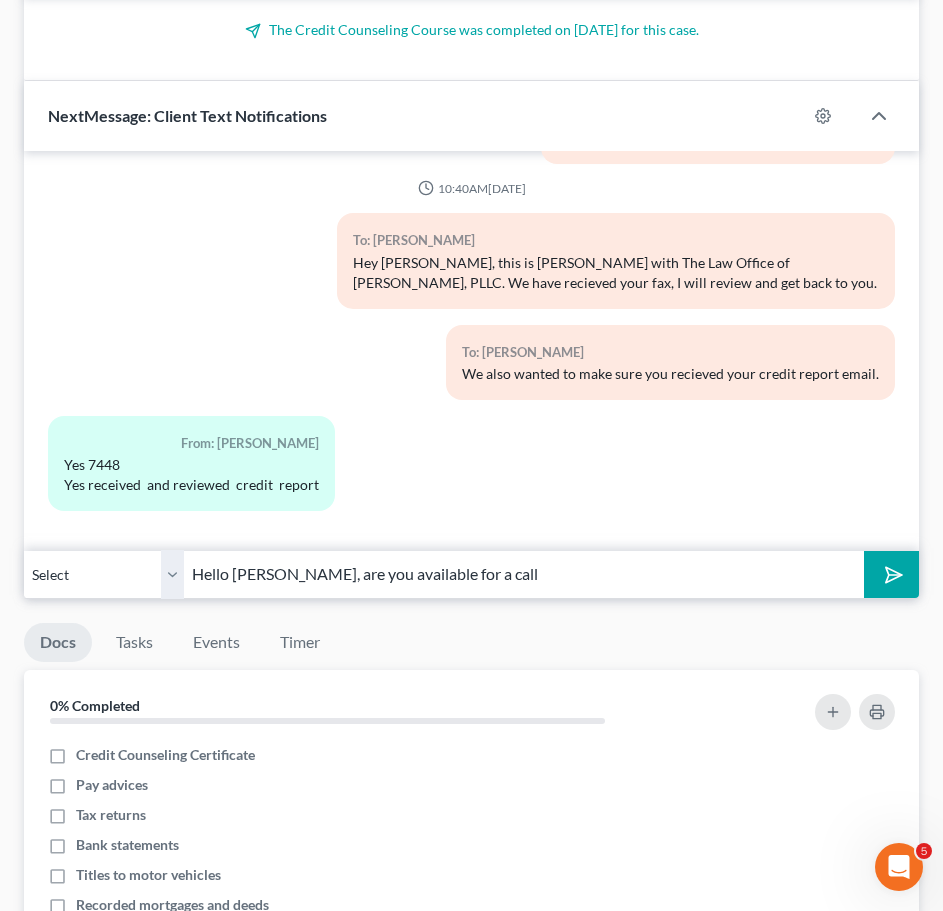 click on "Hello [PERSON_NAME], are you available for a call" at bounding box center [524, 574] 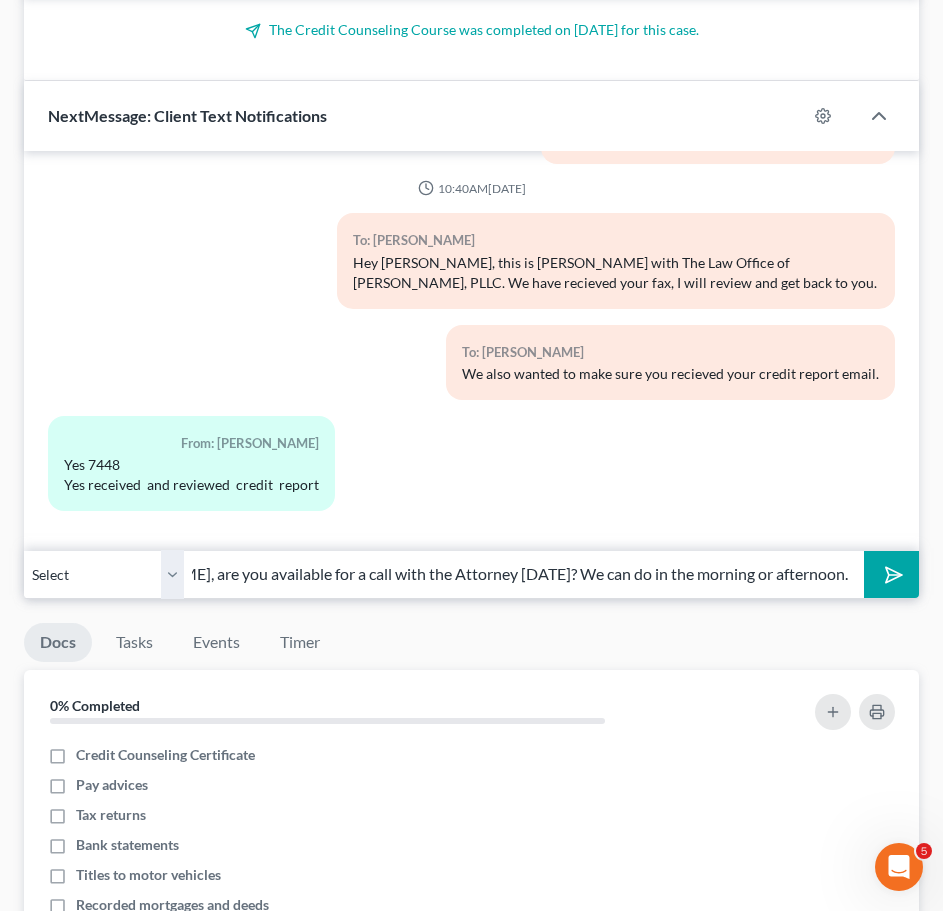 scroll, scrollTop: 0, scrollLeft: 164, axis: horizontal 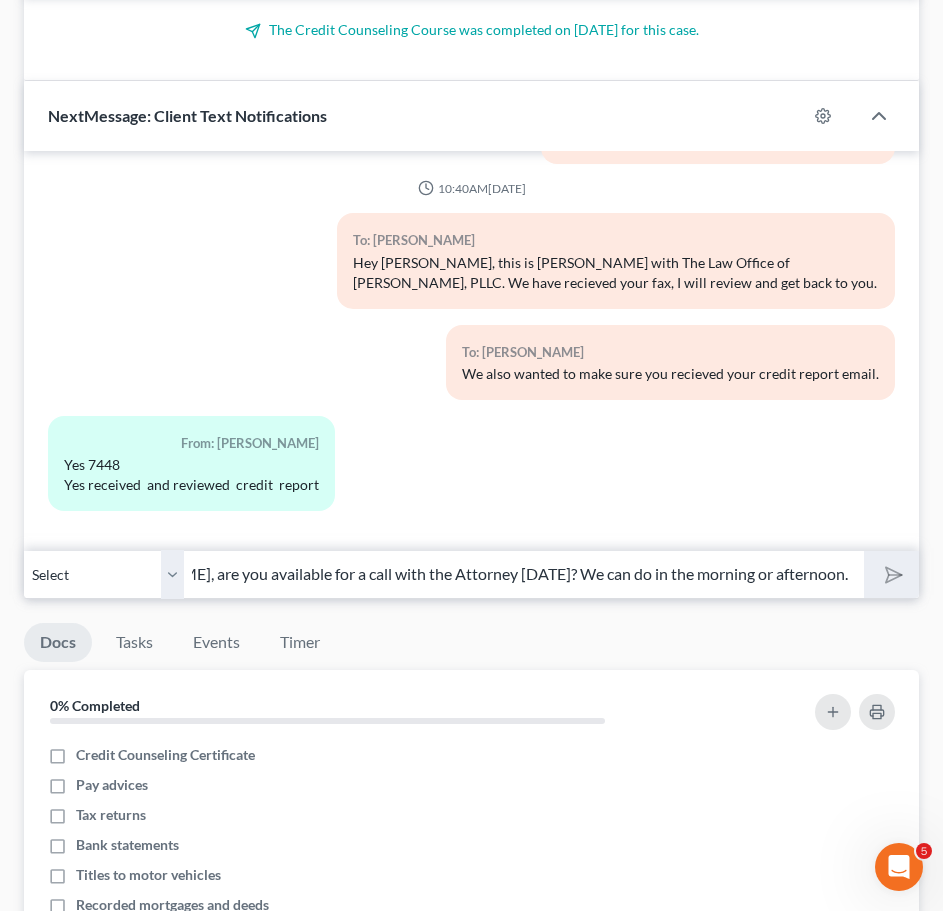 type 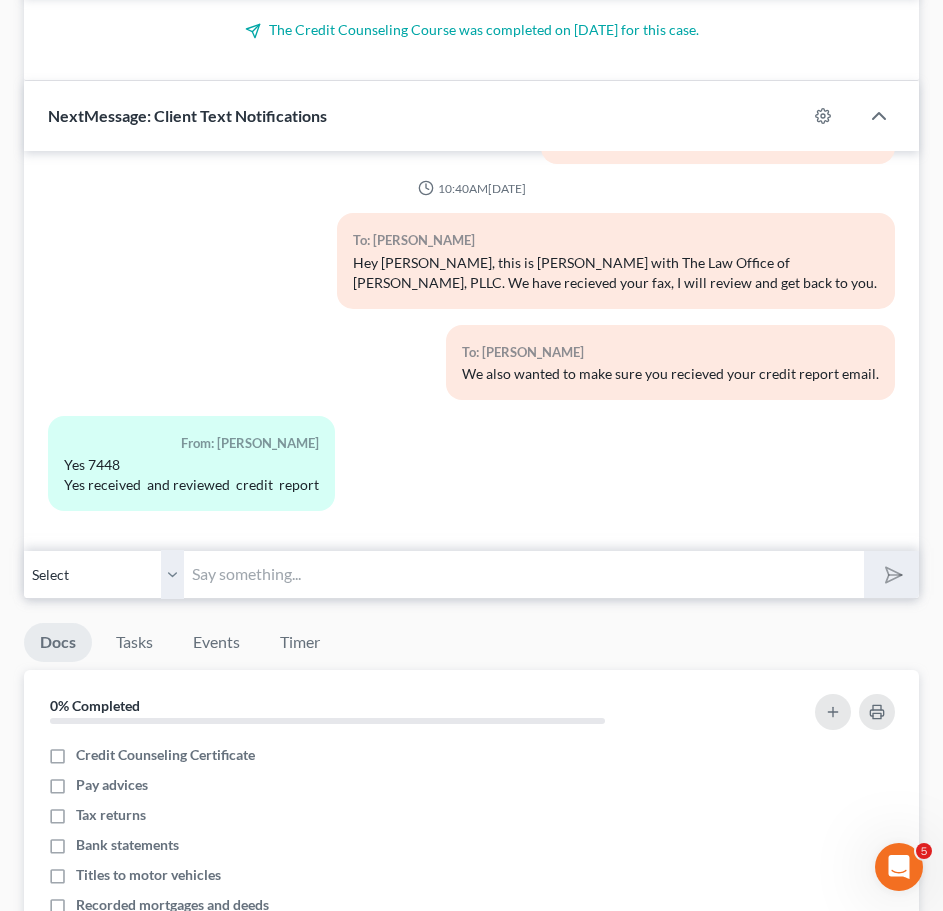 scroll, scrollTop: 0, scrollLeft: 0, axis: both 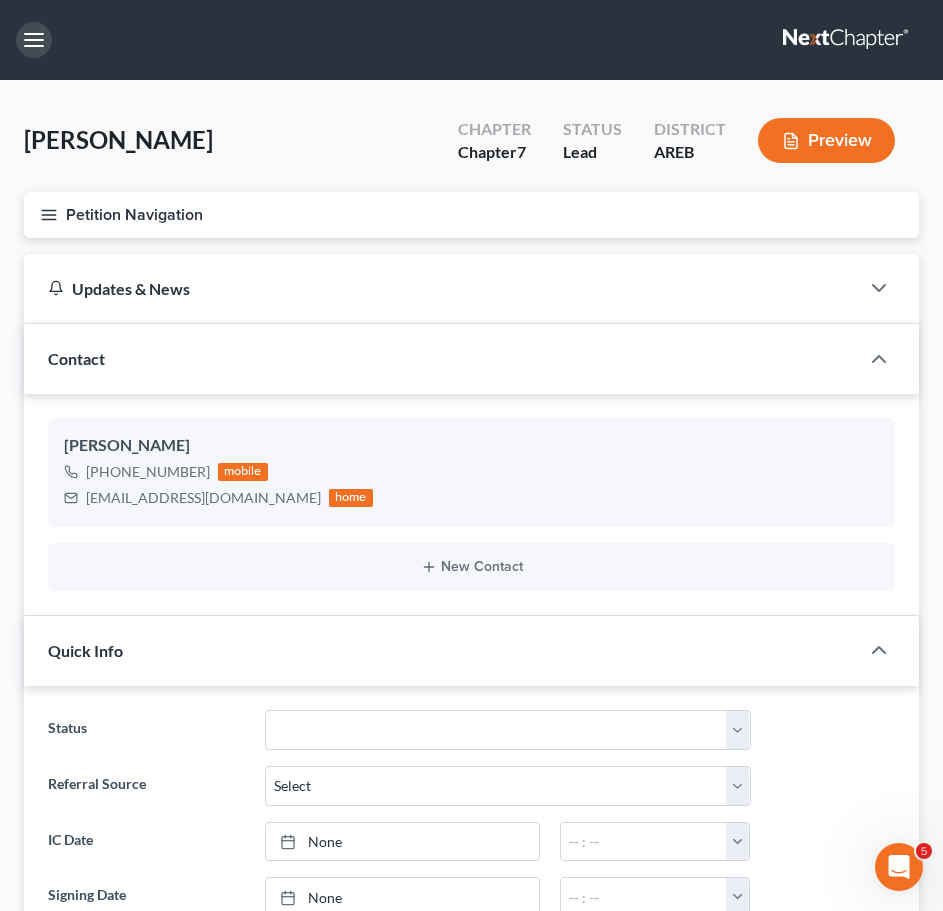 click at bounding box center (34, 40) 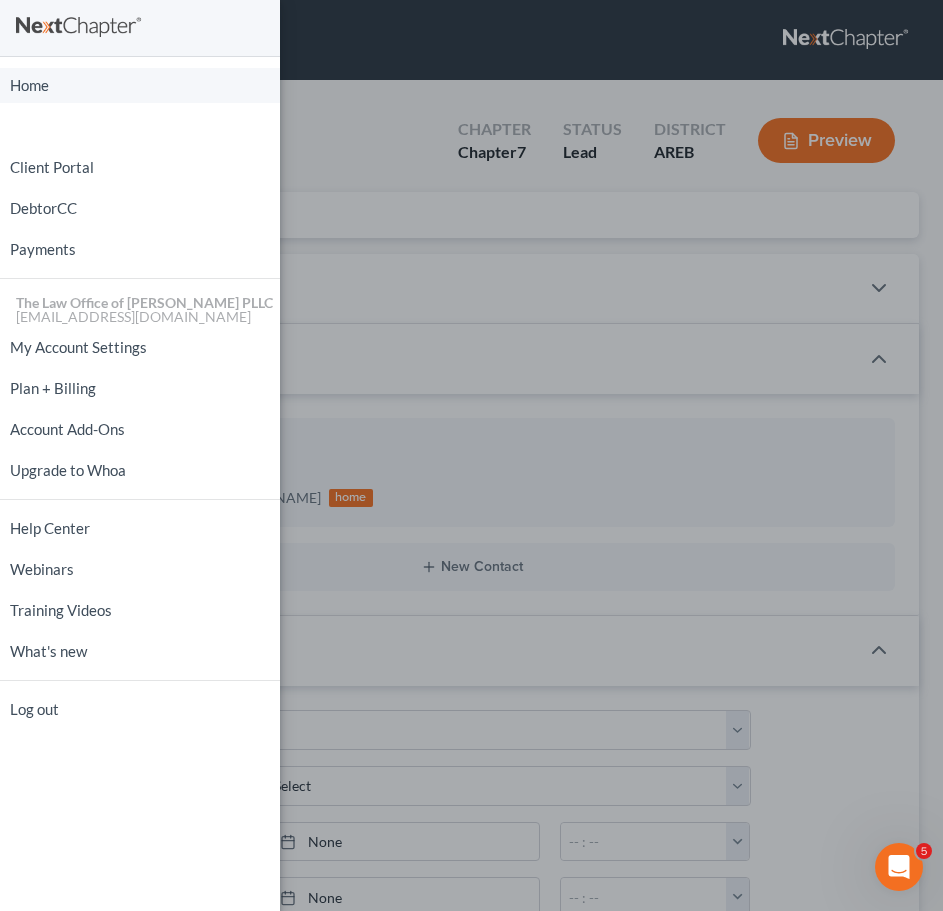 click on "Home" at bounding box center [140, 85] 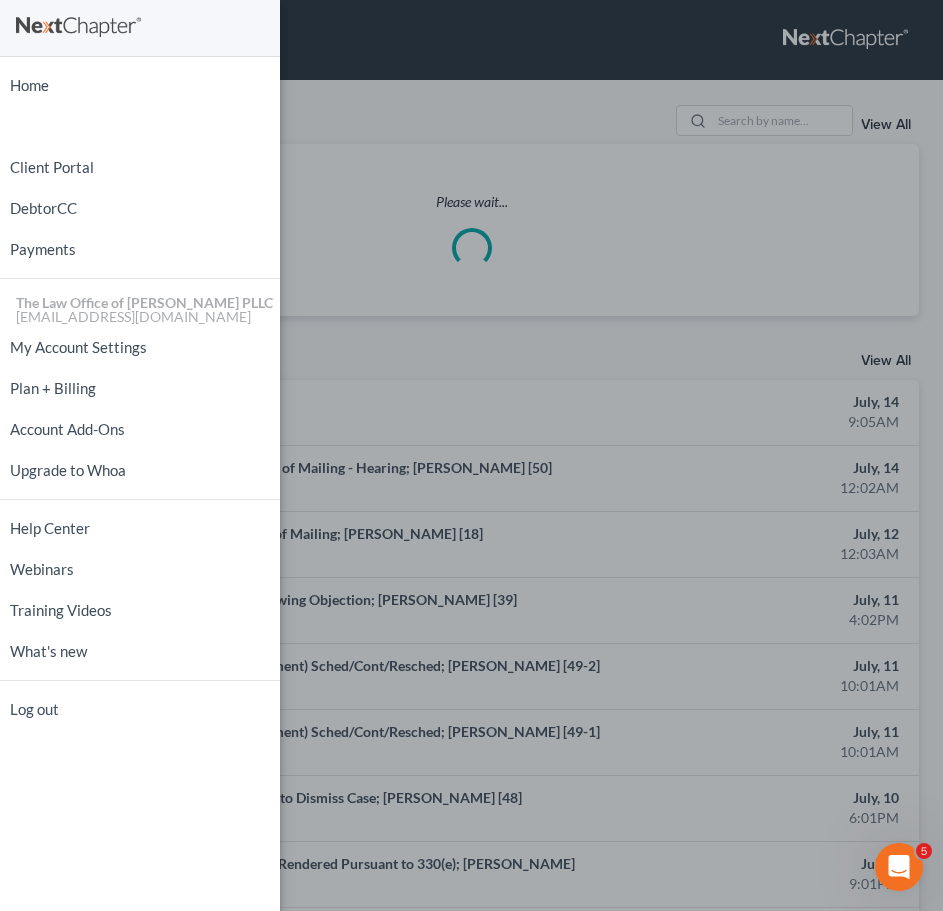 click on "Home New Case Client Portal DebtorCC Payments The Law Office of [PERSON_NAME] PLLC [EMAIL_ADDRESS][DOMAIN_NAME] My Account Settings Plan + Billing Account Add-Ons Upgrade to Whoa Help Center Webinars Training Videos What's new Log out" at bounding box center (471, 455) 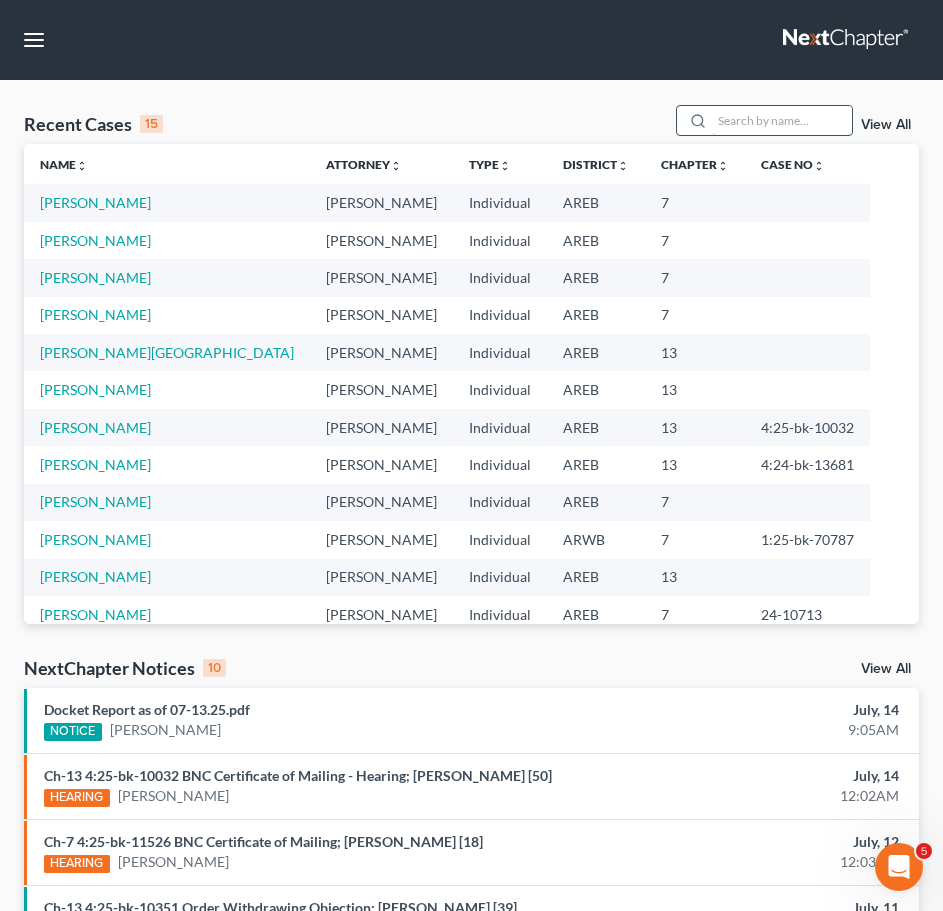 click at bounding box center [782, 120] 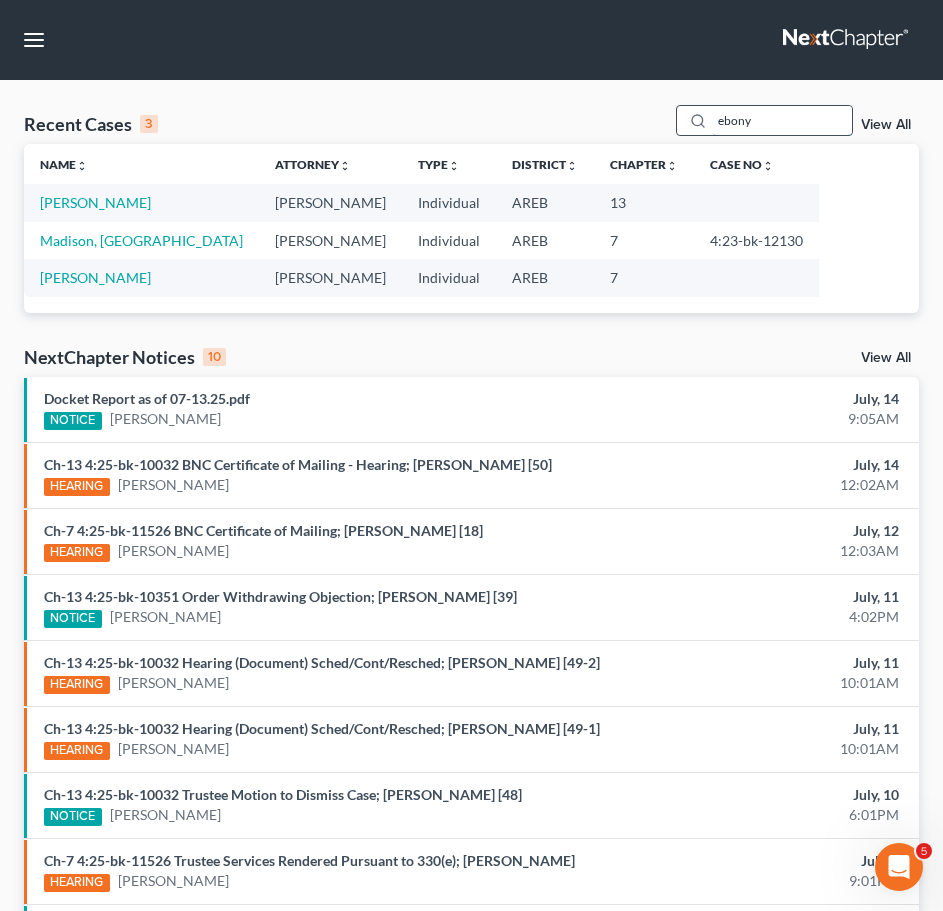 type on "ebony" 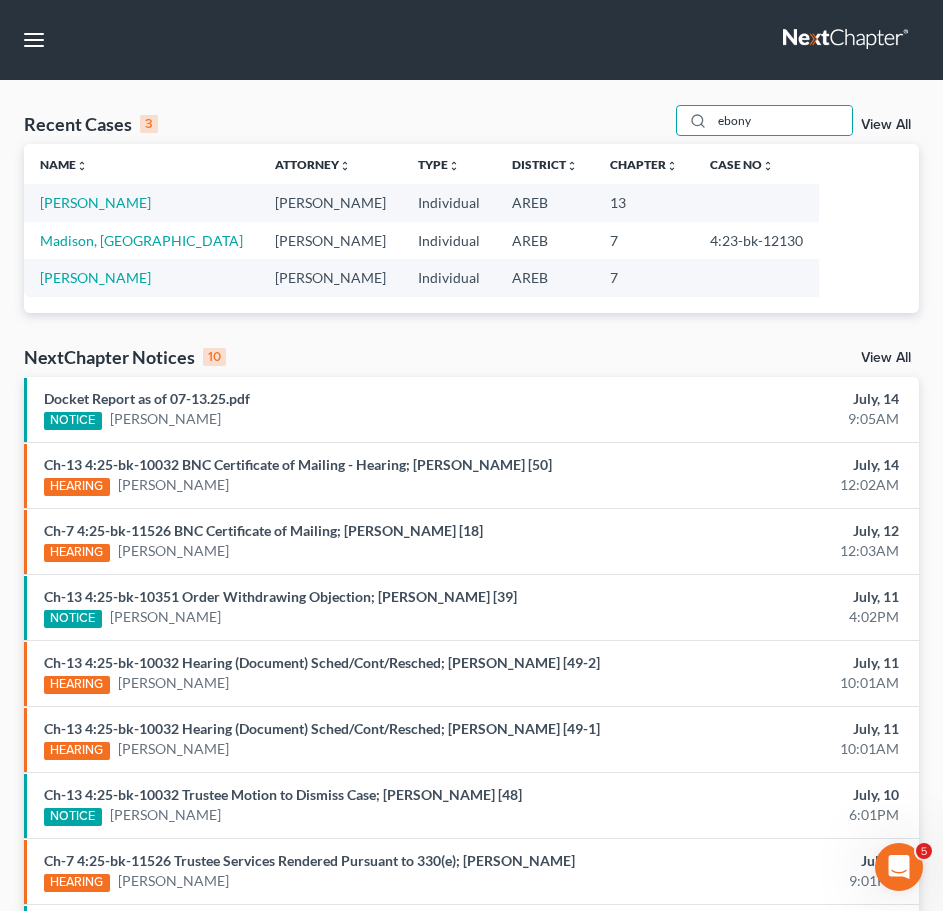 click on "[PERSON_NAME]" at bounding box center (141, 202) 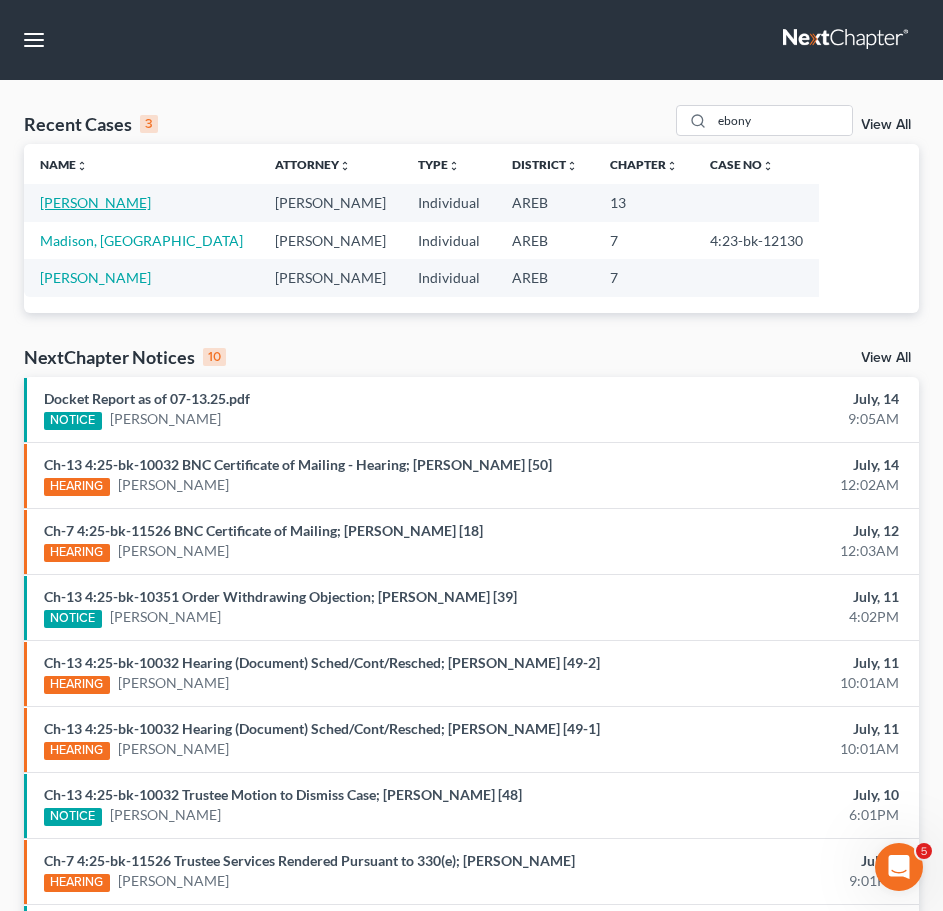 click on "[PERSON_NAME]" at bounding box center [95, 202] 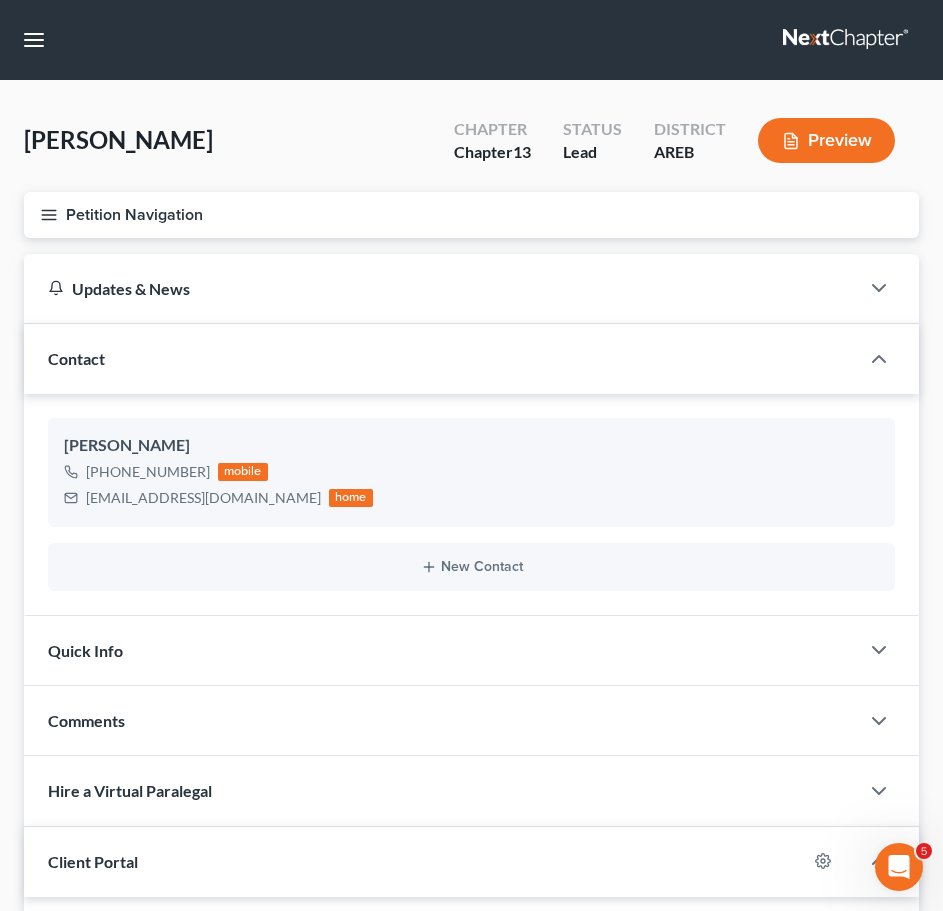 scroll, scrollTop: 212, scrollLeft: 0, axis: vertical 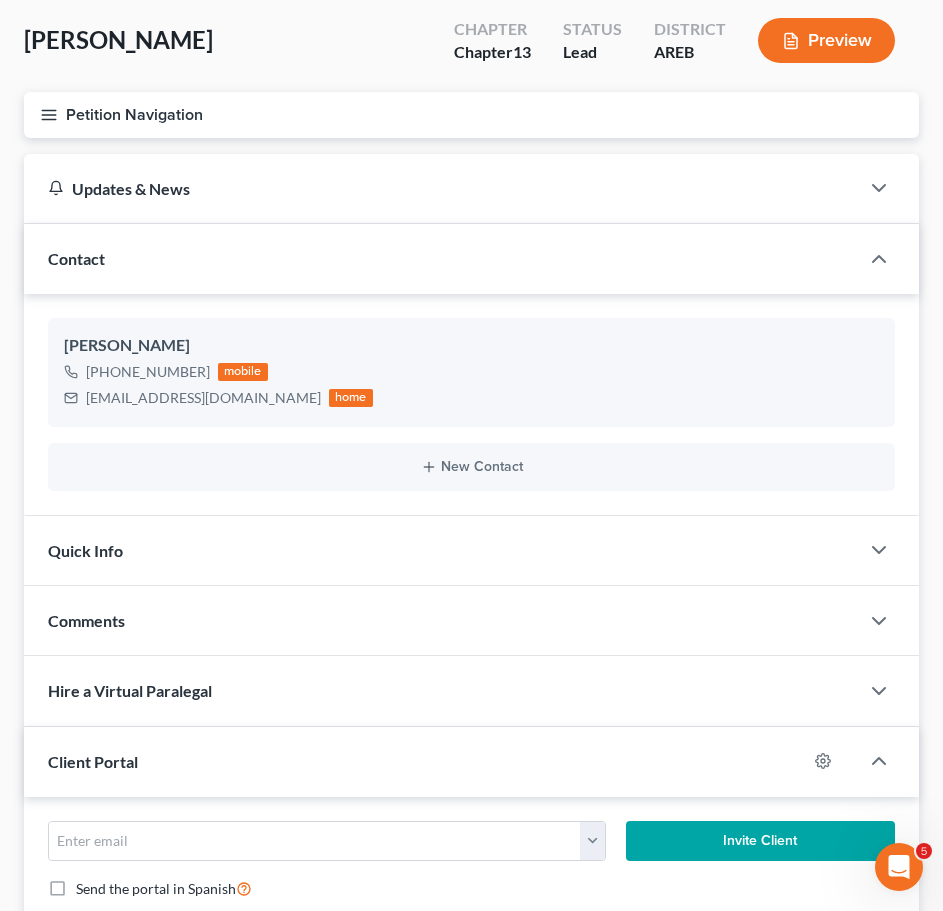 click on "Petition Navigation" at bounding box center (471, 115) 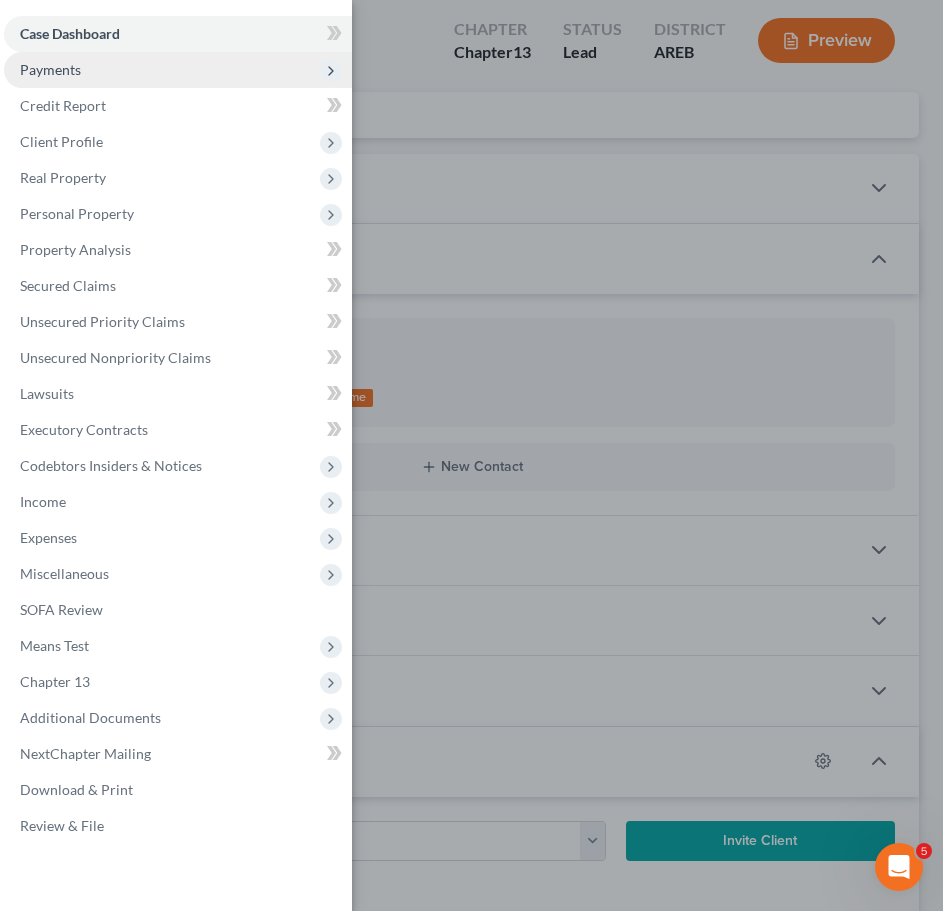 click on "Payments" at bounding box center [178, 70] 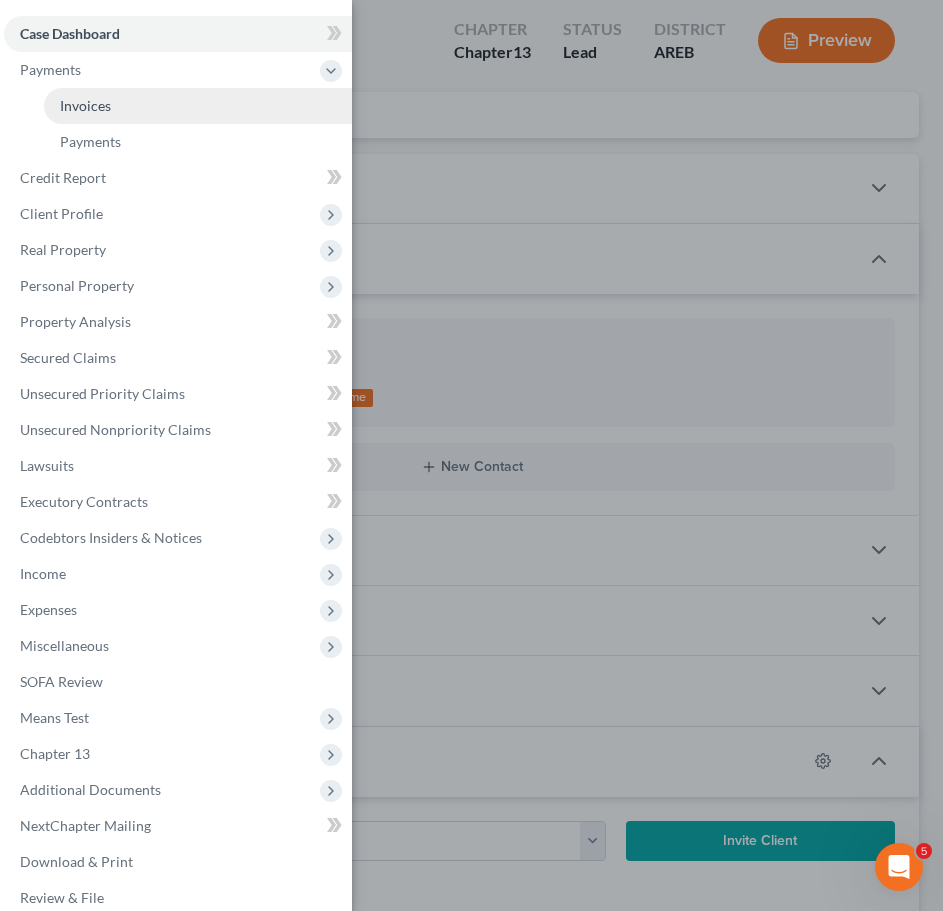click on "Invoices" at bounding box center [85, 105] 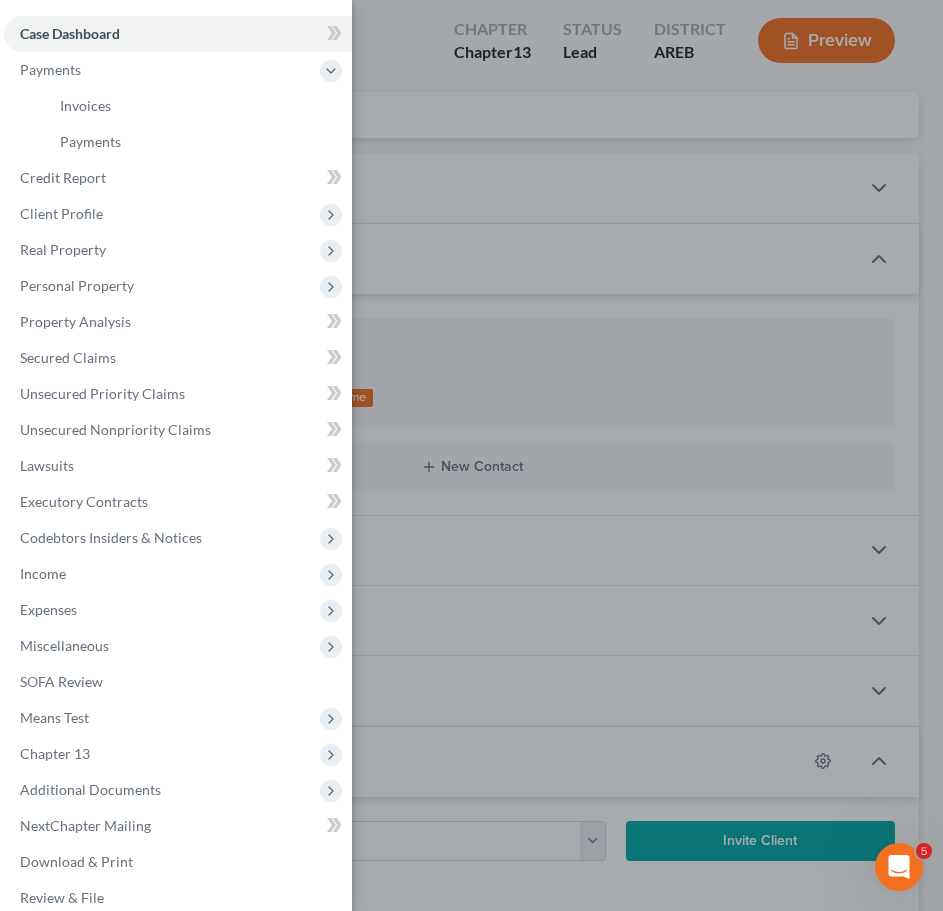 scroll, scrollTop: 0, scrollLeft: 0, axis: both 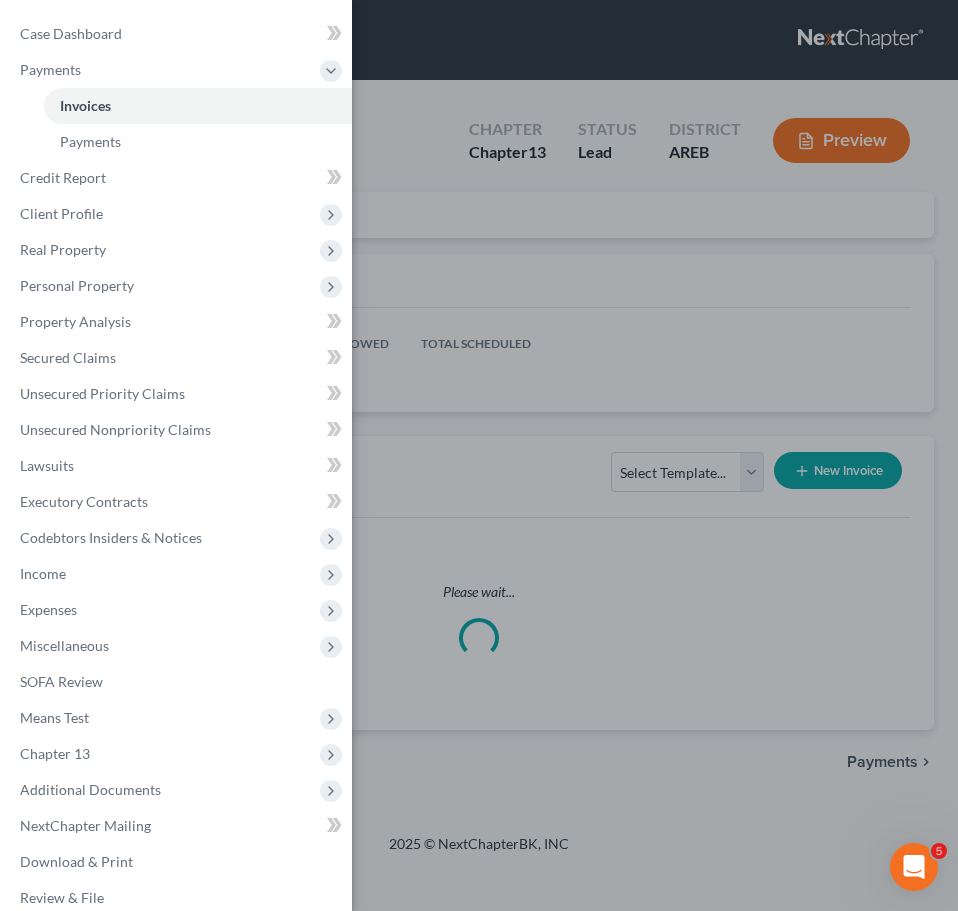 click on "Case Dashboard
Payments
Invoices
Payments
Payments
Credit Report
Client Profile" at bounding box center (479, 455) 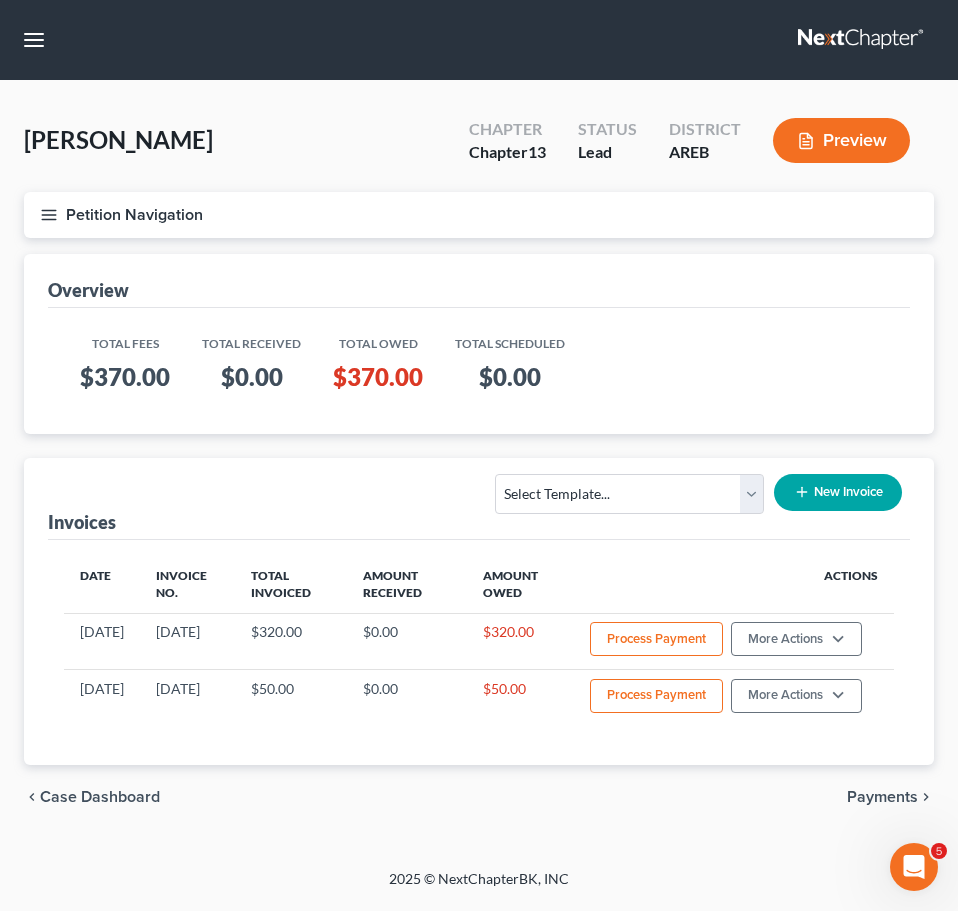 click on "Petition Navigation" at bounding box center (479, 215) 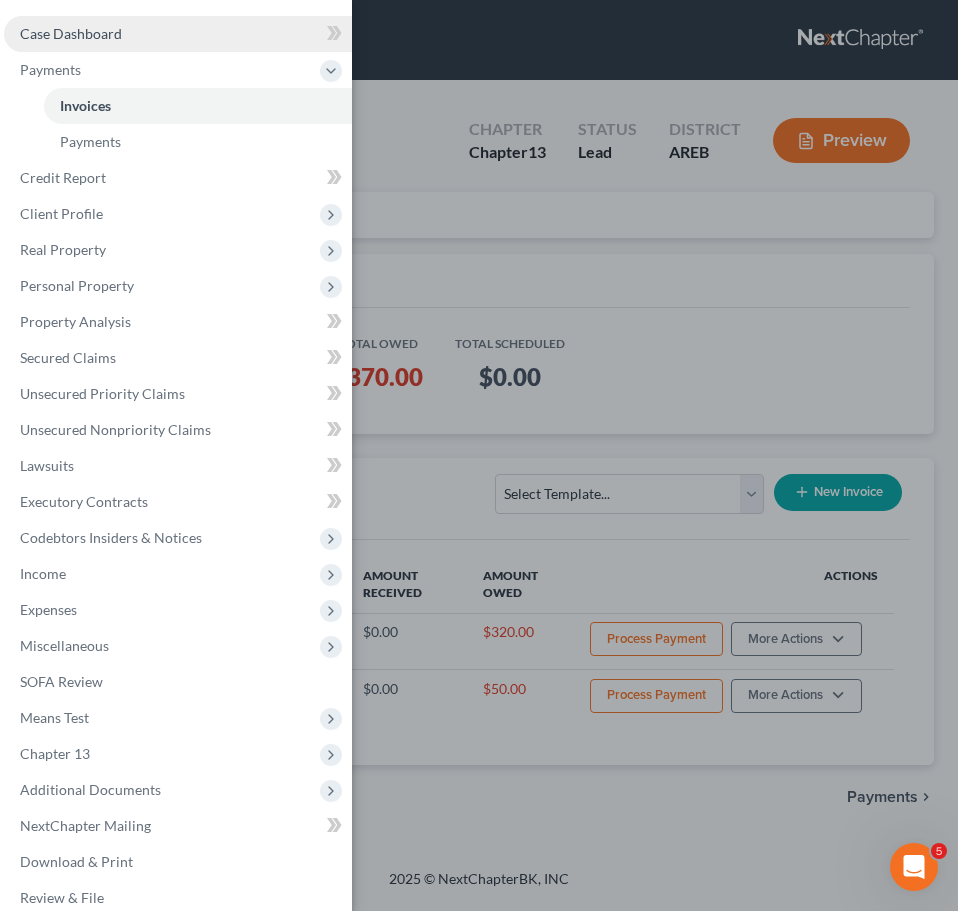 click on "Case Dashboard" at bounding box center [178, 34] 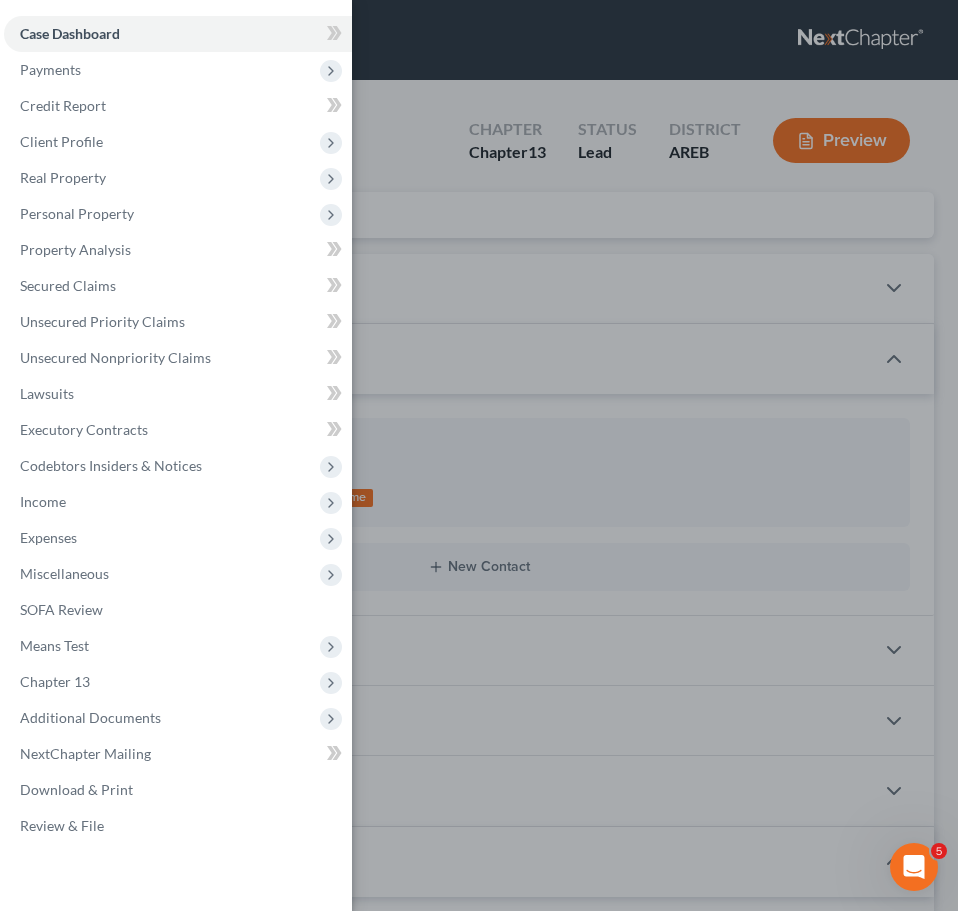 click on "Case Dashboard
Payments
Invoices
Payments
Payments
Credit Report
Client Profile" at bounding box center (479, 455) 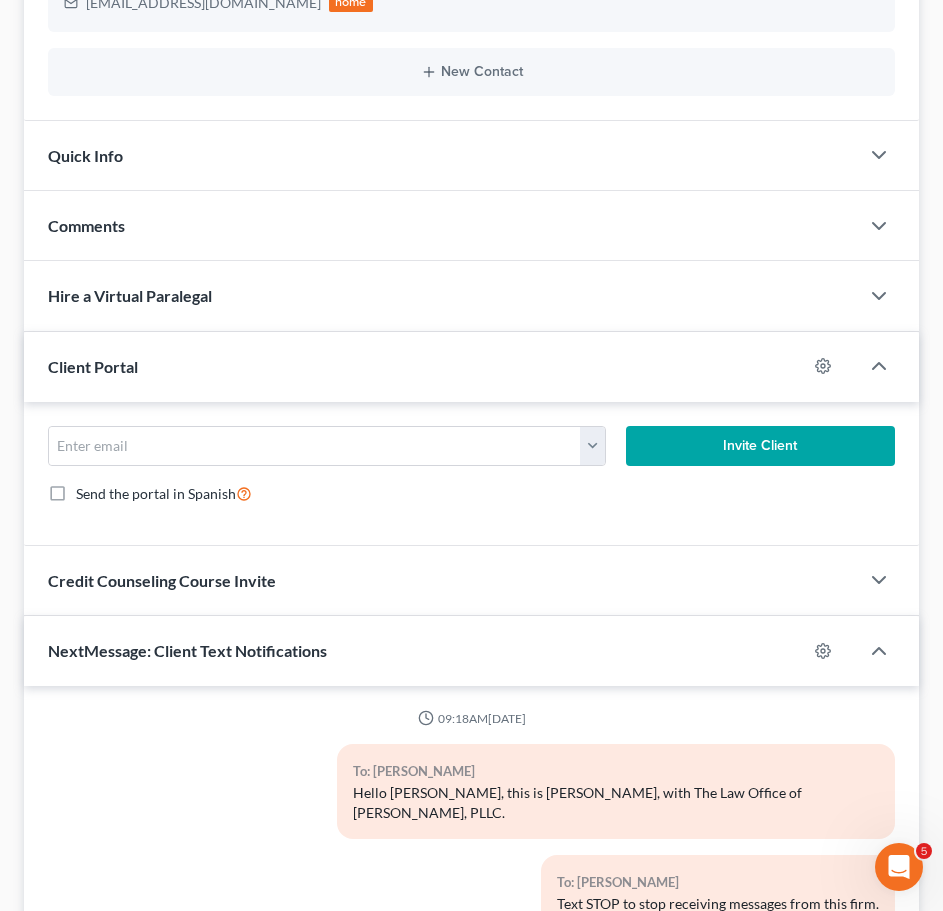 scroll, scrollTop: 500, scrollLeft: 0, axis: vertical 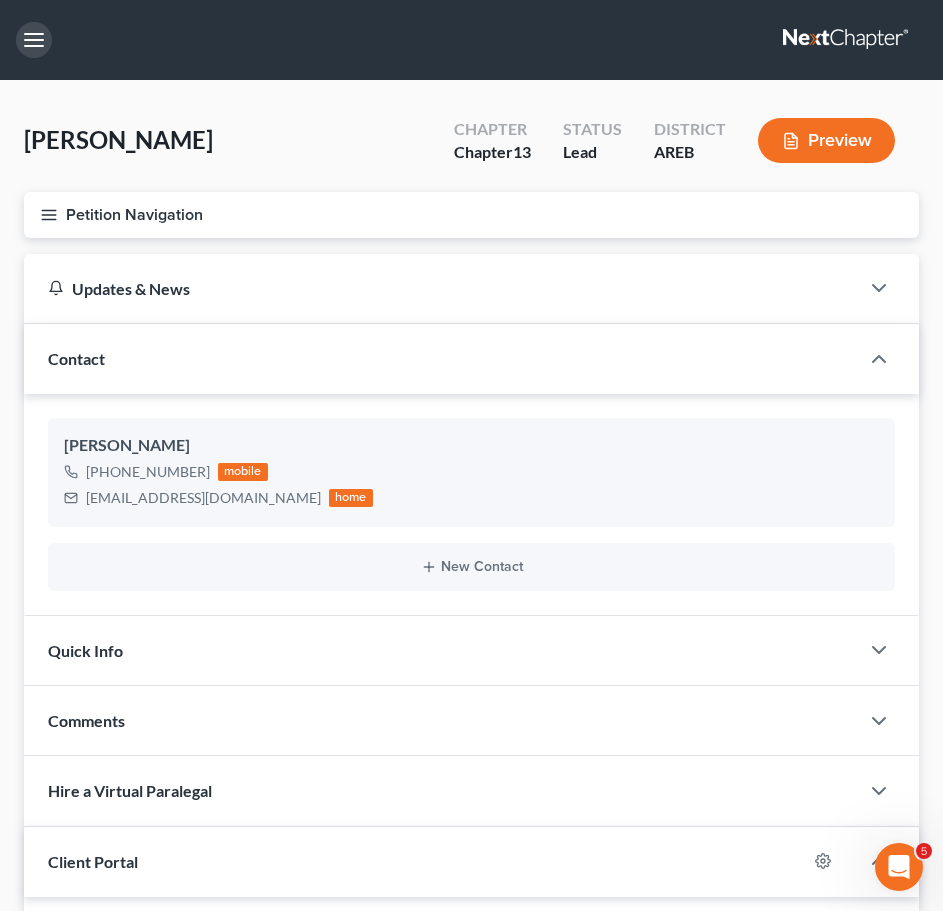 click at bounding box center (34, 40) 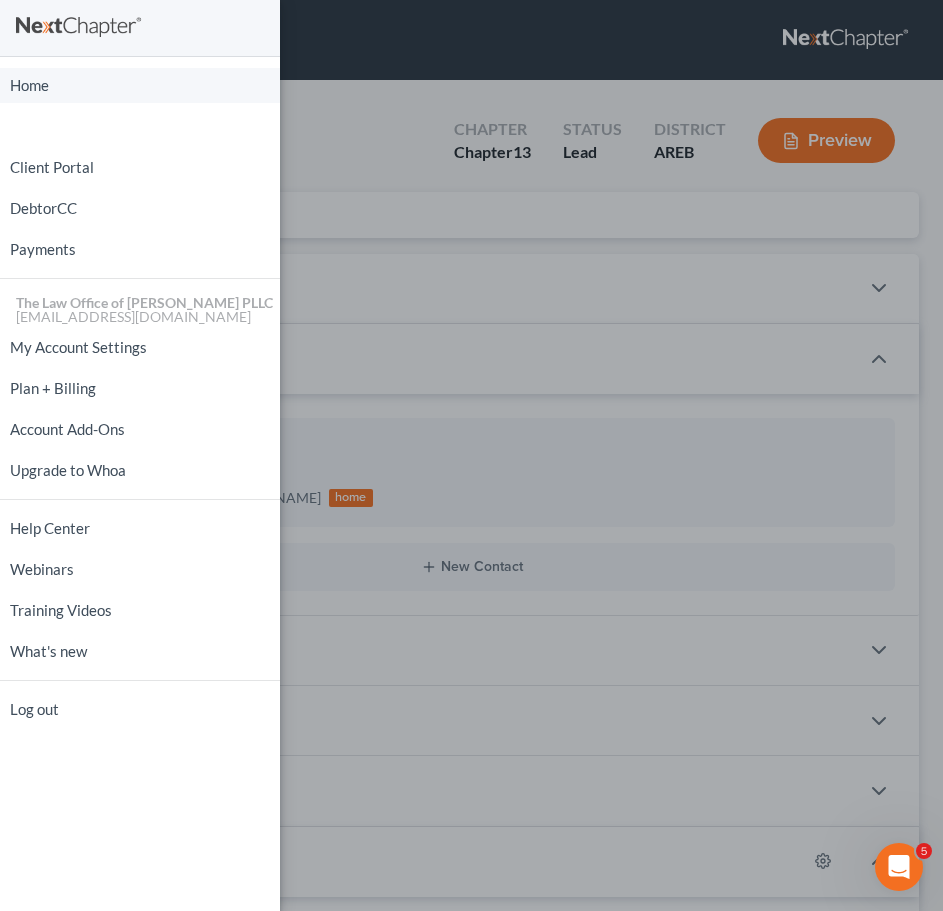 click on "Home" at bounding box center [140, 85] 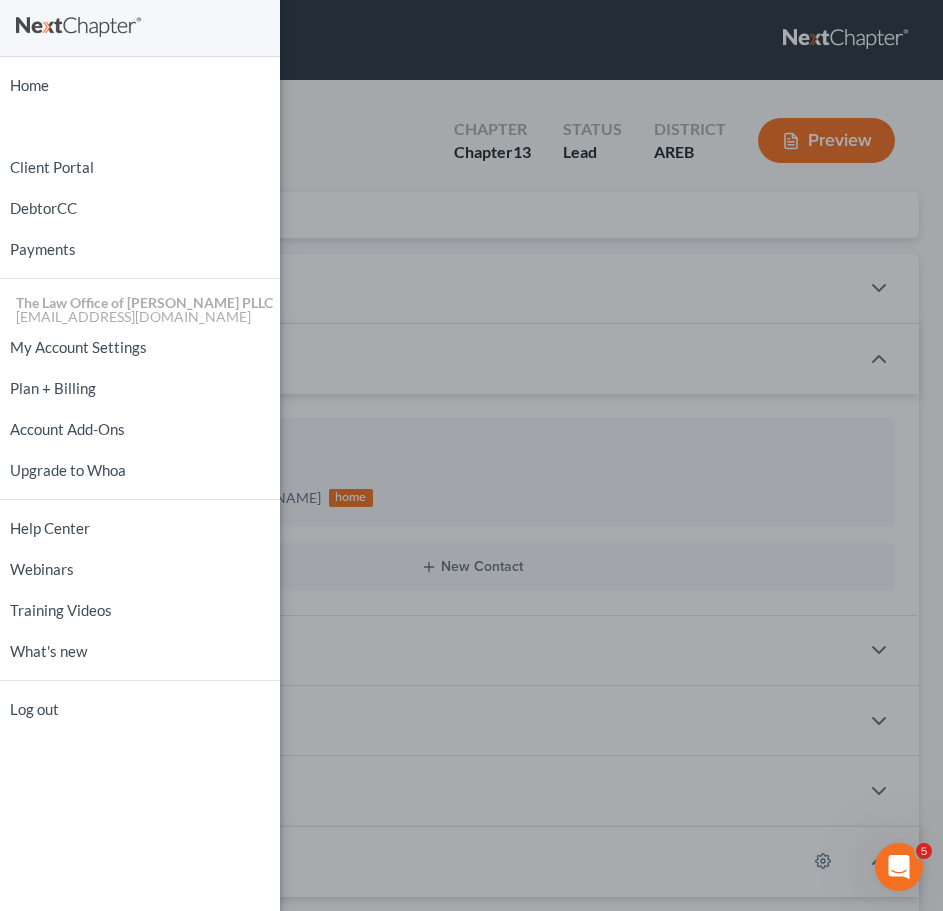 click on "Home New Case Client Portal DebtorCC Payments The Law Office of [PERSON_NAME] PLLC [EMAIL_ADDRESS][DOMAIN_NAME] My Account Settings Plan + Billing Account Add-Ons Upgrade to Whoa Help Center Webinars Training Videos What's new Log out" at bounding box center (471, 455) 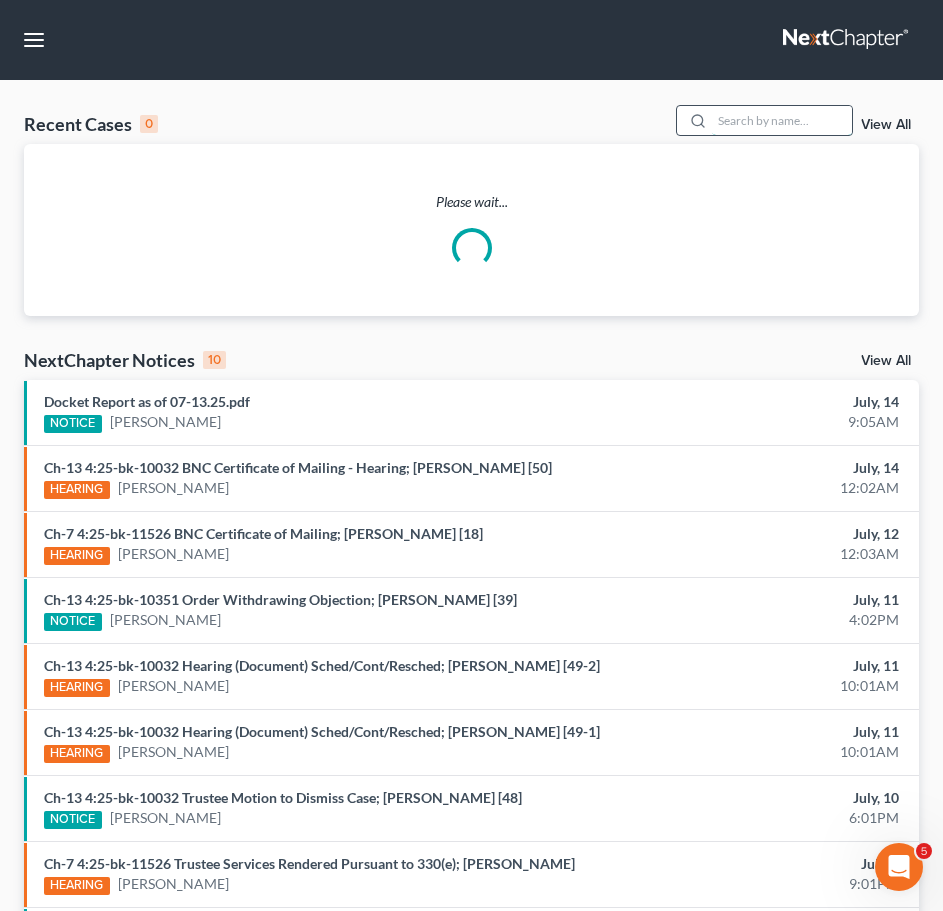 click at bounding box center (782, 120) 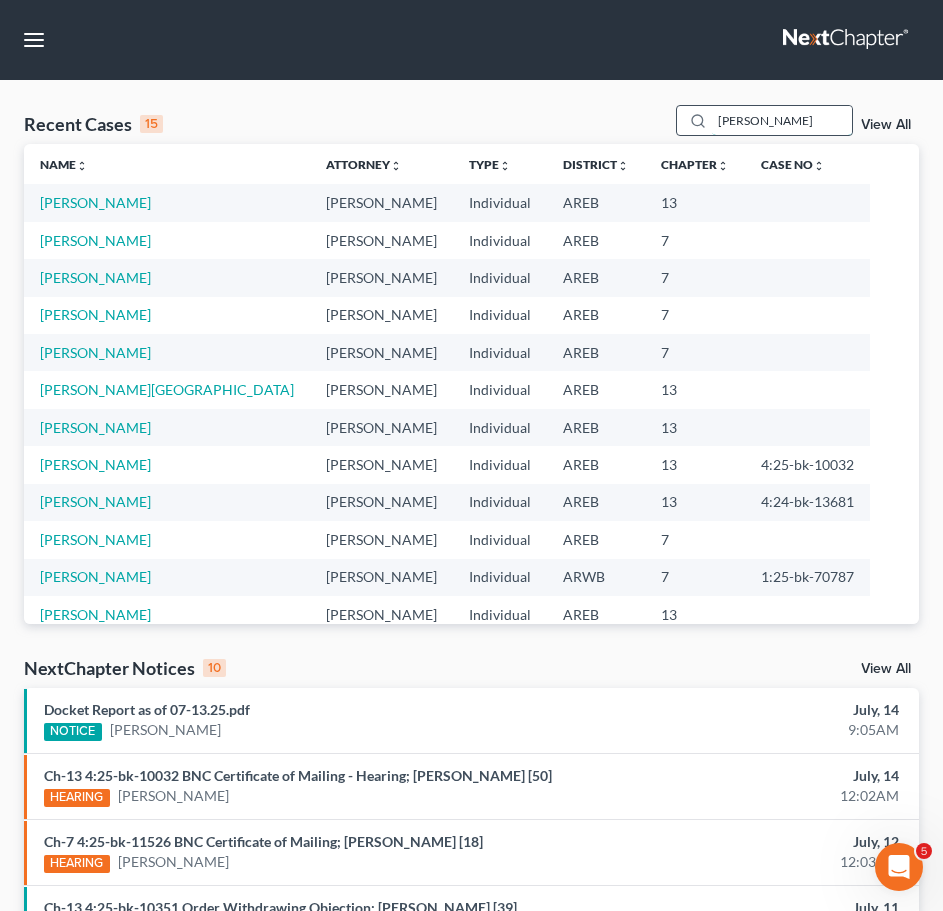 type on "[PERSON_NAME]" 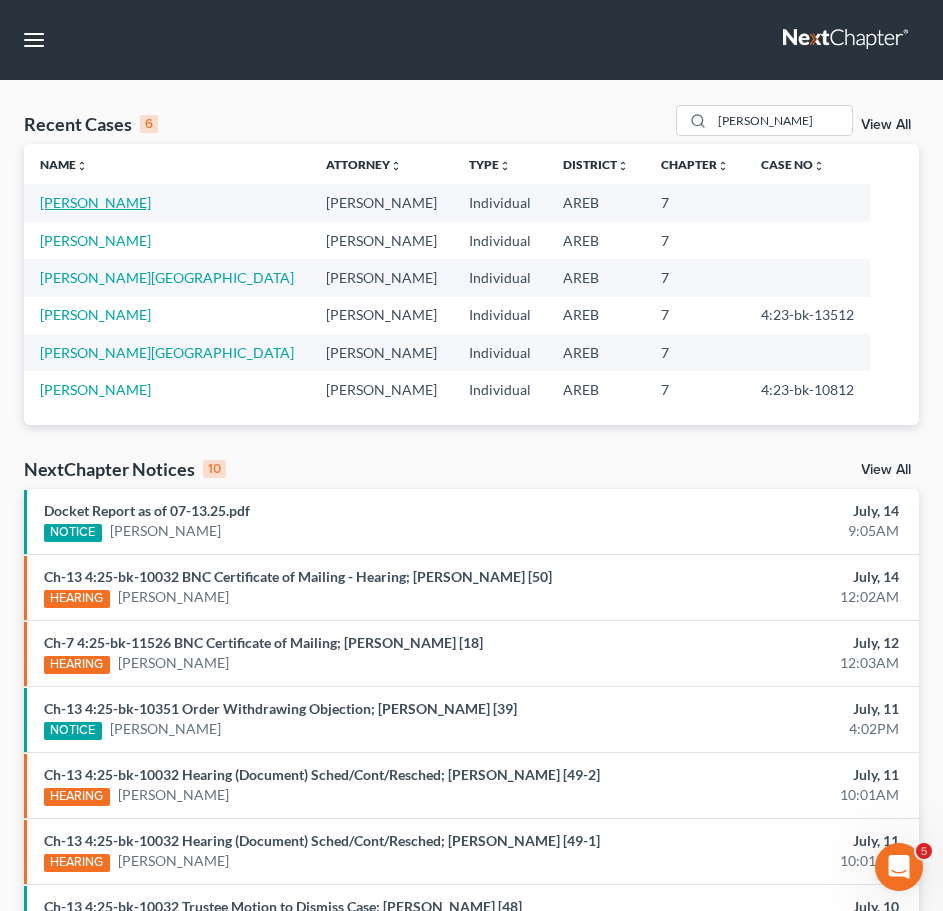 click on "[PERSON_NAME]" at bounding box center [95, 202] 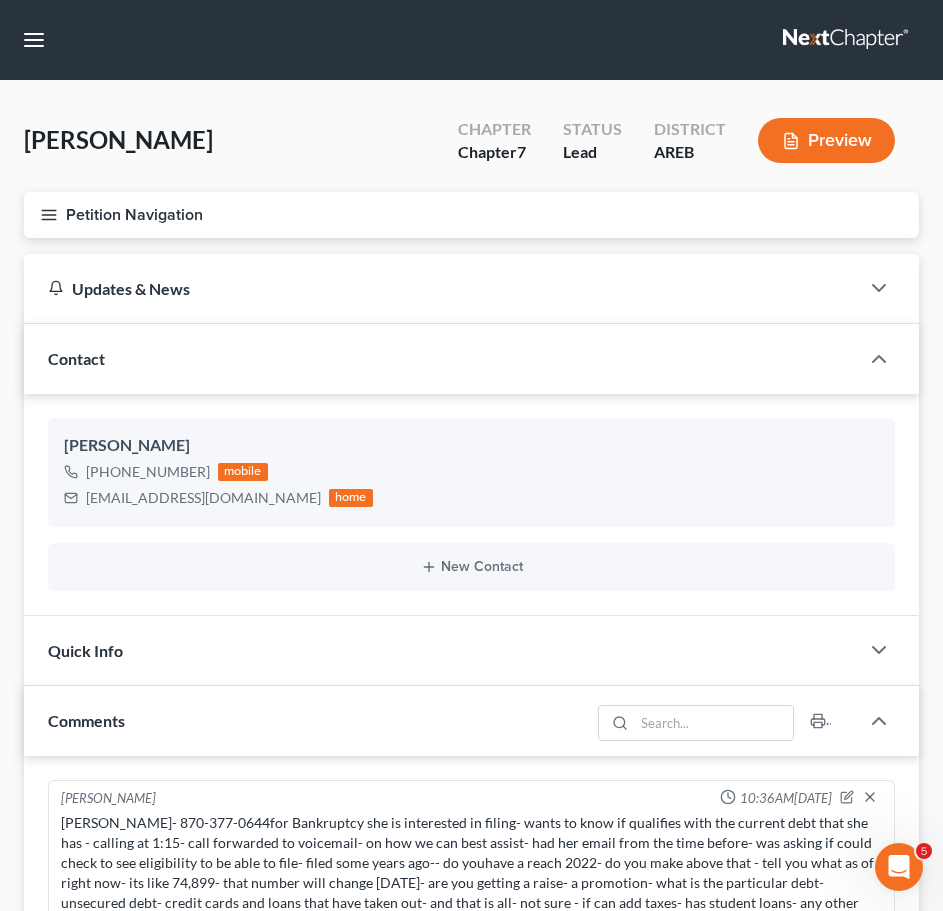 scroll, scrollTop: 158, scrollLeft: 0, axis: vertical 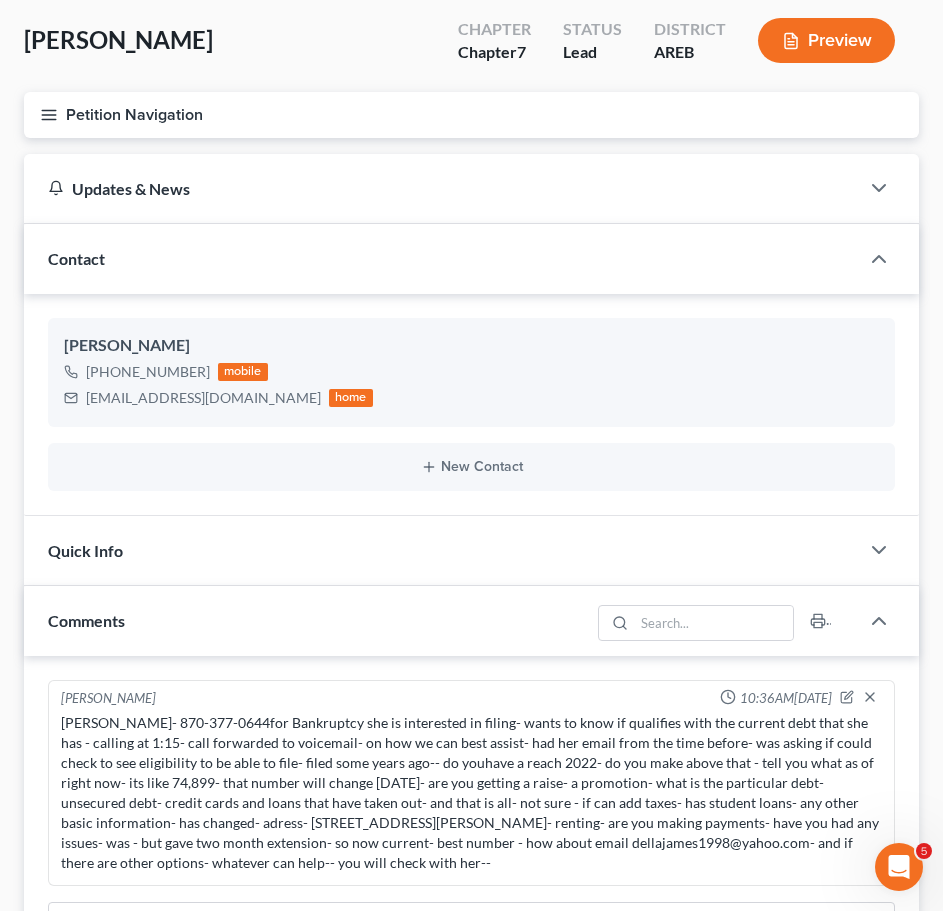 click on "Petition Navigation" at bounding box center [471, 115] 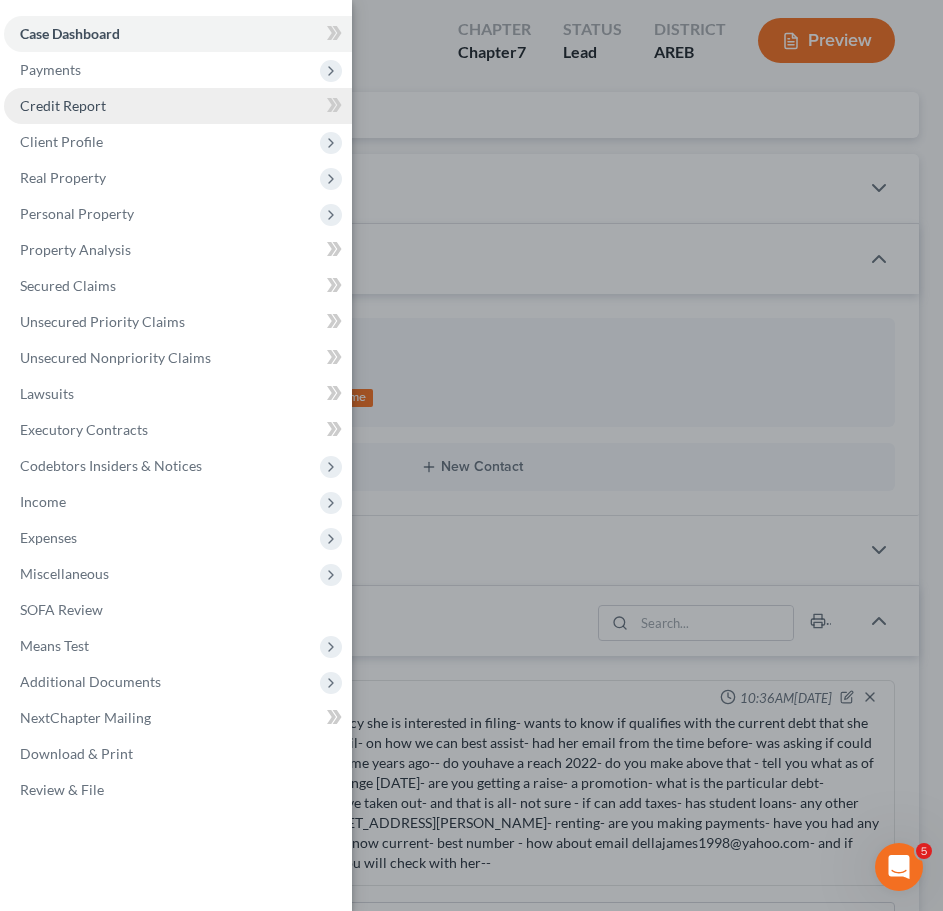 click on "Credit Report" at bounding box center (63, 105) 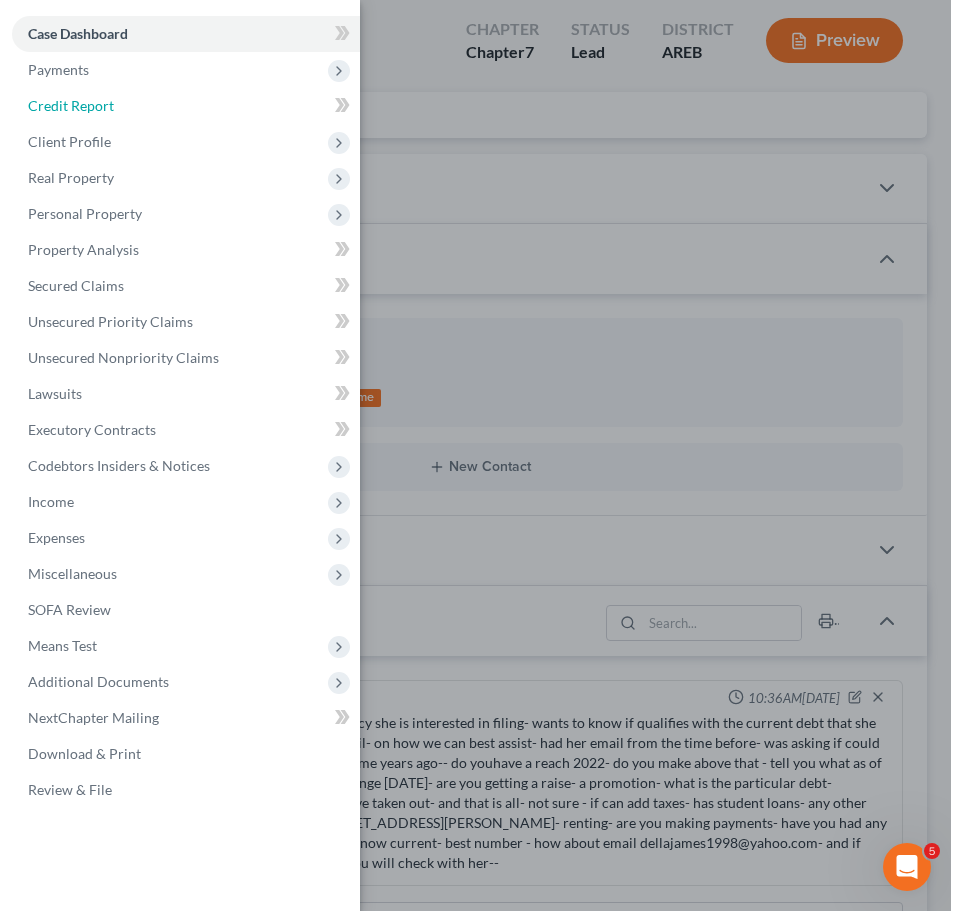 scroll, scrollTop: 0, scrollLeft: 0, axis: both 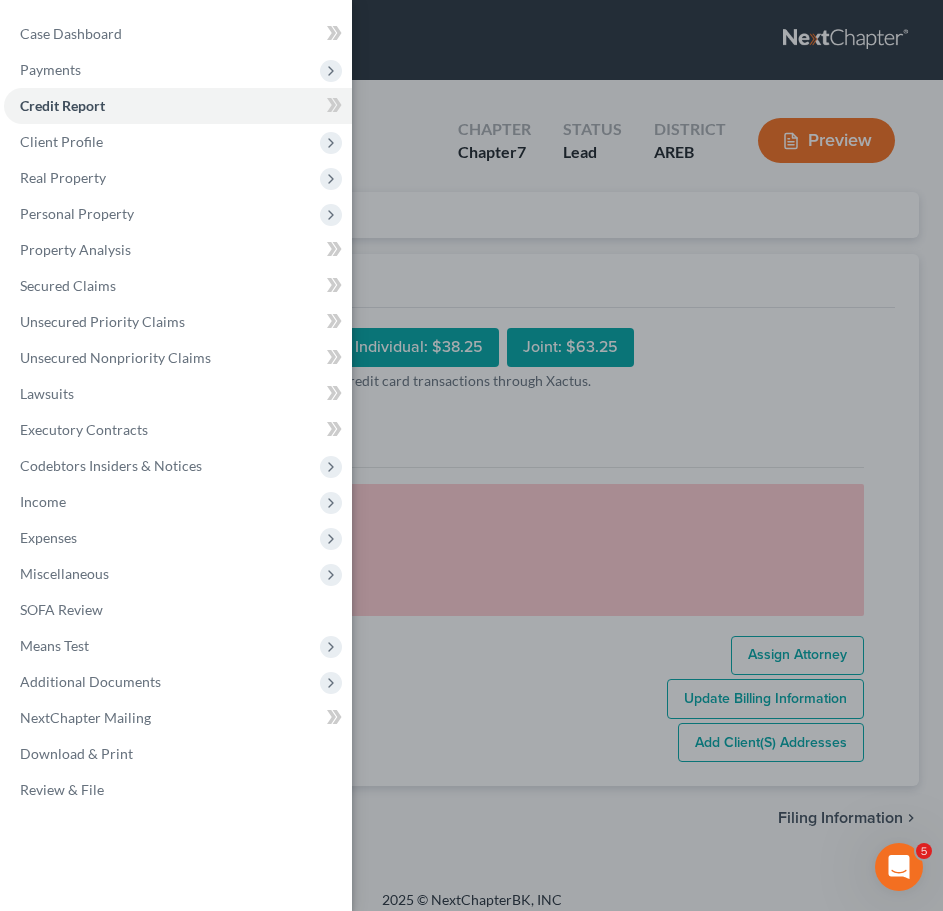 click on "Case Dashboard
Payments
Invoices
Payments
Payments
Credit Report
Client Profile" at bounding box center [471, 455] 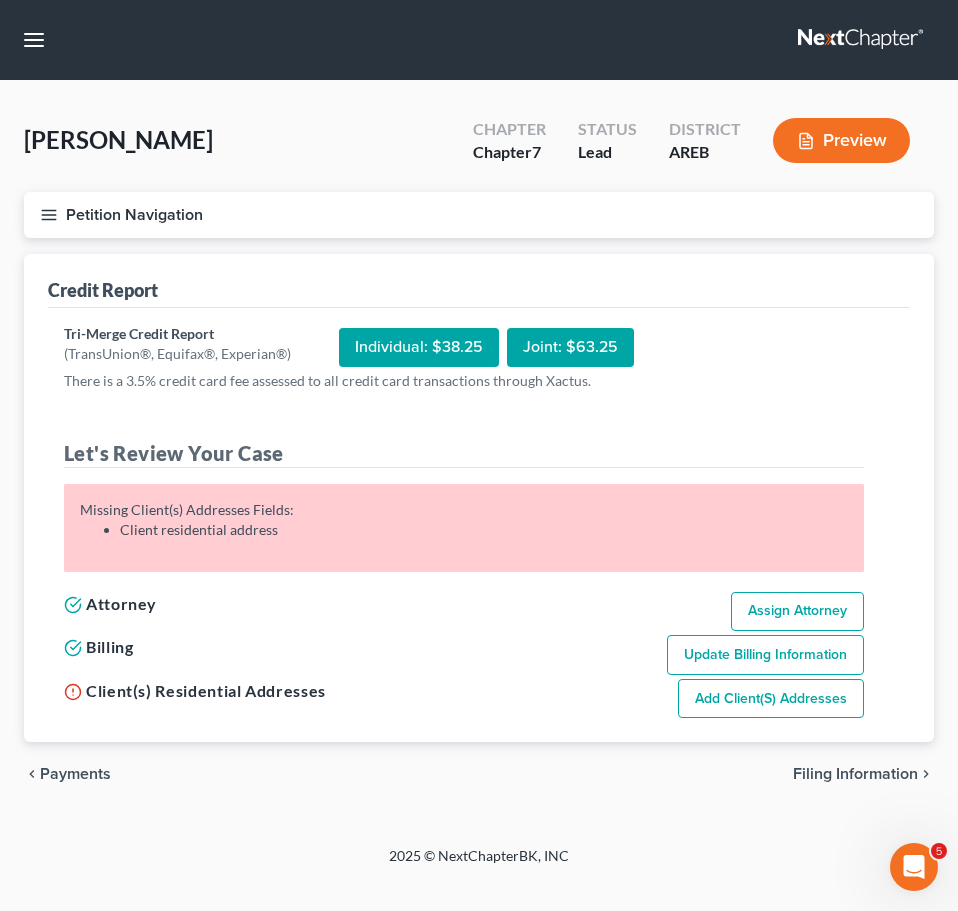click 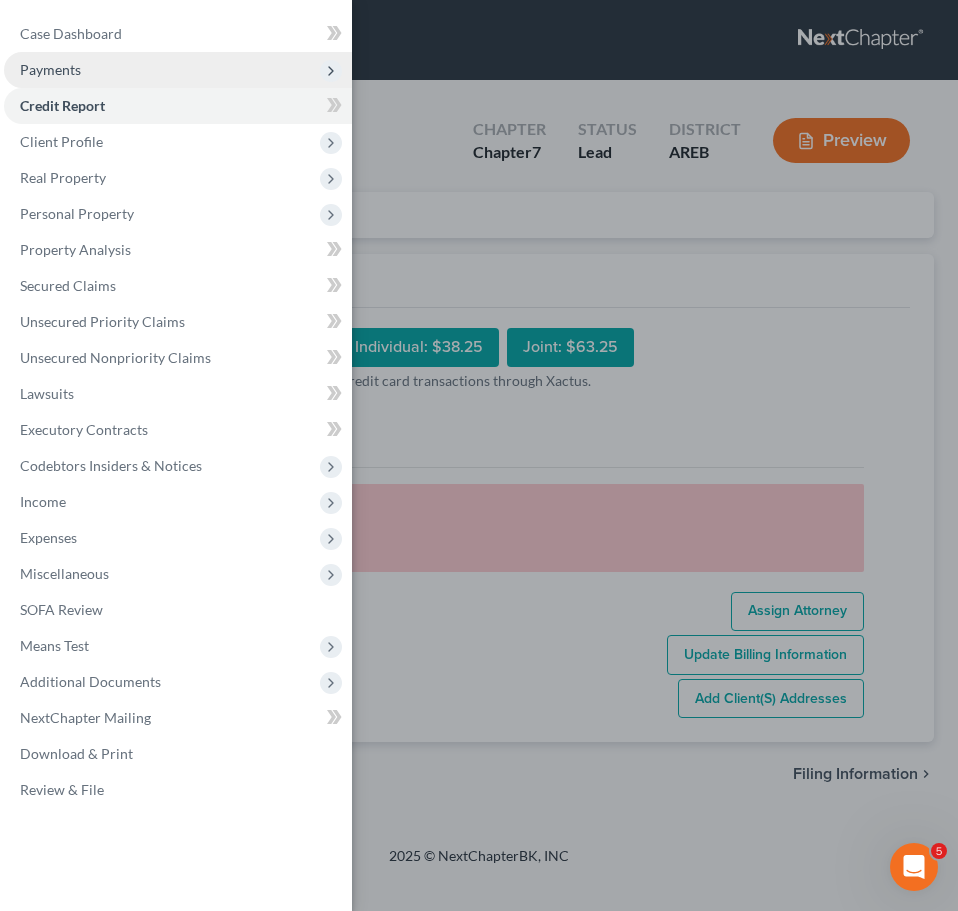 click on "Payments" at bounding box center (178, 70) 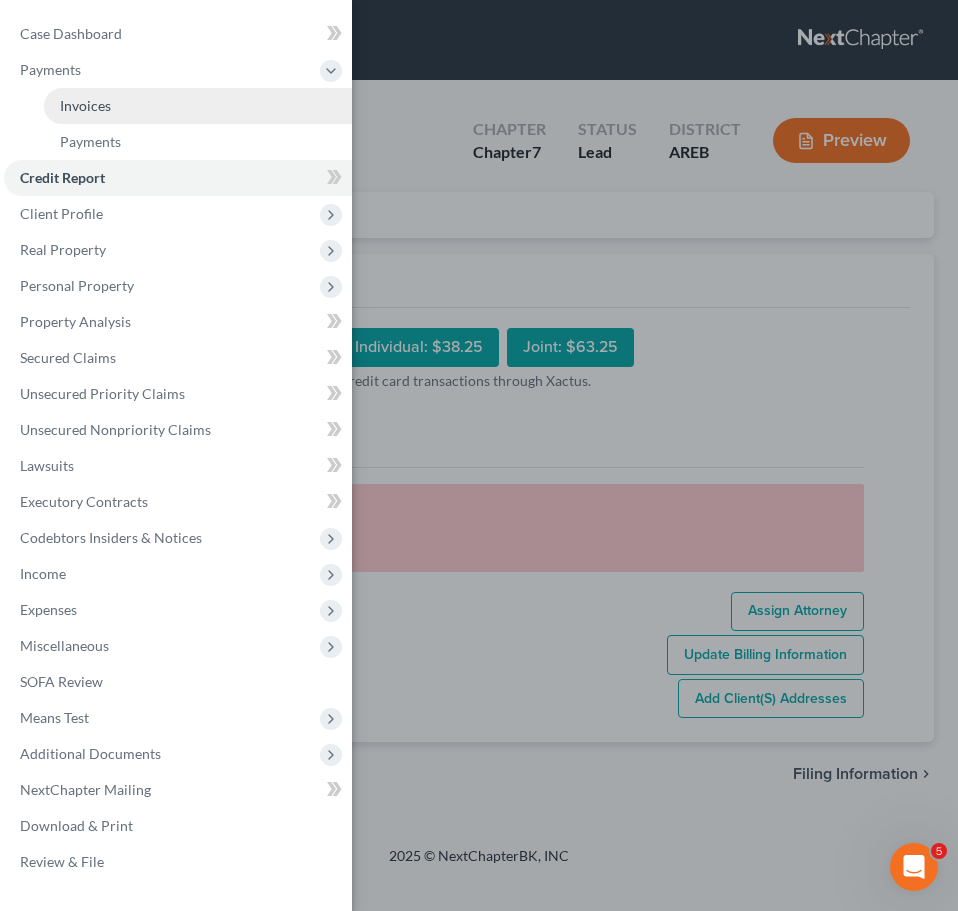 click on "Invoices" at bounding box center (198, 106) 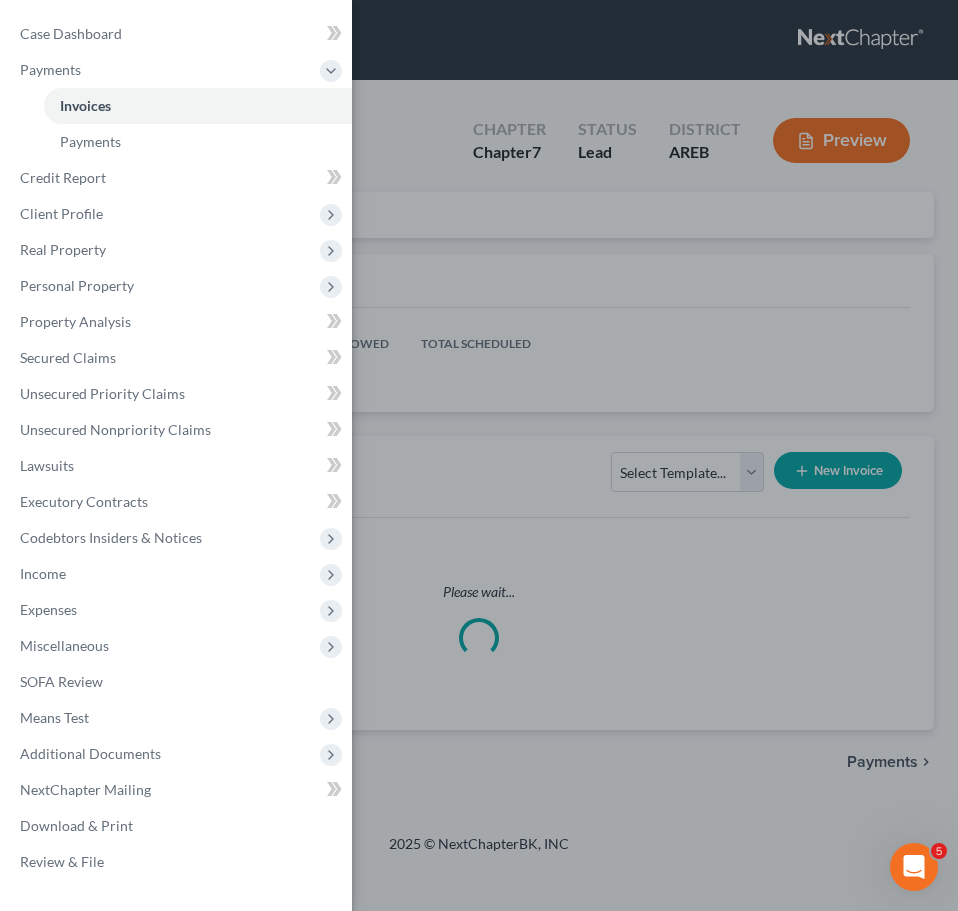 click on "Case Dashboard
Payments
Invoices
Payments
Payments
Credit Report
Client Profile" at bounding box center (479, 455) 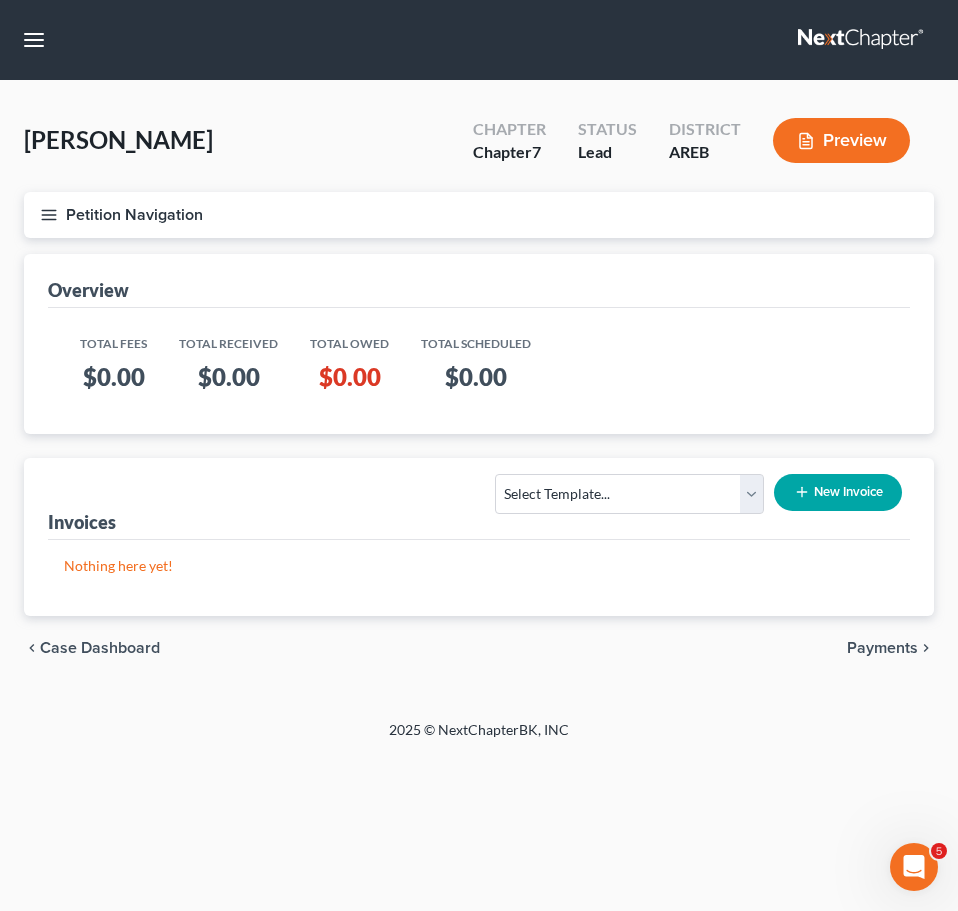 click on "New Invoice" at bounding box center (838, 492) 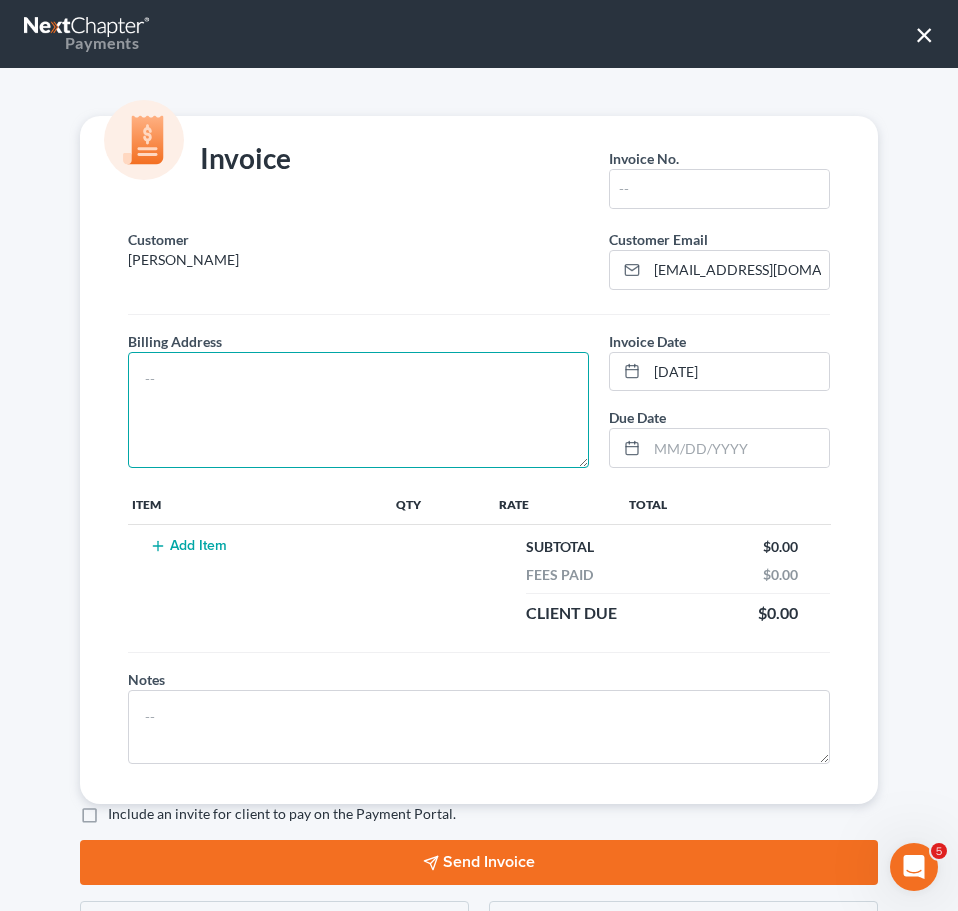 click at bounding box center [358, 410] 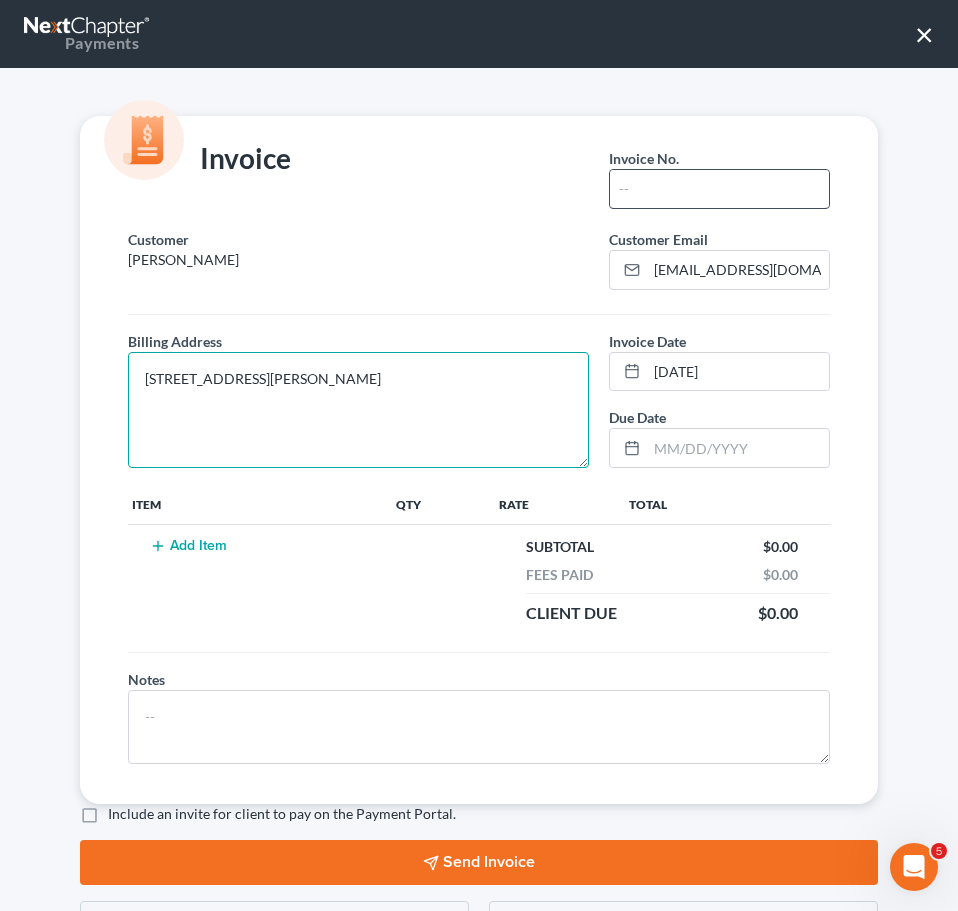 type on "[STREET_ADDRESS][PERSON_NAME]" 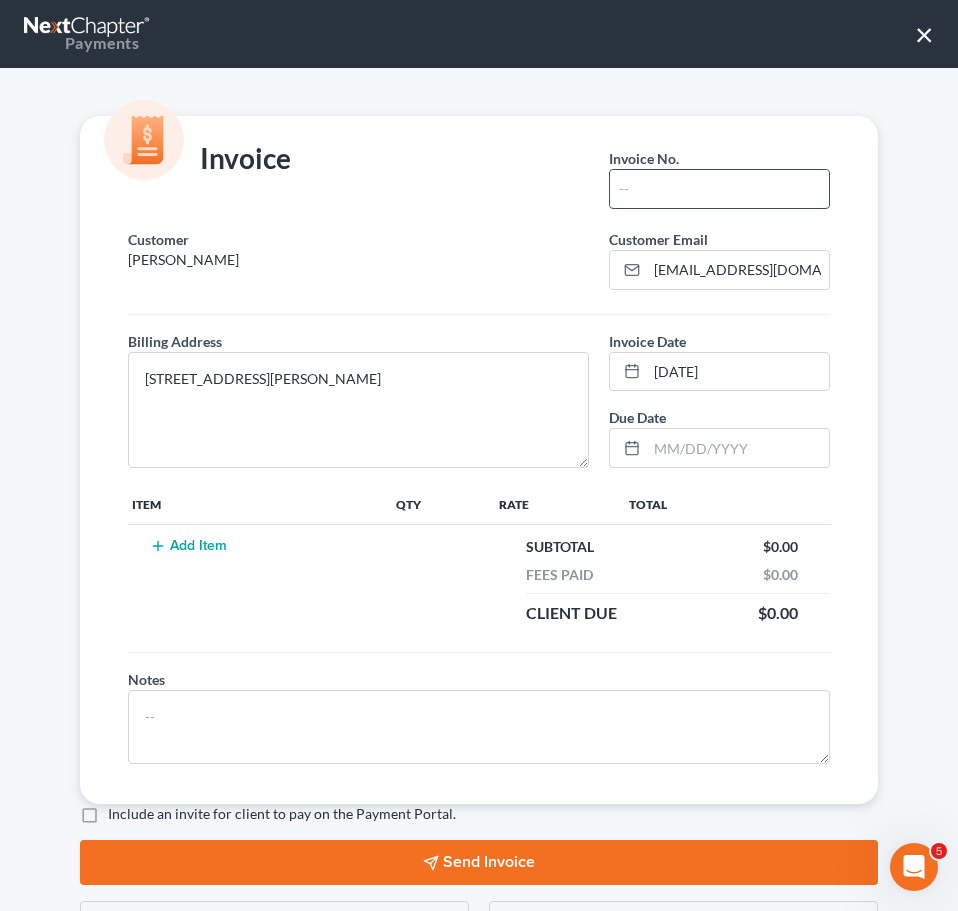 click at bounding box center (719, 189) 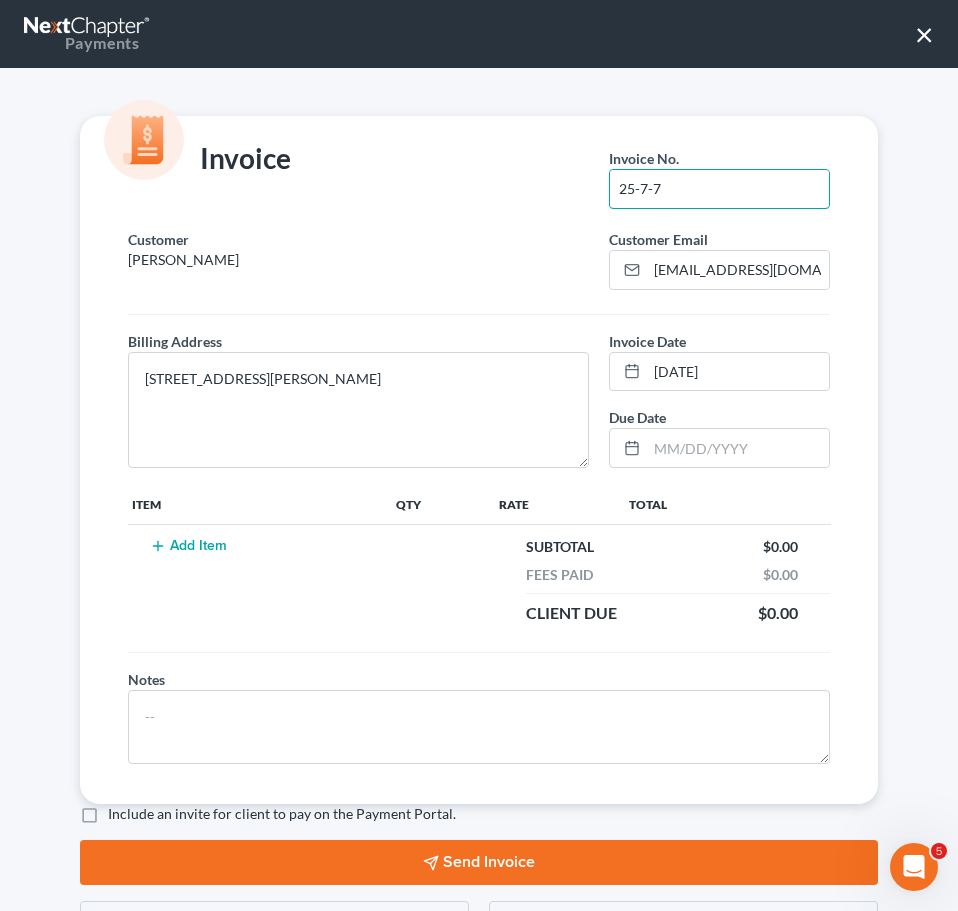 type on "25-7-7" 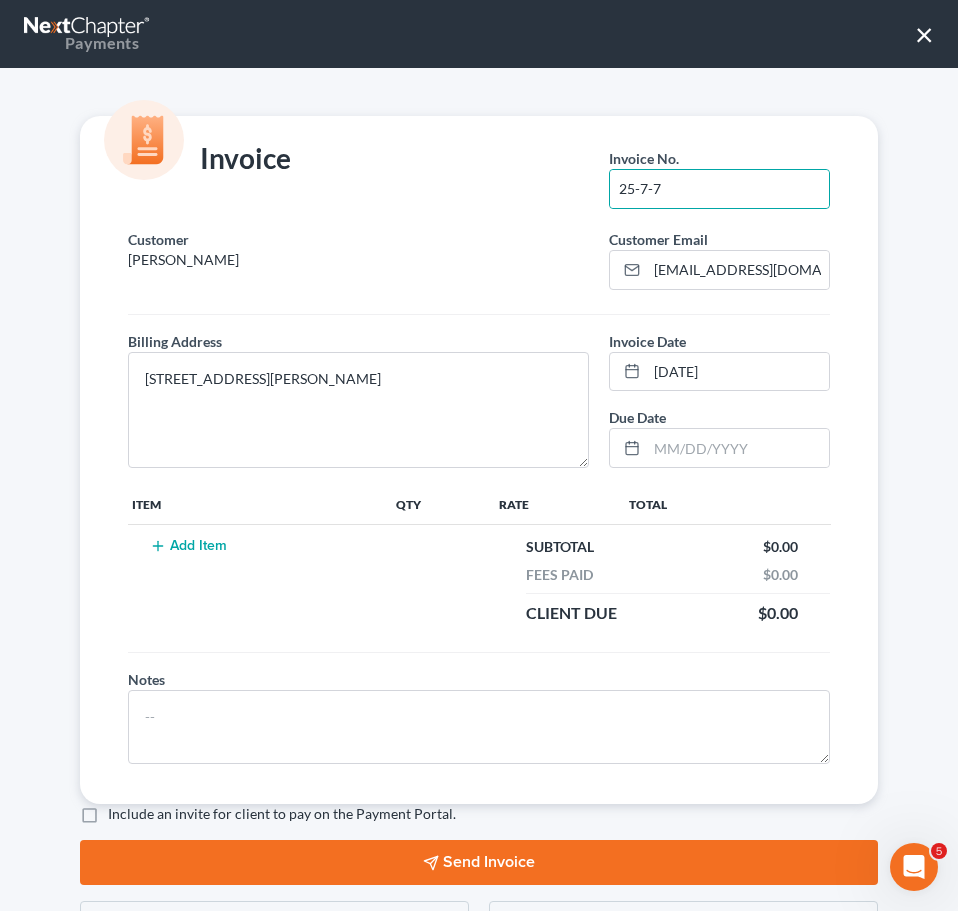 click on "Add Item" at bounding box center (188, 546) 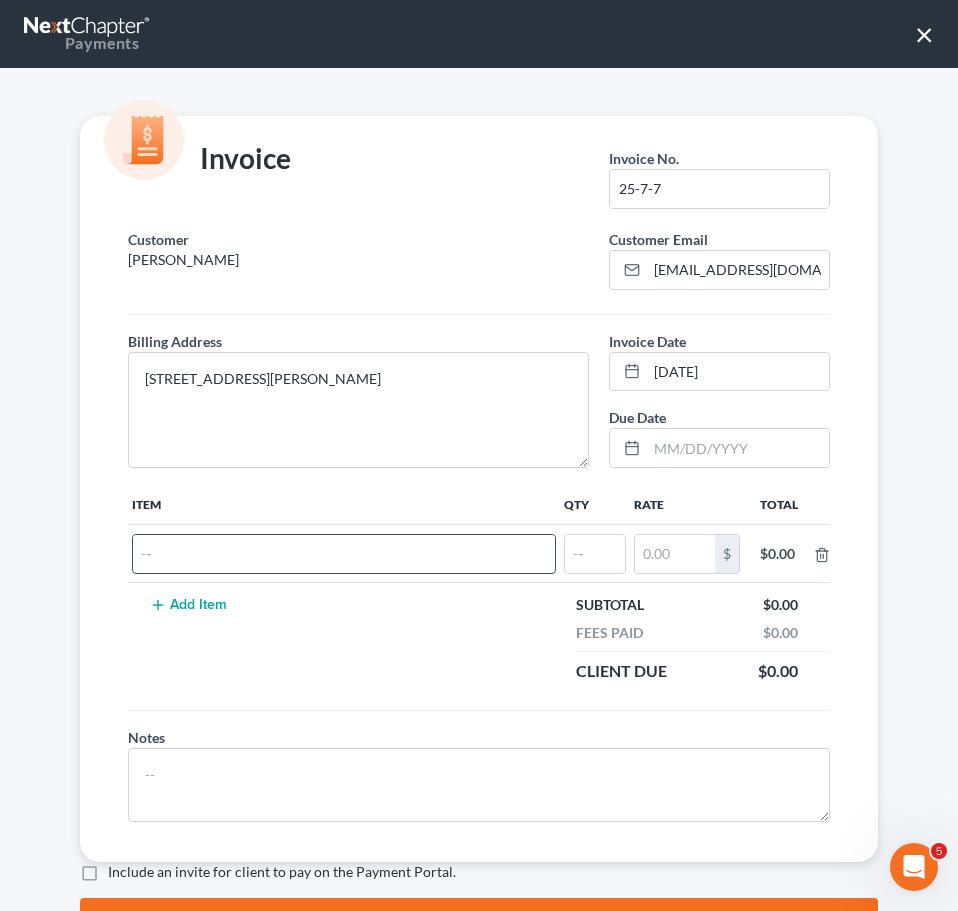click at bounding box center [344, 554] 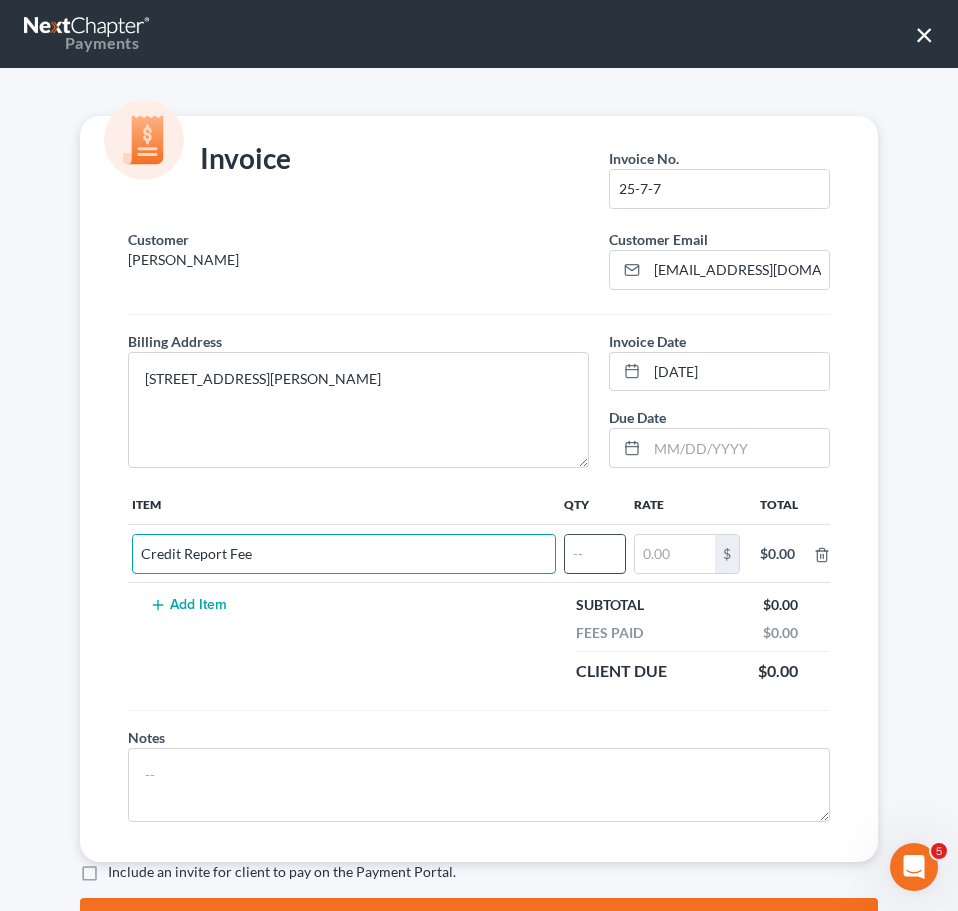 type on "Credit Report Fee" 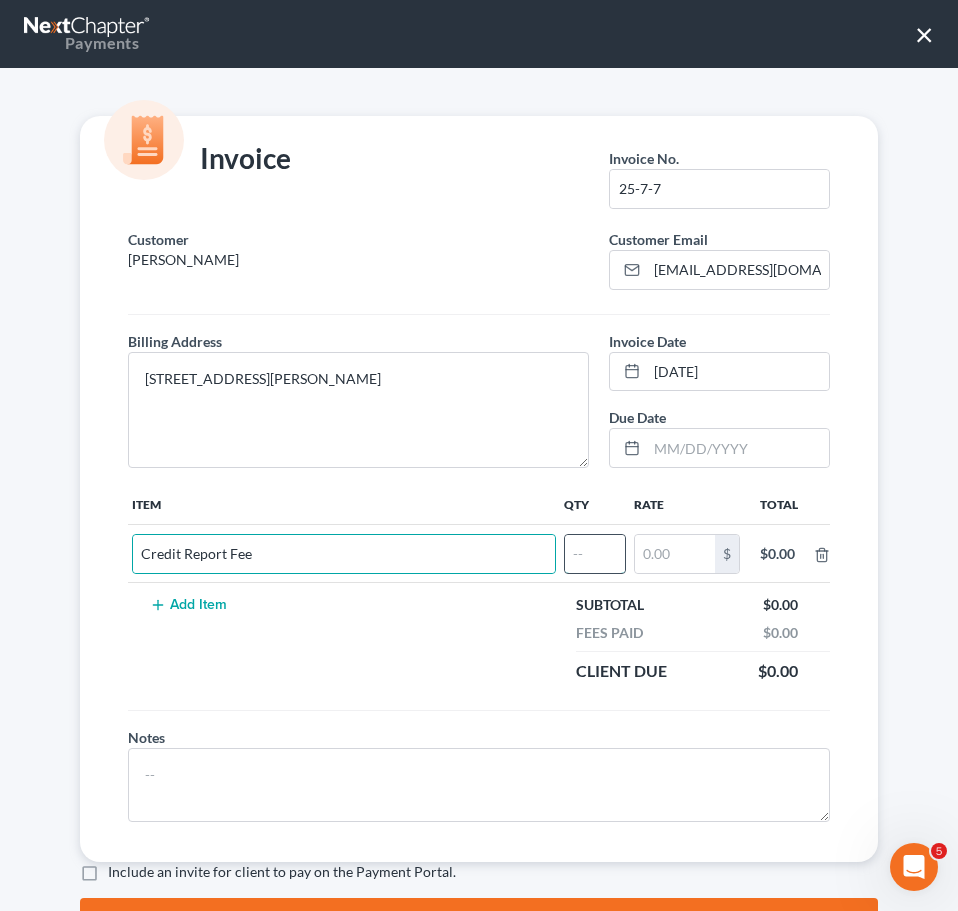 click at bounding box center [595, 554] 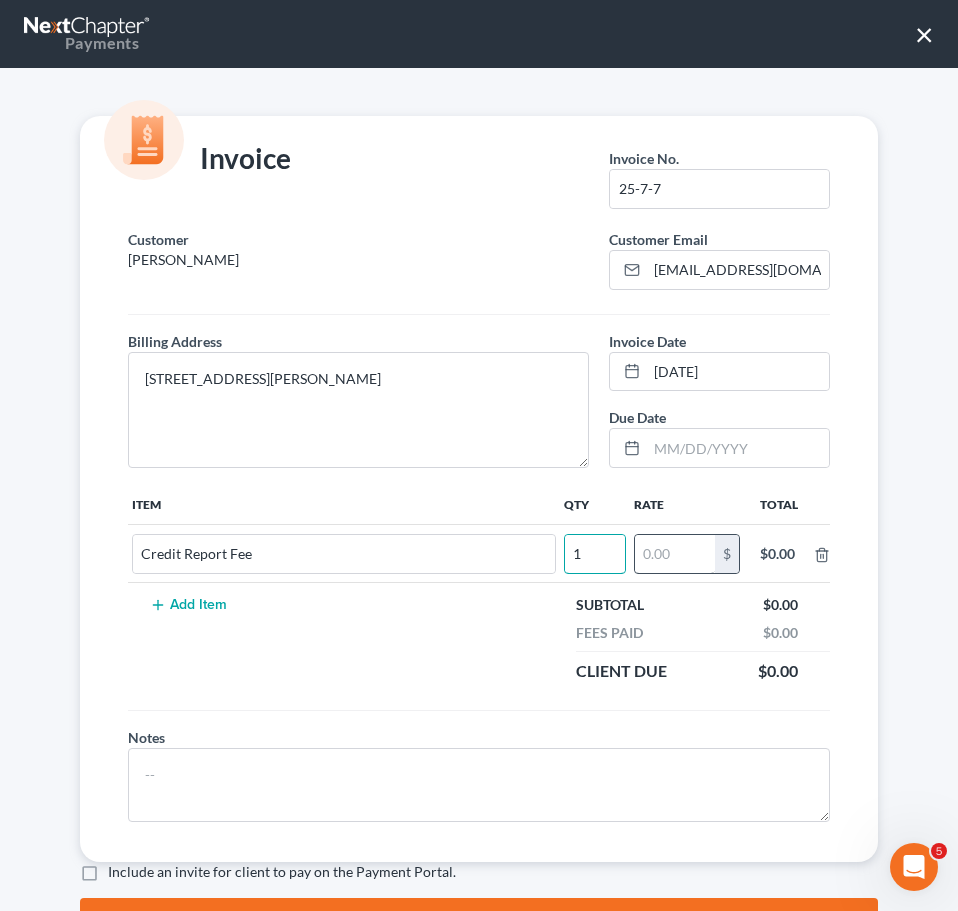 type on "1" 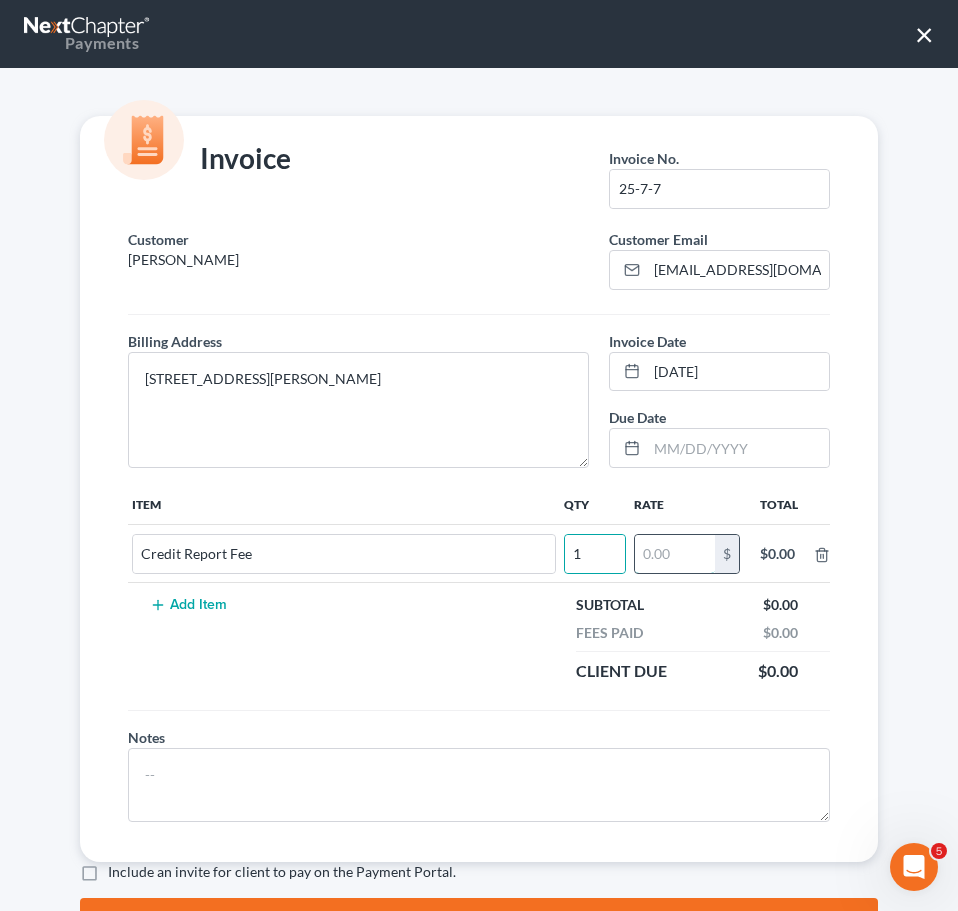 click at bounding box center [675, 554] 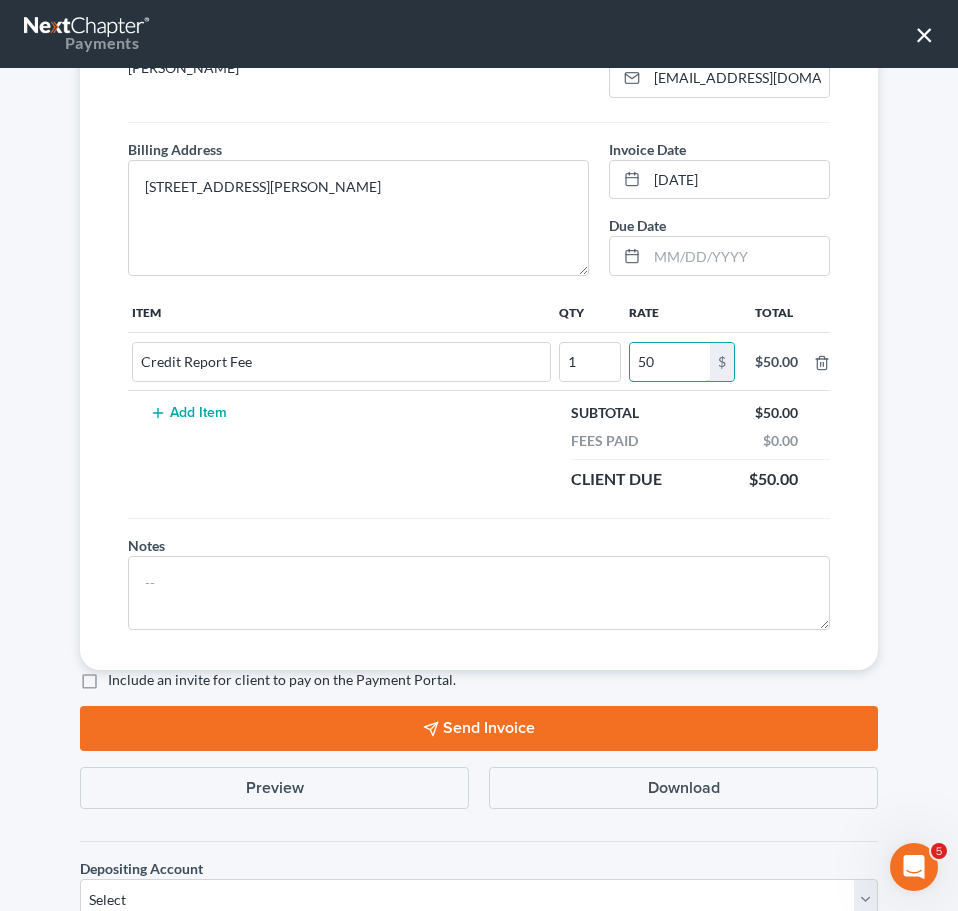 scroll, scrollTop: 200, scrollLeft: 0, axis: vertical 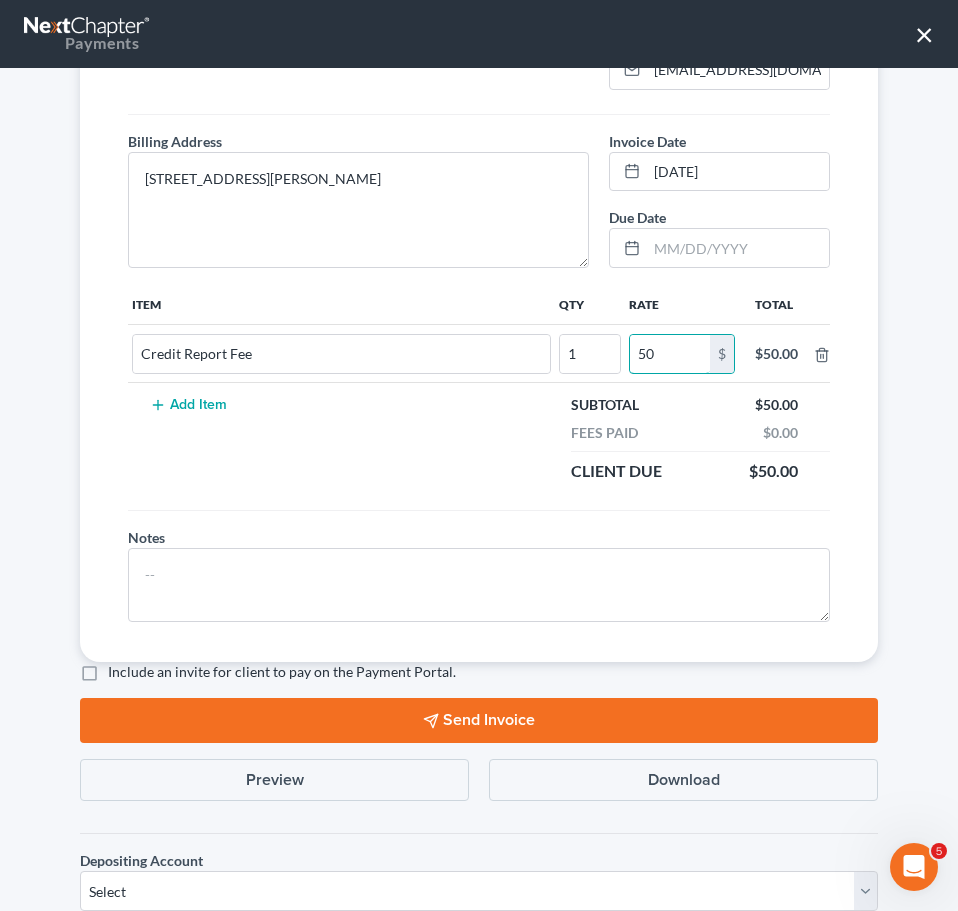 type on "50" 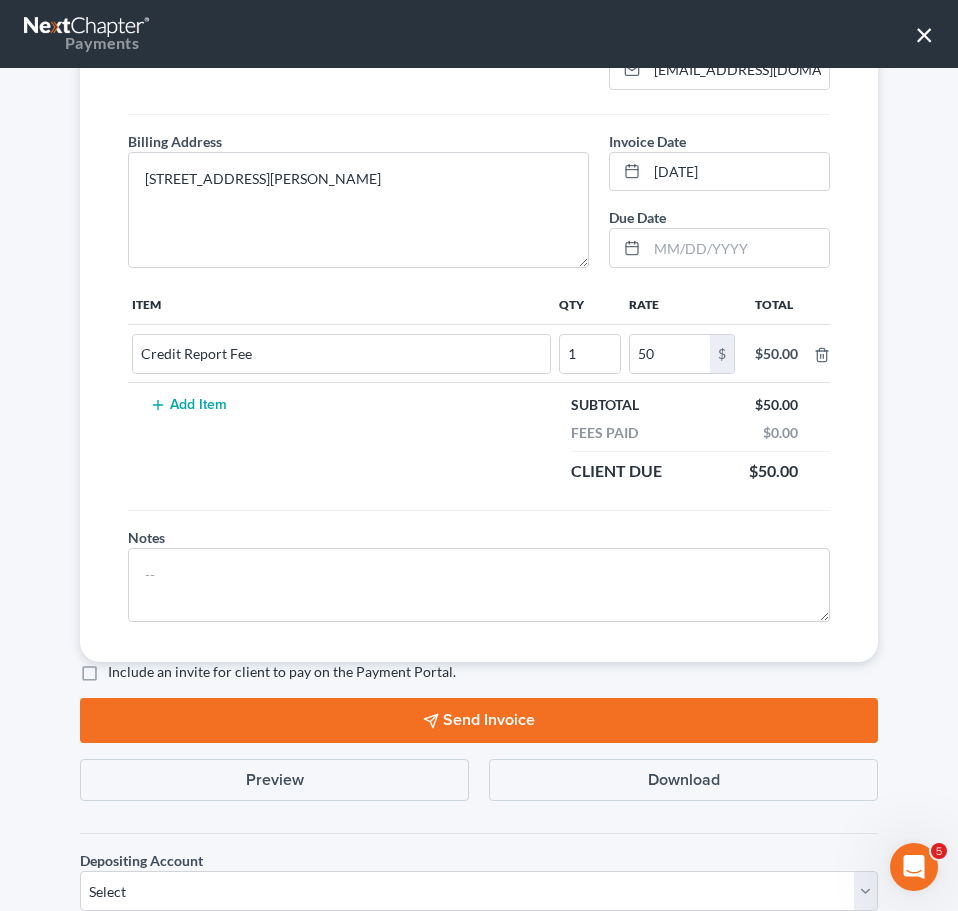click on "Include an invite for client to pay on the Payment Portal." at bounding box center [282, 672] 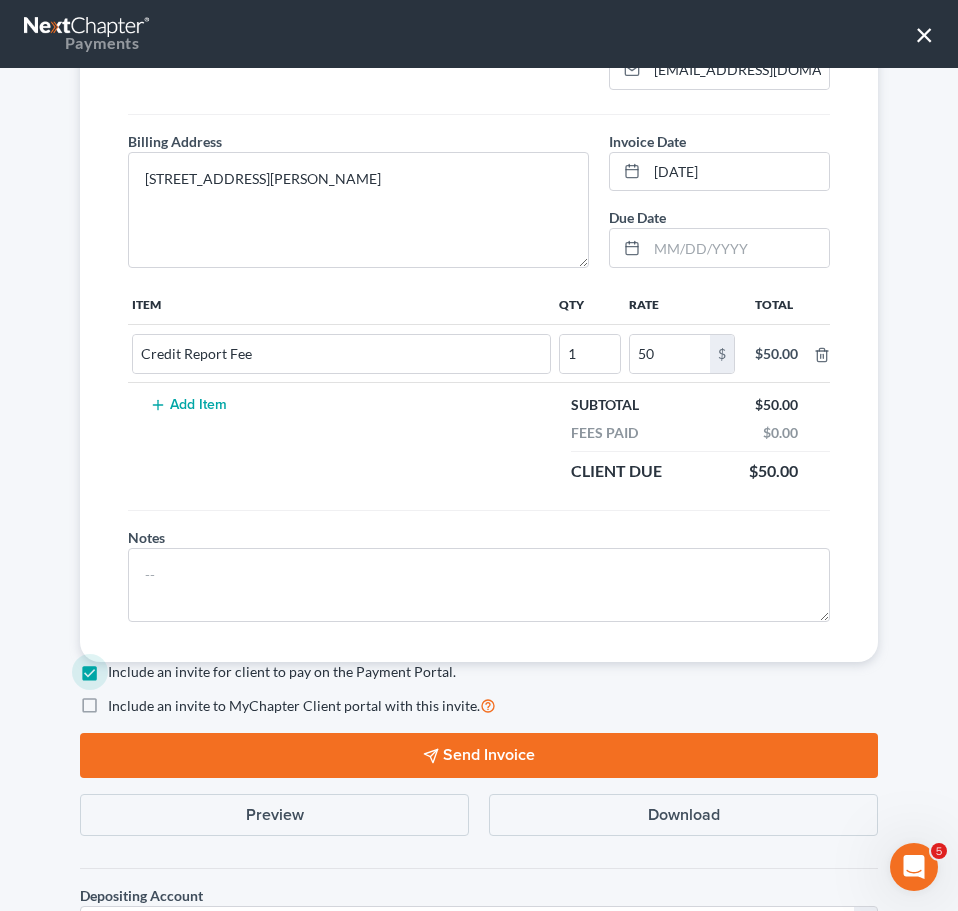 click on "Include an invite to MyChapter Client portal with this invite." at bounding box center (302, 705) 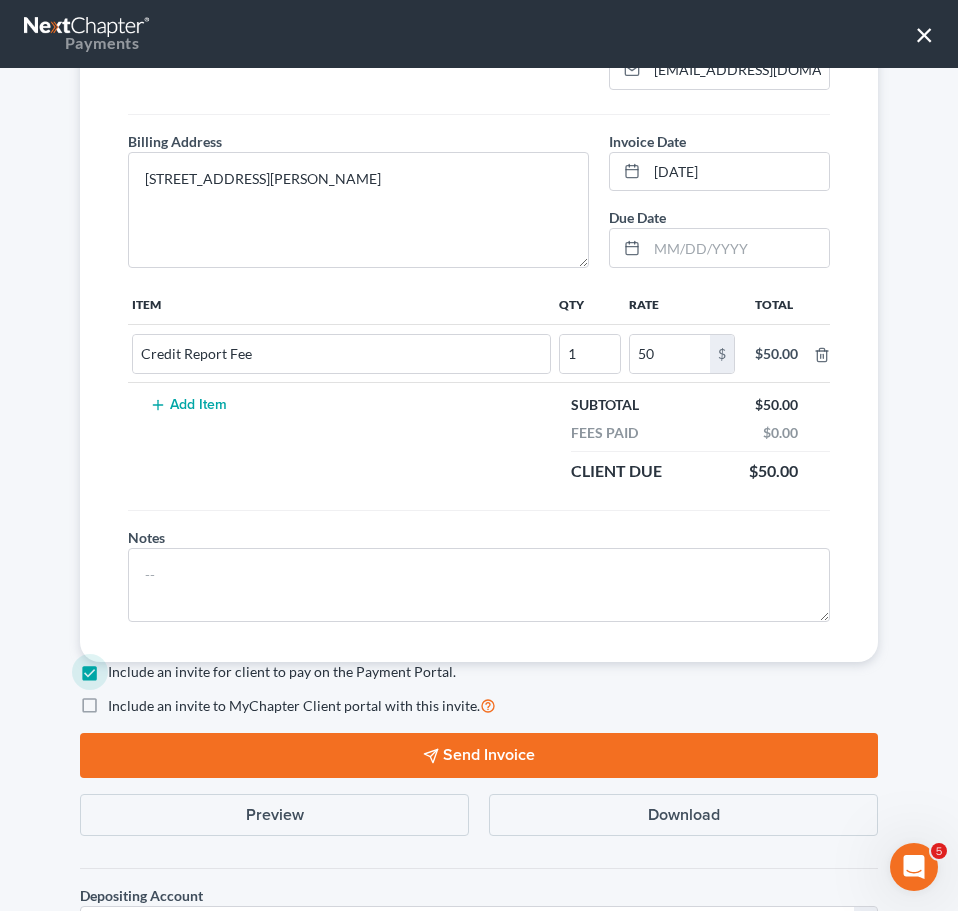 click on "Include an invite to MyChapter Client portal with this invite." at bounding box center (122, 700) 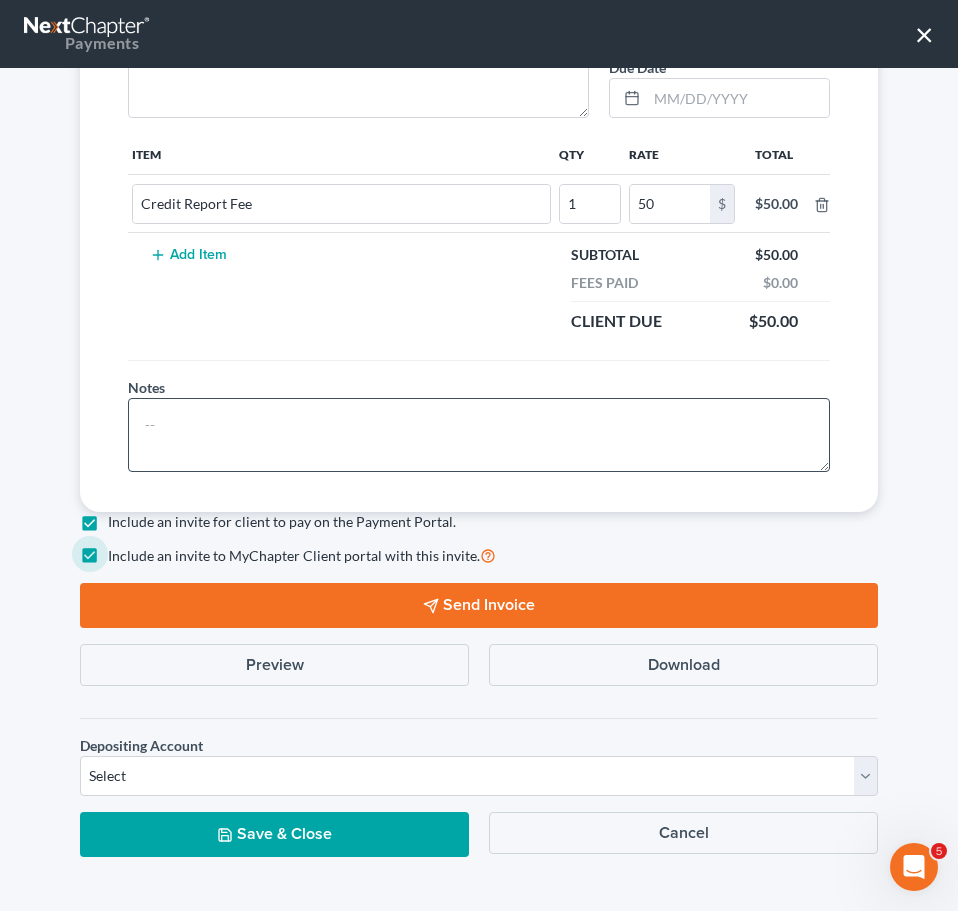 scroll, scrollTop: 360, scrollLeft: 0, axis: vertical 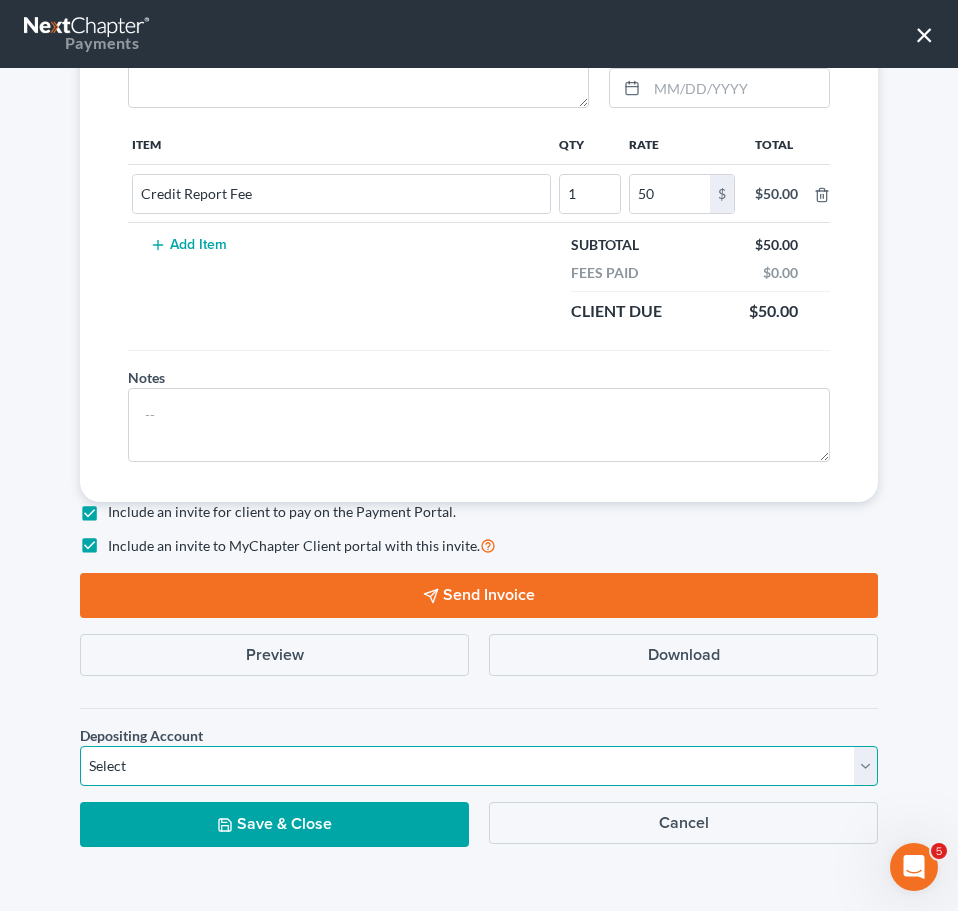 click on "Select Operation Trust" at bounding box center [479, 766] 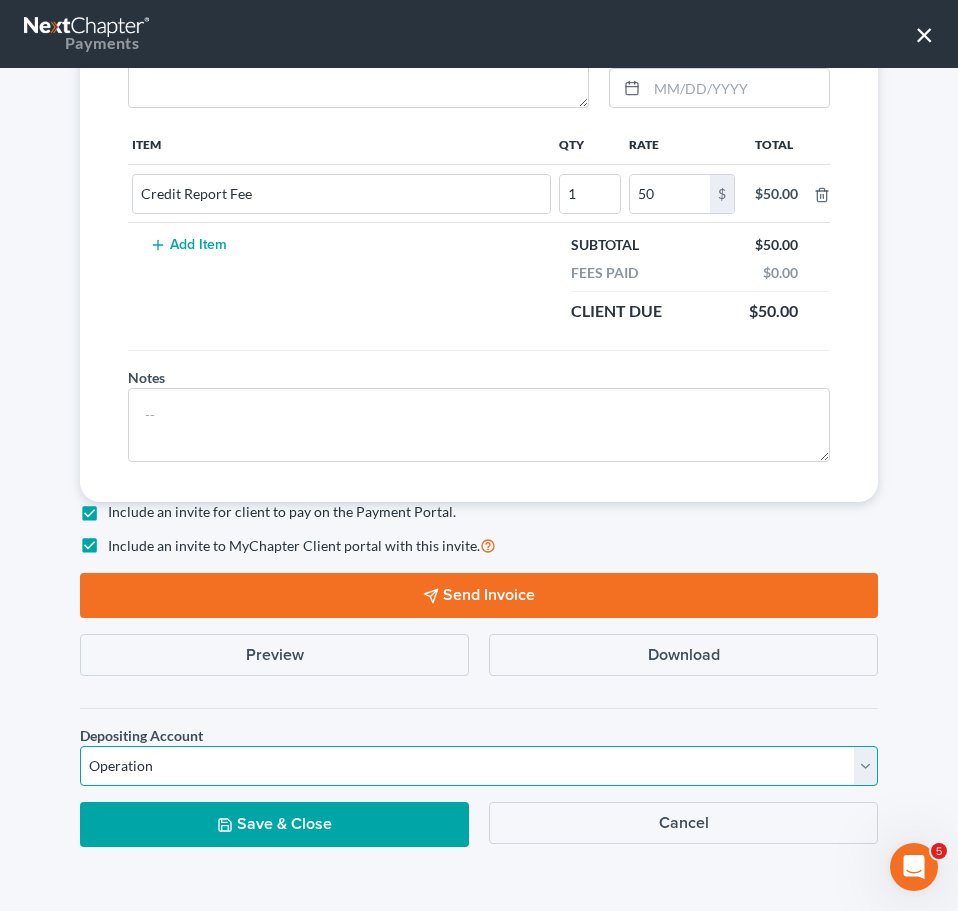 click on "Select Operation Trust" at bounding box center [479, 766] 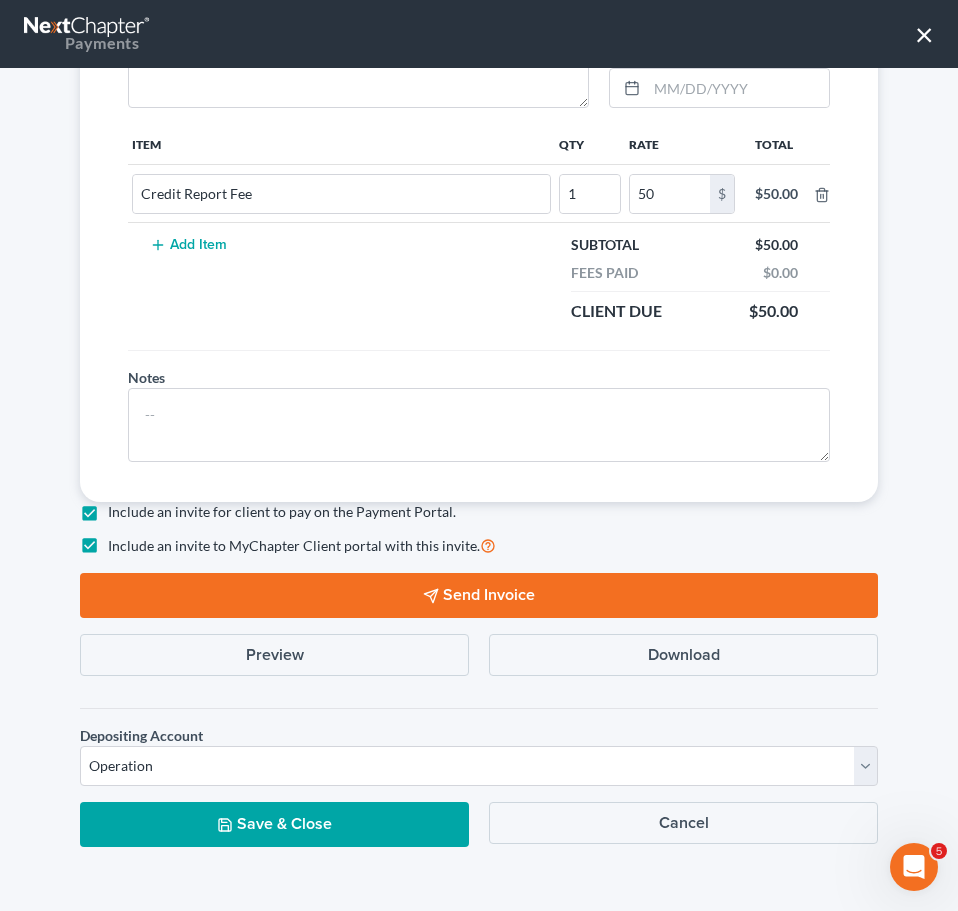 click on "Send Invoice" at bounding box center [479, 595] 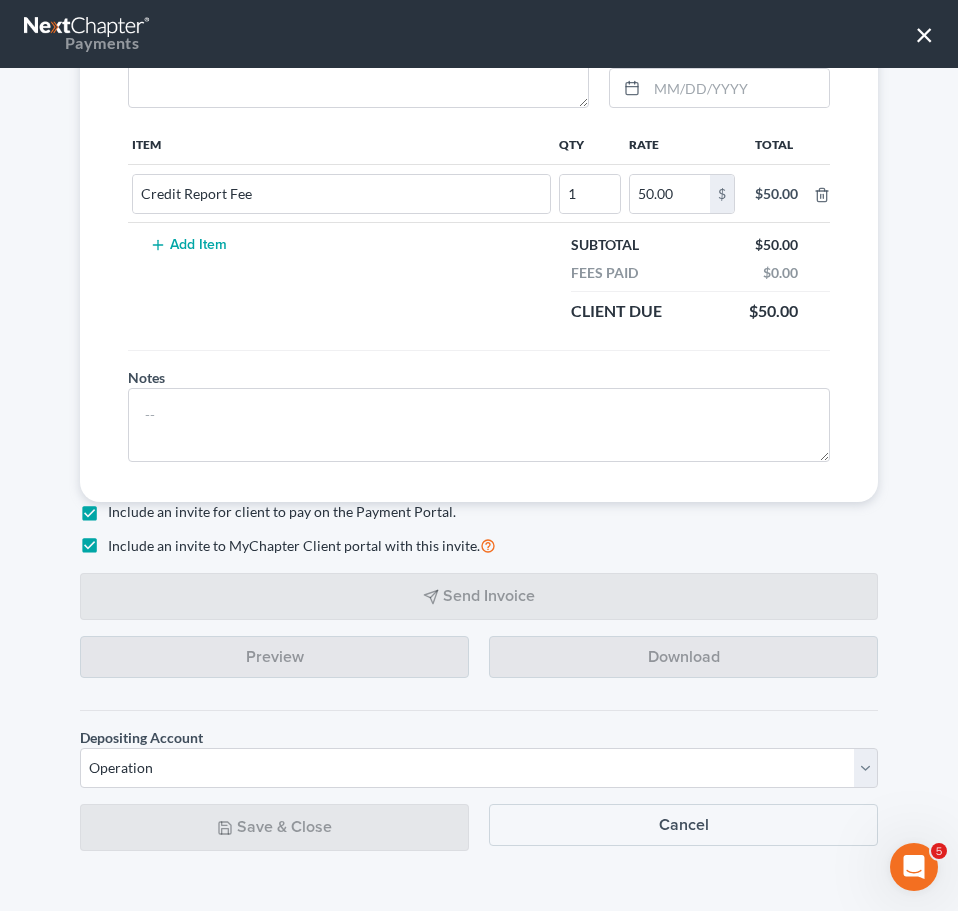 scroll, scrollTop: 0, scrollLeft: 0, axis: both 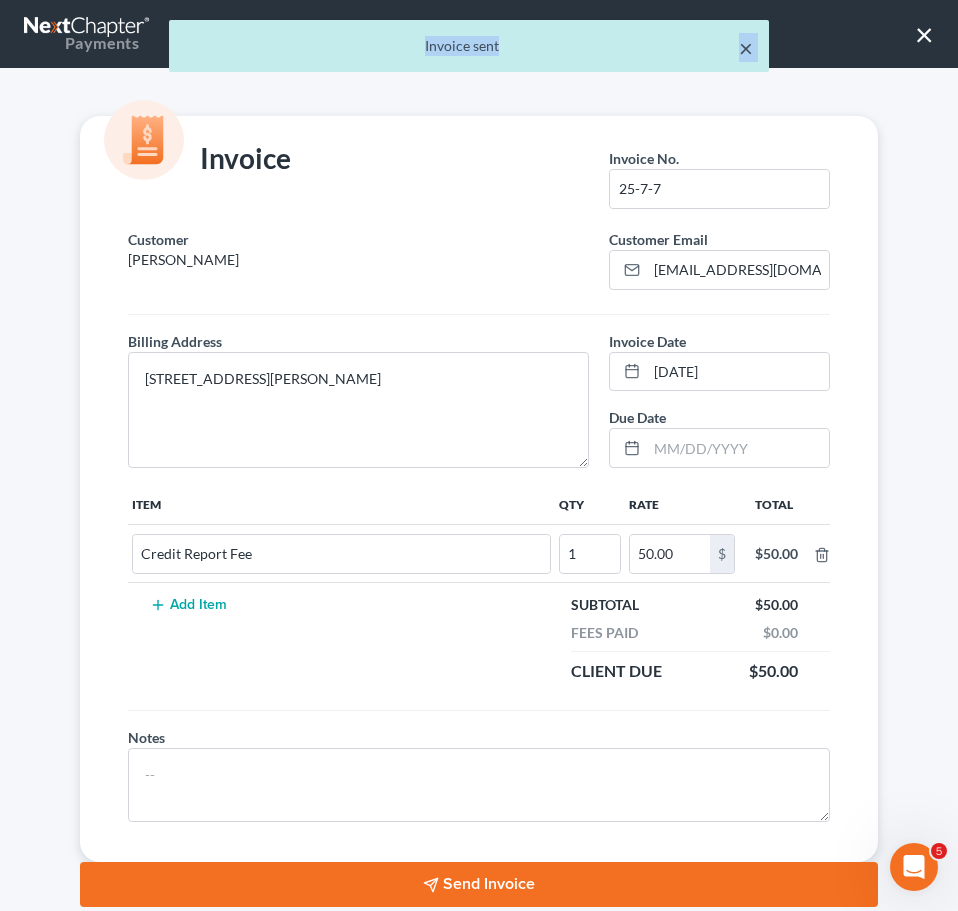 click on "×                     Invoice sent" at bounding box center [469, 46] 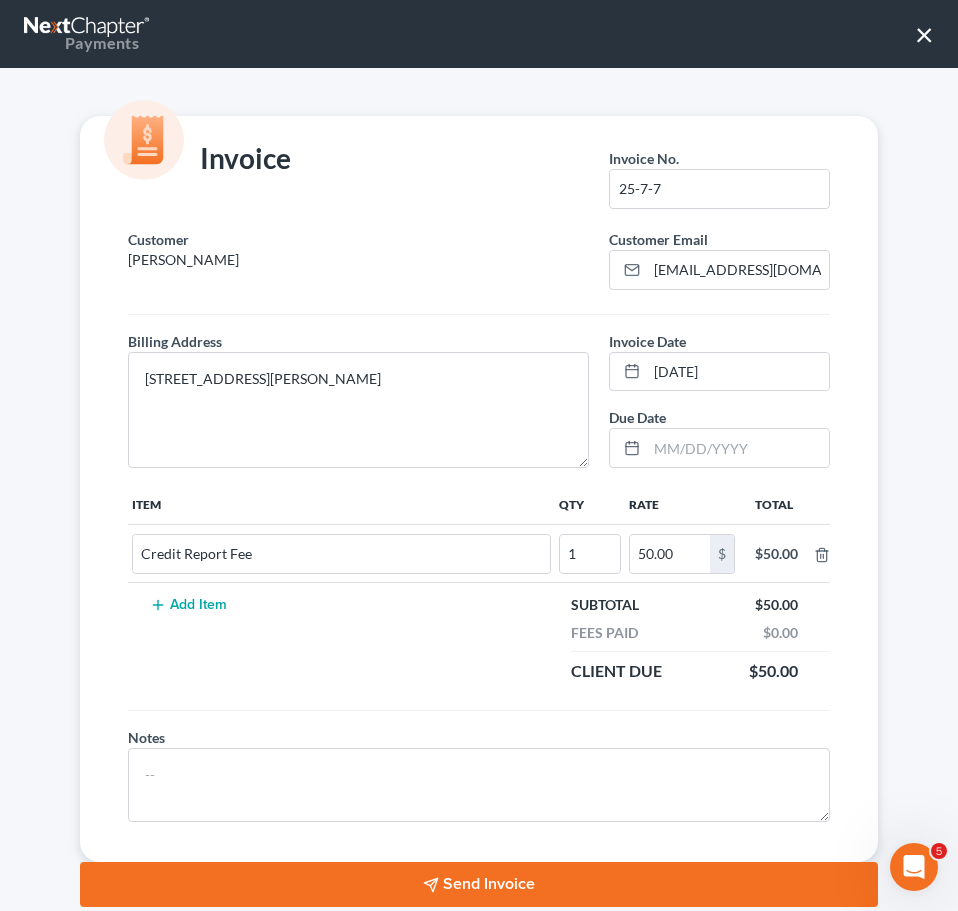 click on "×" at bounding box center [924, 34] 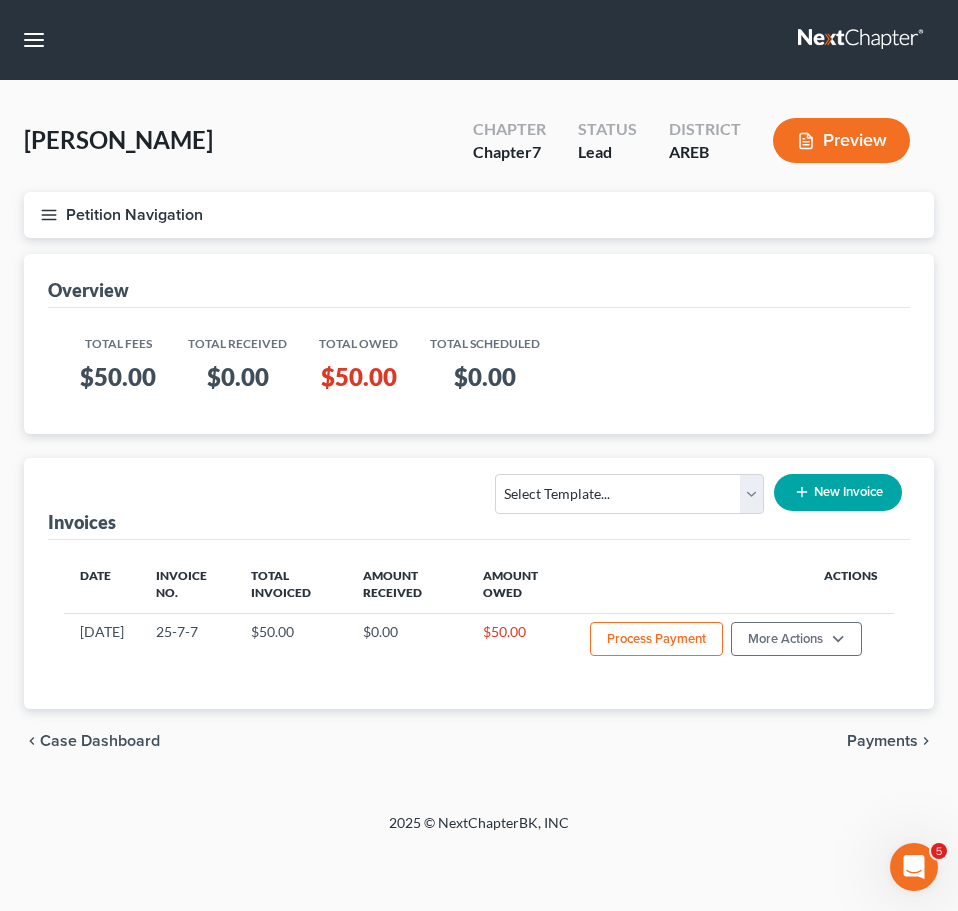 click on "New Invoice" at bounding box center [838, 492] 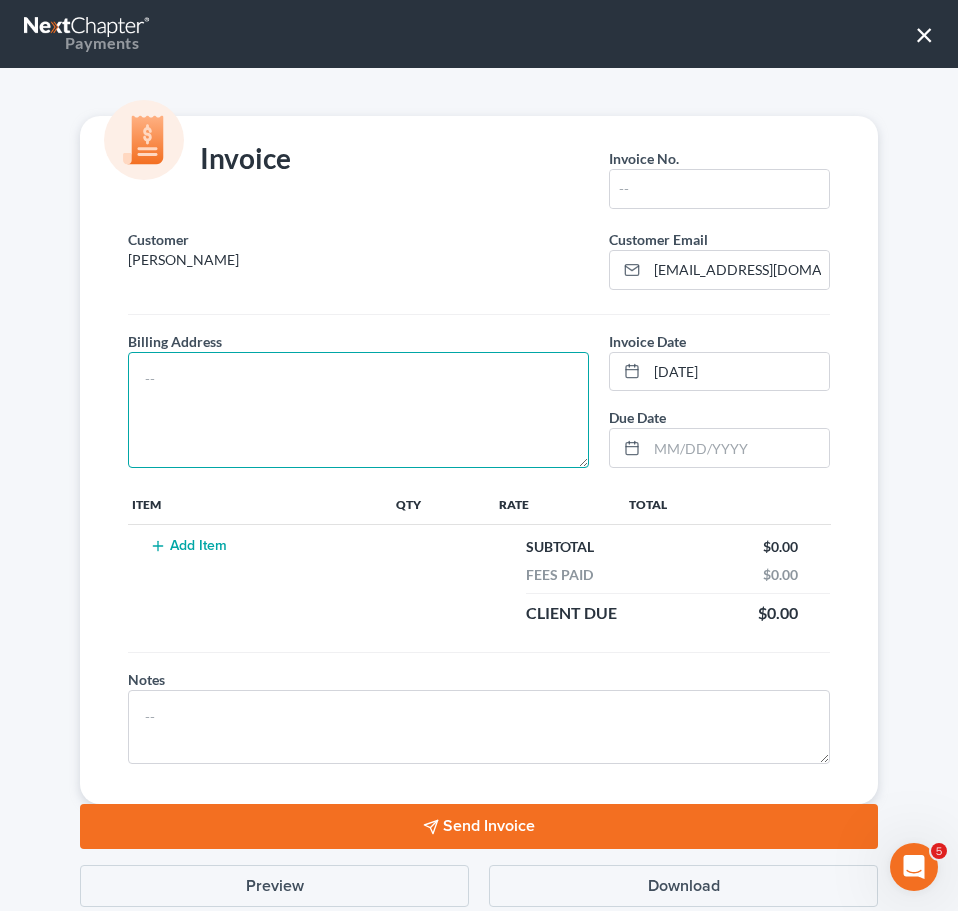 click at bounding box center (358, 410) 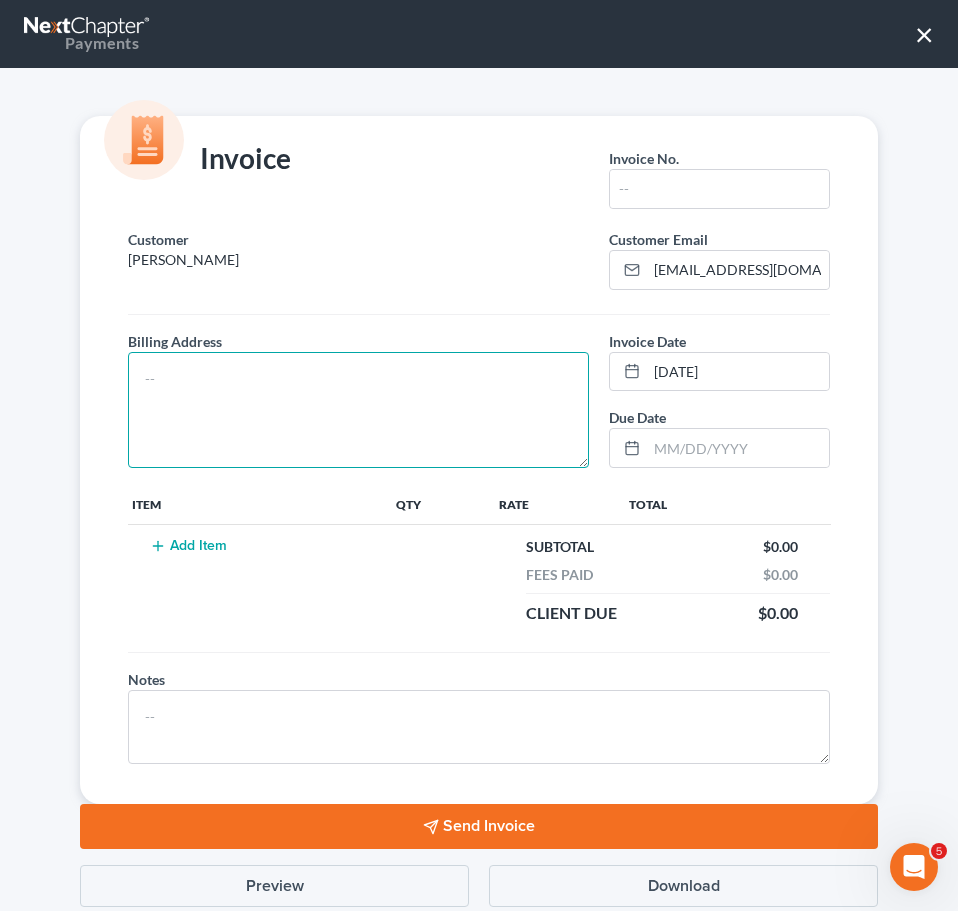 paste on "[STREET_ADDRESS][PERSON_NAME]" 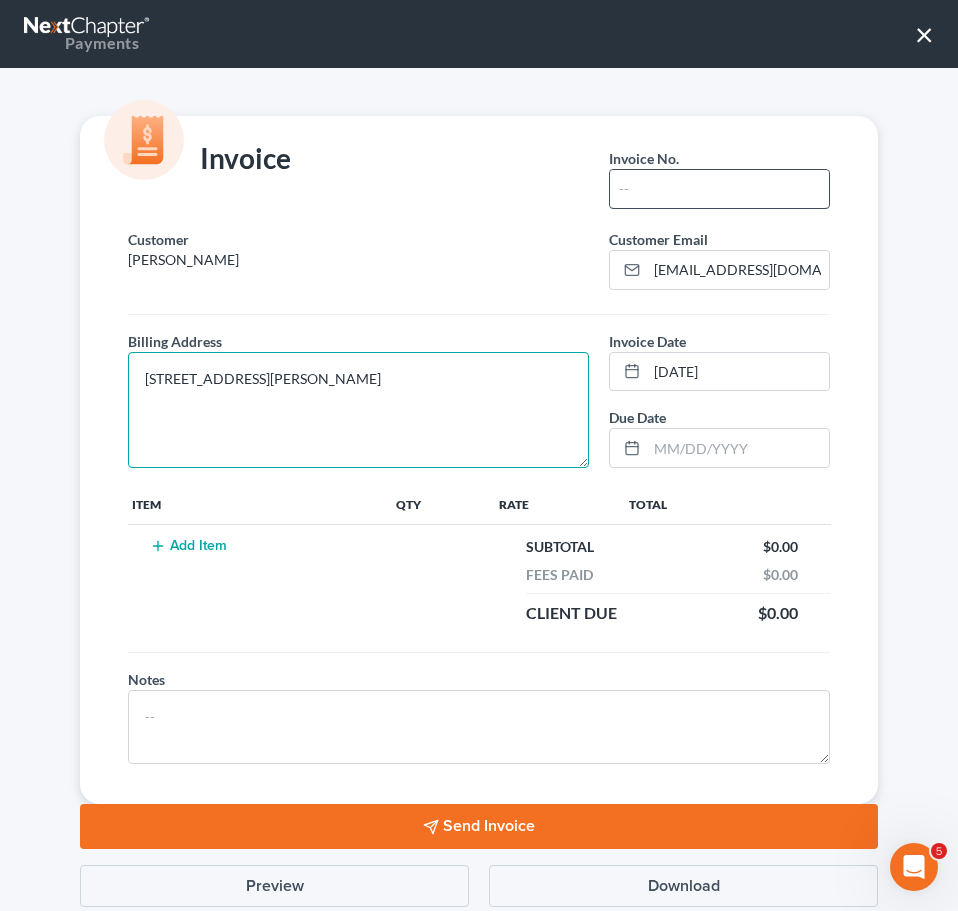 type on "[STREET_ADDRESS][PERSON_NAME]" 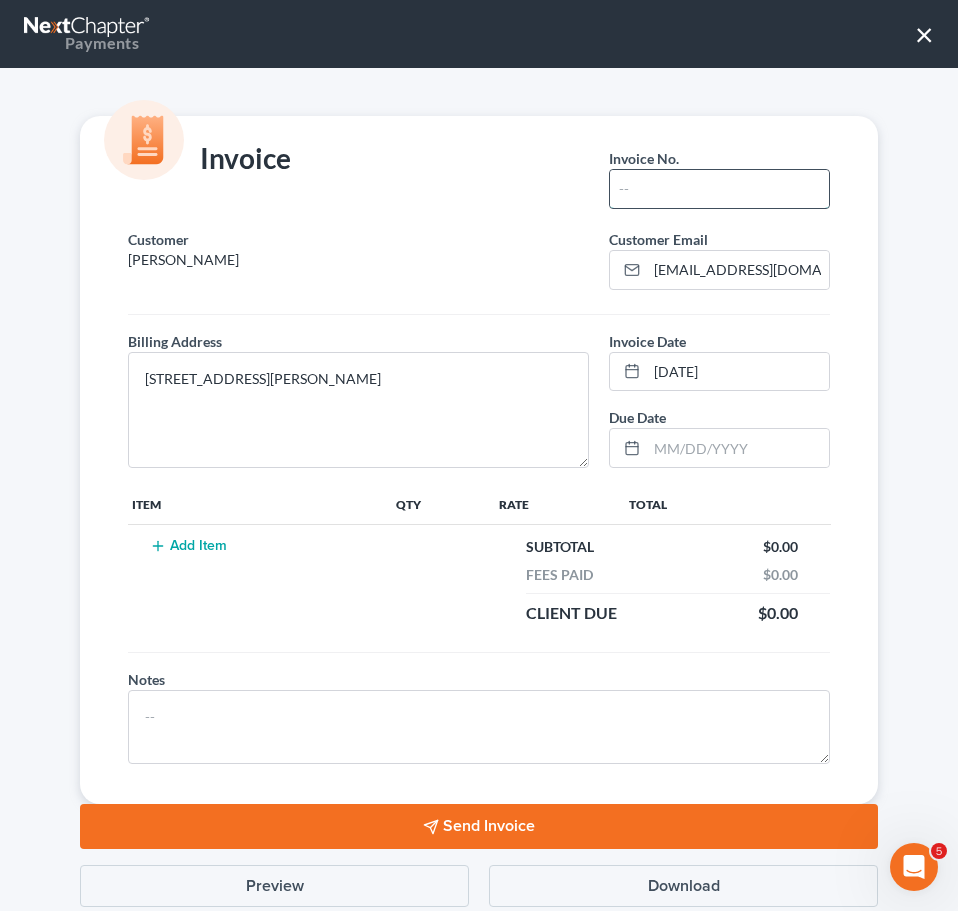 click at bounding box center (719, 189) 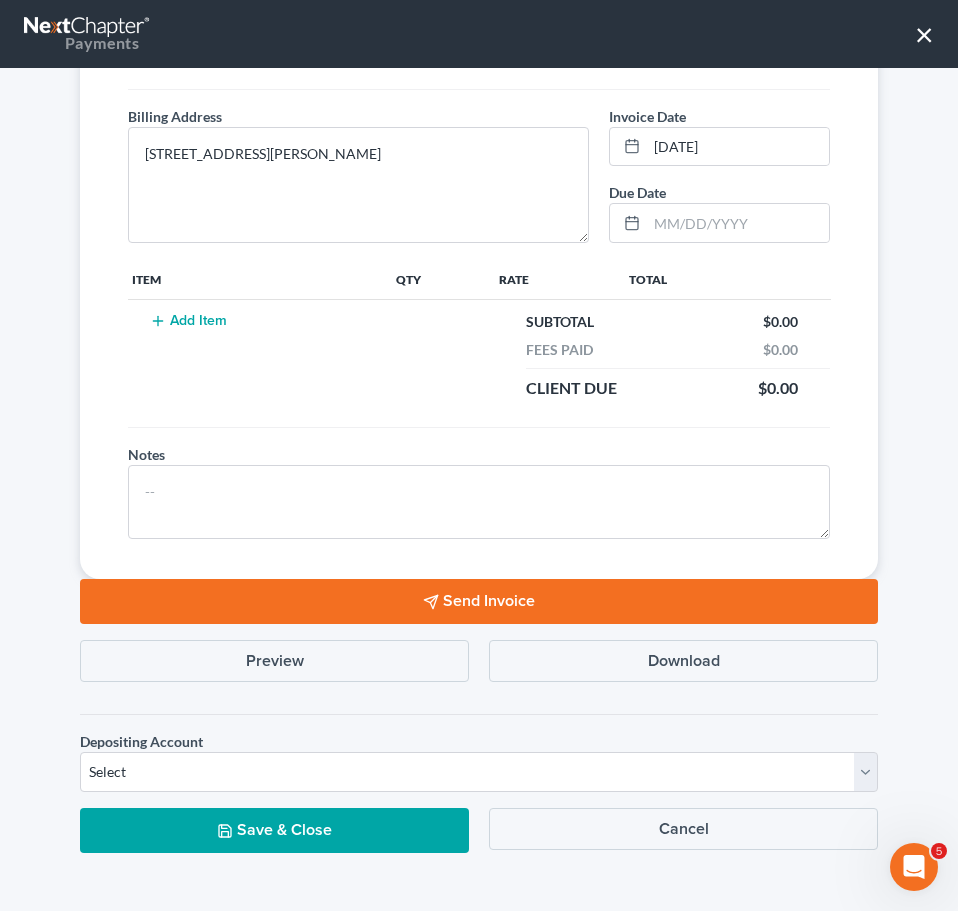 scroll, scrollTop: 231, scrollLeft: 0, axis: vertical 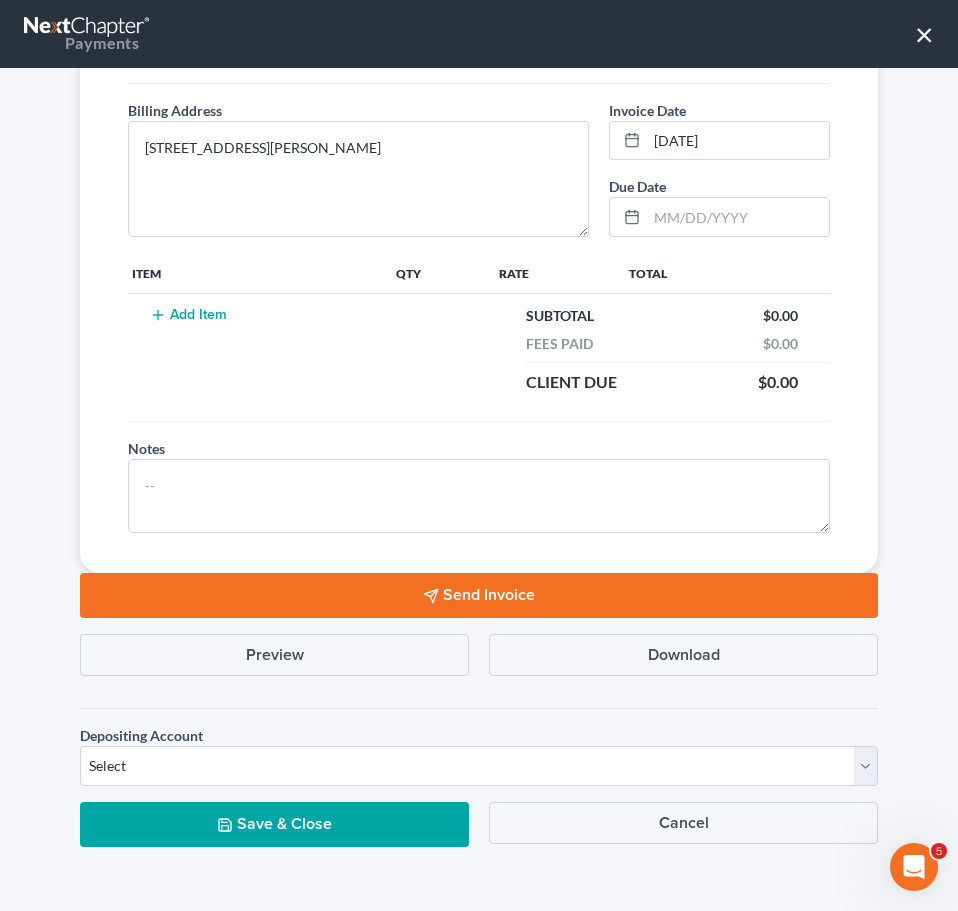type on "25-7-8" 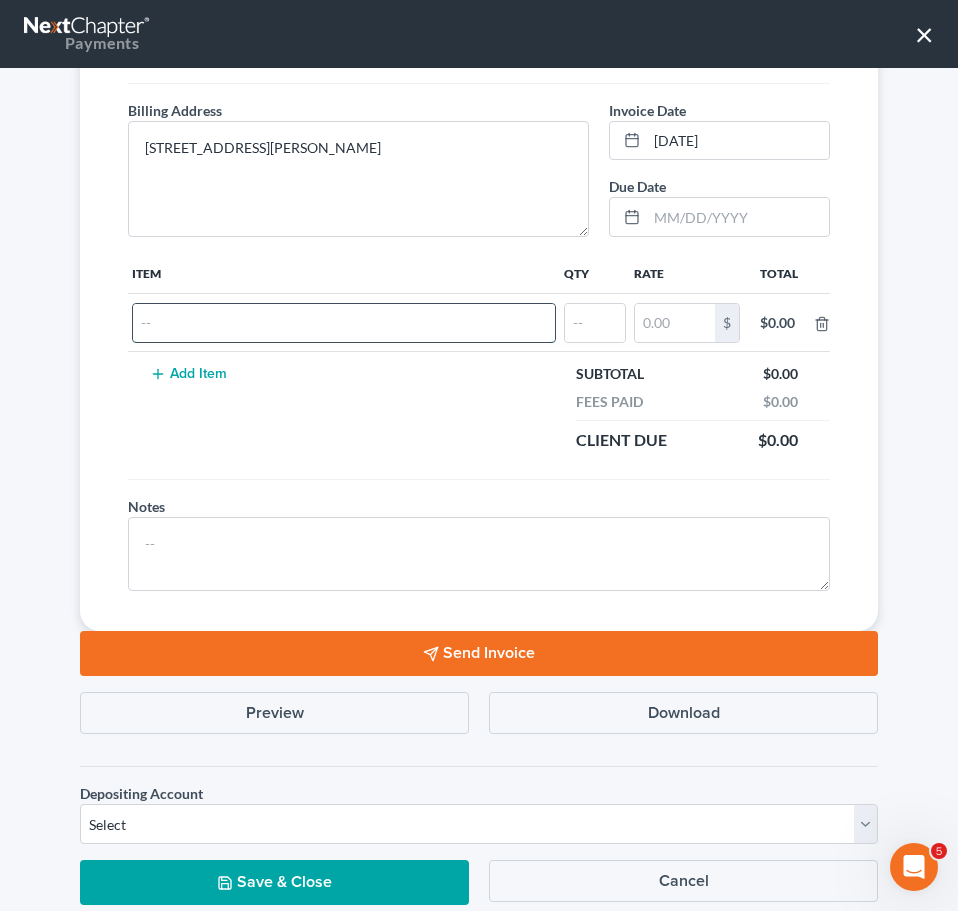 click at bounding box center [344, 323] 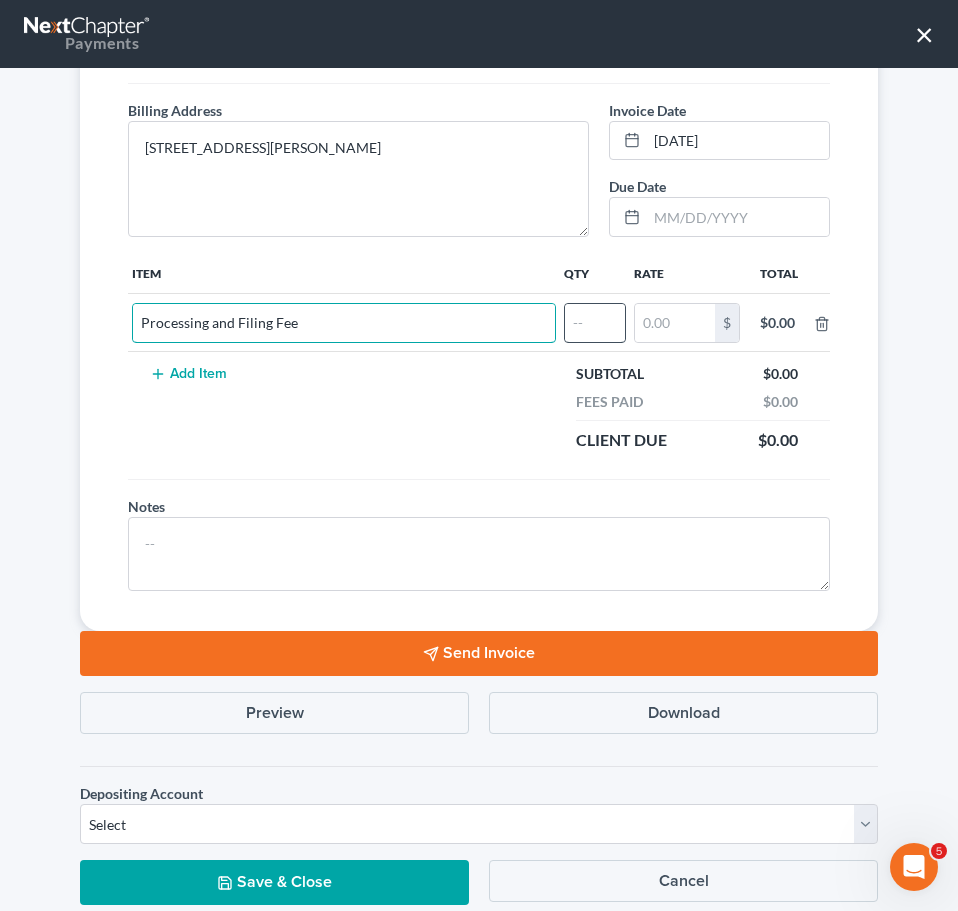 type on "Processing and Filing Fee" 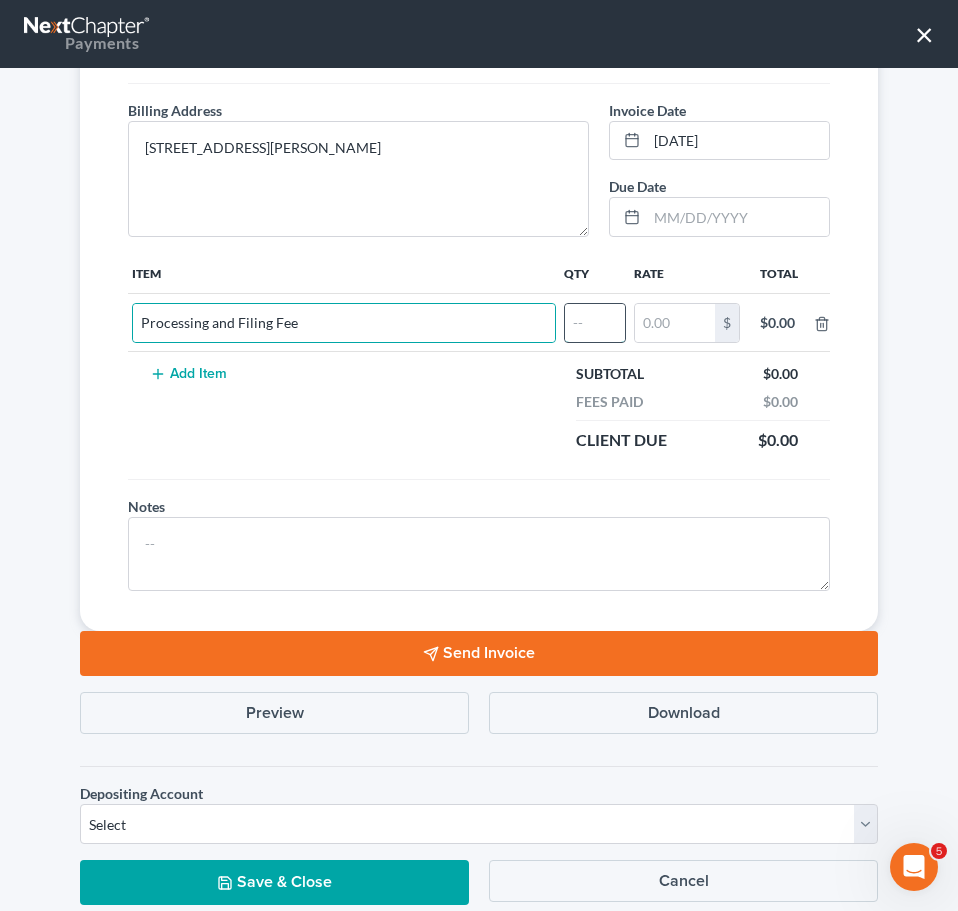 click at bounding box center (595, 323) 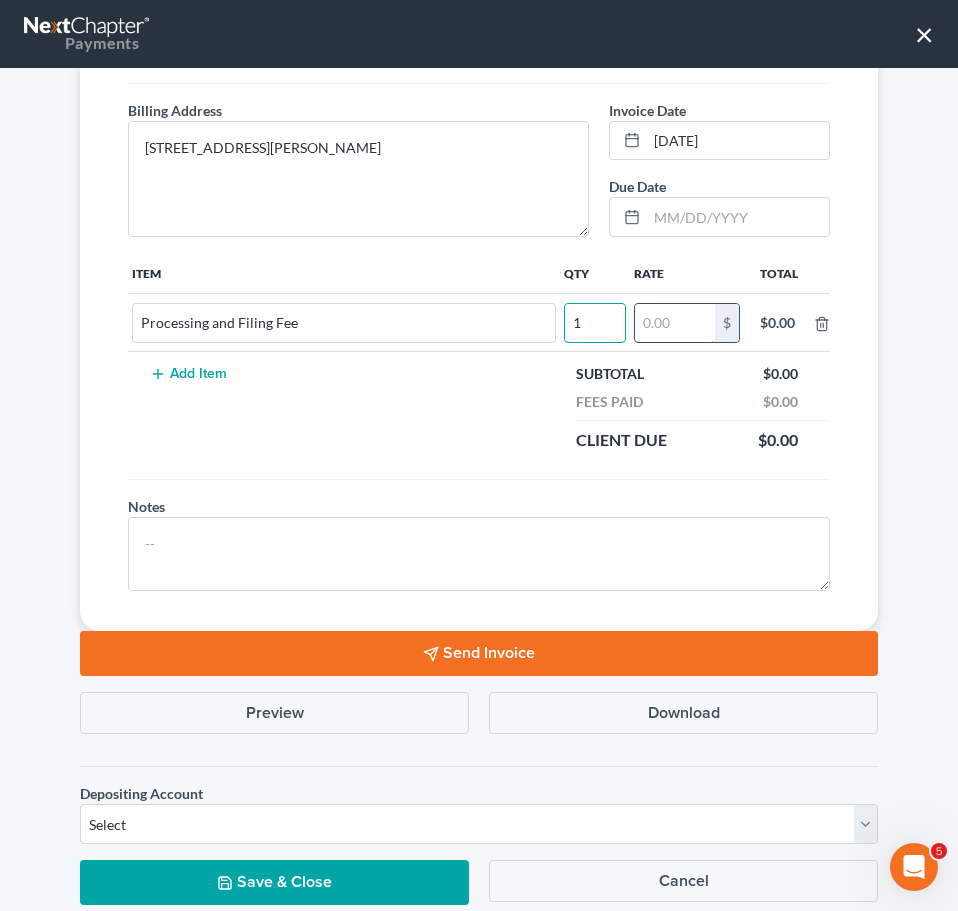type on "1" 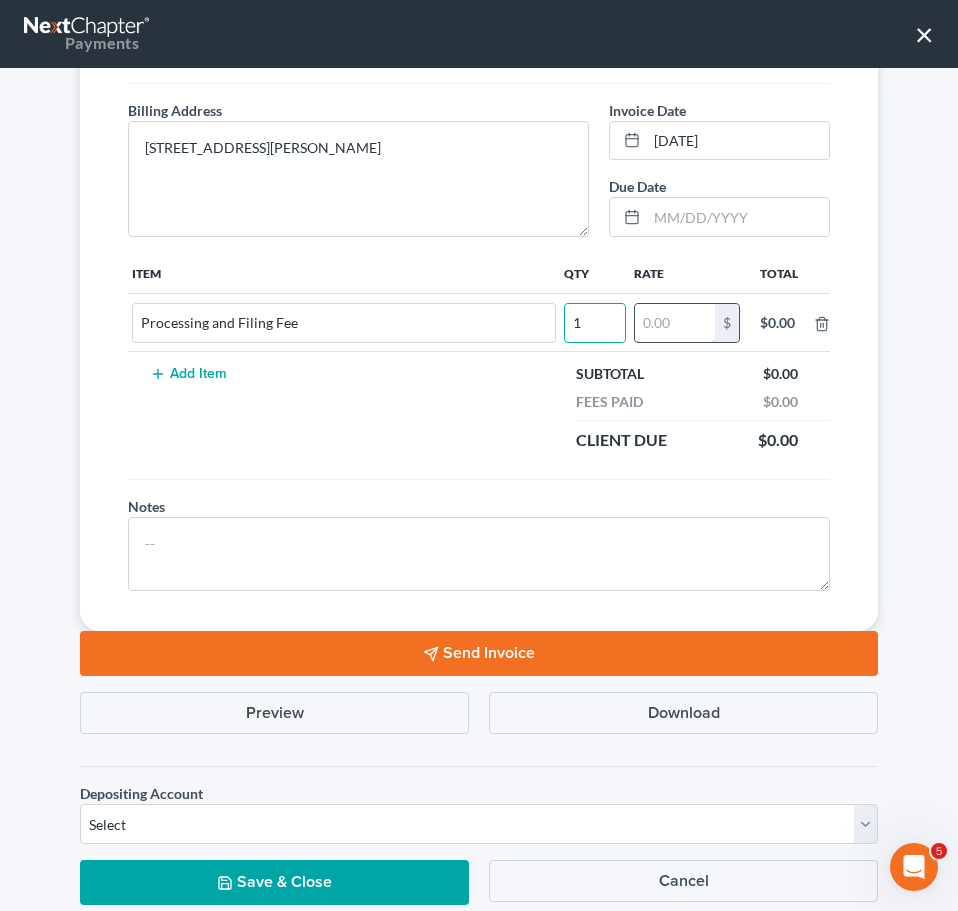 click at bounding box center [675, 323] 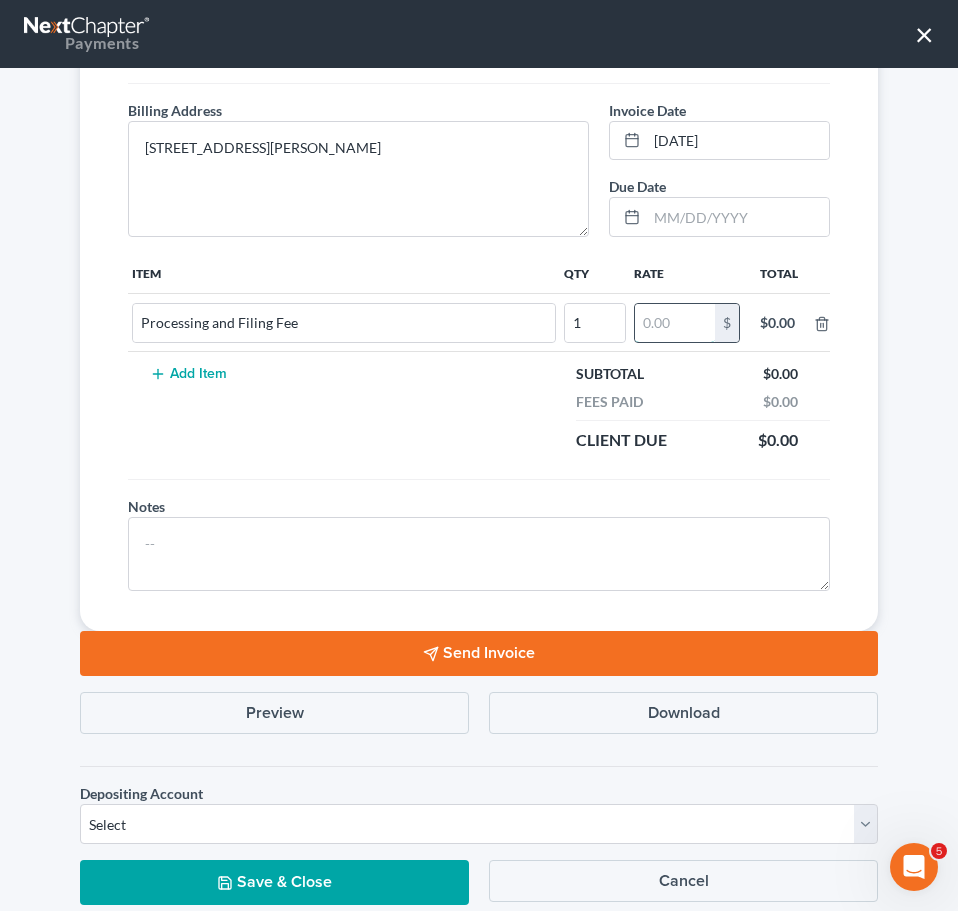 type on "5" 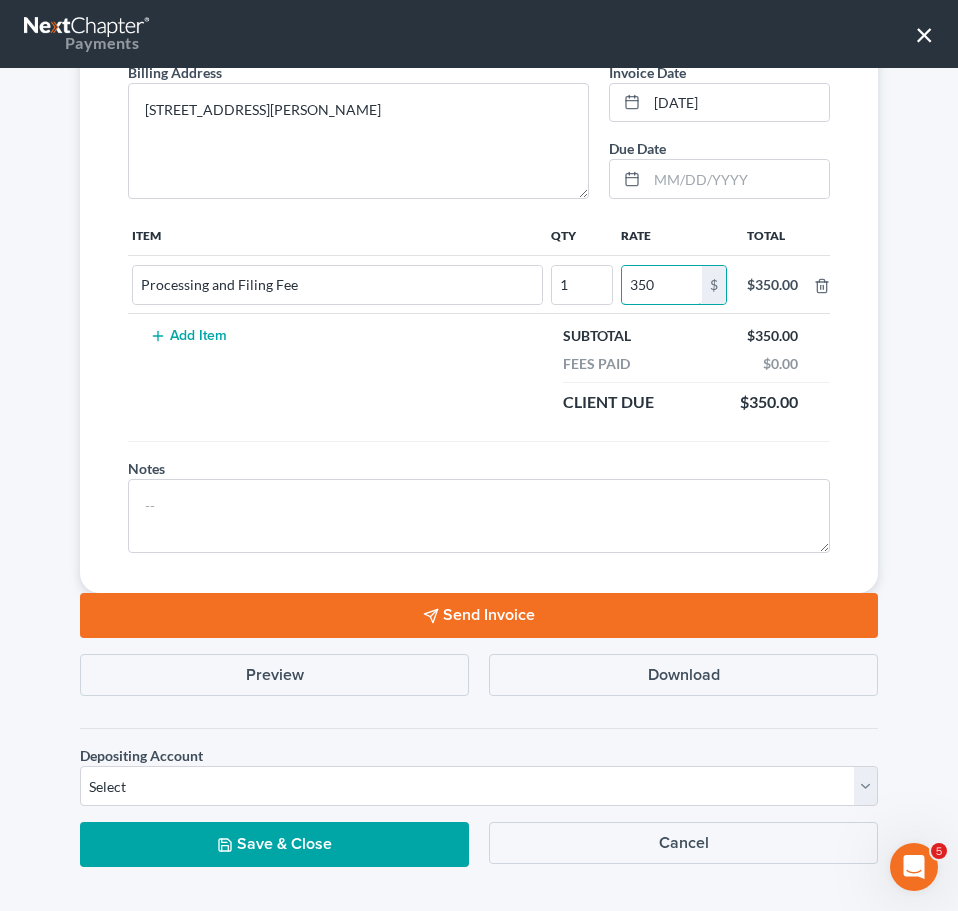 scroll, scrollTop: 289, scrollLeft: 0, axis: vertical 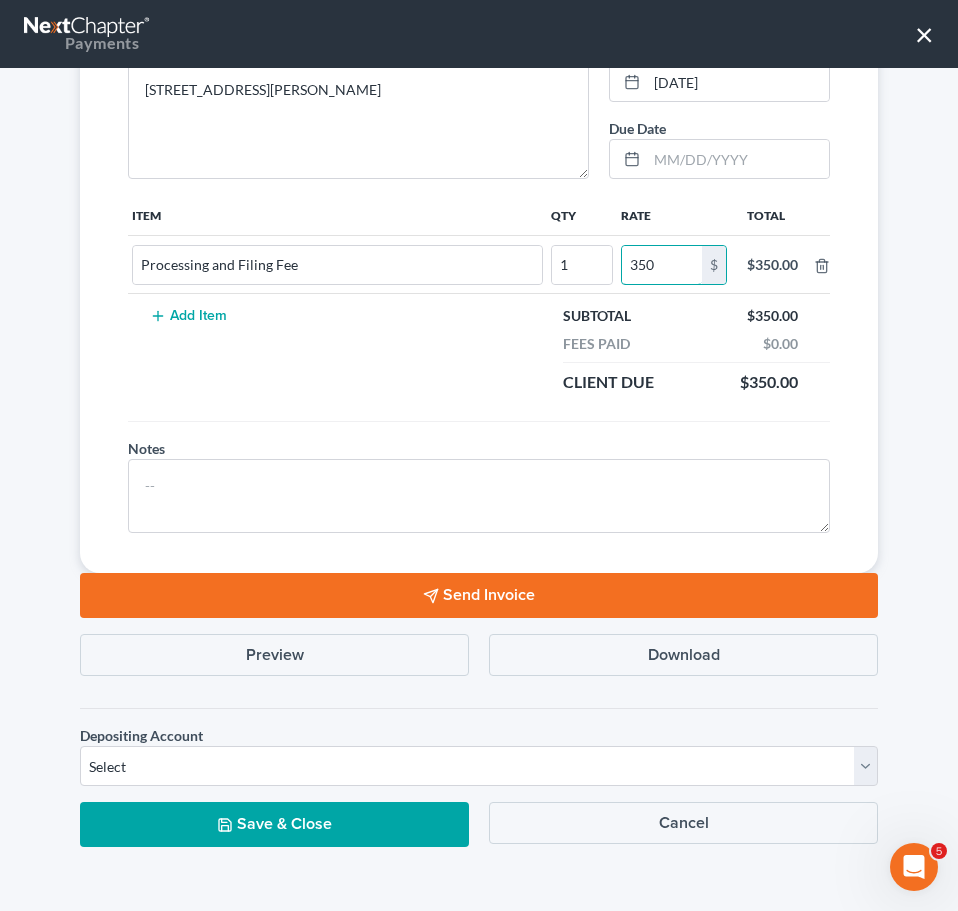 type on "350" 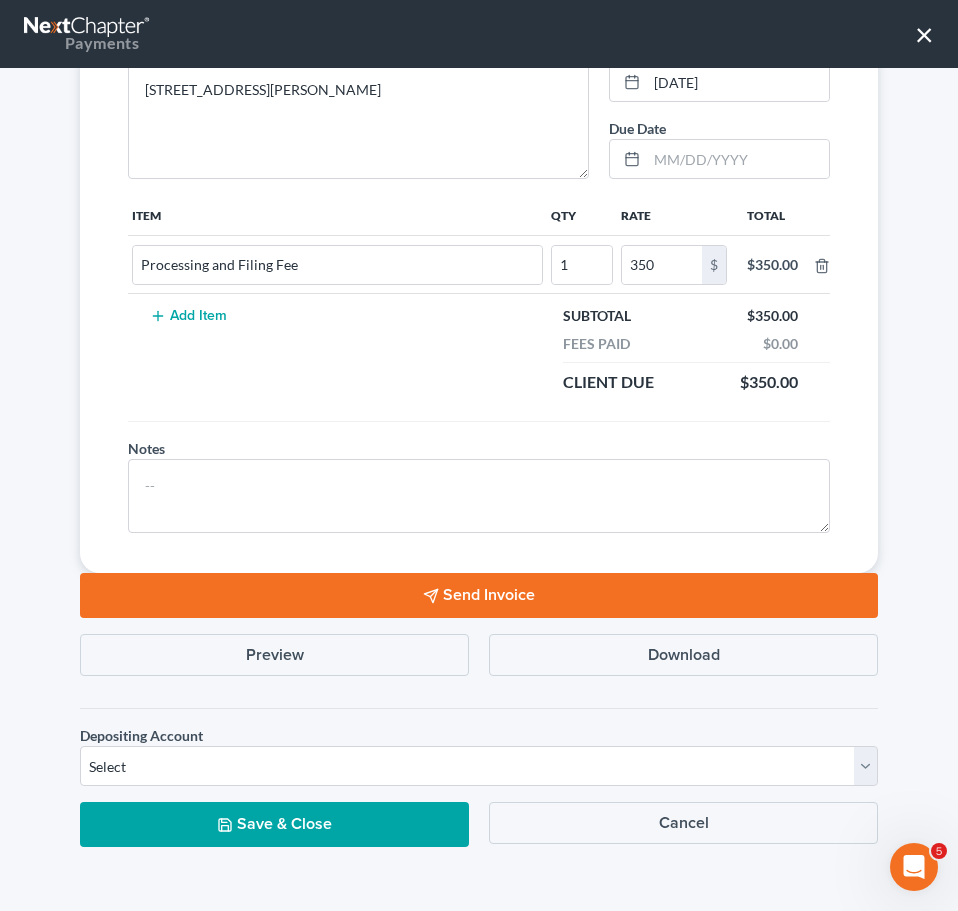 click on "Depositing Account
*
Select Operation Trust" at bounding box center (479, 755) 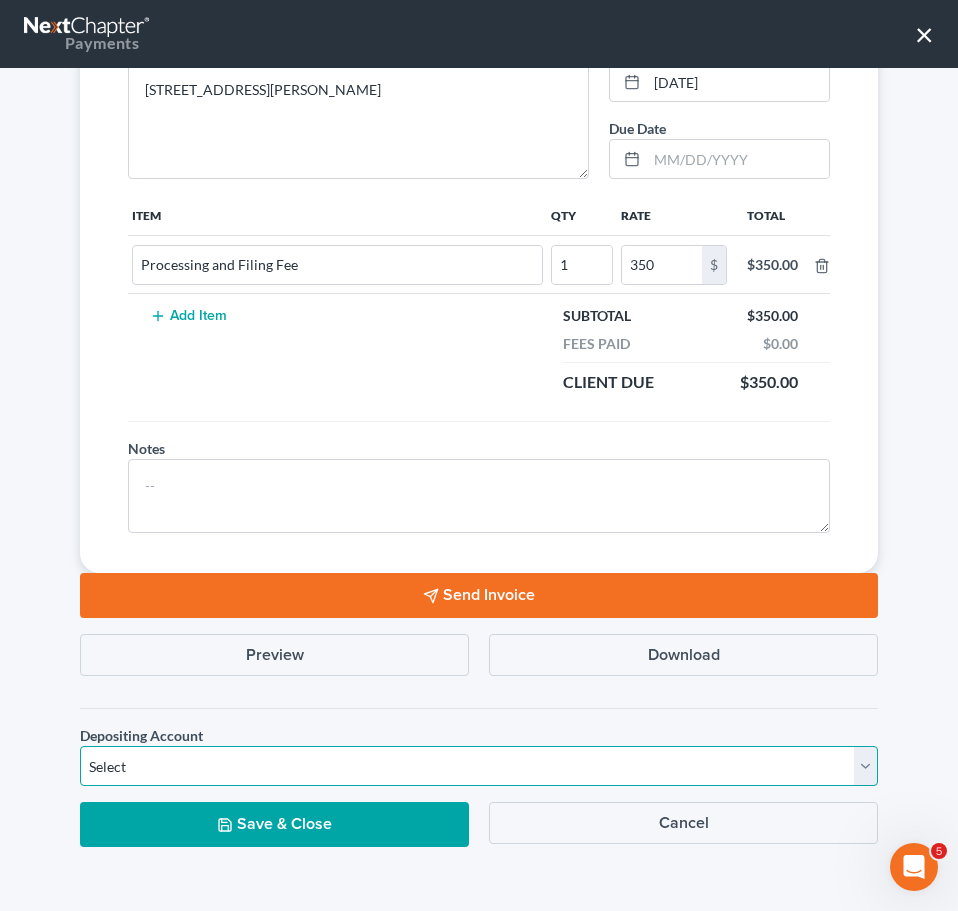 click on "Select Operation Trust" at bounding box center (479, 766) 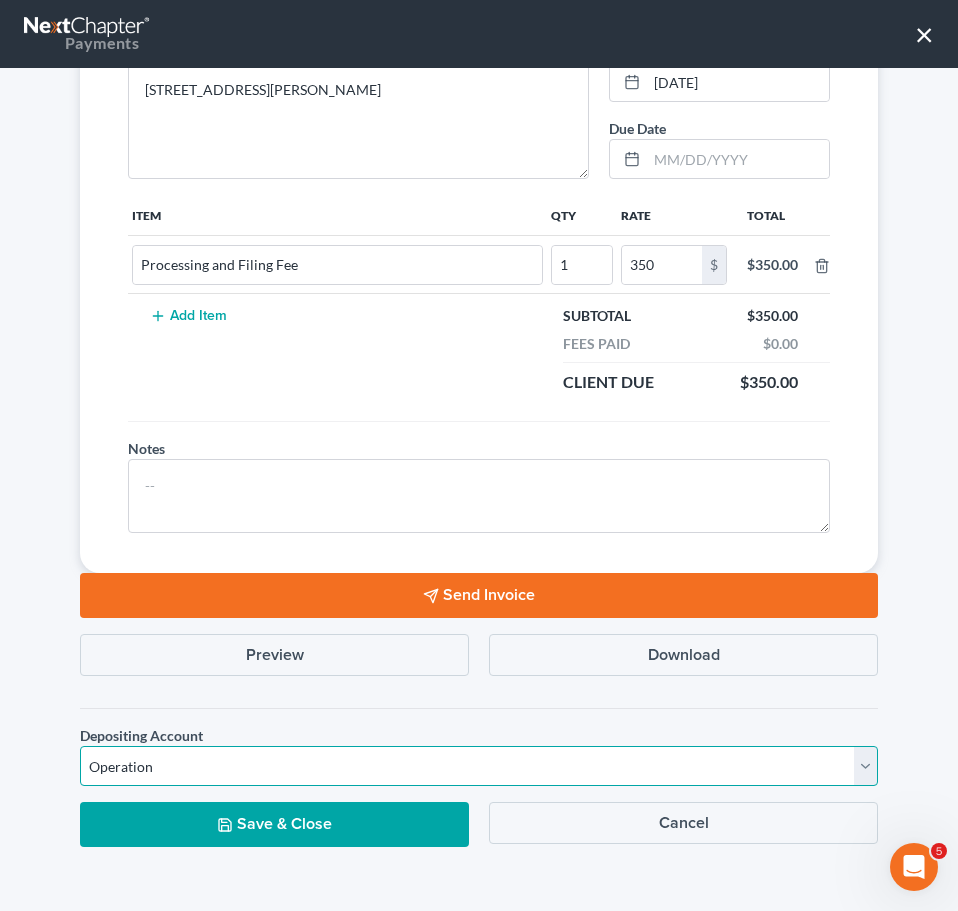 click on "Select Operation Trust" at bounding box center [479, 766] 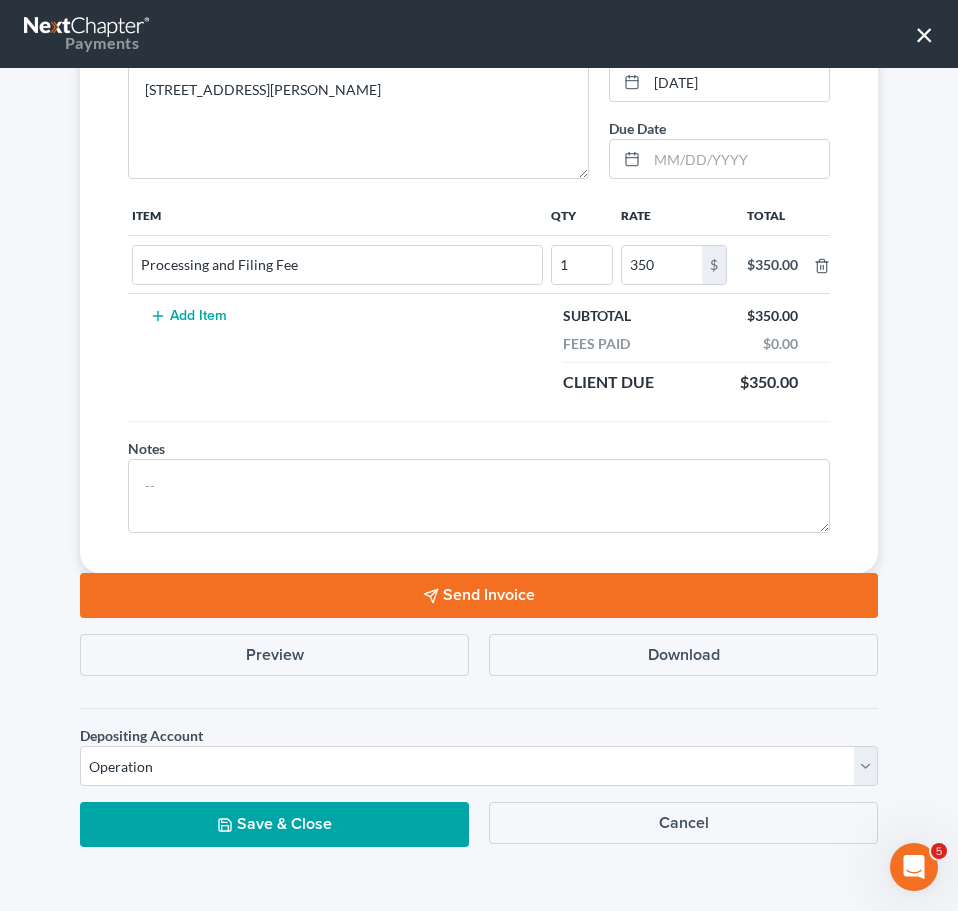 click on "Send Invoice" at bounding box center [479, 595] 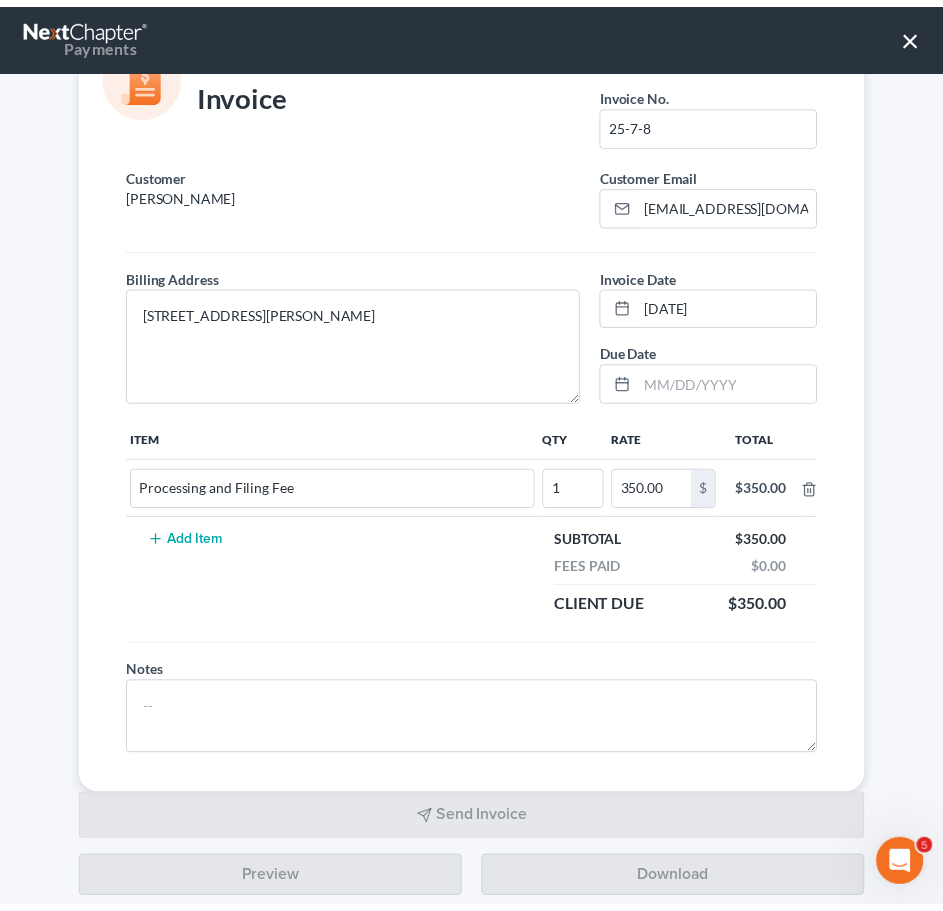scroll, scrollTop: 0, scrollLeft: 0, axis: both 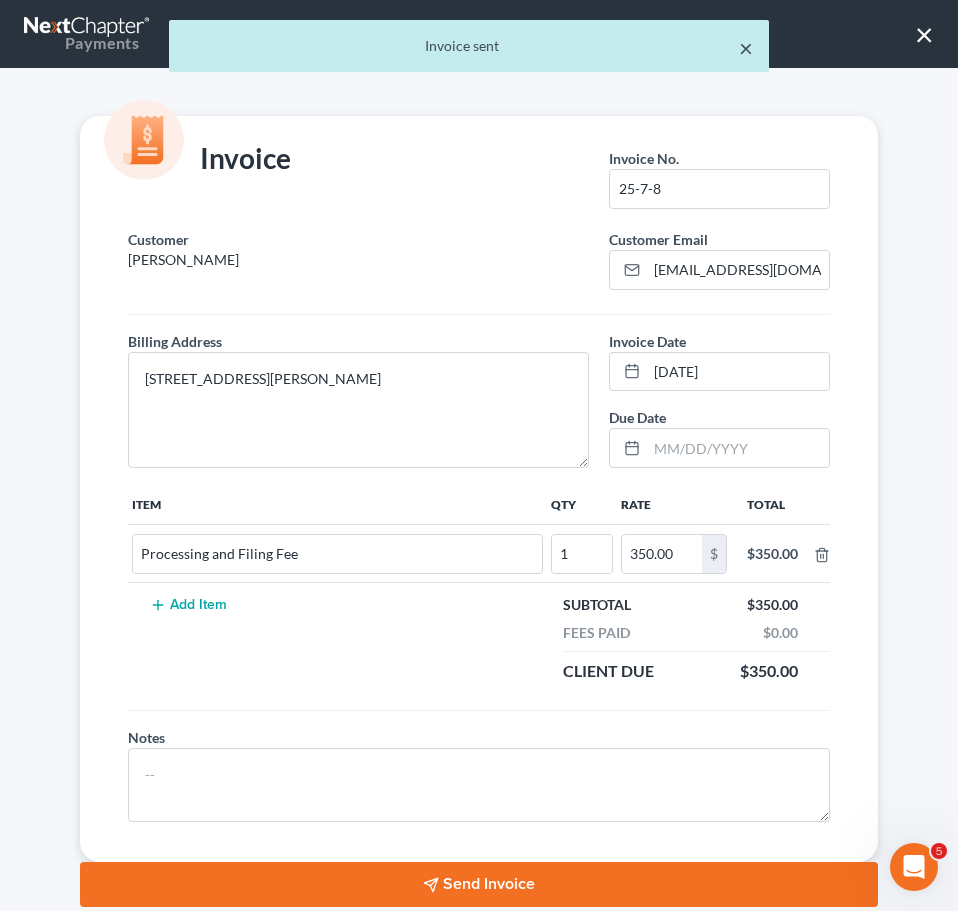 click on "×" at bounding box center (746, 48) 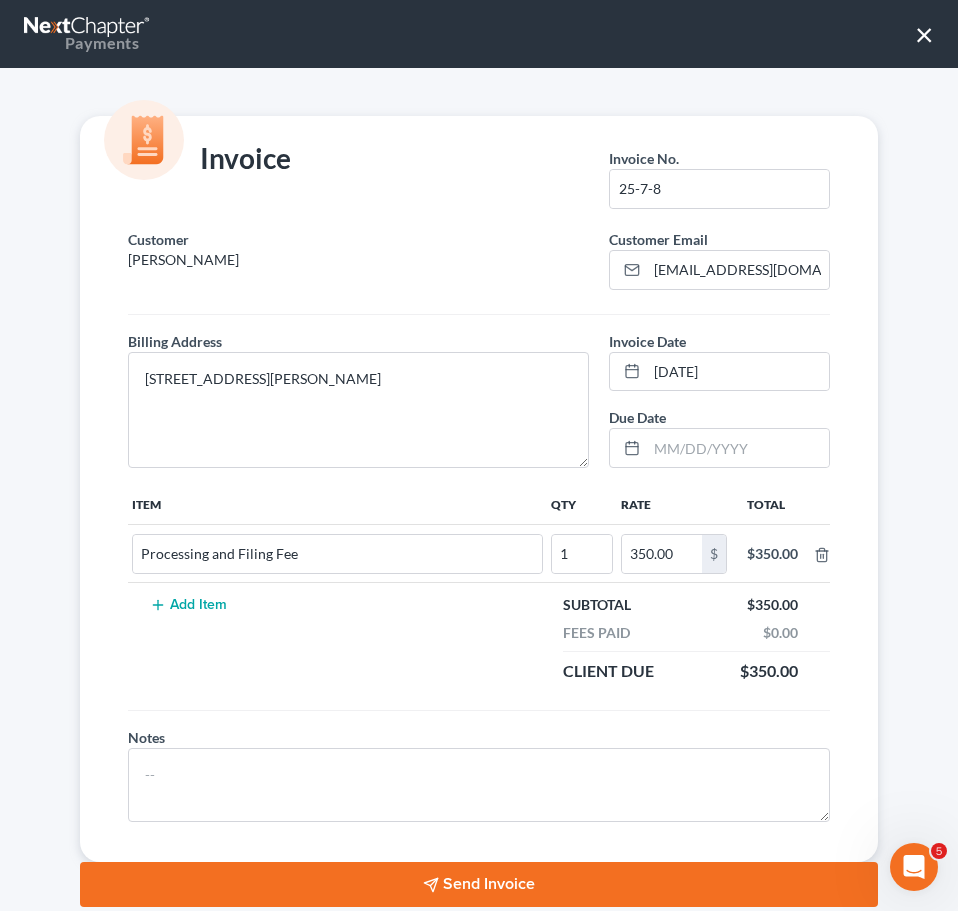 click on "×" at bounding box center (924, 34) 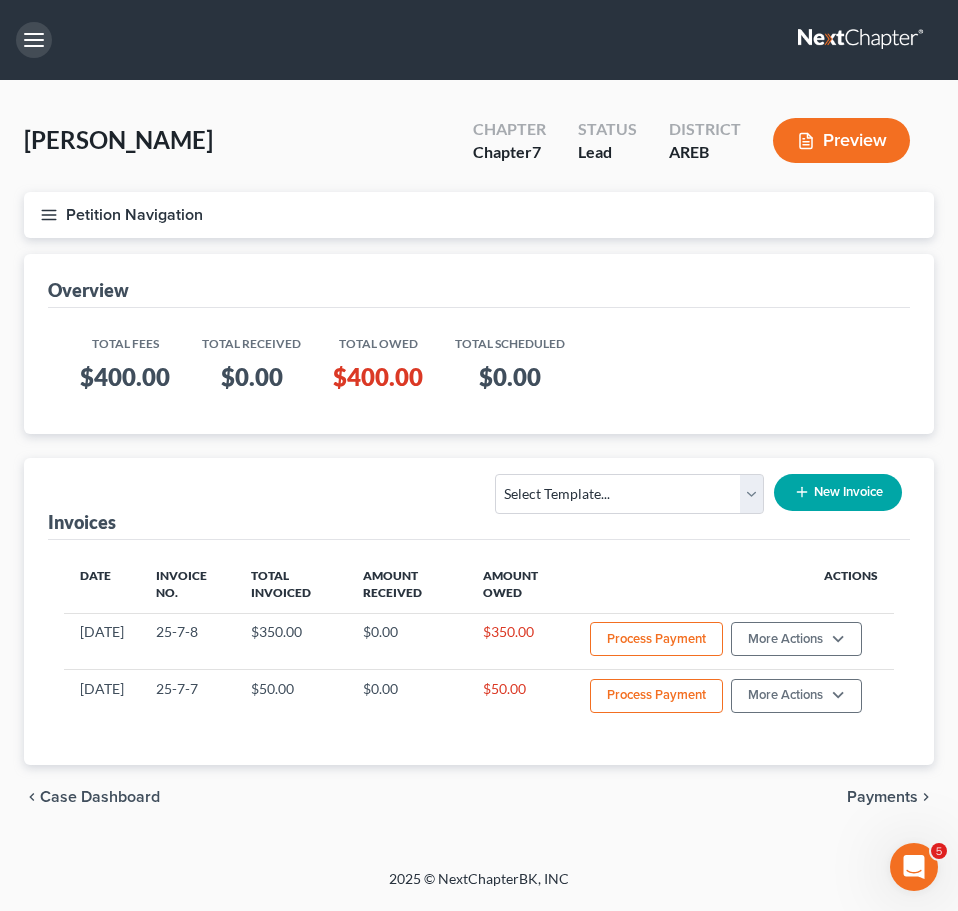 click at bounding box center [34, 40] 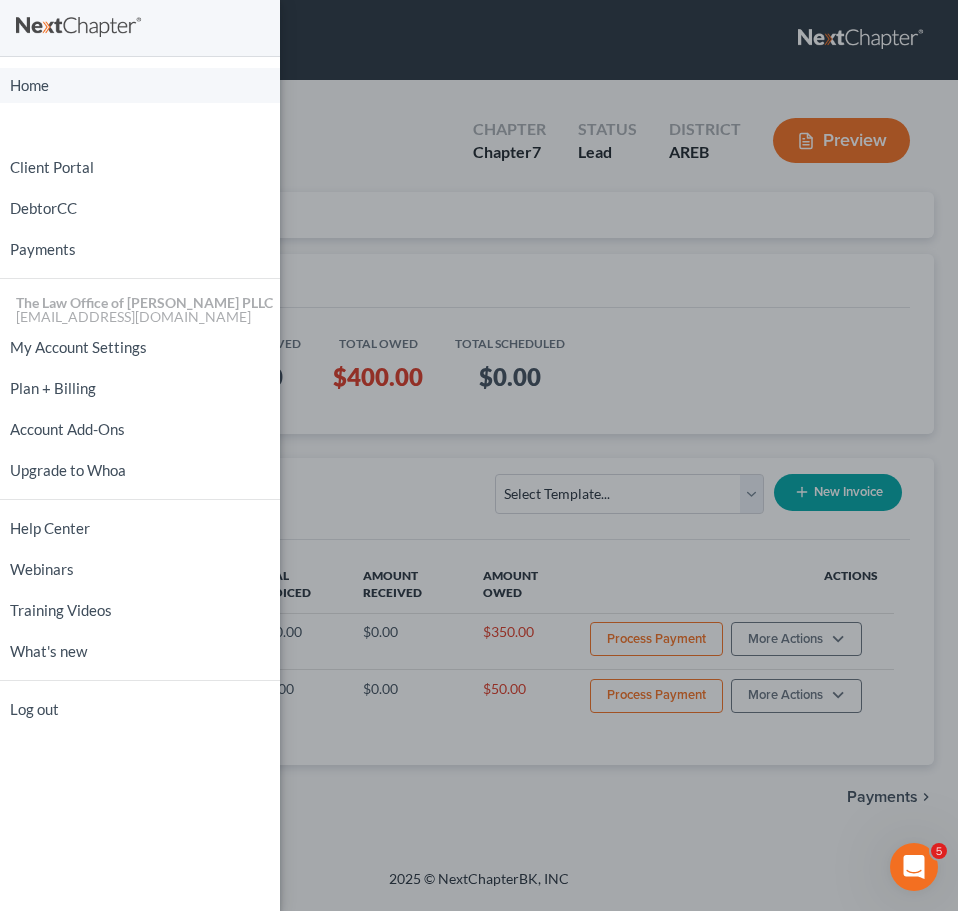 click on "Home" at bounding box center (140, 85) 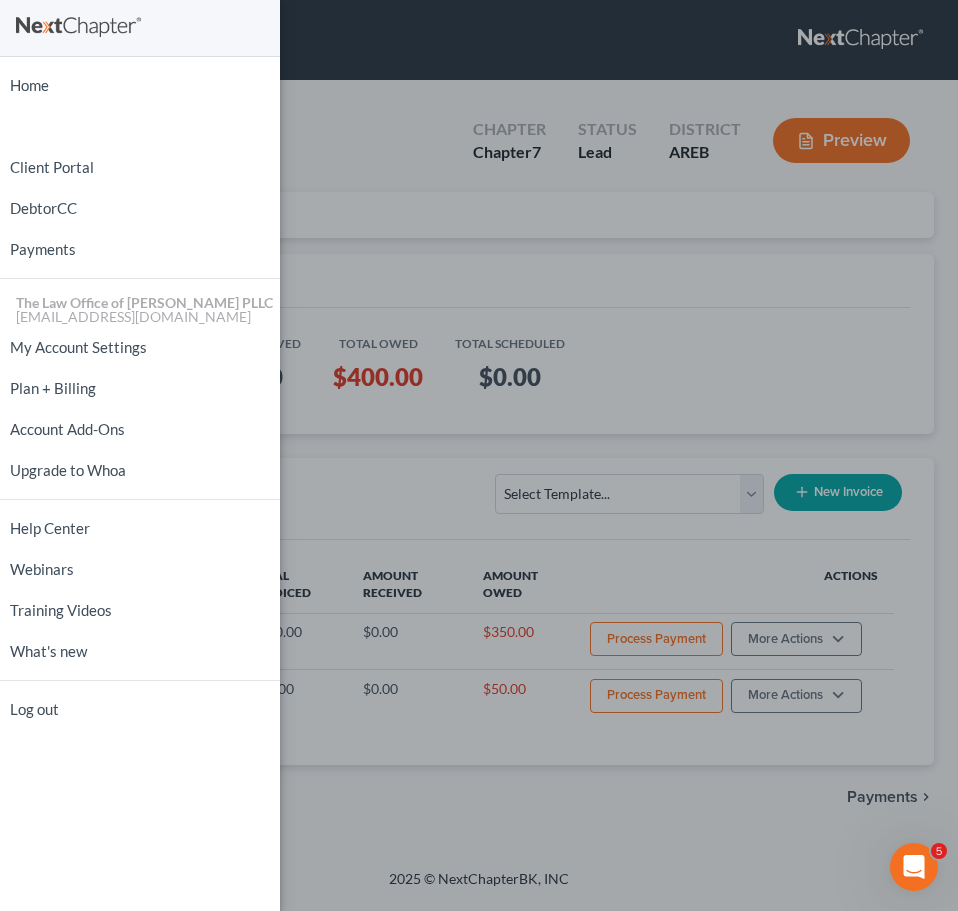 click on "Home New Case Client Portal DebtorCC Payments The Law Office of [PERSON_NAME] PLLC [EMAIL_ADDRESS][DOMAIN_NAME] My Account Settings Plan + Billing Account Add-Ons Upgrade to Whoa Help Center Webinars Training Videos What's new Log out" at bounding box center [479, 455] 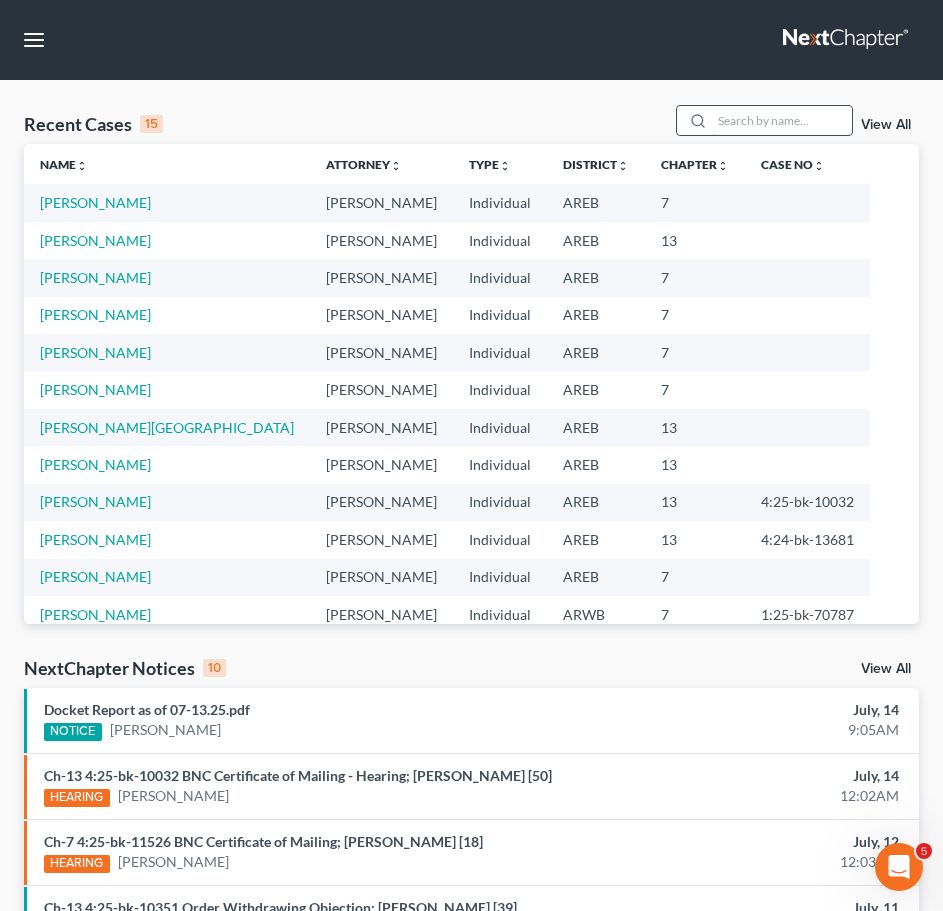 click at bounding box center (782, 120) 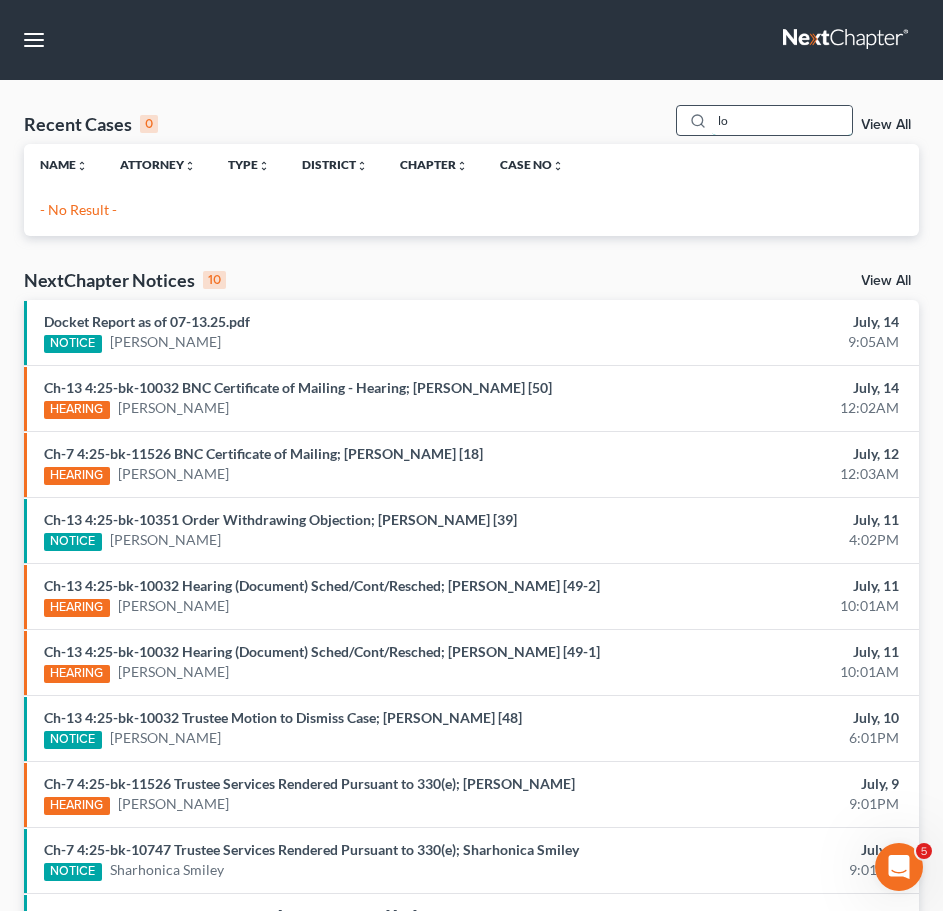 type on "l" 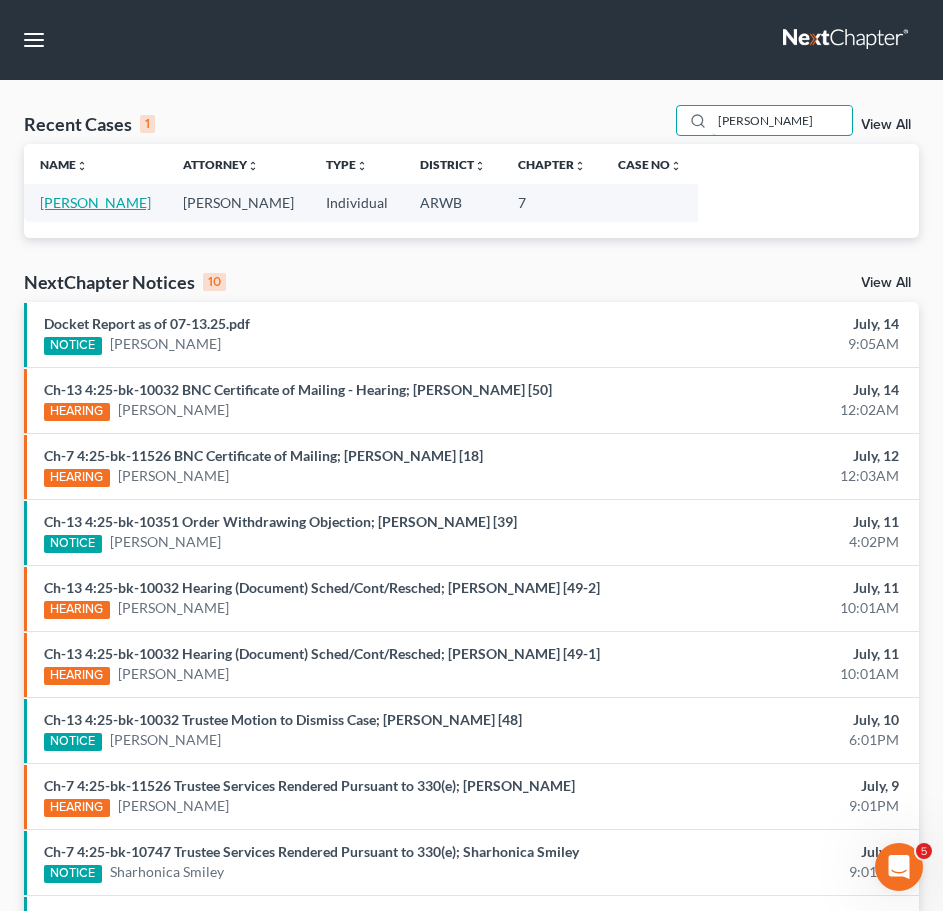 type on "[PERSON_NAME]" 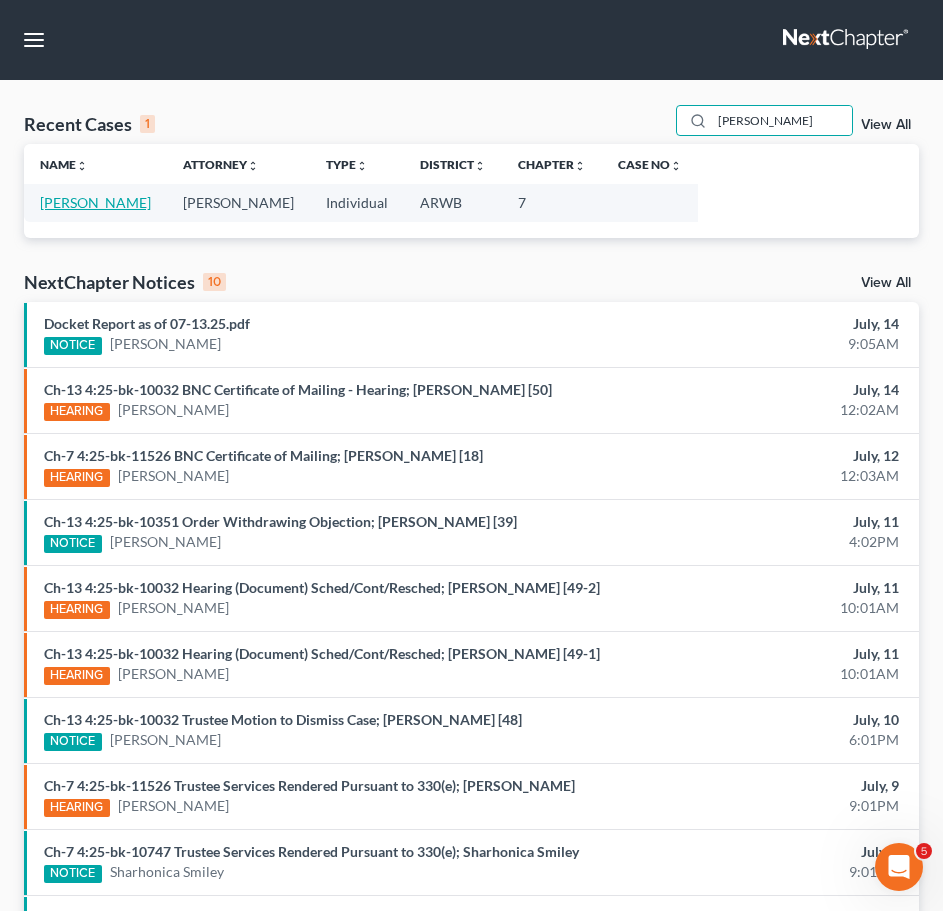 click on "[PERSON_NAME]" at bounding box center (95, 202) 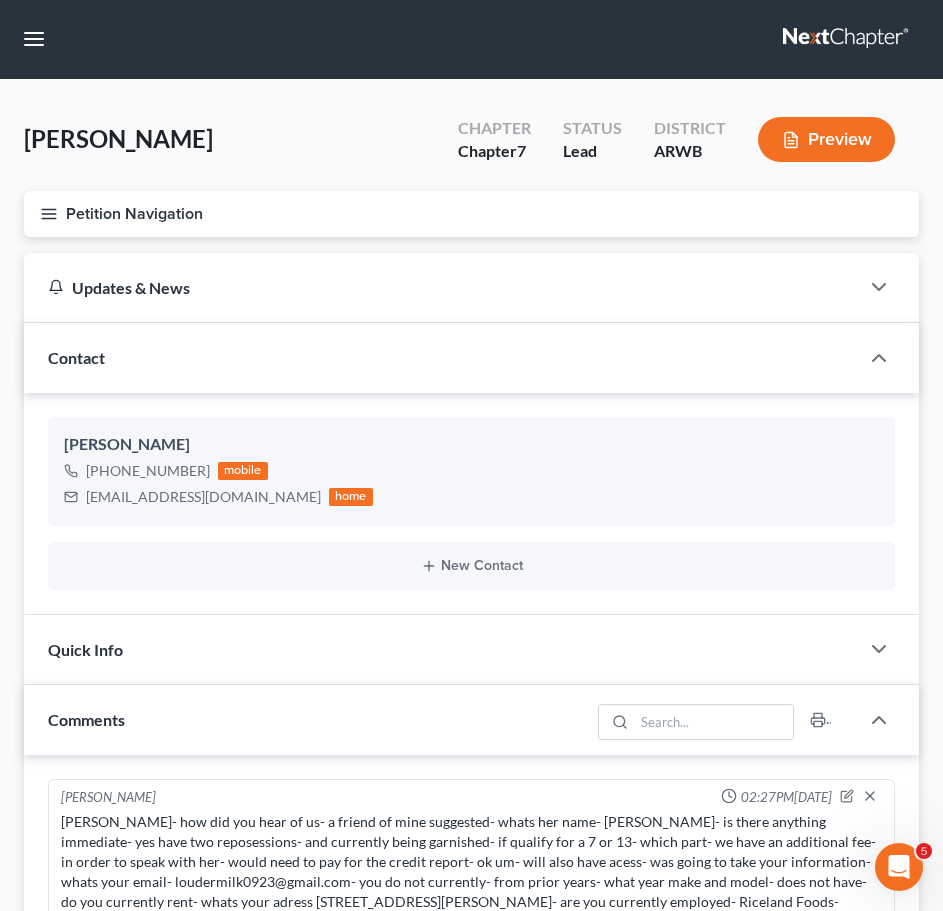 scroll, scrollTop: 0, scrollLeft: 0, axis: both 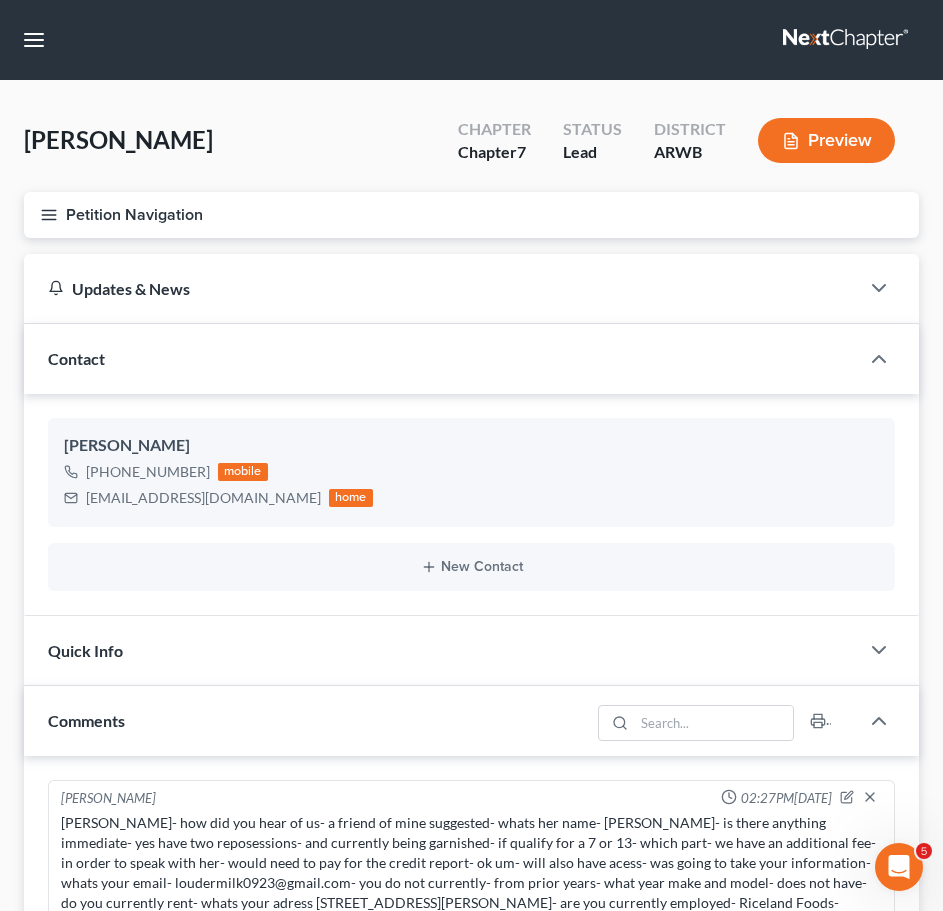 click on "Petition Navigation" at bounding box center (471, 215) 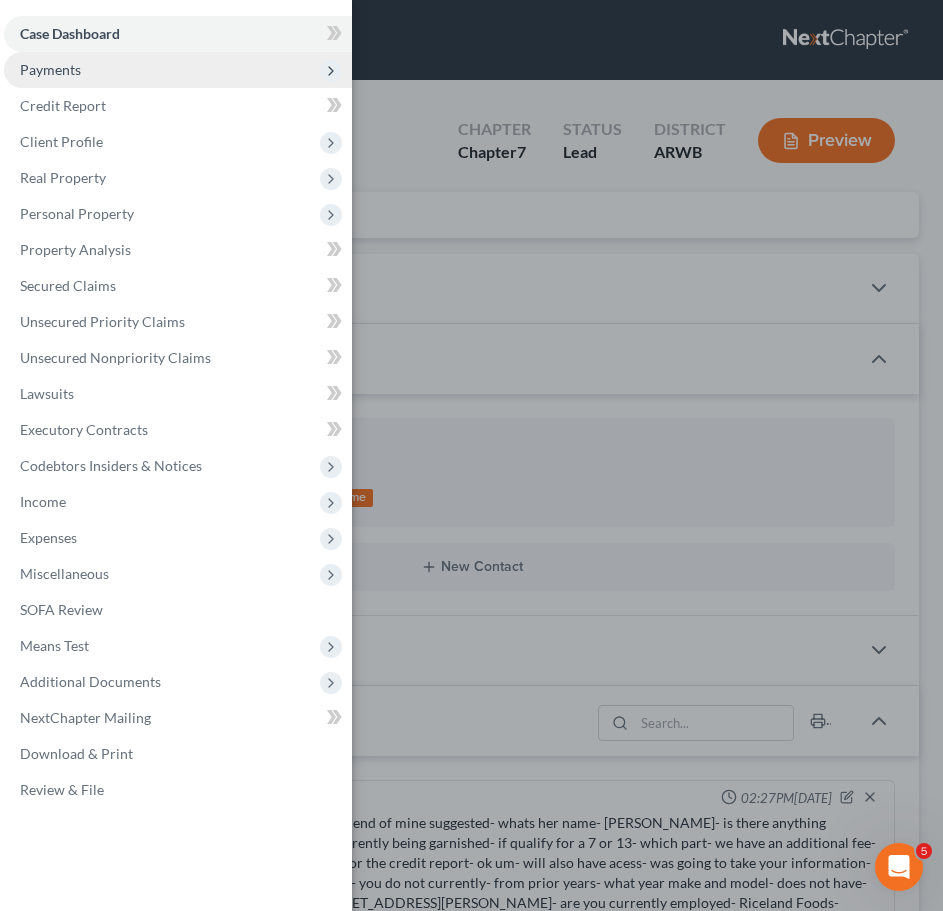click on "Payments" at bounding box center [50, 69] 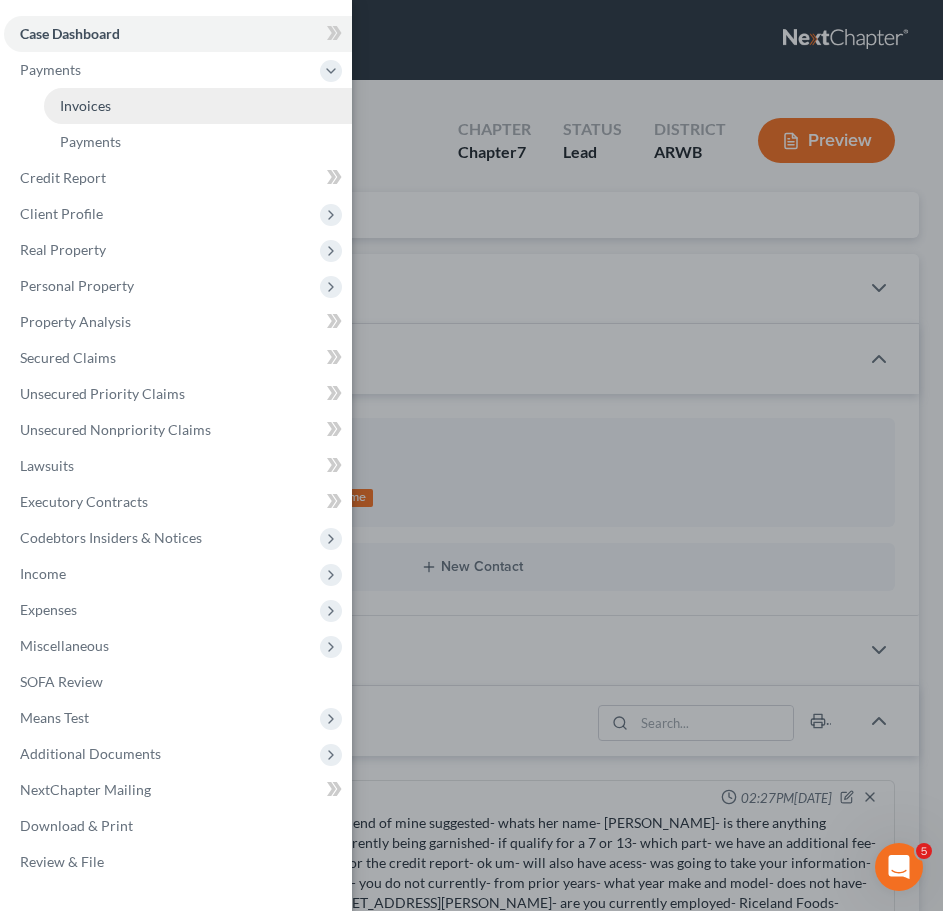 click on "Invoices" at bounding box center [198, 106] 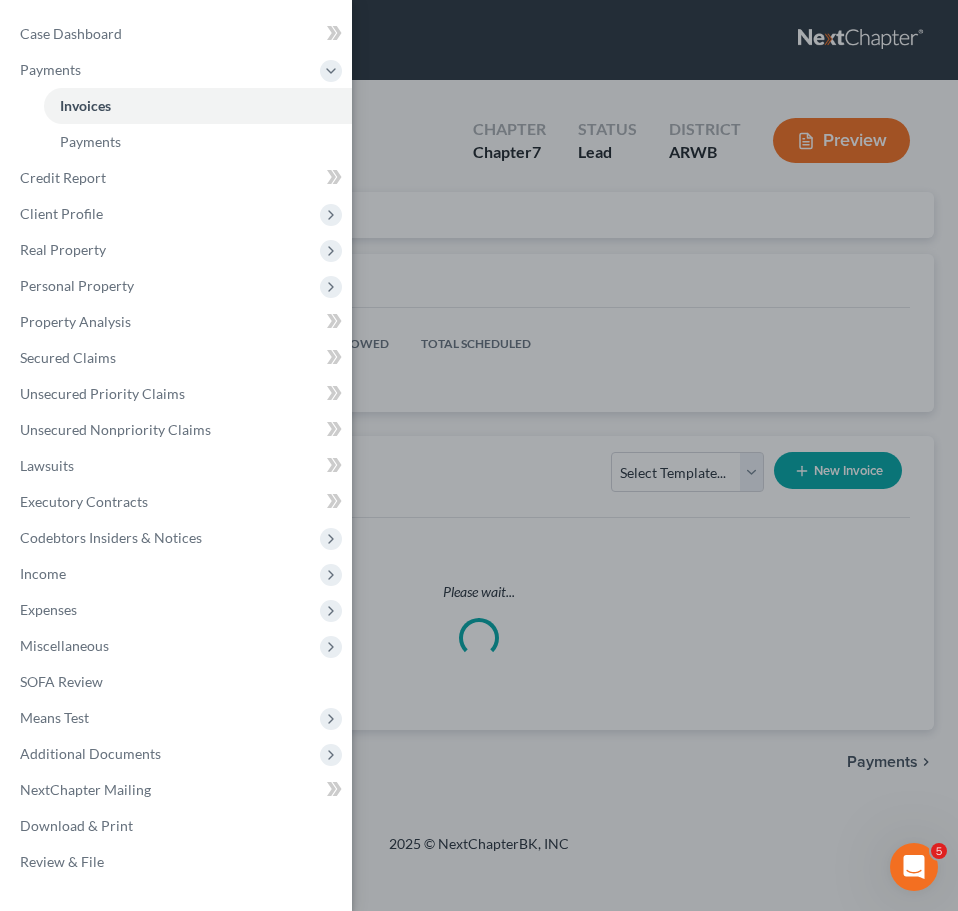 click on "Case Dashboard
Payments
Invoices
Payments
Payments
Credit Report
Client Profile" at bounding box center [479, 455] 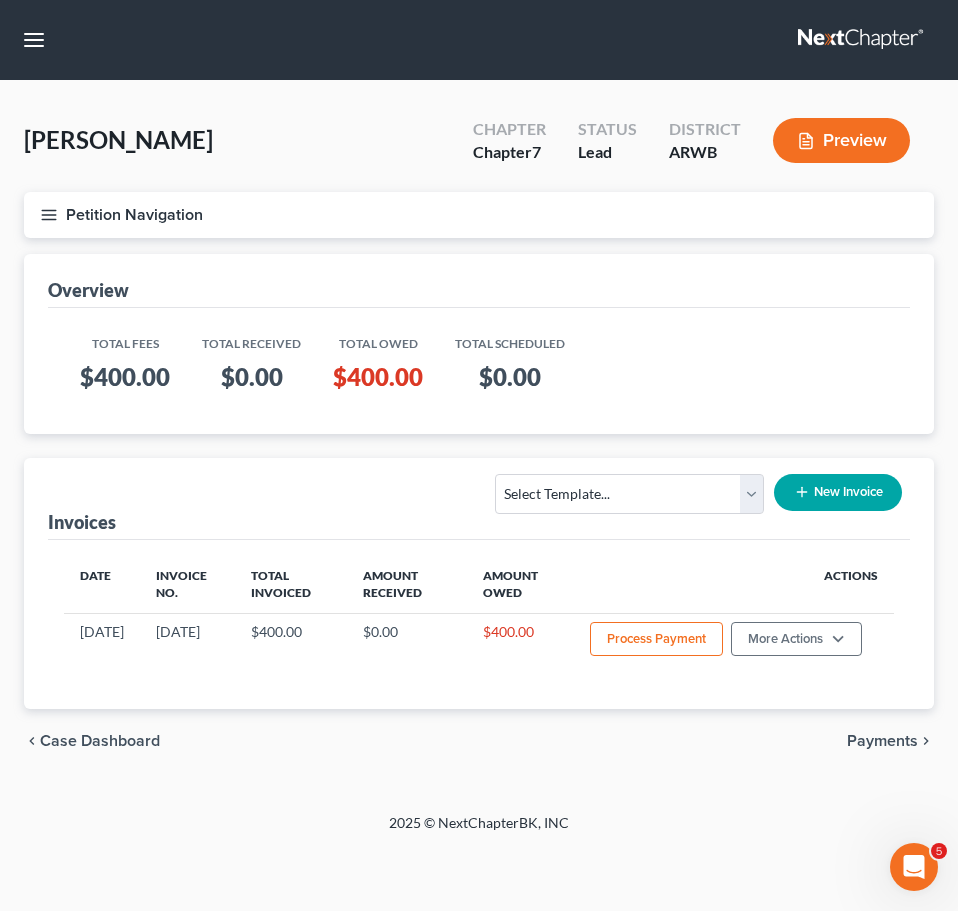 click on "Petition Navigation" at bounding box center (479, 215) 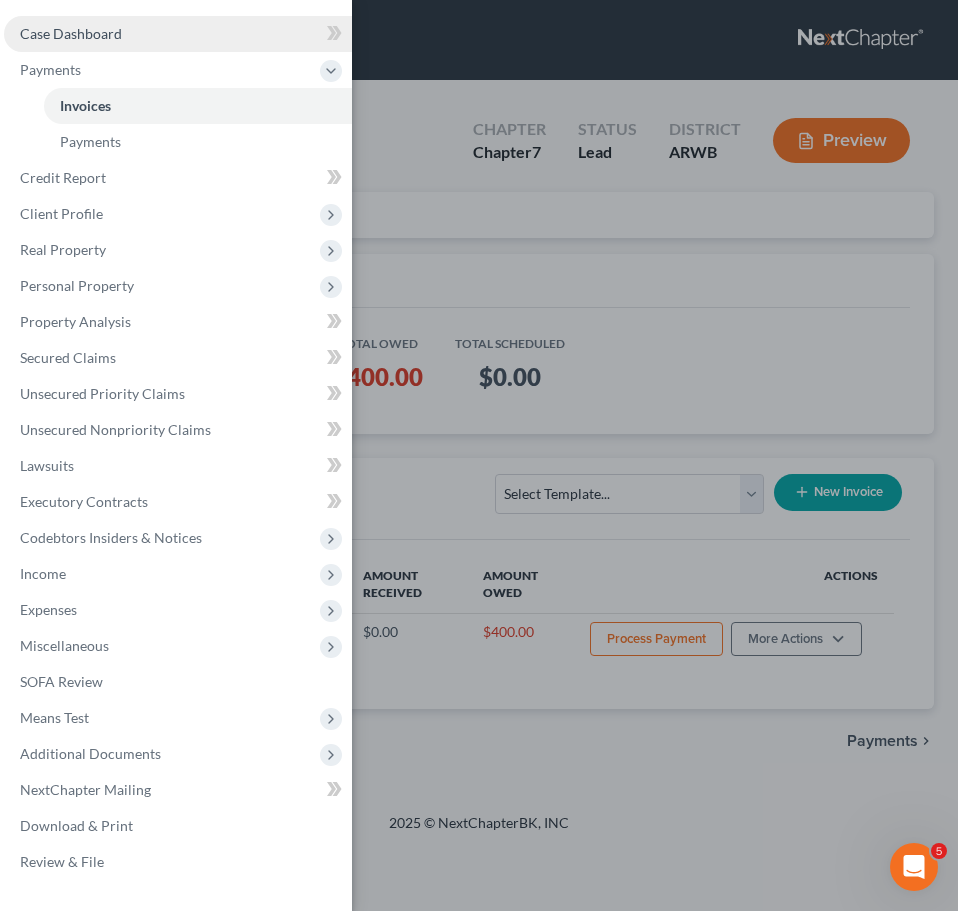 click on "Case Dashboard" at bounding box center (178, 34) 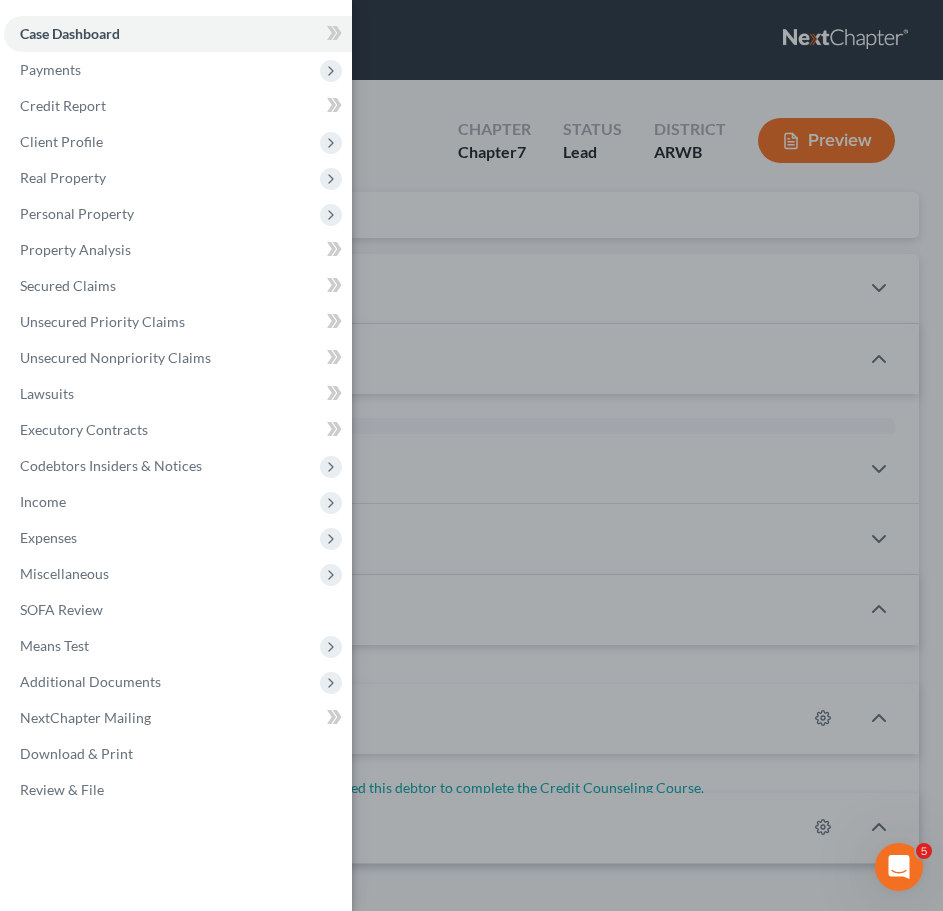click on "Case Dashboard
Payments
Invoices
Payments
Payments
Credit Report
Client Profile" at bounding box center (471, 455) 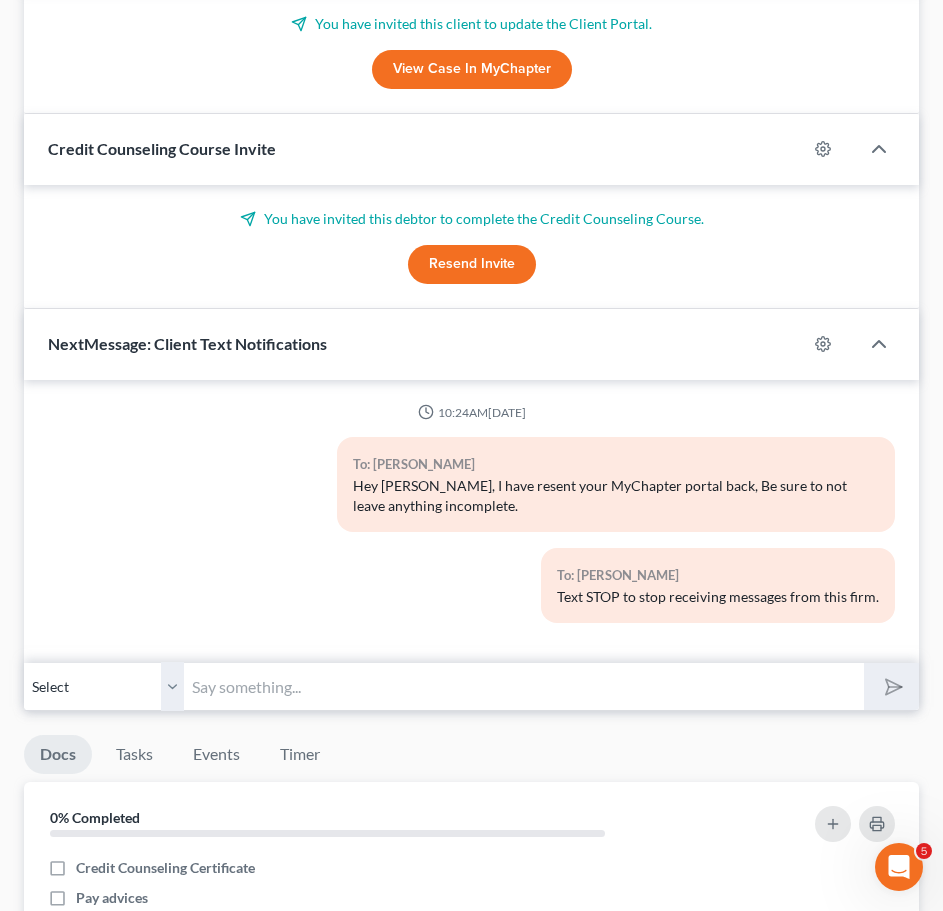 scroll, scrollTop: 1300, scrollLeft: 0, axis: vertical 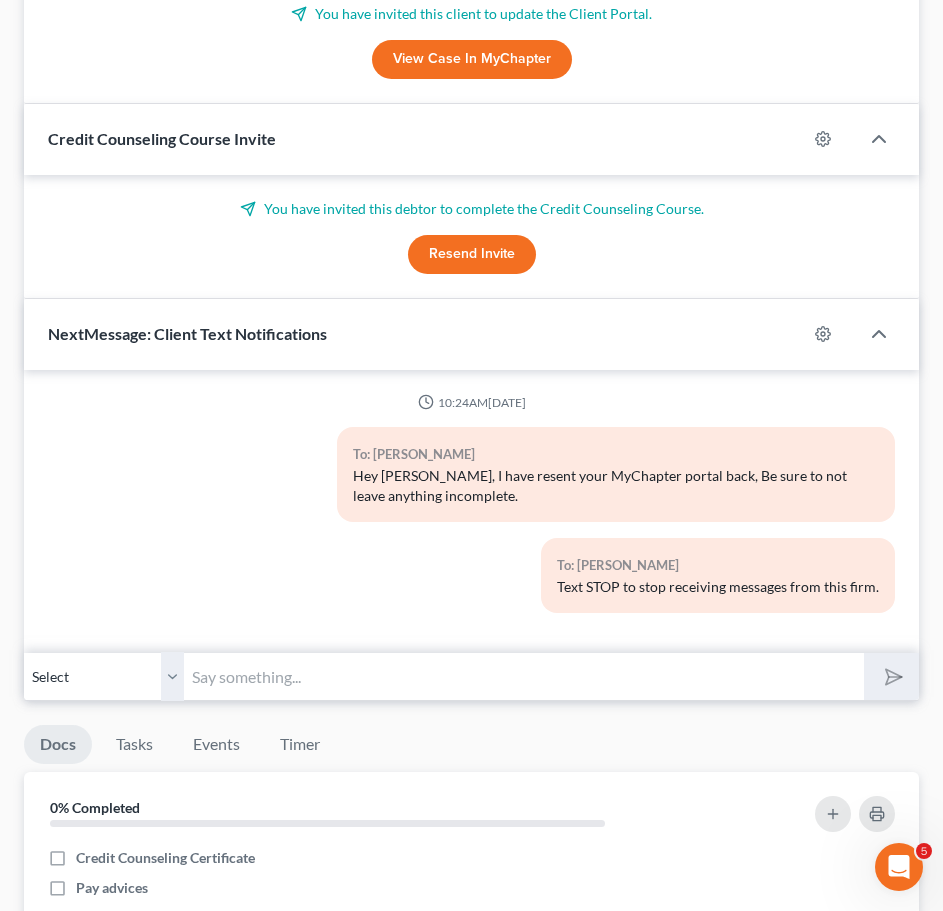 click at bounding box center (524, 676) 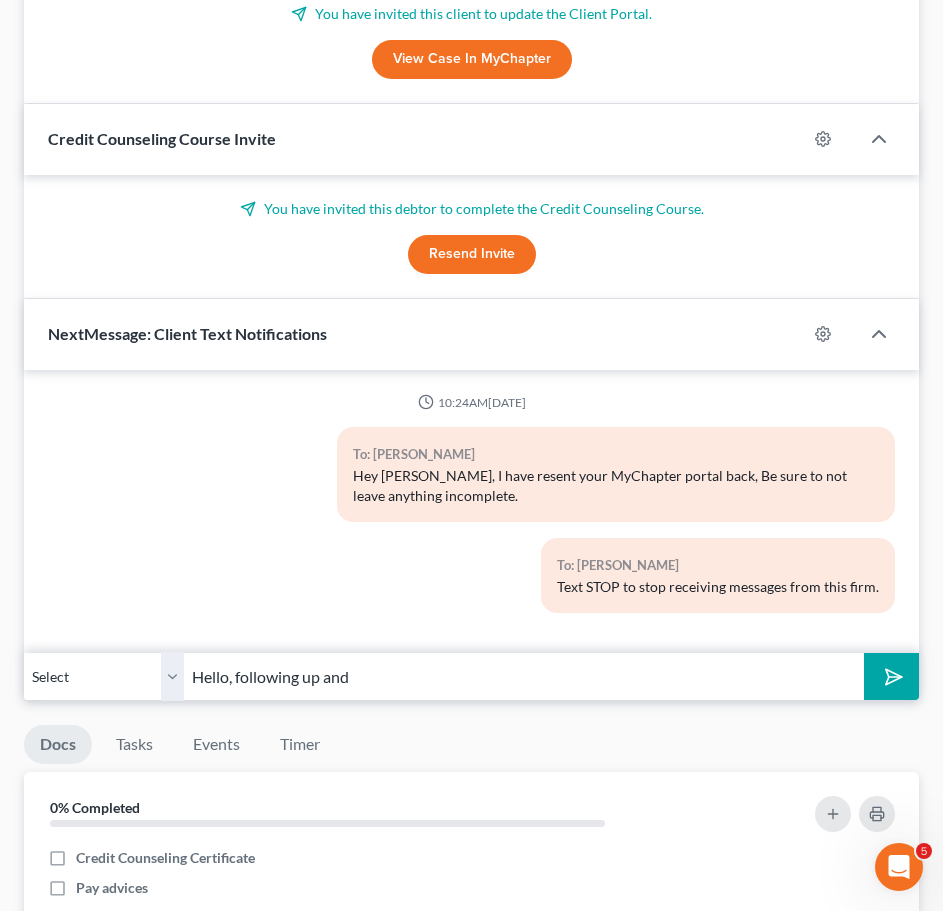 type on "Hello, following up and checking to see if you had any questions during your bankruptcy process." 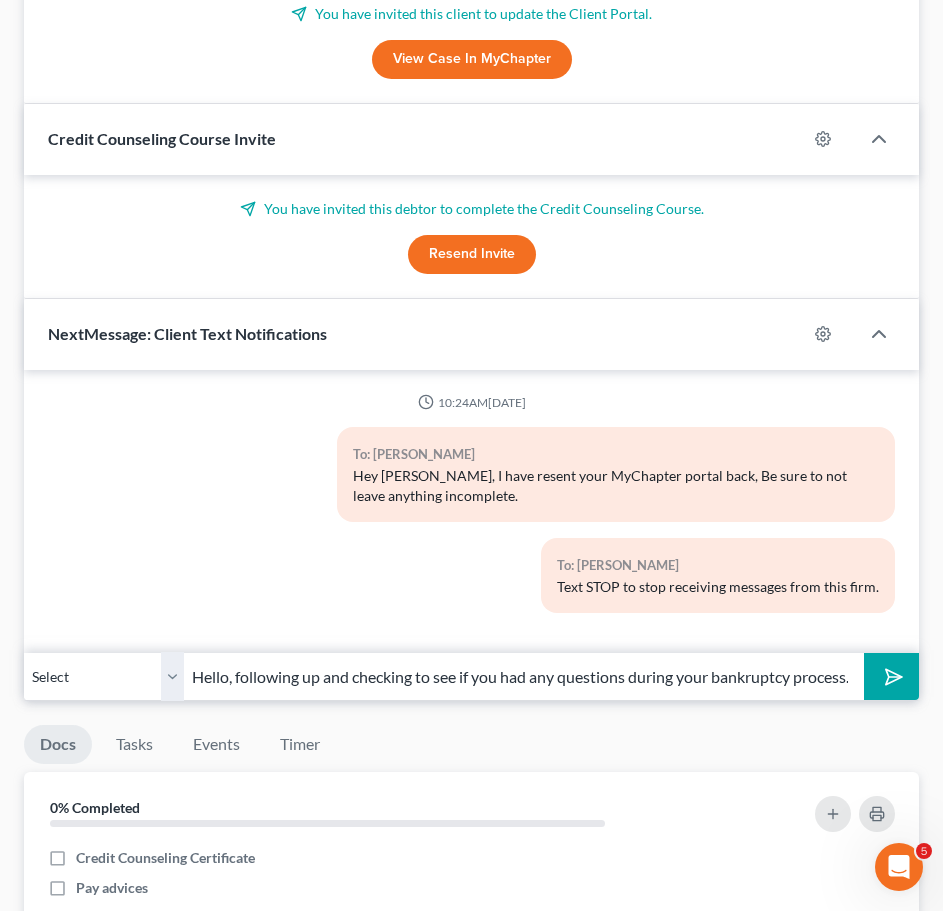 scroll, scrollTop: 0, scrollLeft: 9, axis: horizontal 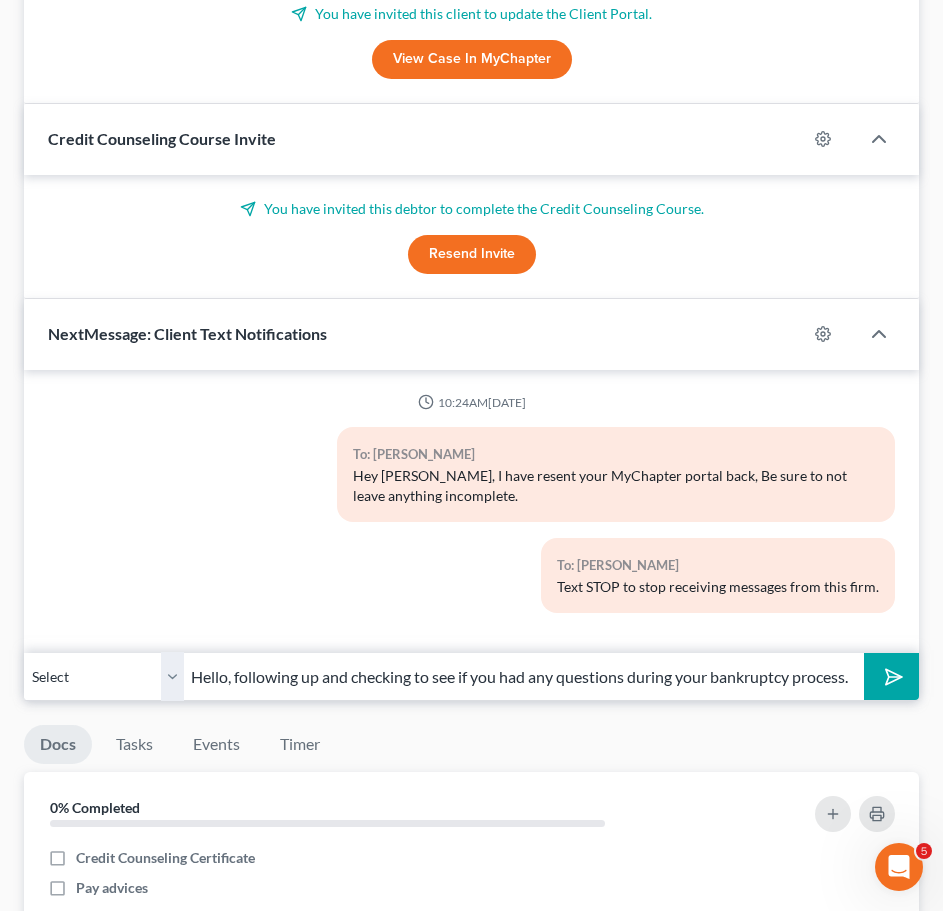 drag, startPoint x: 775, startPoint y: 672, endPoint x: 929, endPoint y: 677, distance: 154.08115 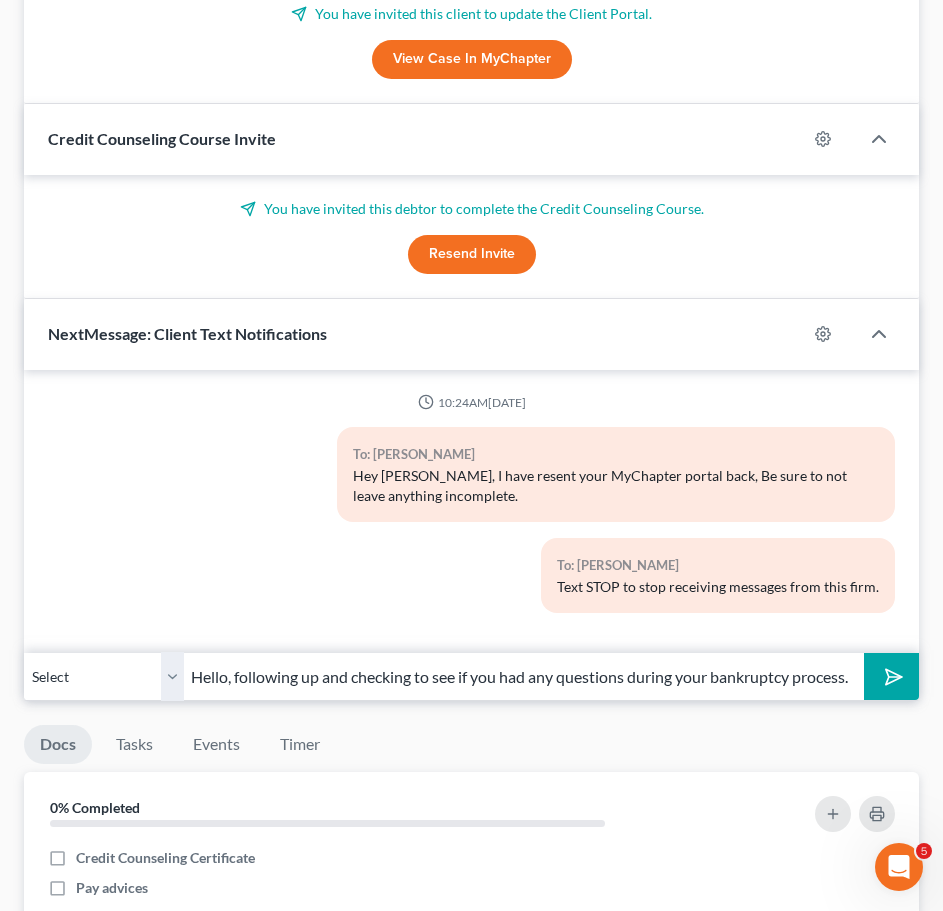 click 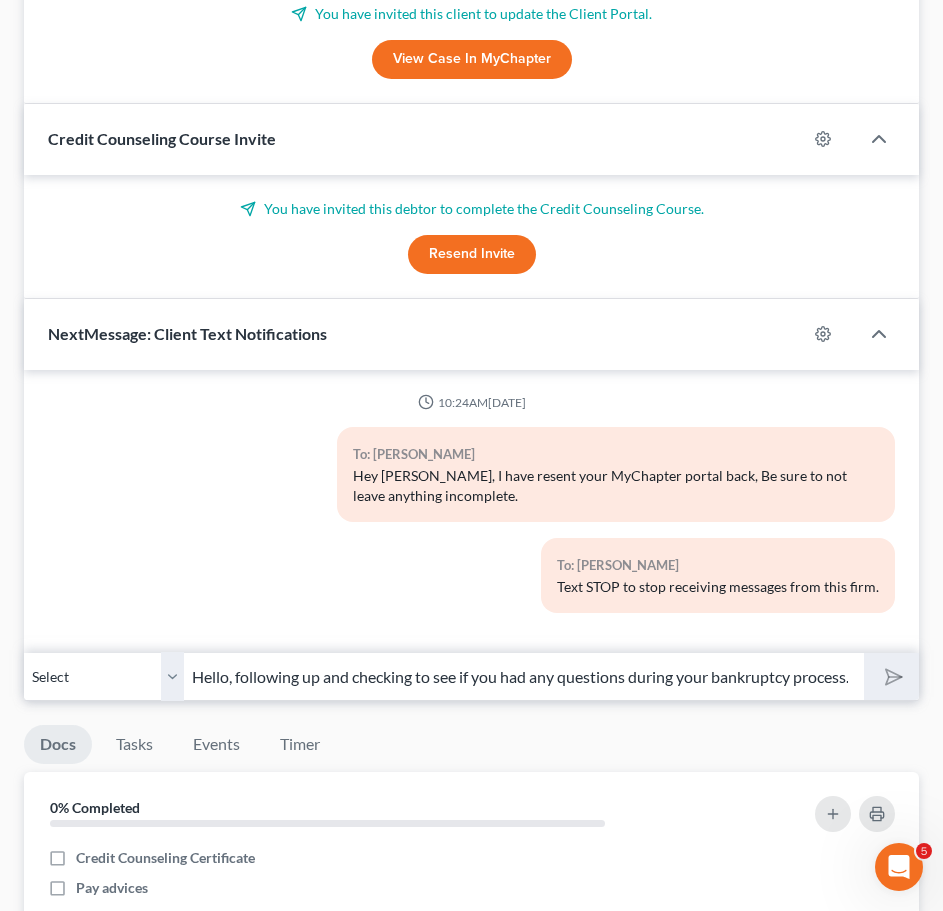 type 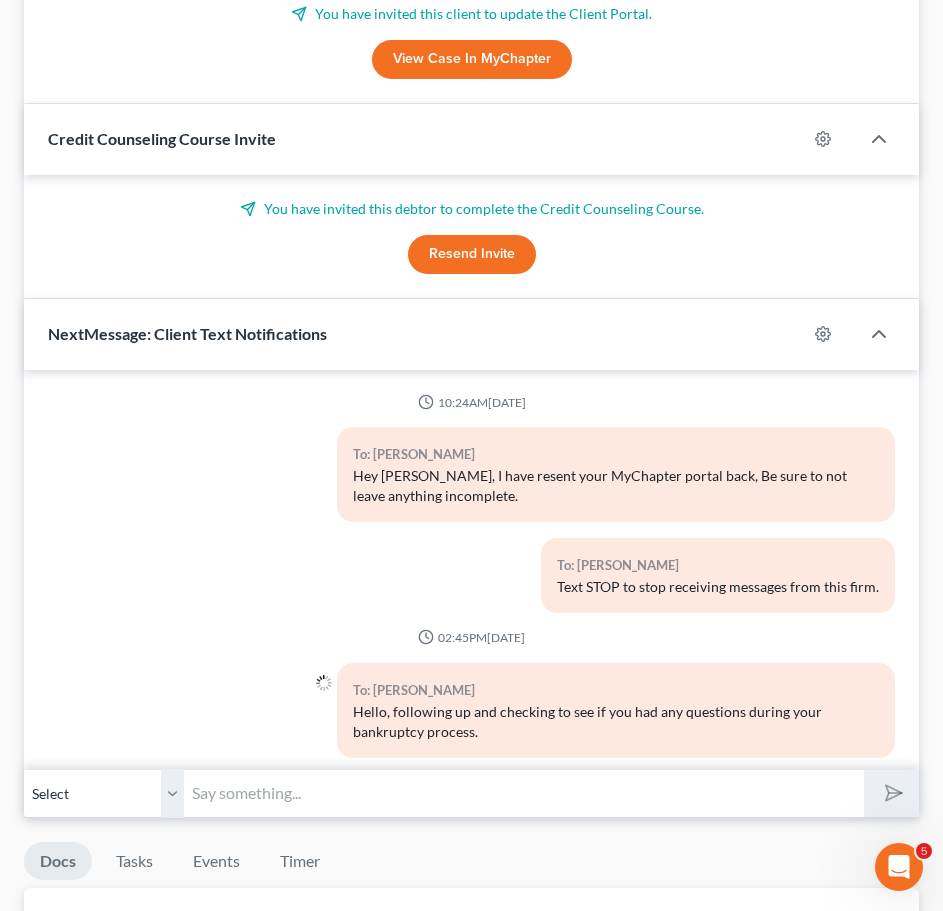 scroll, scrollTop: 28, scrollLeft: 0, axis: vertical 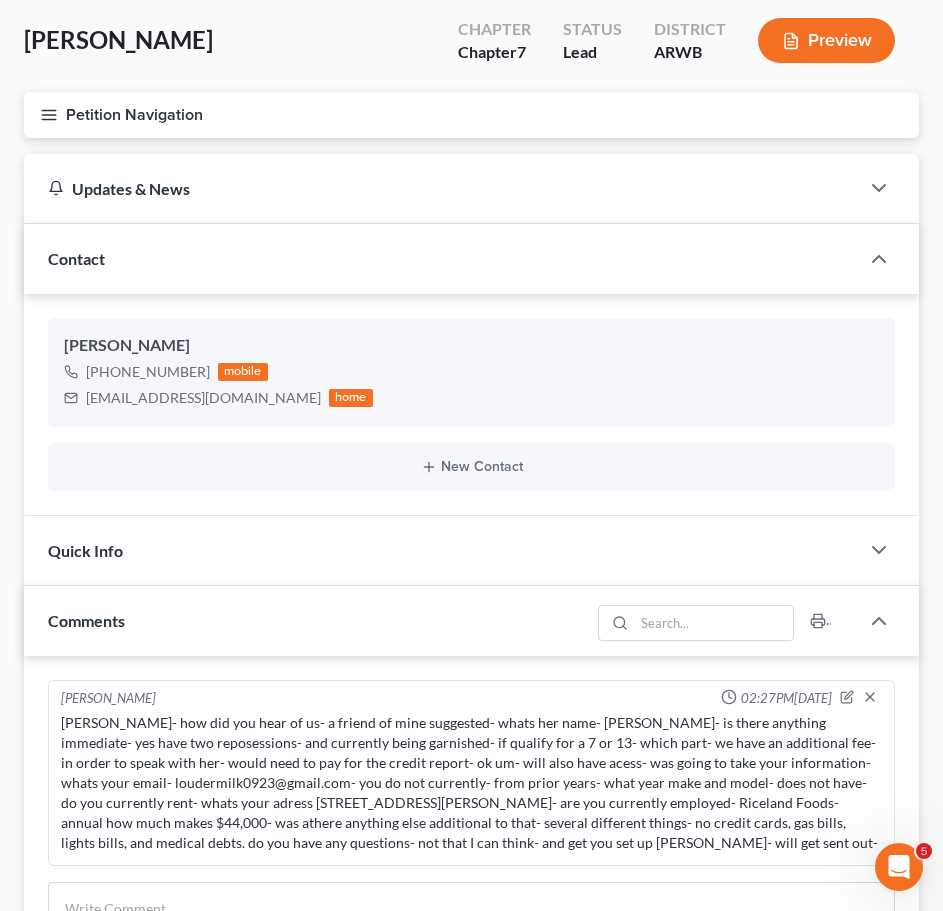 click 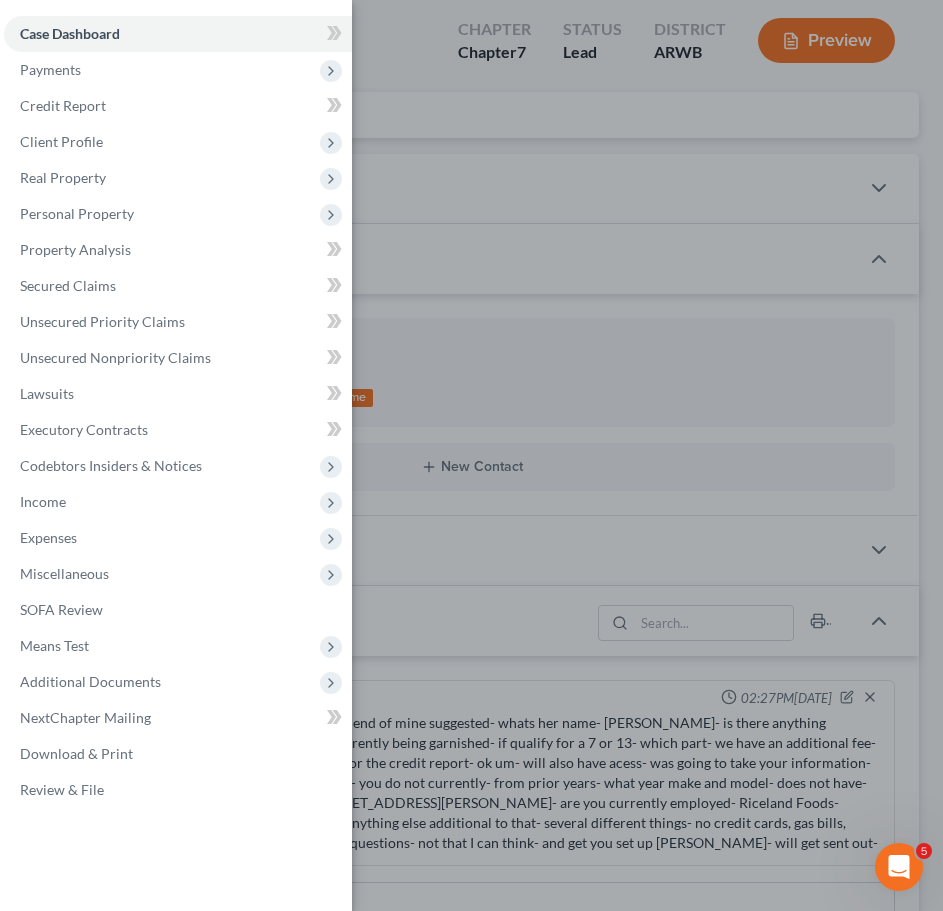 click on "Case Dashboard
Payments
Invoices
Payments
Payments
Credit Report
Client Profile" at bounding box center [471, 455] 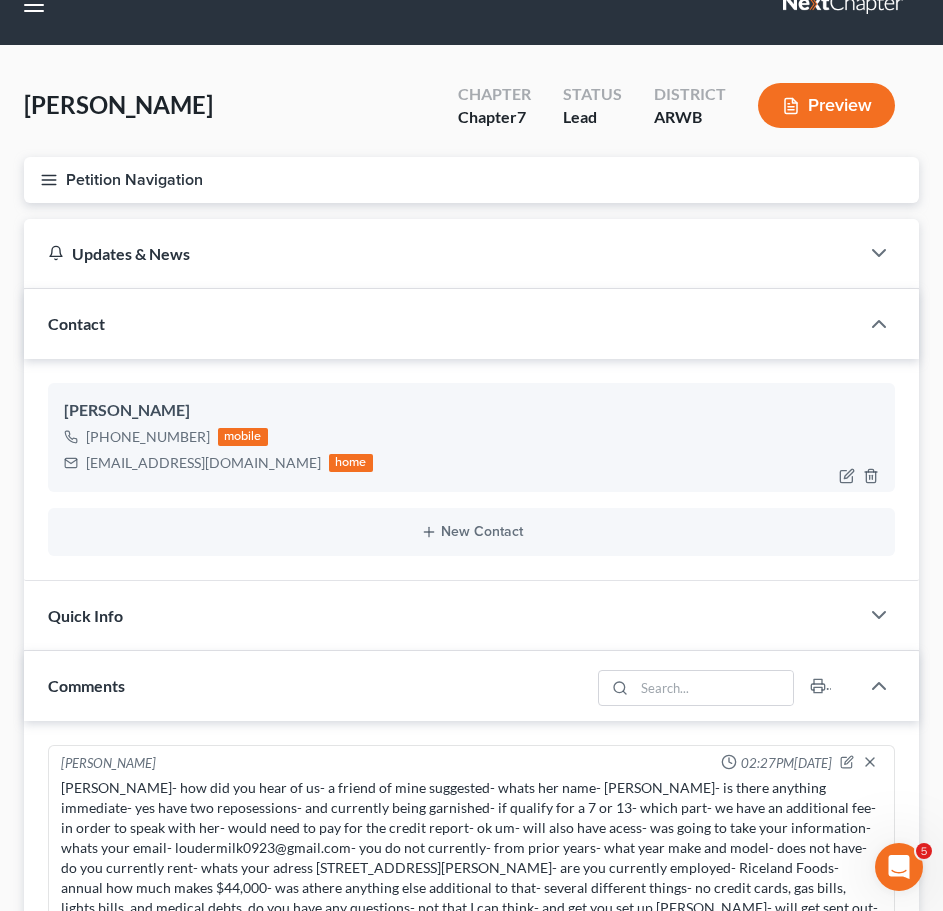 scroll, scrollTop: 0, scrollLeft: 0, axis: both 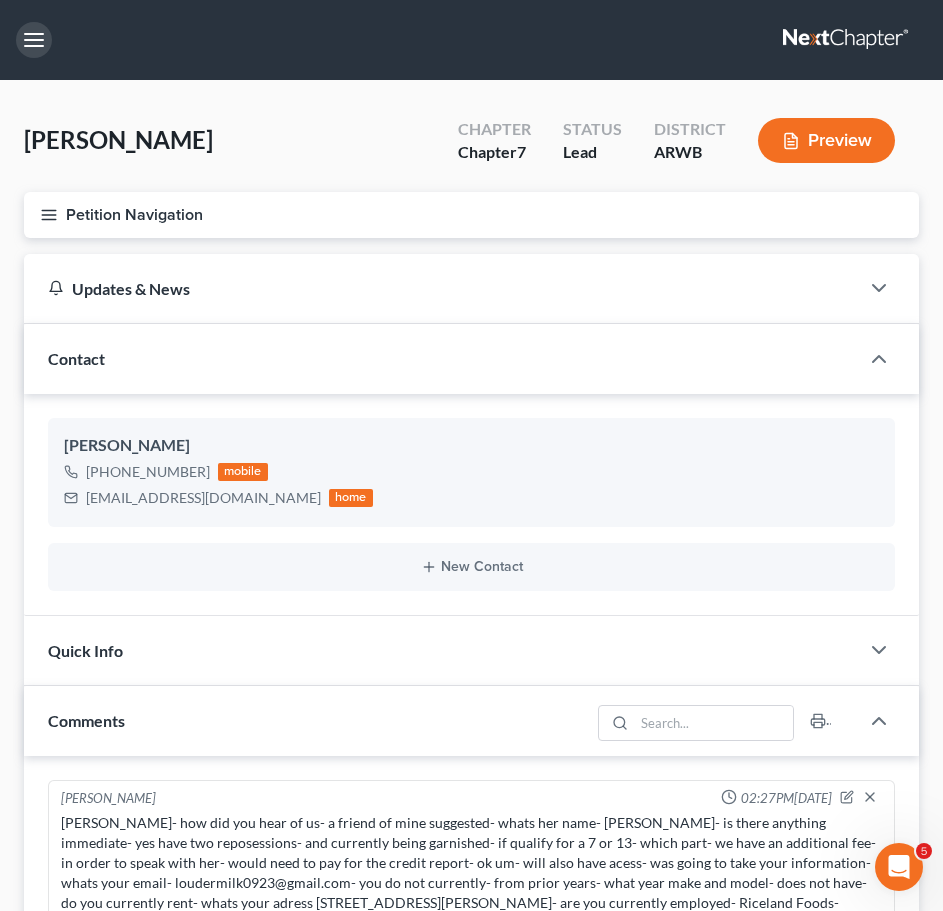 click at bounding box center (34, 40) 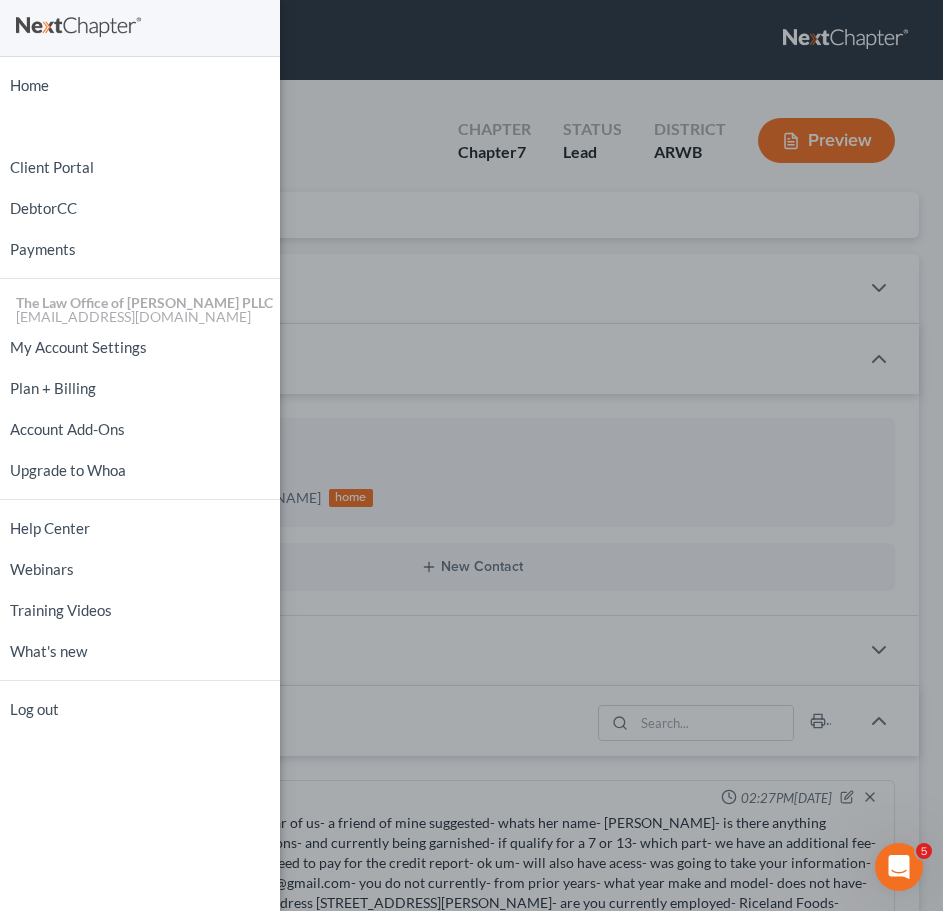 click on "Home New Case Client Portal DebtorCC Payments The Law Office of [PERSON_NAME] PLLC [EMAIL_ADDRESS][DOMAIN_NAME] My Account Settings Plan + Billing Account Add-Ons Upgrade to Whoa Help Center Webinars Training Videos What's new Log out" at bounding box center (471, 455) 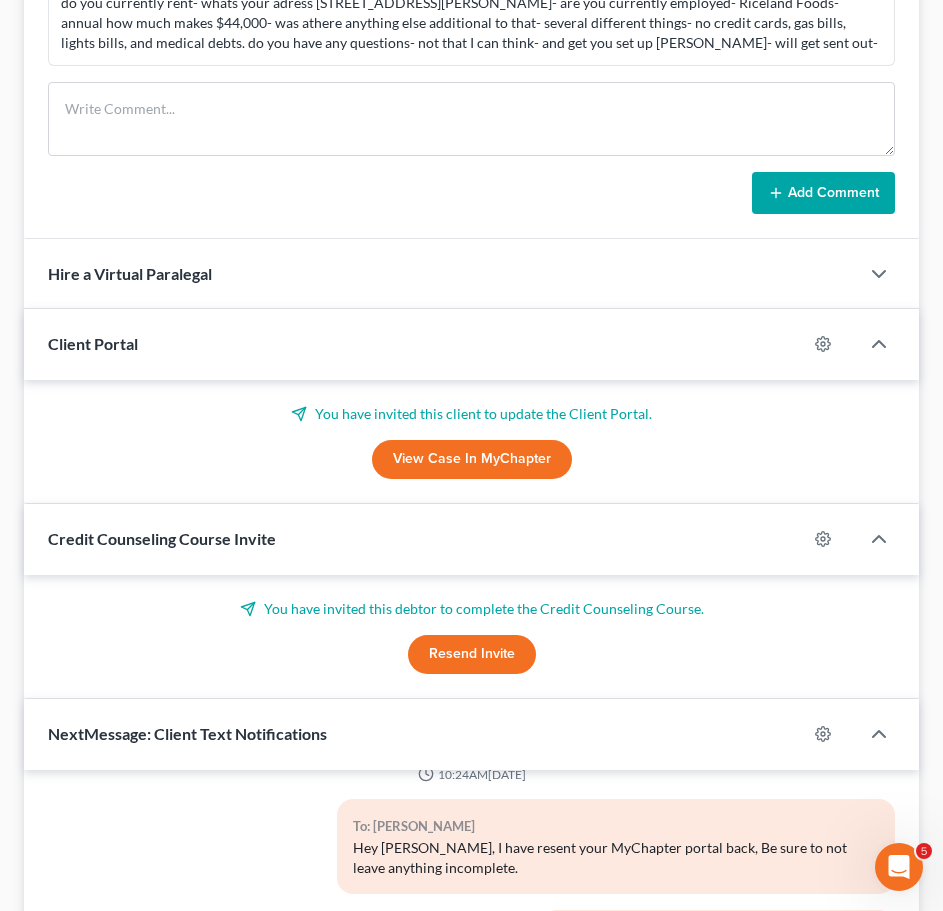 scroll, scrollTop: 1300, scrollLeft: 0, axis: vertical 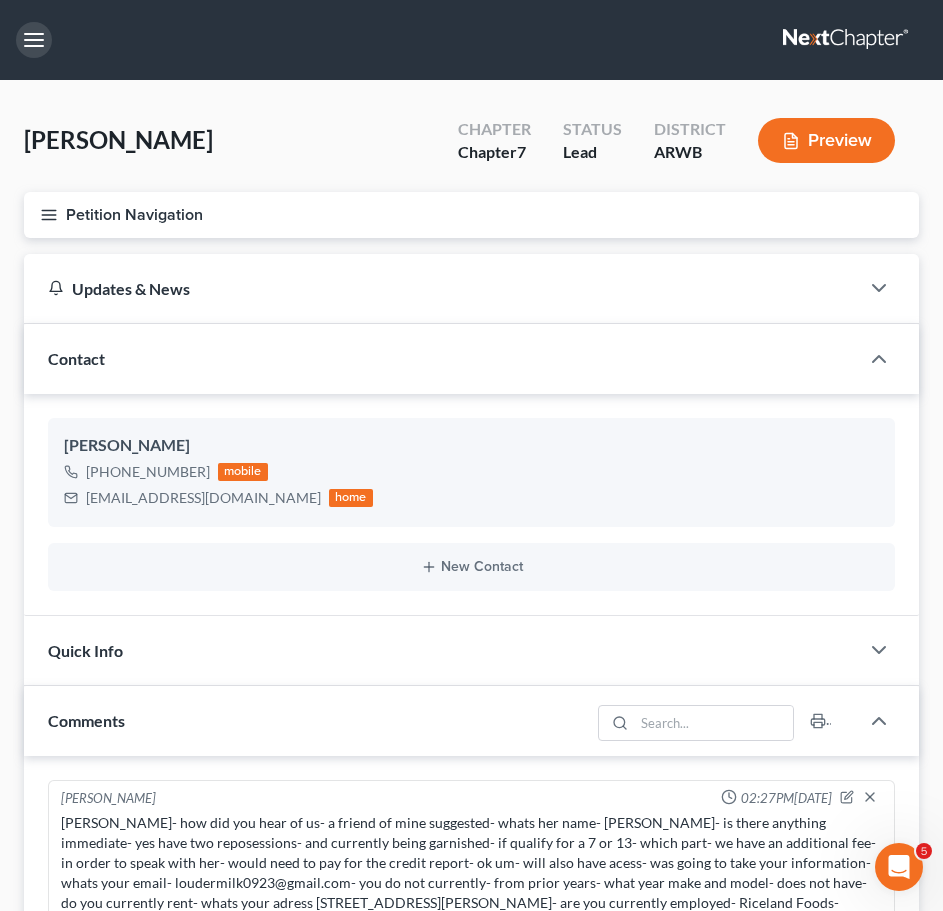 click at bounding box center [34, 40] 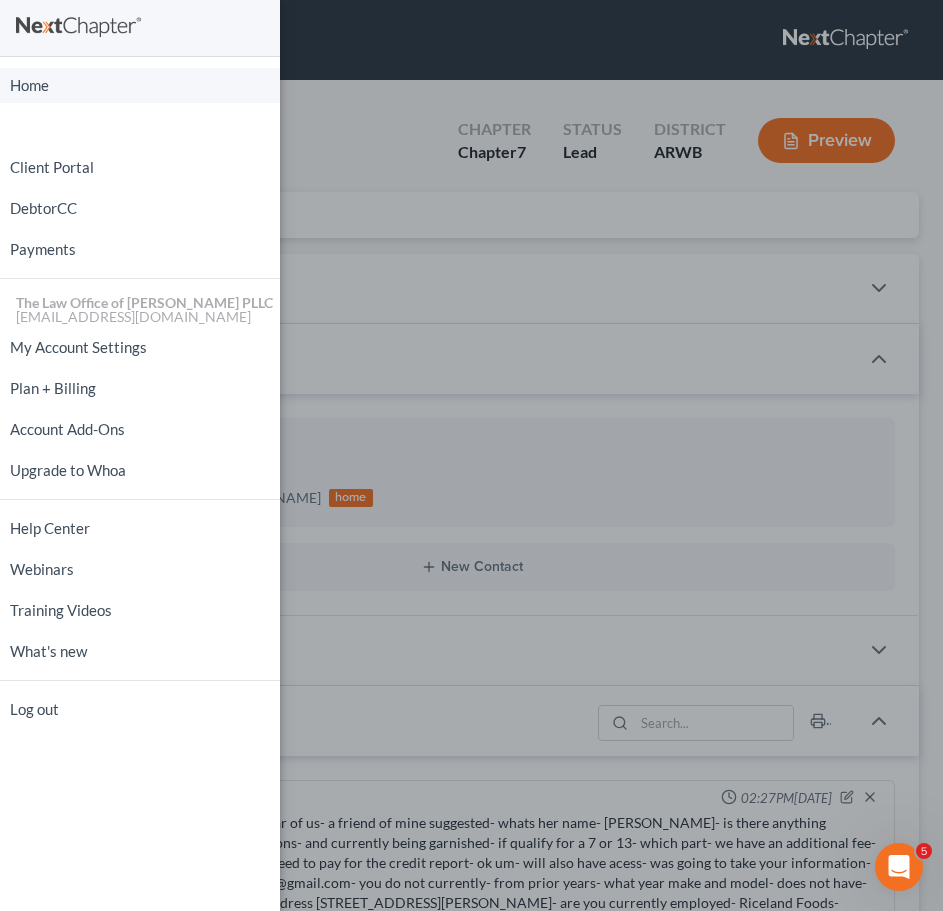 click on "Home" at bounding box center (140, 85) 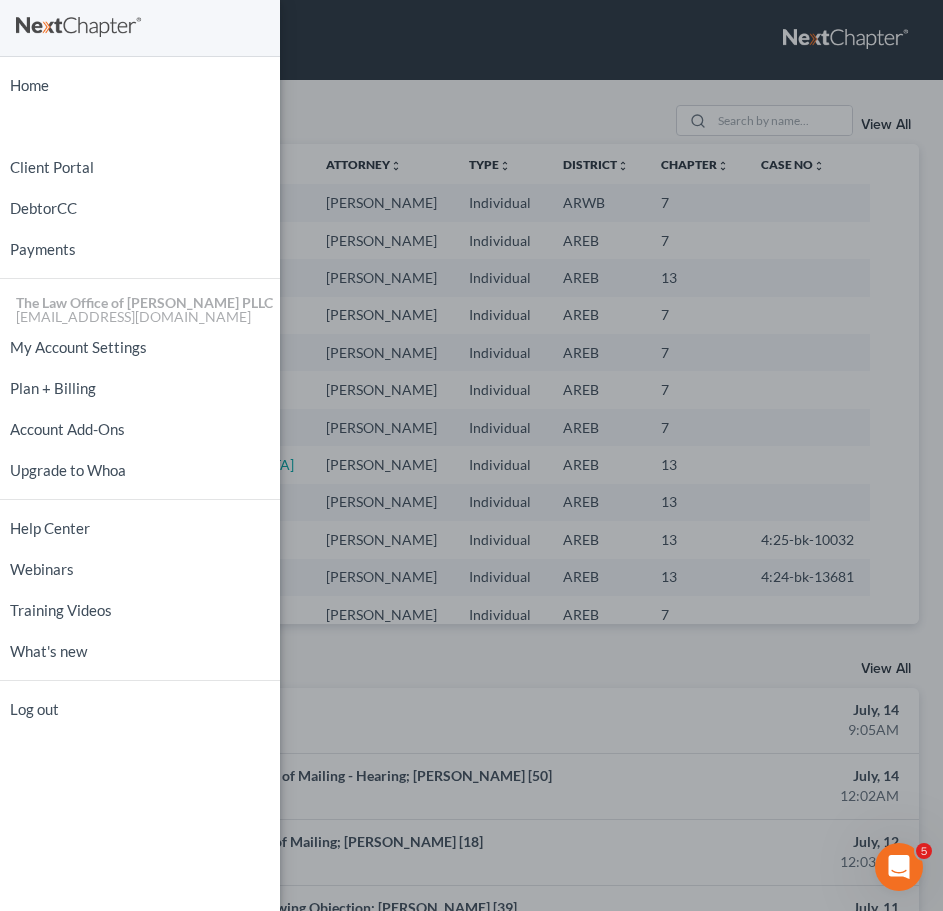 click on "Home New Case Client Portal DebtorCC Payments The Law Office of [PERSON_NAME] PLLC [EMAIL_ADDRESS][DOMAIN_NAME] My Account Settings Plan + Billing Account Add-Ons Upgrade to Whoa Help Center Webinars Training Videos What's new Log out" at bounding box center (471, 455) 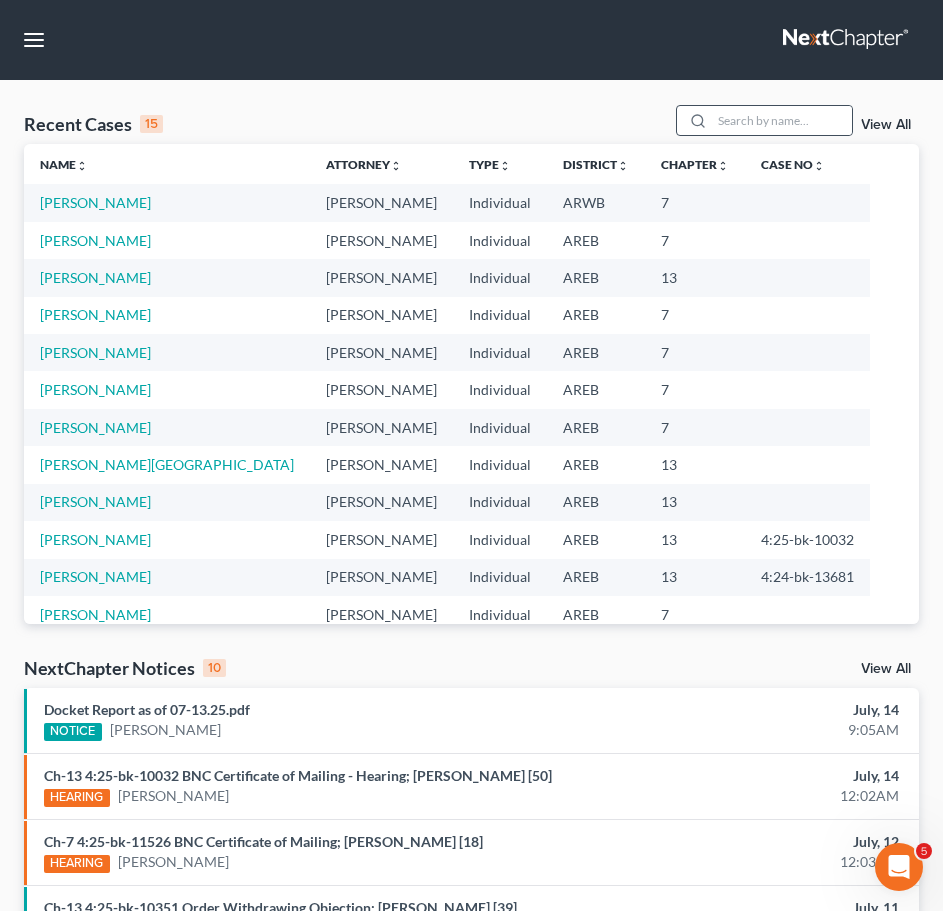 click at bounding box center (765, 120) 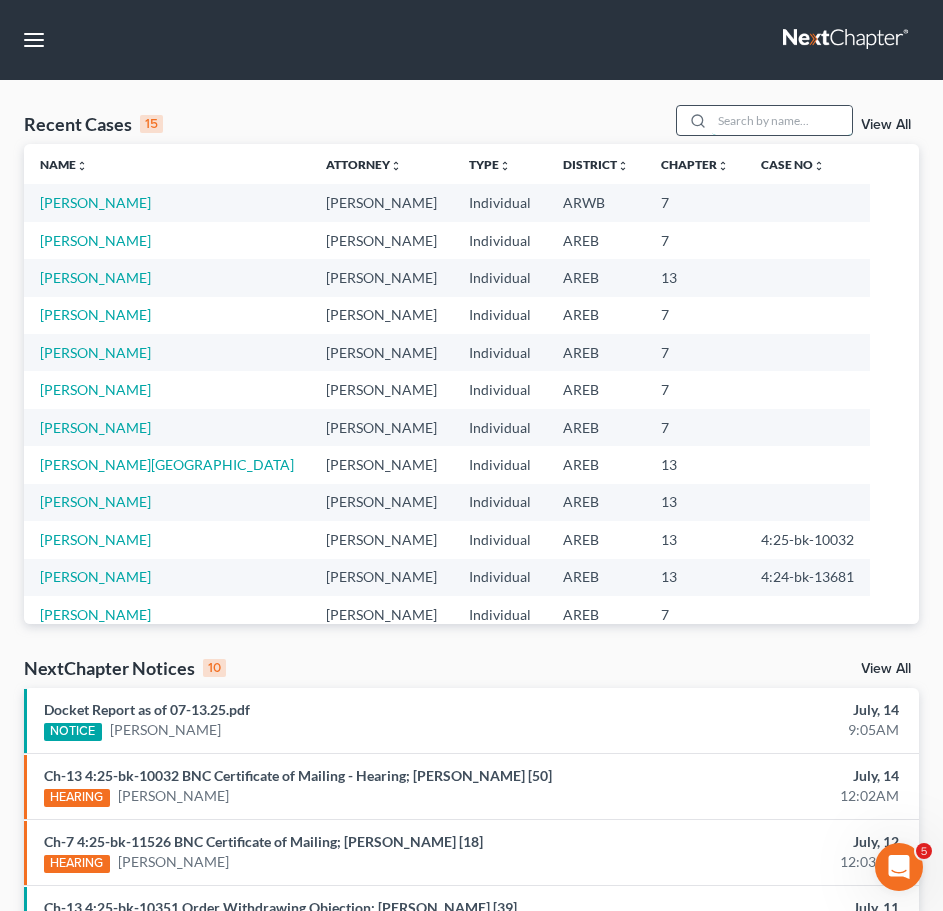 click at bounding box center [782, 120] 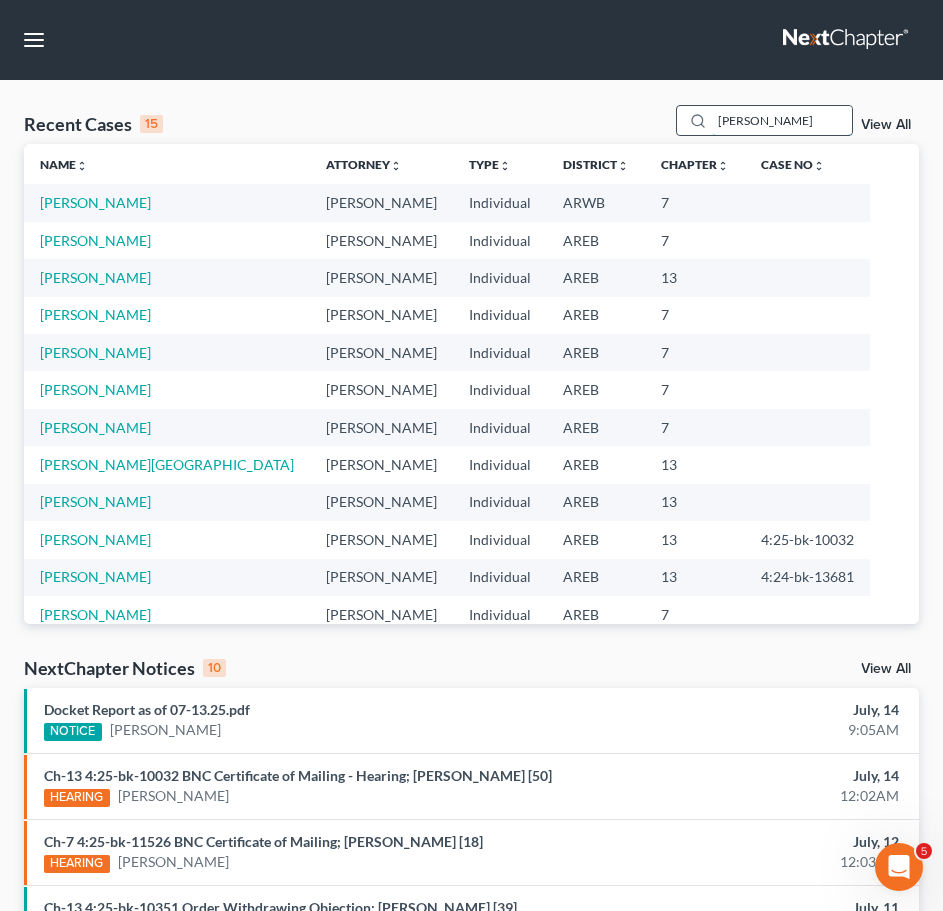 type on "[PERSON_NAME]" 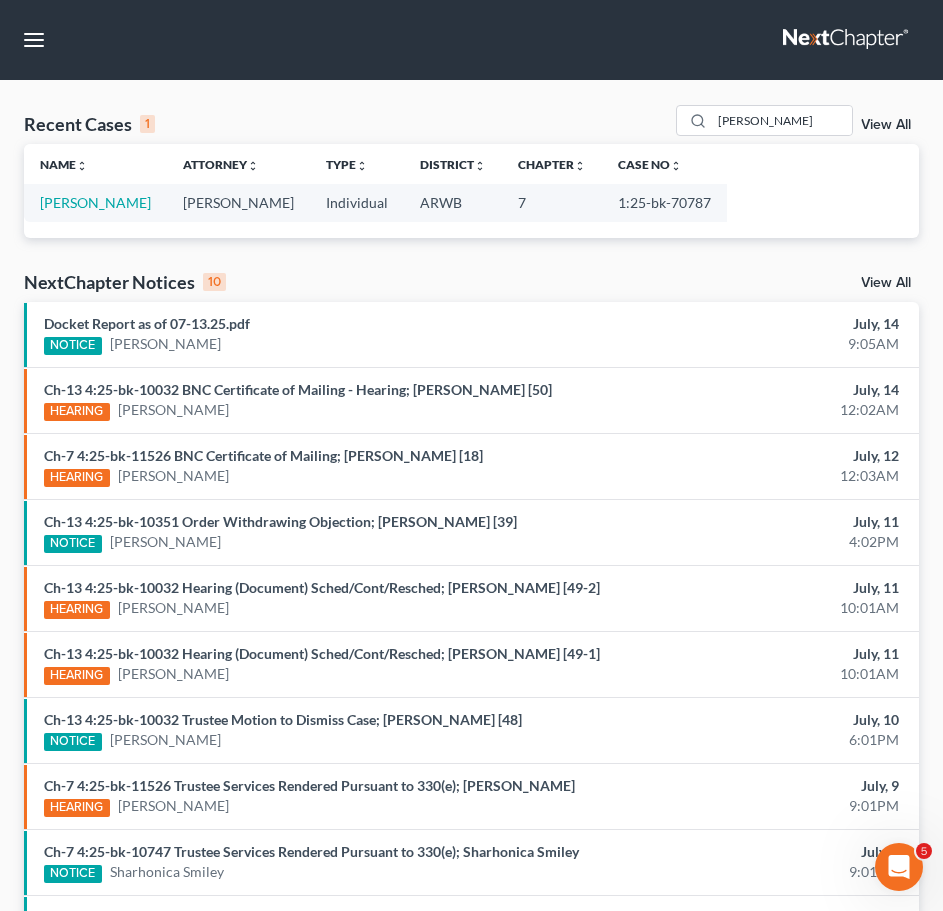 click on "[PERSON_NAME]" at bounding box center [95, 202] 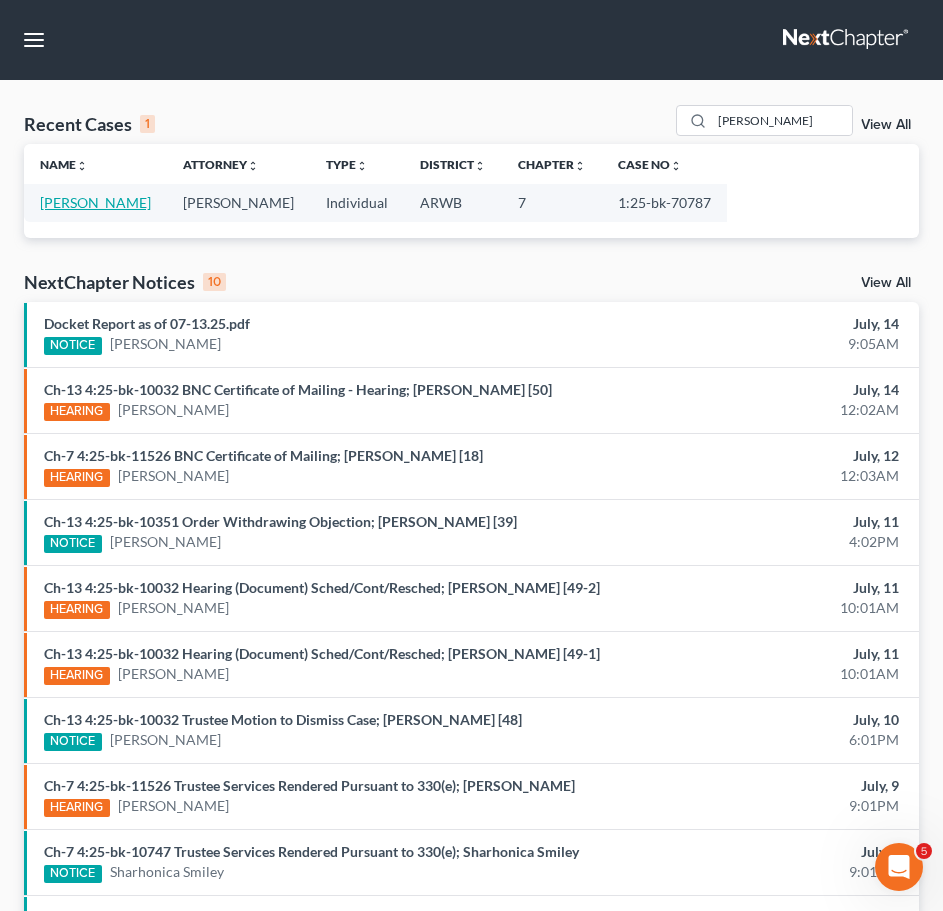 click on "[PERSON_NAME]" at bounding box center [95, 202] 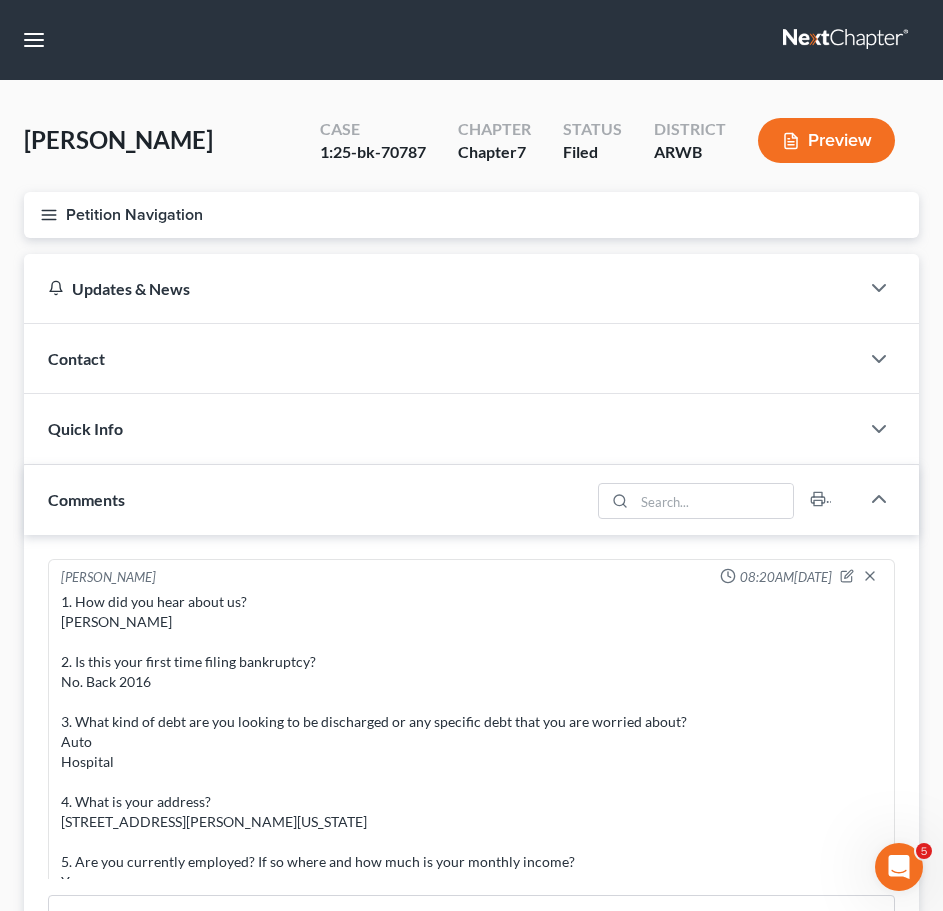 scroll, scrollTop: 1657, scrollLeft: 0, axis: vertical 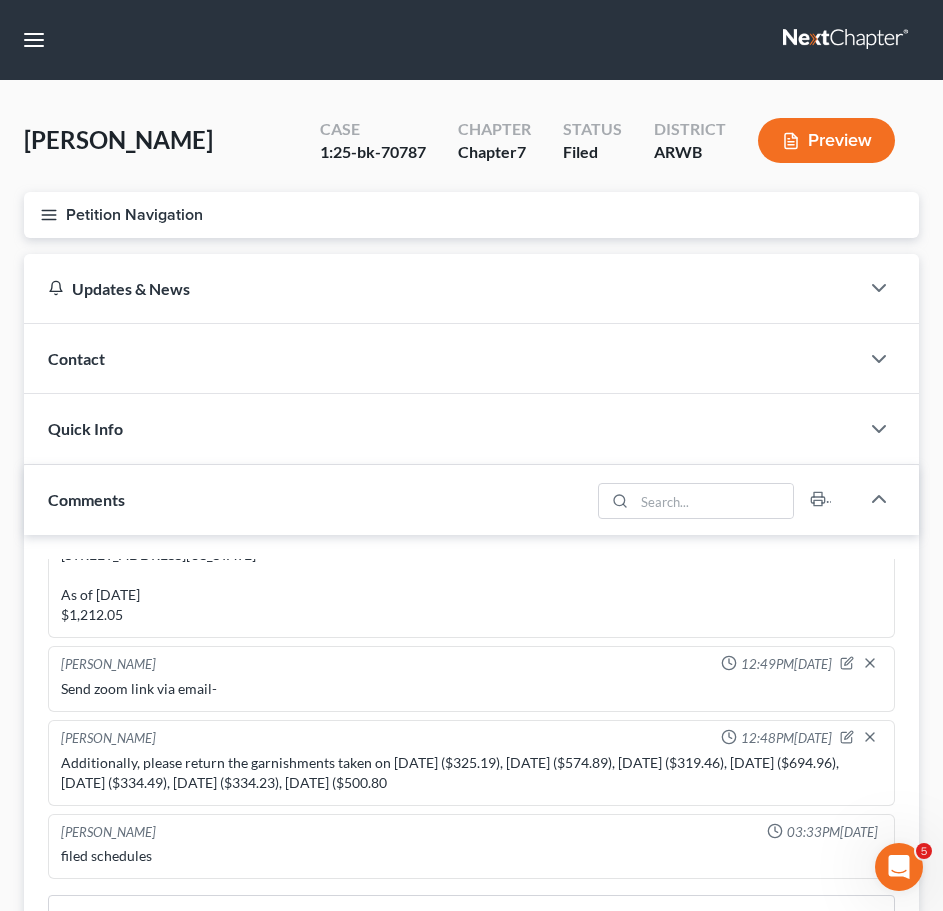 click 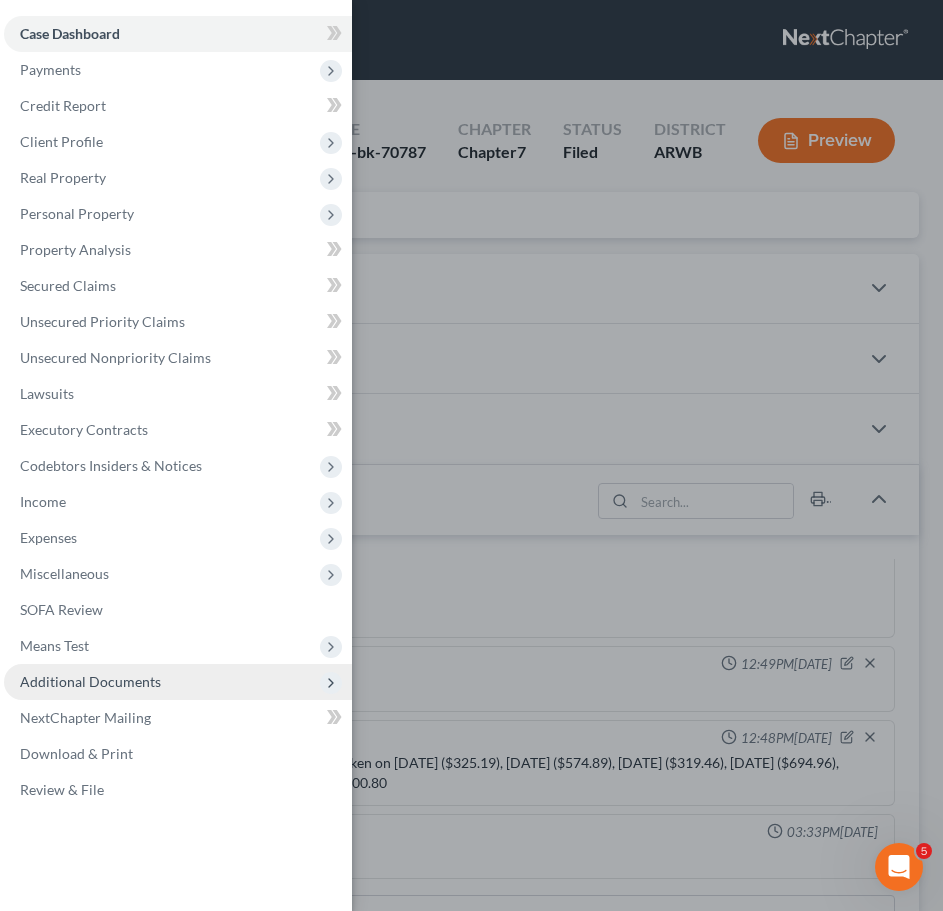 click on "Additional Documents" at bounding box center (90, 681) 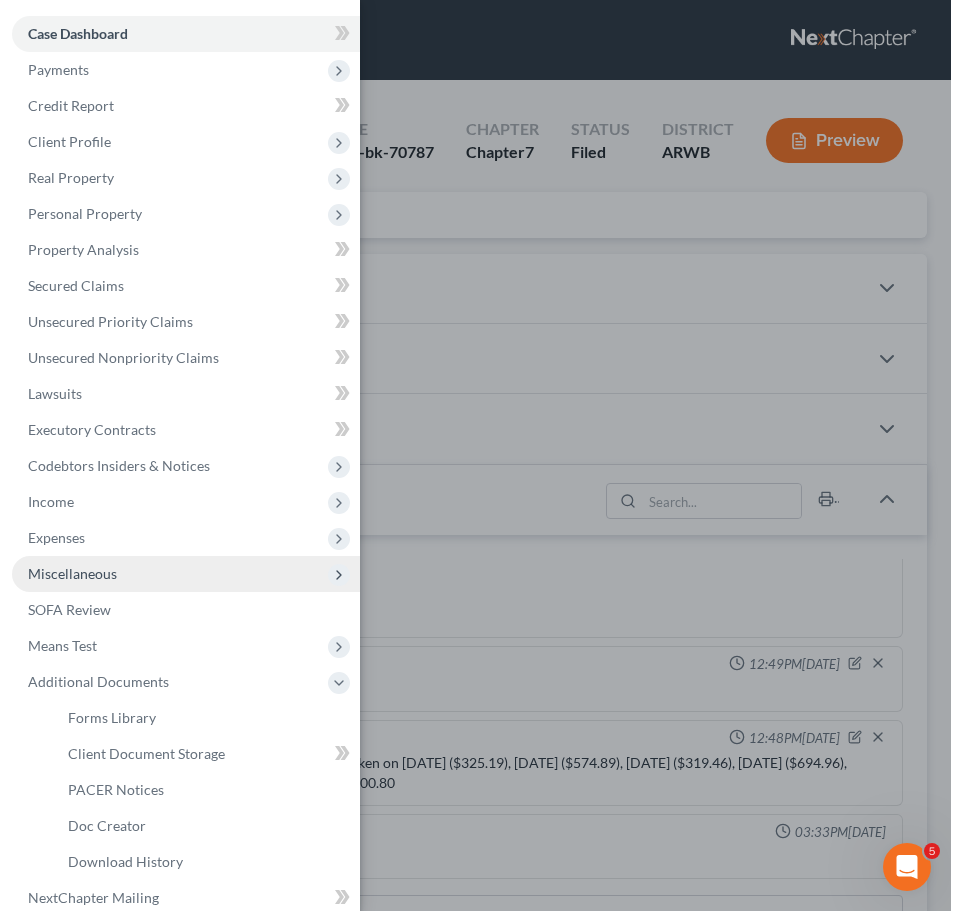 scroll, scrollTop: 93, scrollLeft: 0, axis: vertical 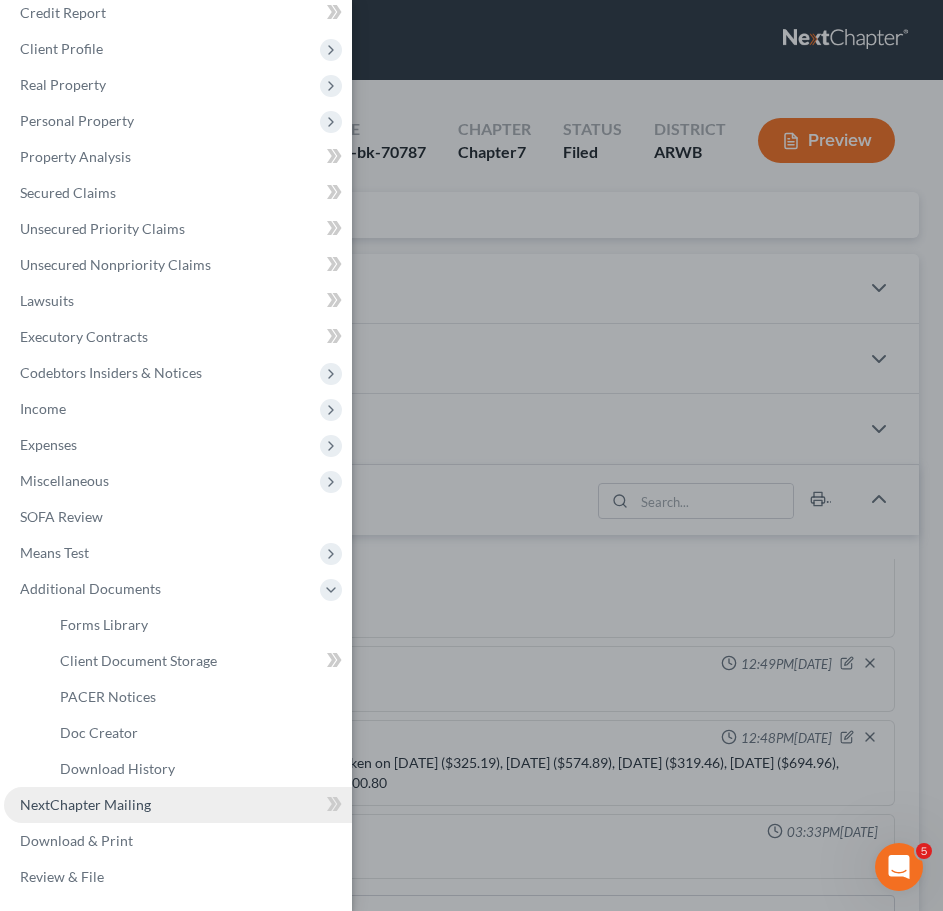 click on "NextChapter Mailing" at bounding box center [85, 804] 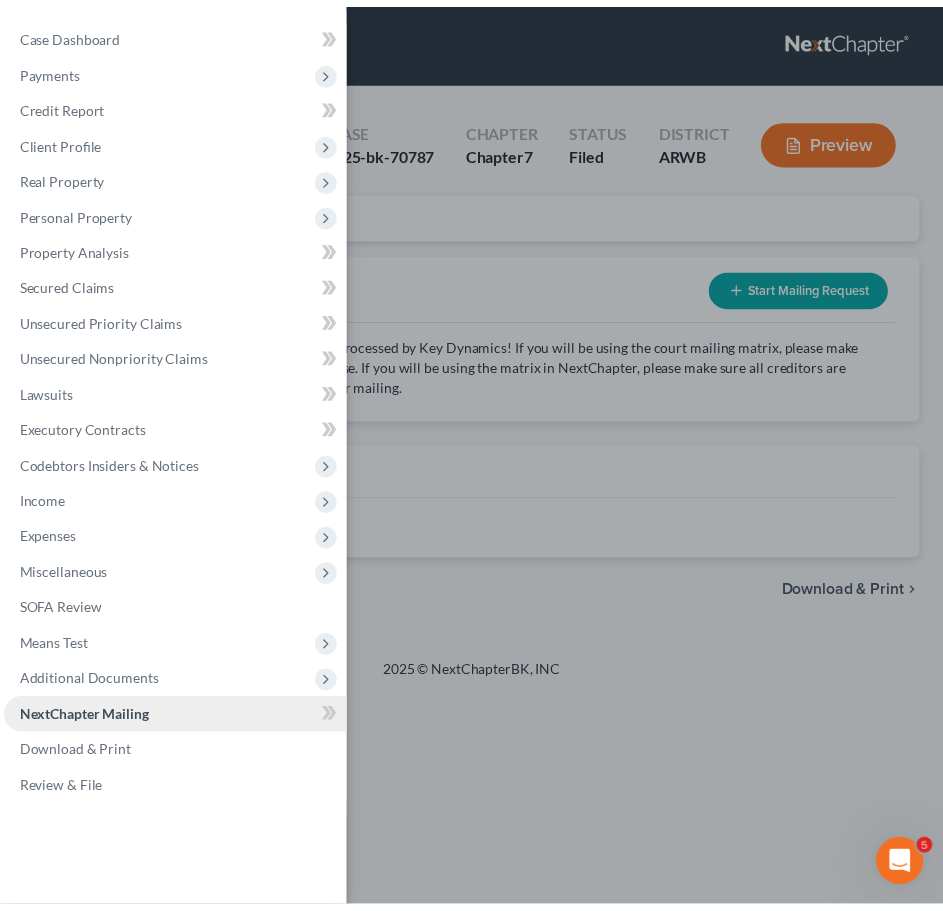 scroll, scrollTop: 0, scrollLeft: 0, axis: both 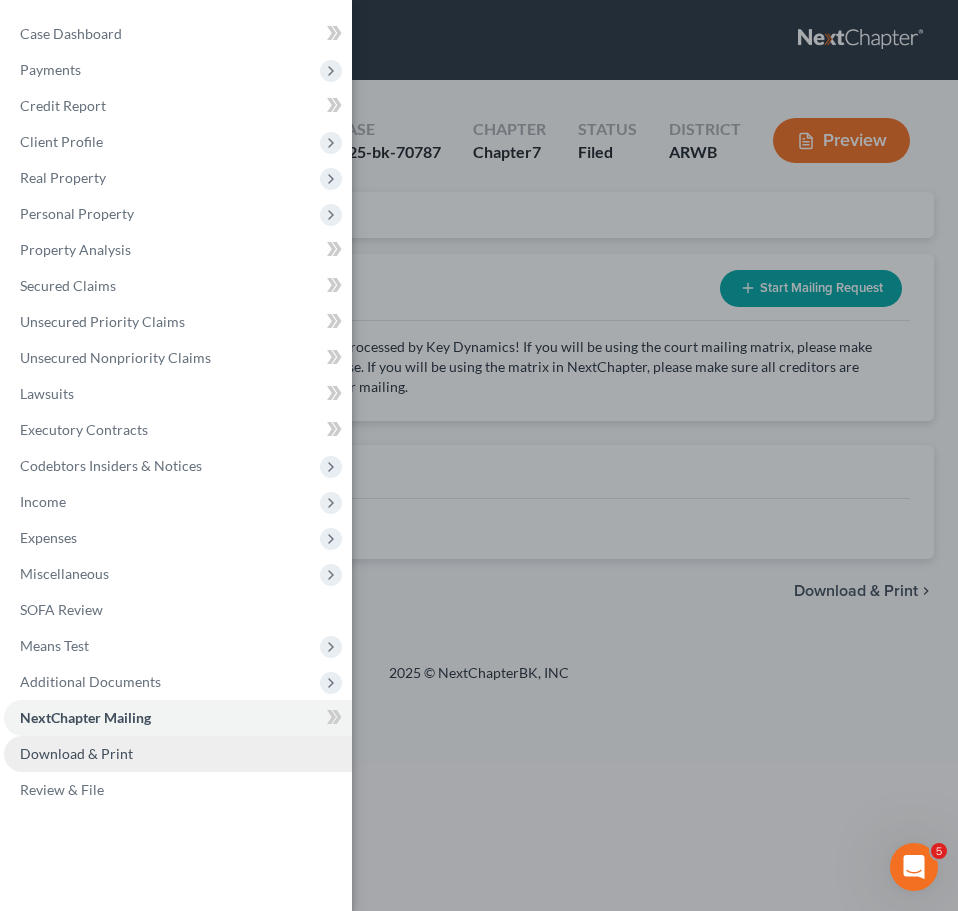click on "Download & Print" at bounding box center [76, 753] 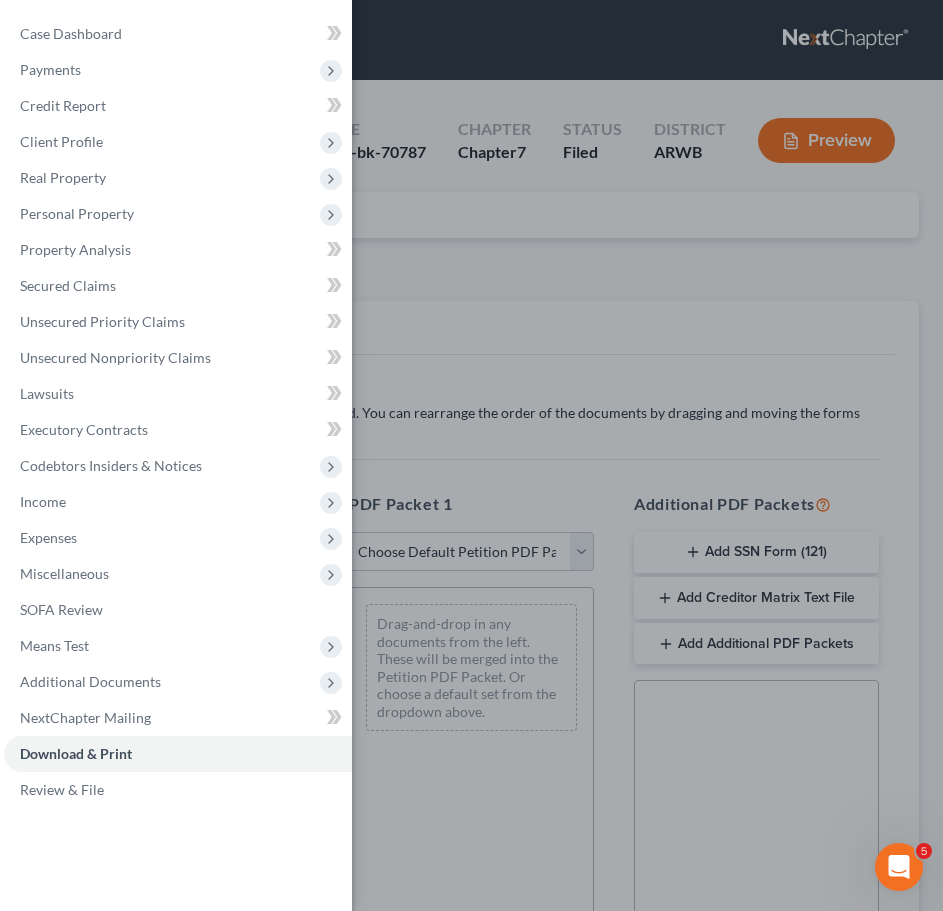 click on "Case Dashboard
Payments
Invoices
Payments
Payments
Credit Report
Client Profile" at bounding box center [471, 455] 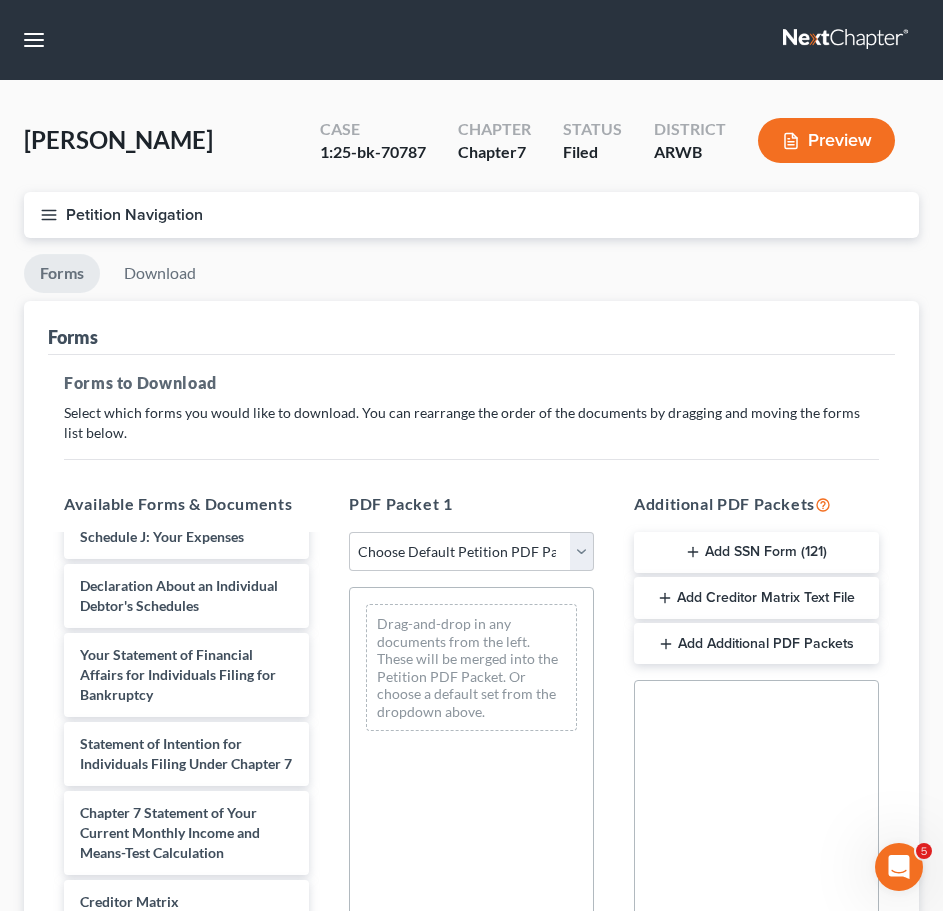 scroll, scrollTop: 2854, scrollLeft: 0, axis: vertical 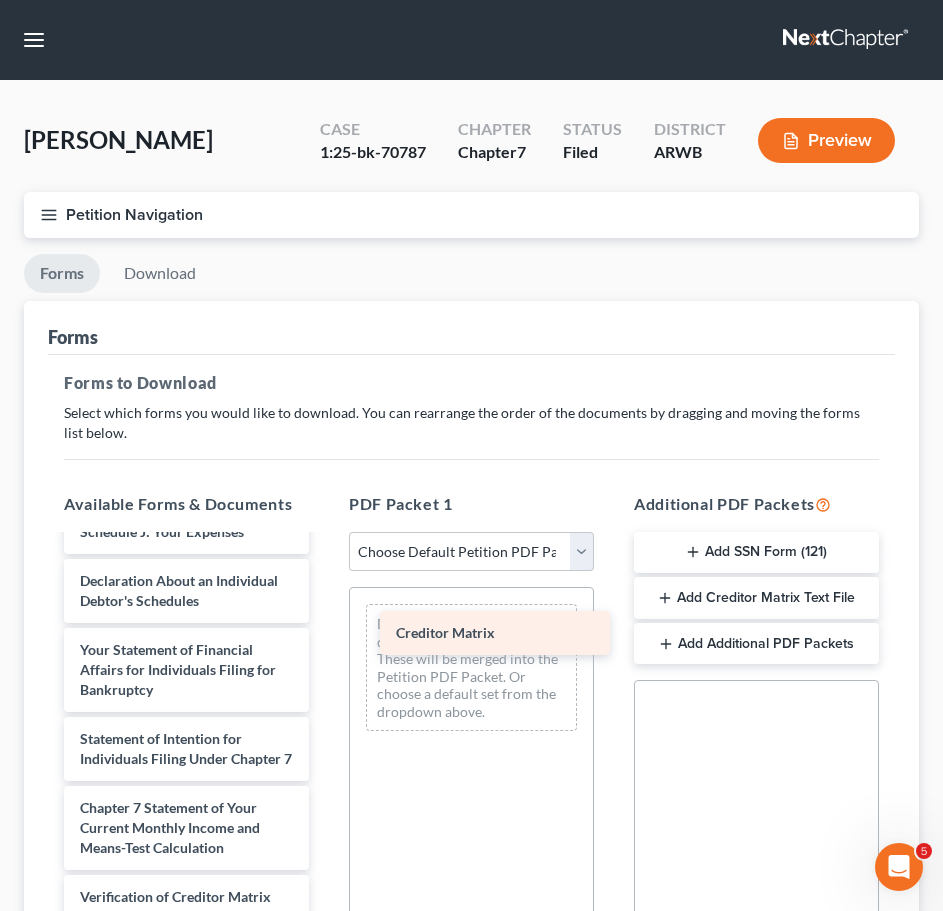 drag, startPoint x: 135, startPoint y: 836, endPoint x: 451, endPoint y: 621, distance: 382.20544 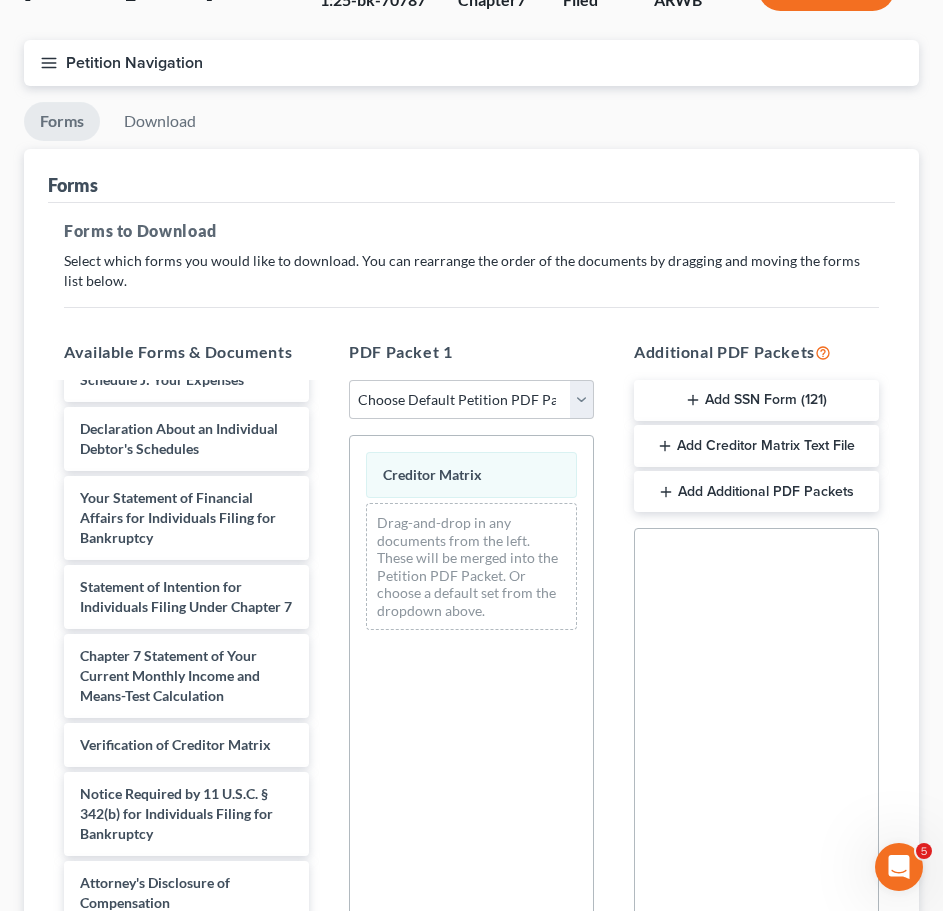 scroll, scrollTop: 400, scrollLeft: 0, axis: vertical 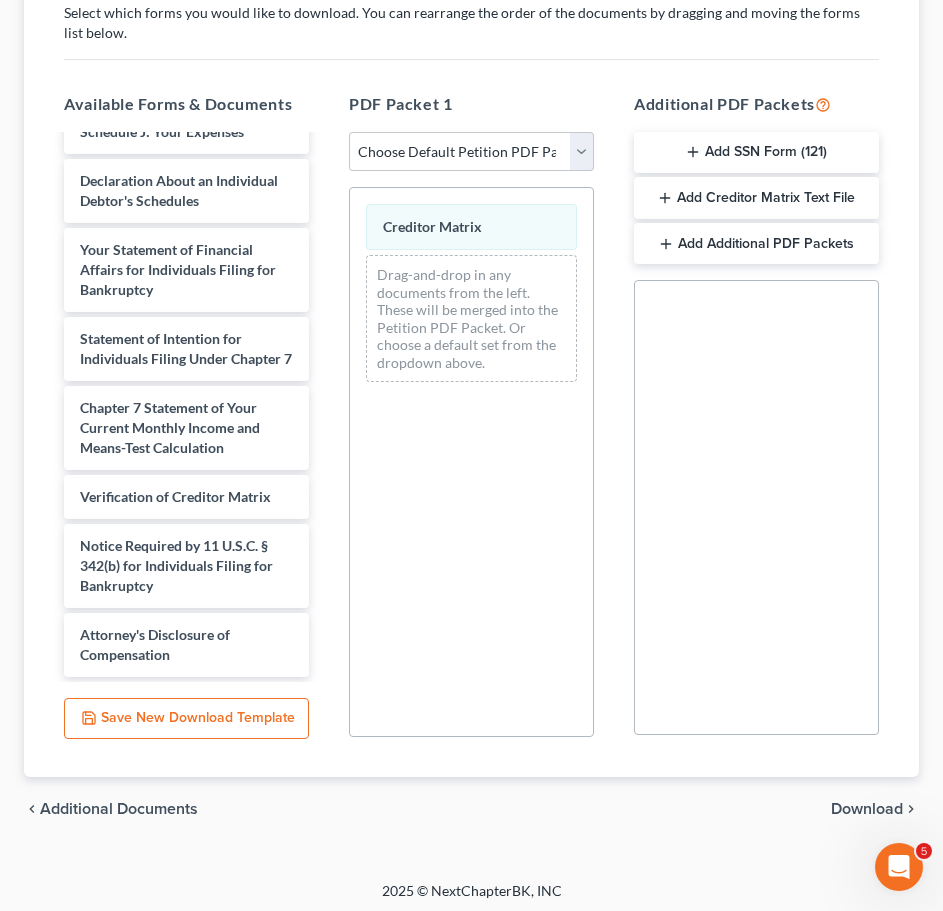 click on "Download" at bounding box center [867, 809] 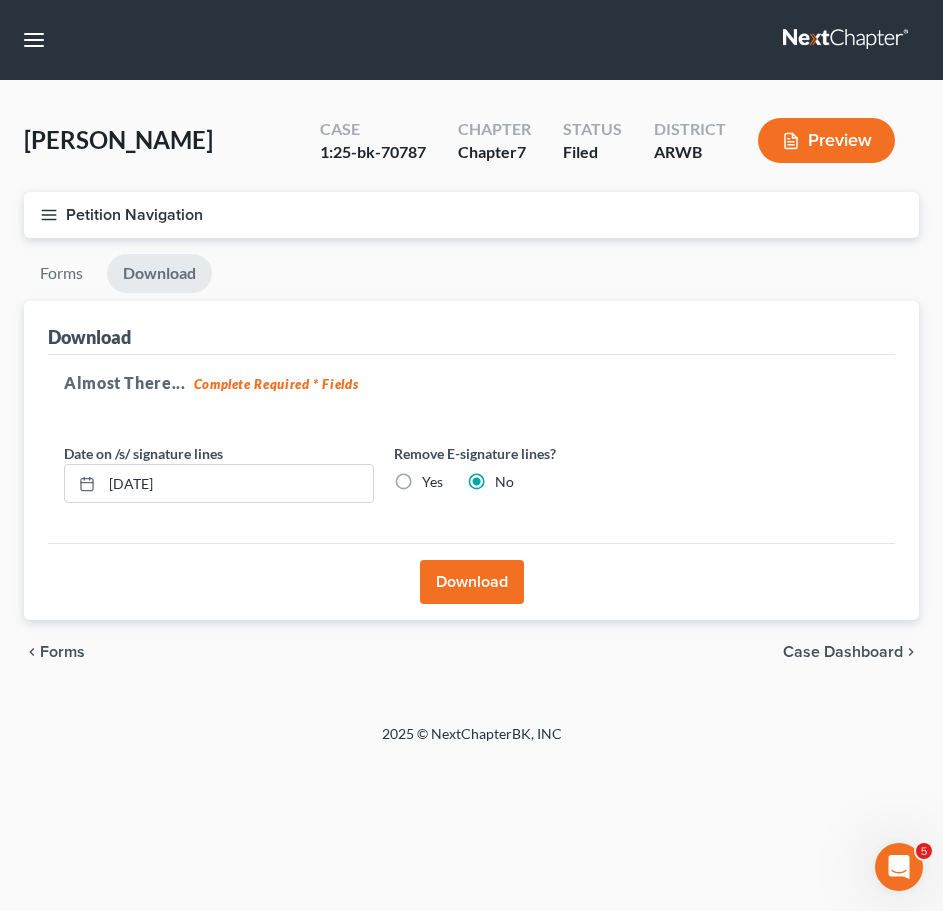 scroll, scrollTop: 0, scrollLeft: 0, axis: both 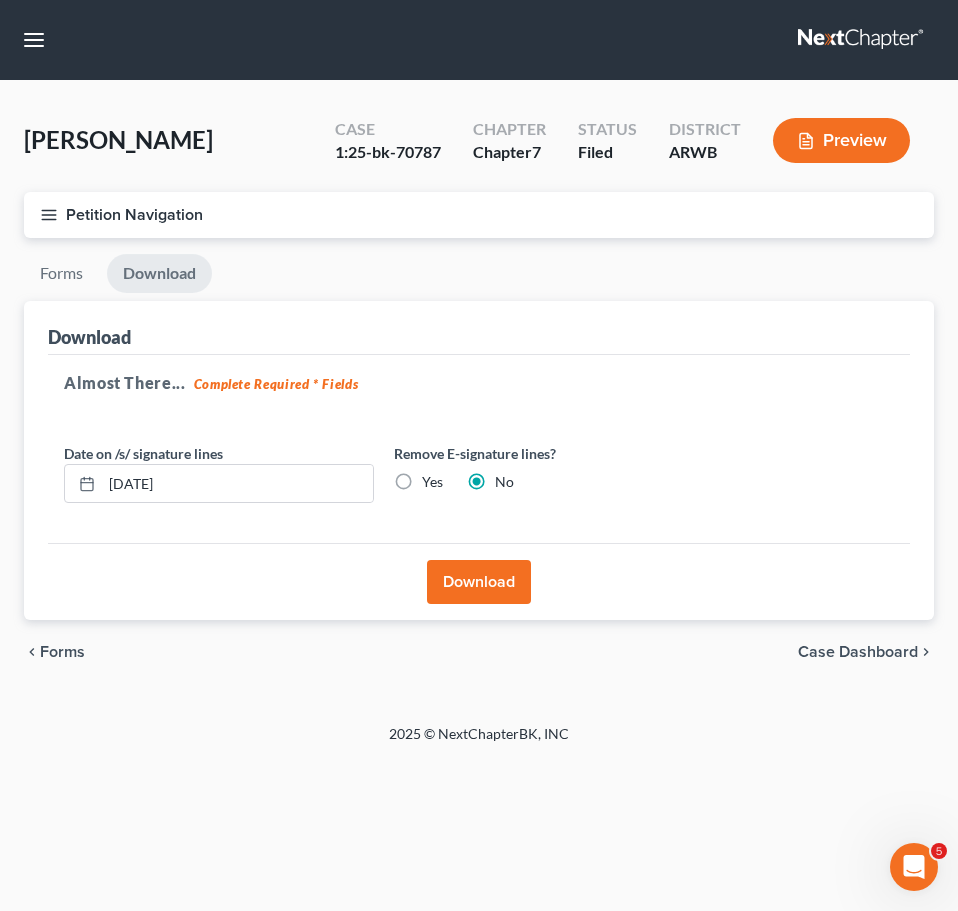 click on "Download" at bounding box center (479, 582) 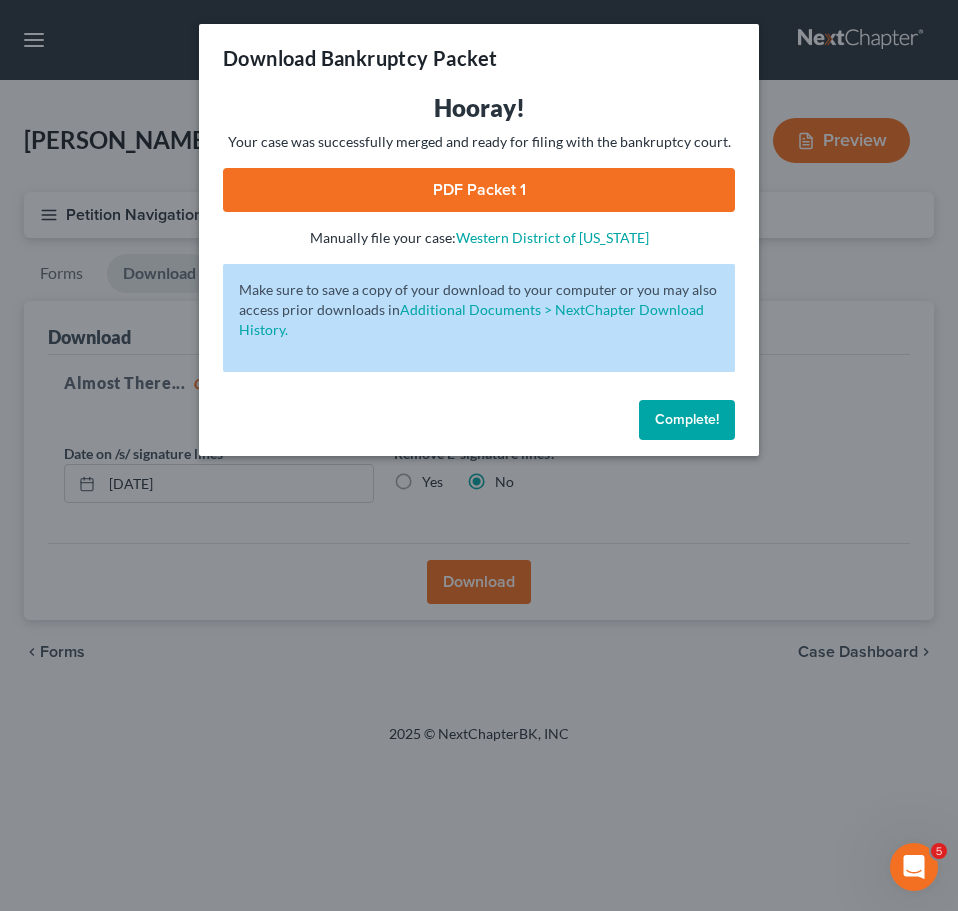 click on "PDF Packet 1" at bounding box center (479, 190) 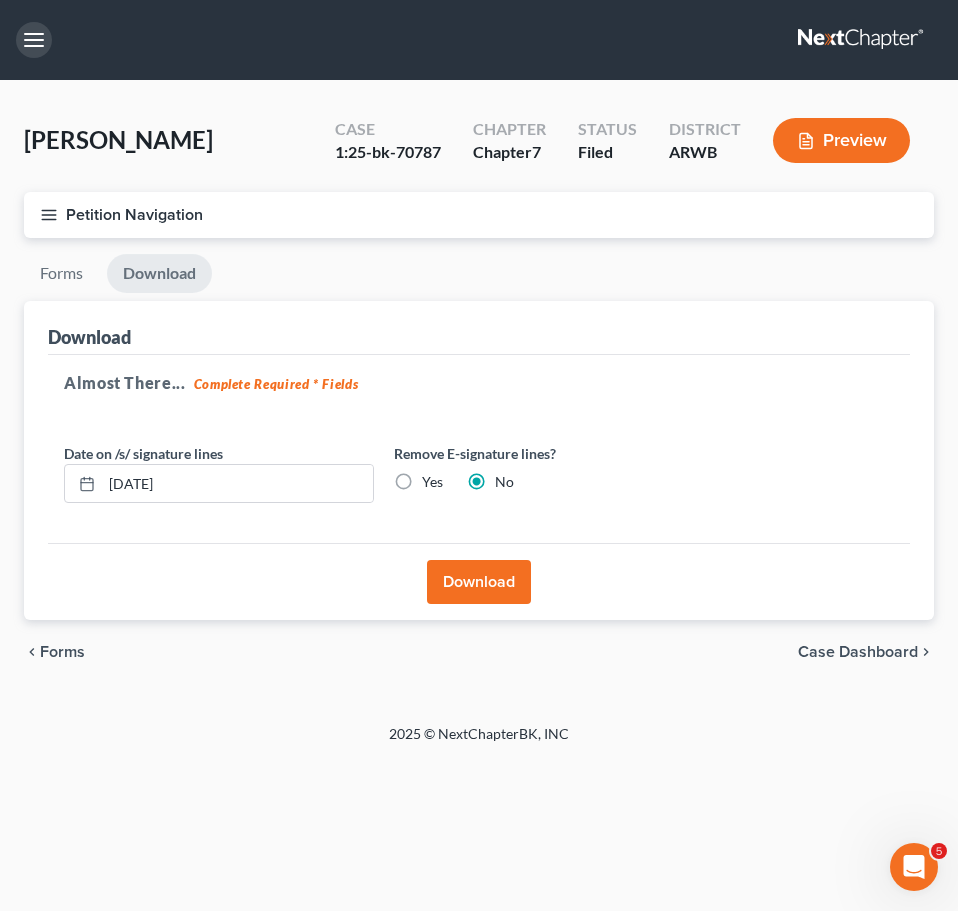 click at bounding box center [34, 40] 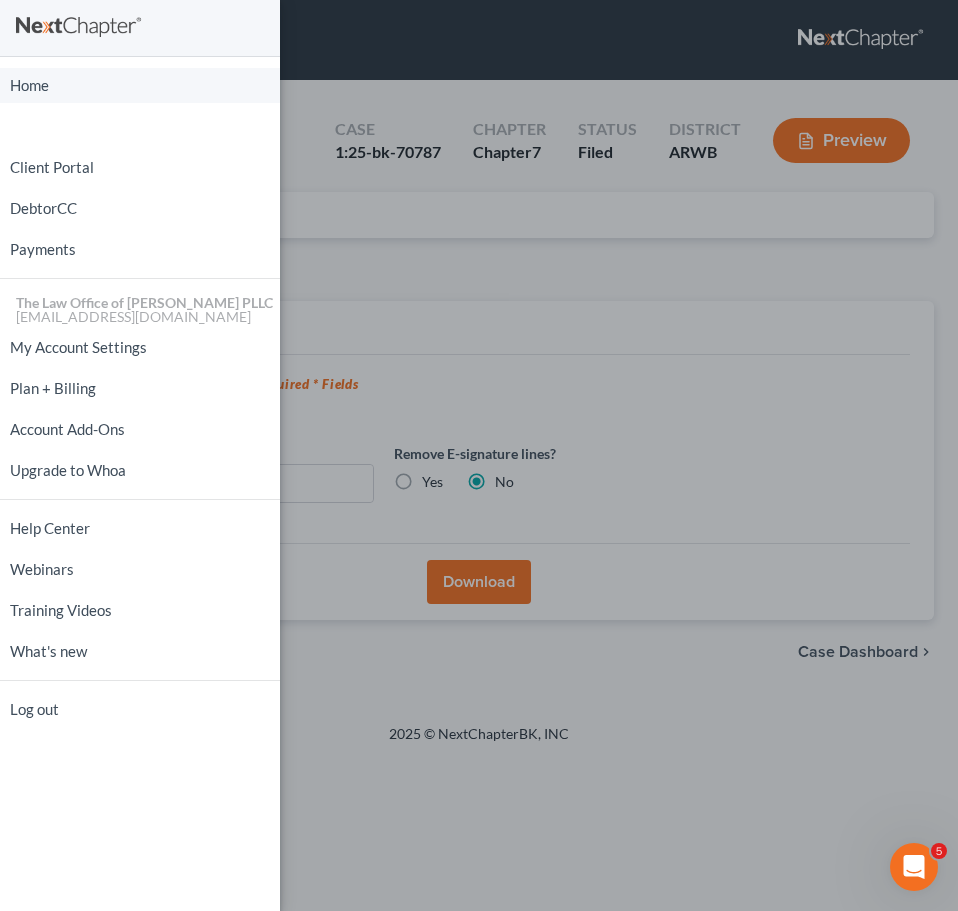 click on "Home" at bounding box center (140, 85) 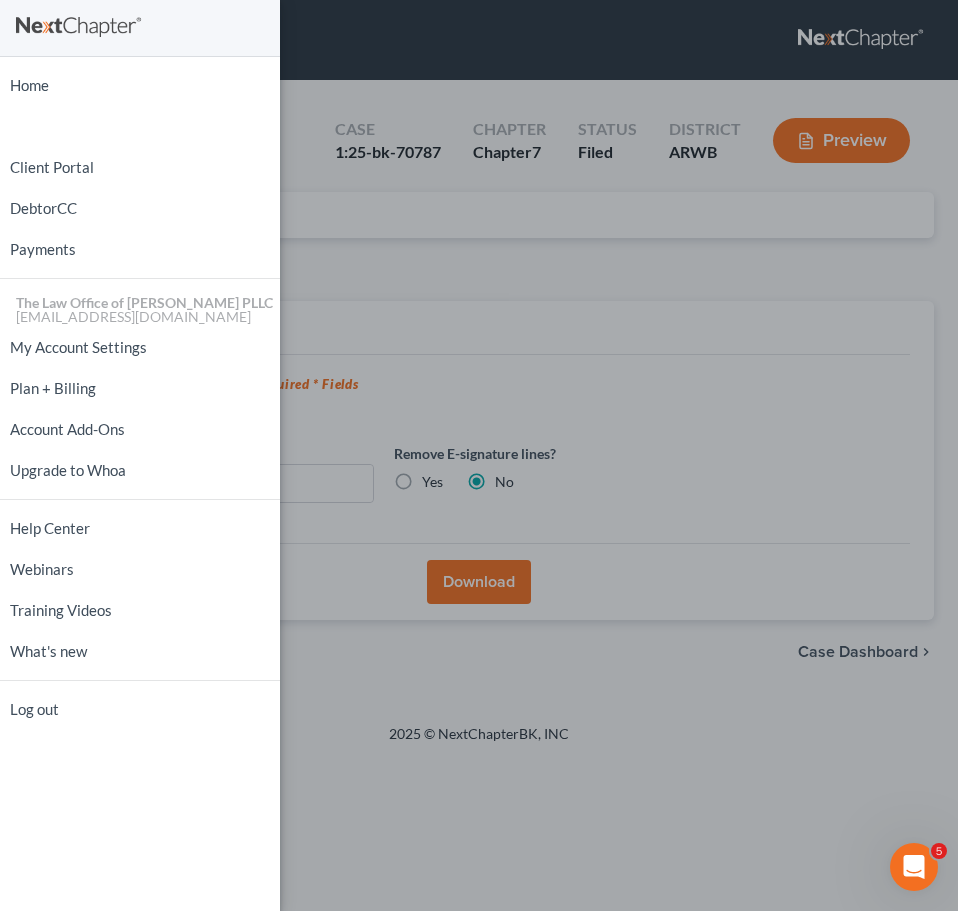 click on "Home New Case Client Portal DebtorCC Payments The Law Office of [PERSON_NAME] PLLC [EMAIL_ADDRESS][DOMAIN_NAME] My Account Settings Plan + Billing Account Add-Ons Upgrade to Whoa Help Center Webinars Training Videos What's new Log out" at bounding box center (479, 455) 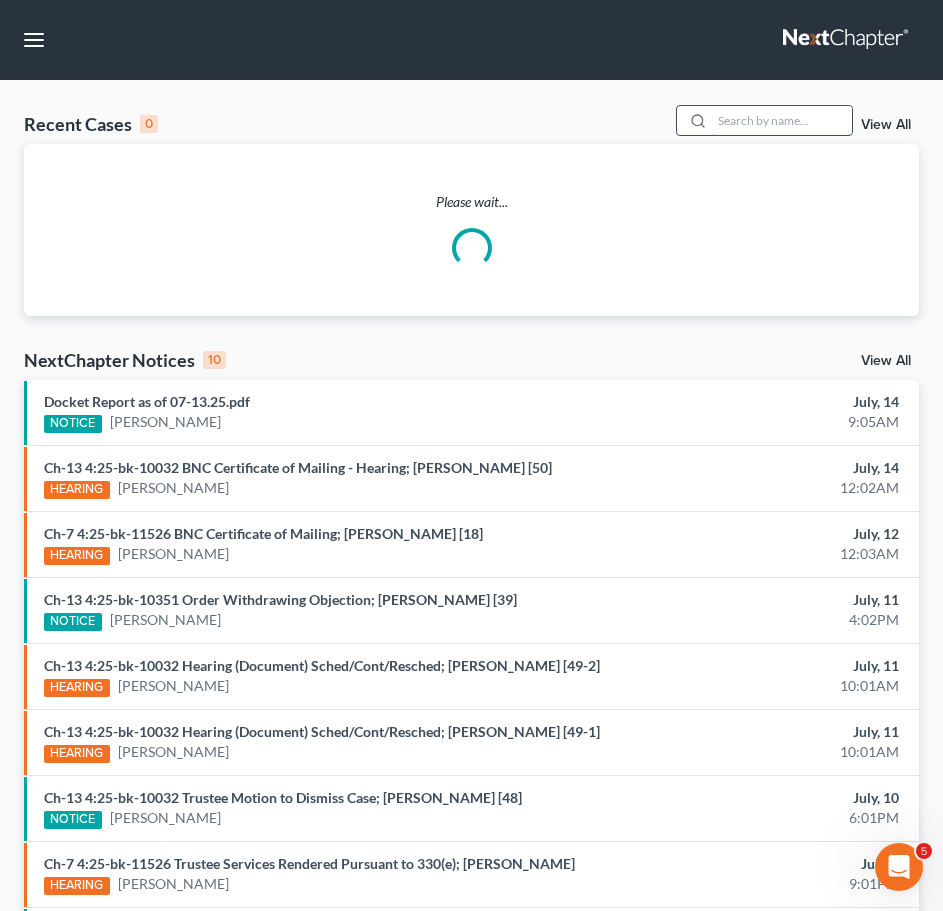 click at bounding box center [782, 120] 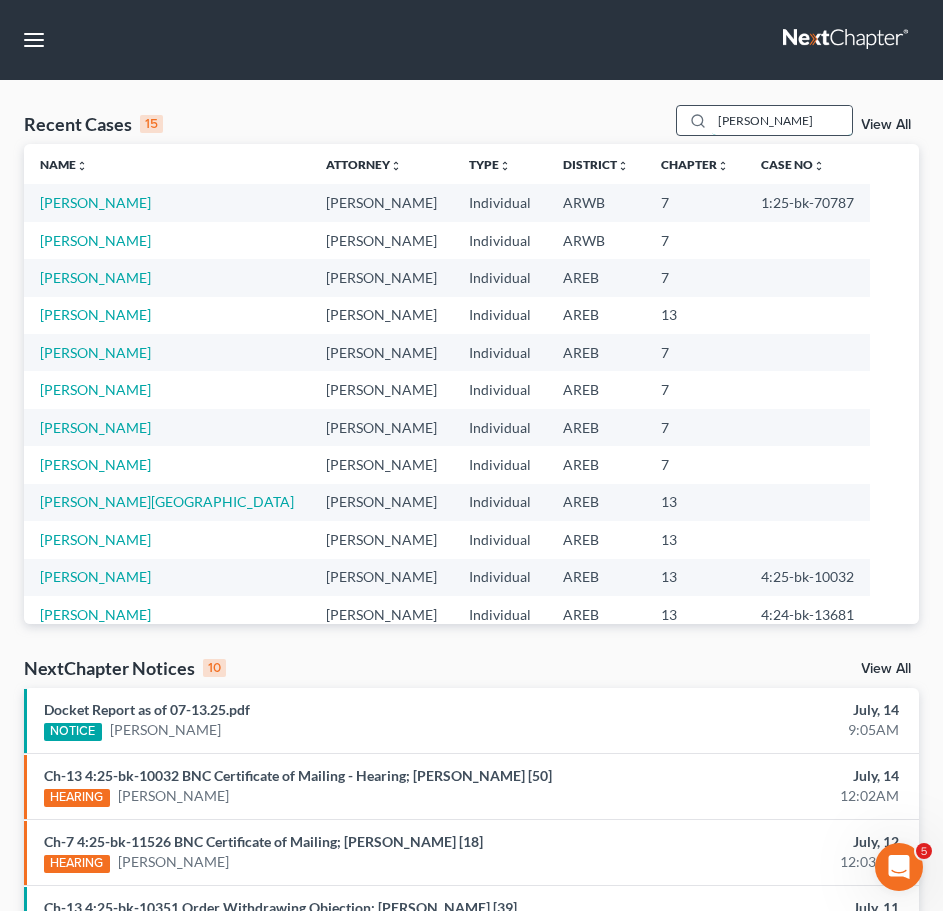 type on "[PERSON_NAME]" 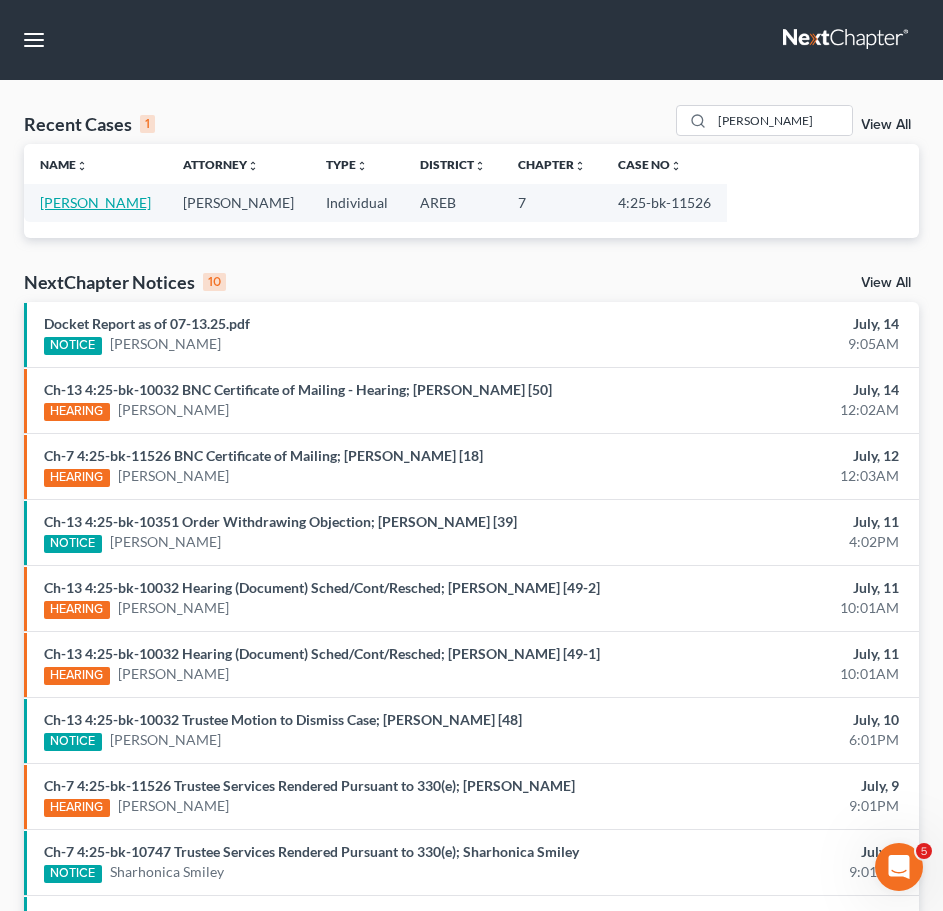 click on "[PERSON_NAME]" at bounding box center (95, 202) 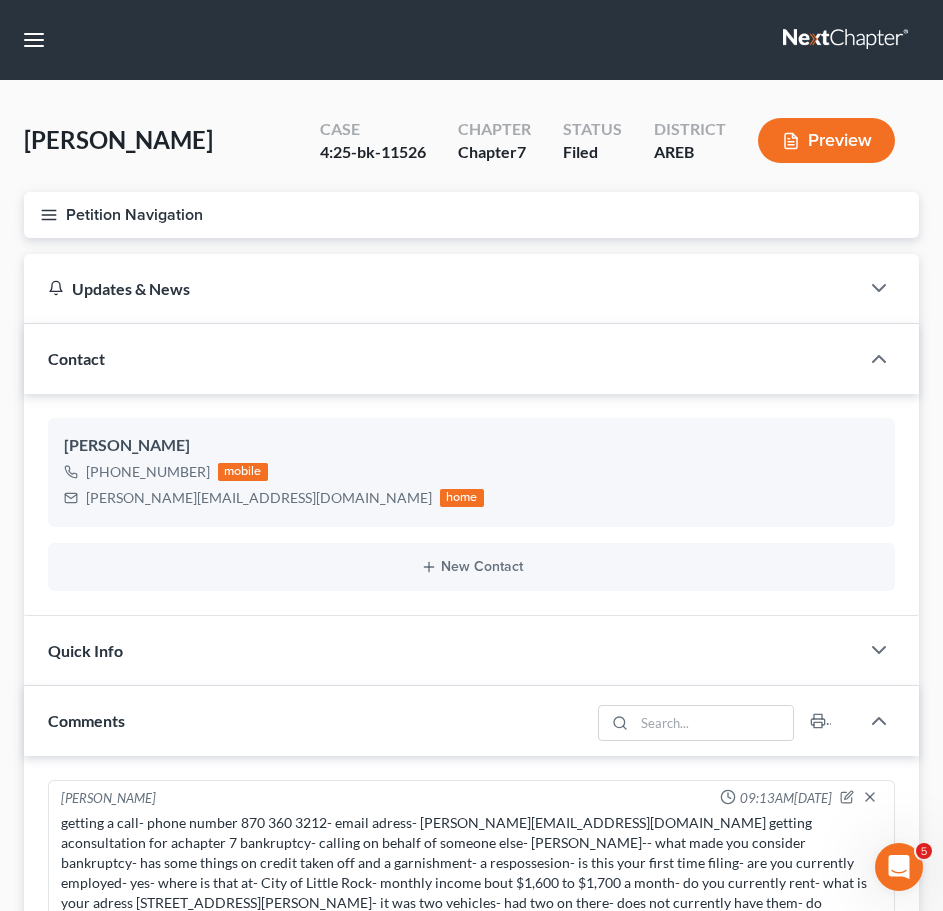 scroll, scrollTop: 1096, scrollLeft: 0, axis: vertical 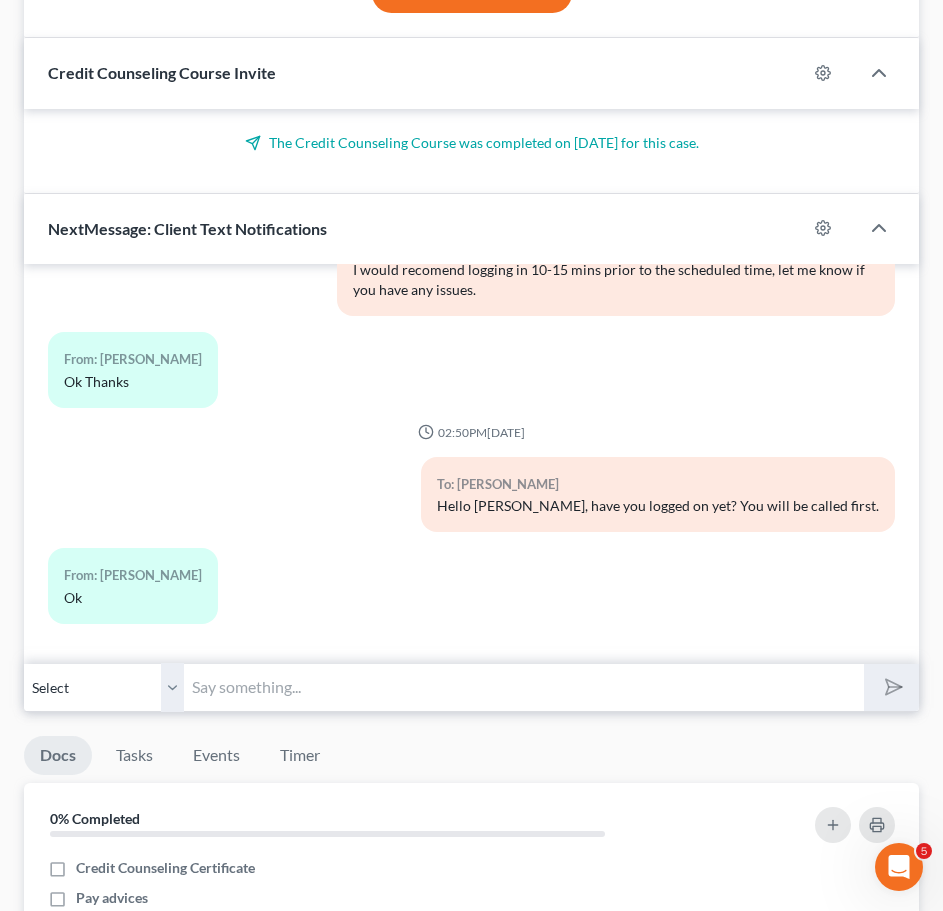 click at bounding box center [524, 687] 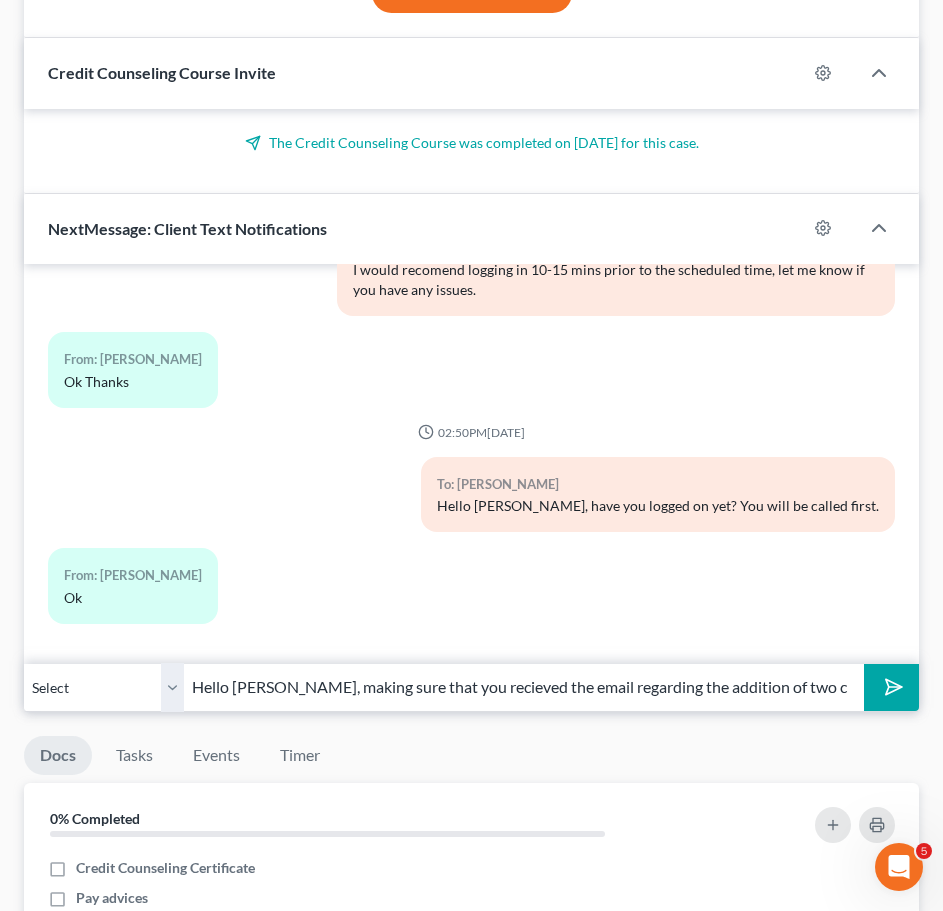 scroll, scrollTop: 0, scrollLeft: 14, axis: horizontal 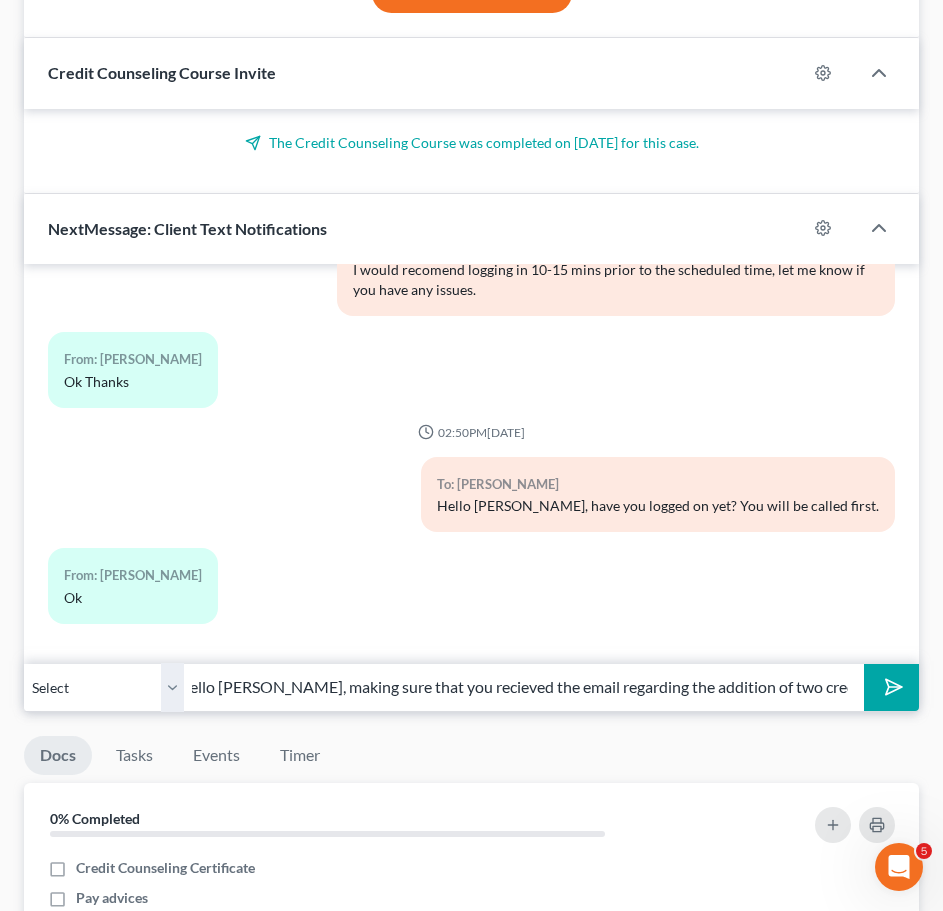 click on "Hello [PERSON_NAME], making sure that you recieved the email regarding the addition of two creditors" at bounding box center [524, 687] 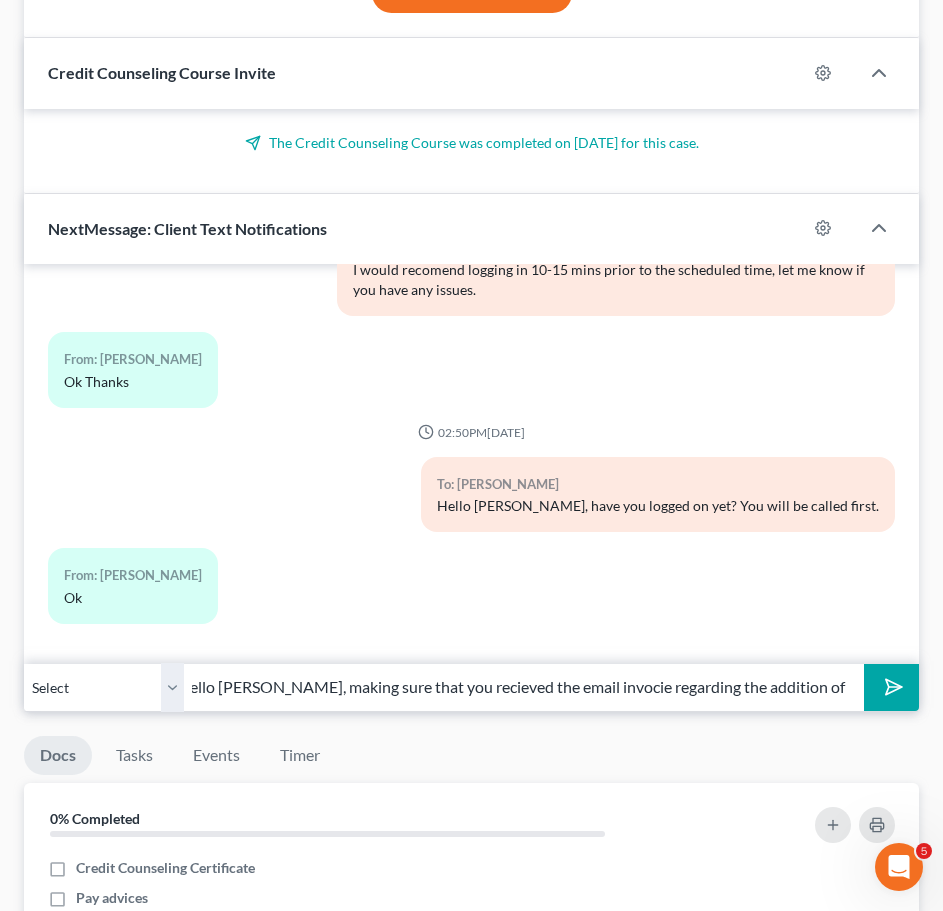 scroll, scrollTop: 0, scrollLeft: 67, axis: horizontal 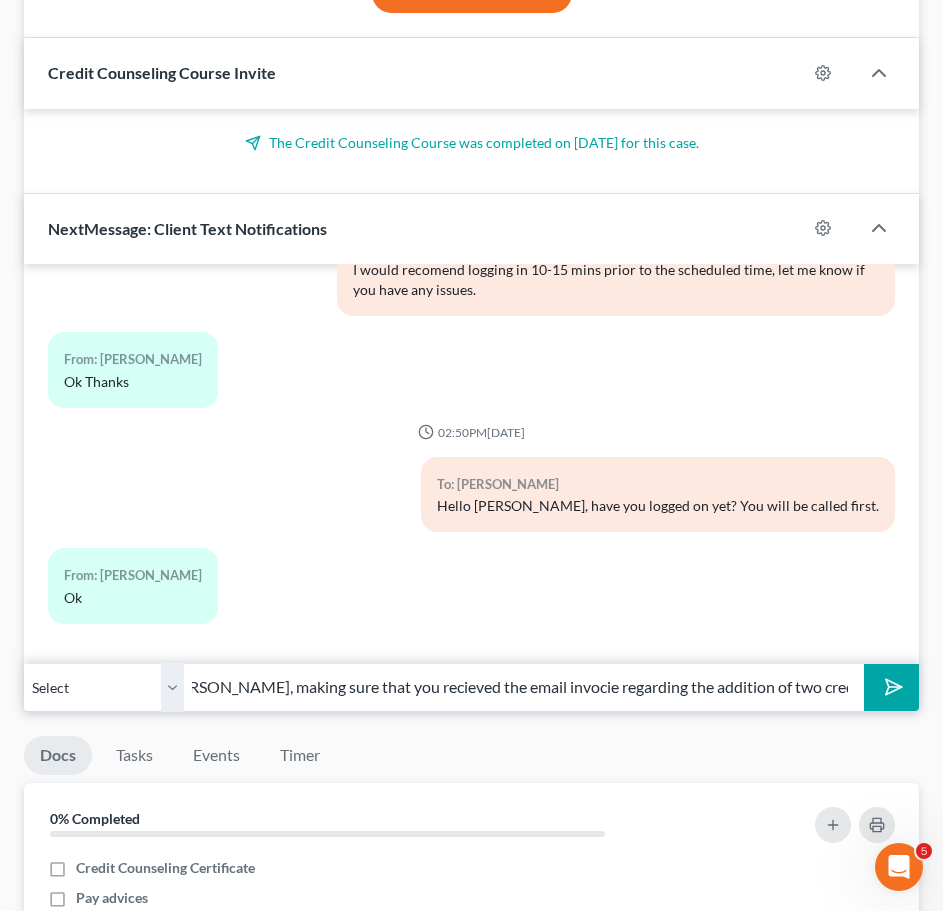 drag, startPoint x: 736, startPoint y: 694, endPoint x: 1083, endPoint y: 680, distance: 347.28232 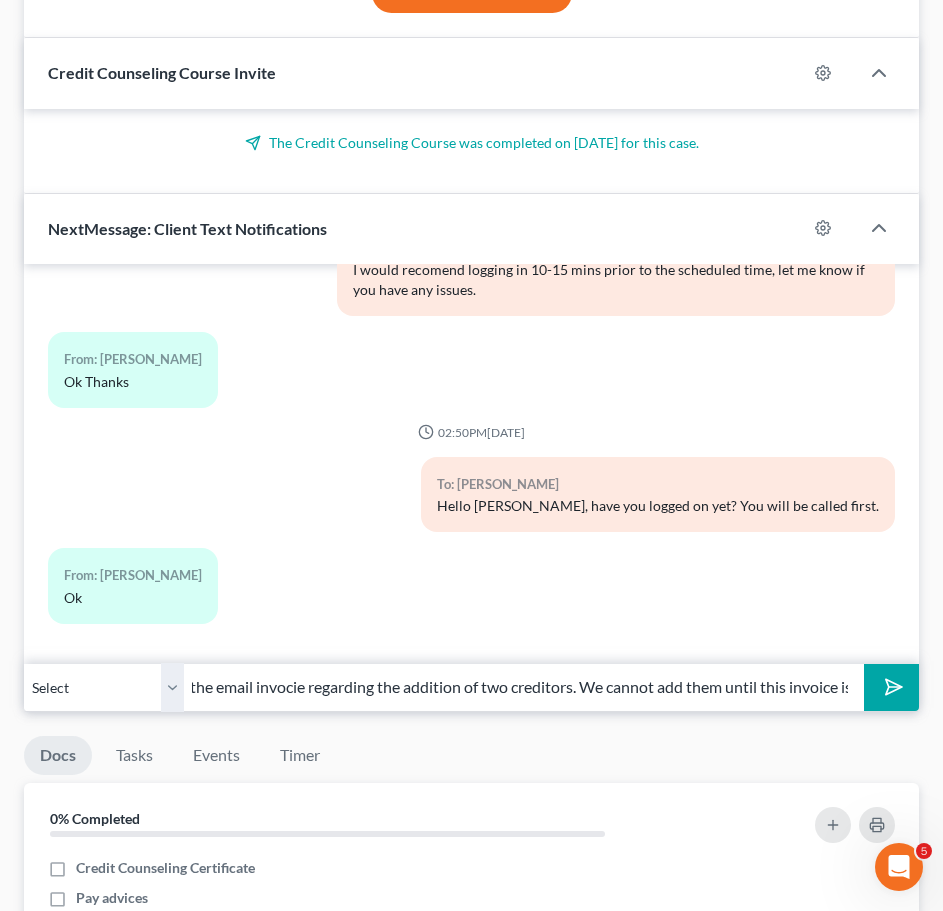 scroll, scrollTop: 0, scrollLeft: 384, axis: horizontal 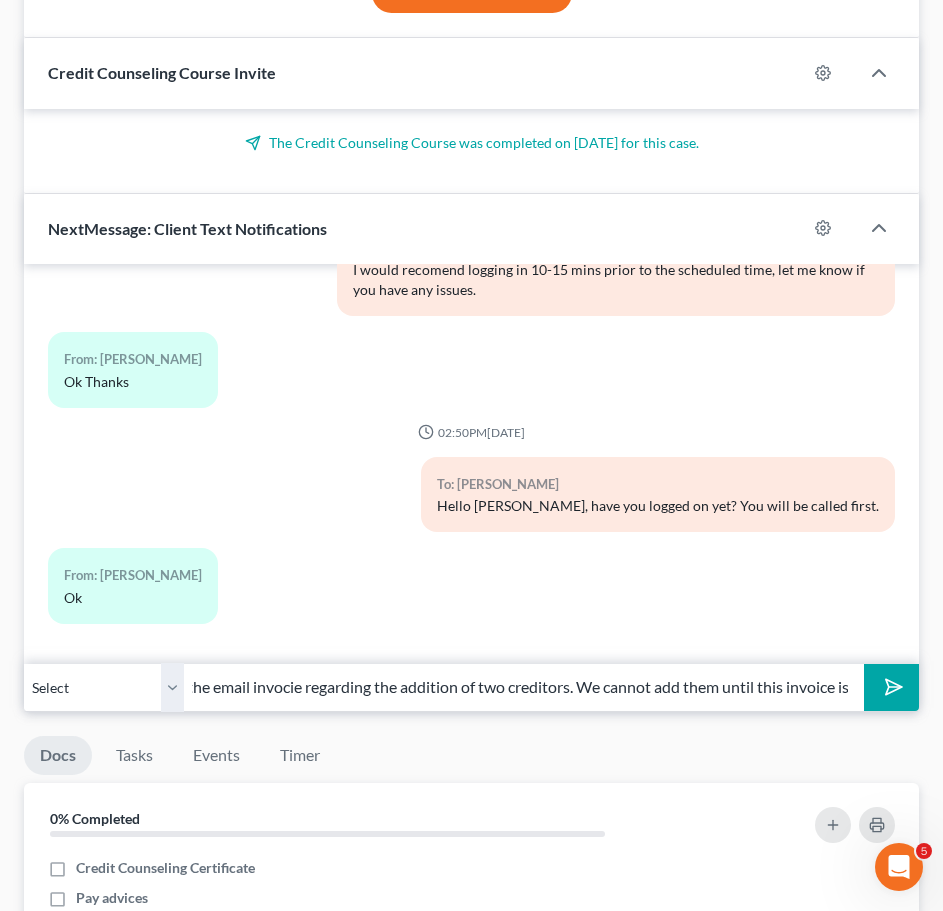 type on "Hello [PERSON_NAME], making sure that you recieved the email invocie regarding the addition of two creditors. We cannot add them until this invoice is paid." 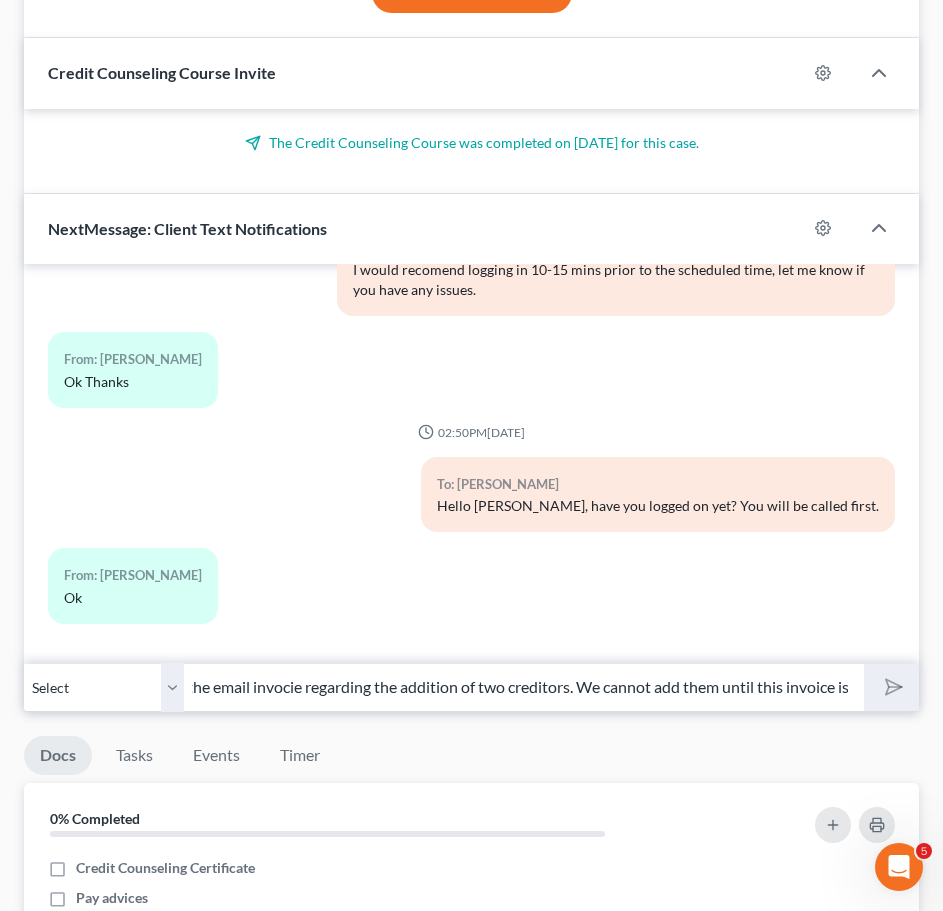 type 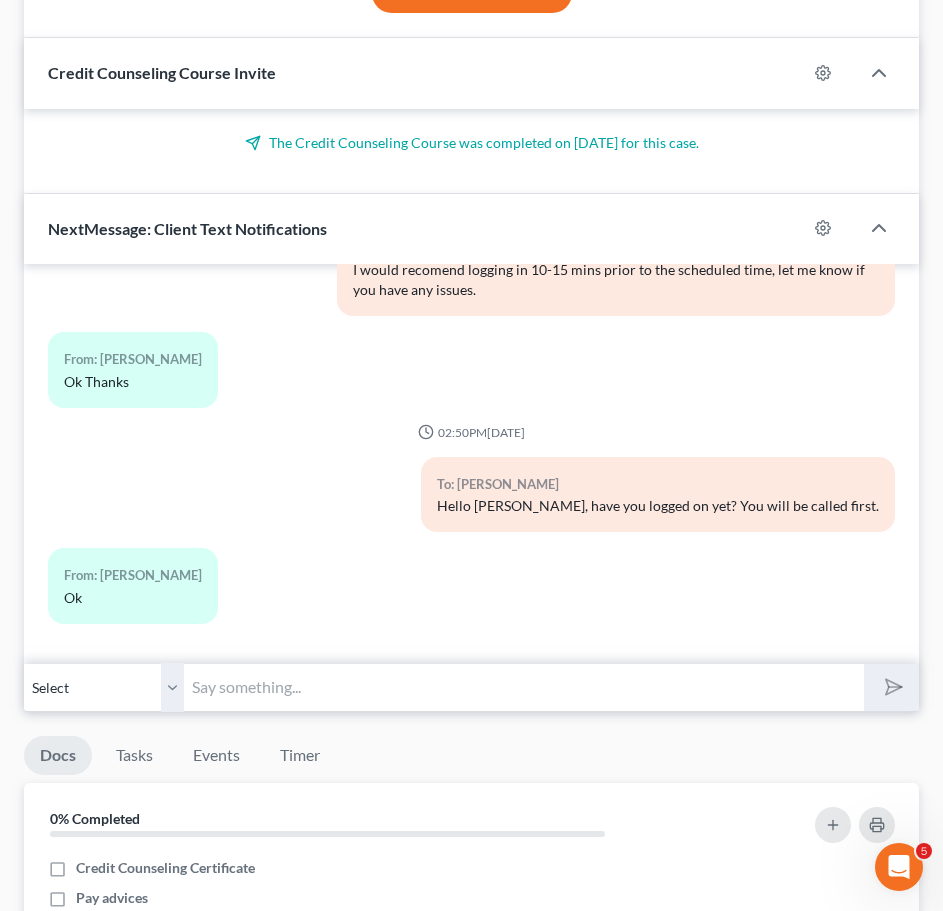 scroll, scrollTop: 0, scrollLeft: 0, axis: both 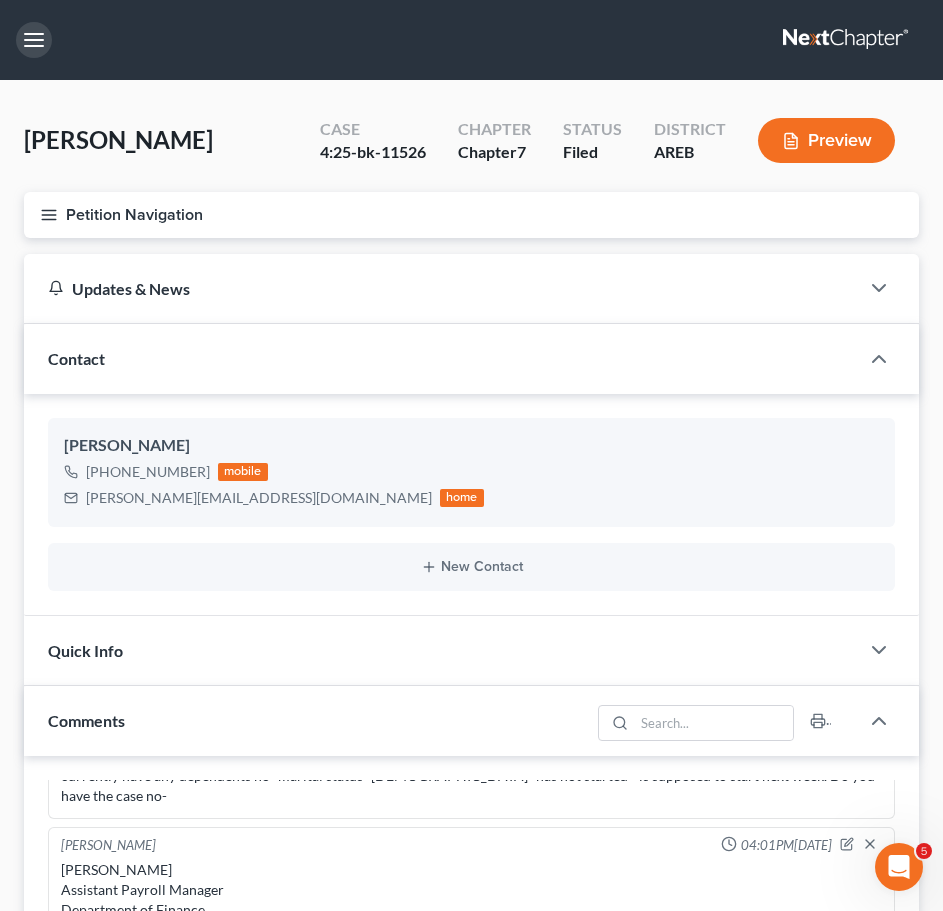 click at bounding box center [34, 40] 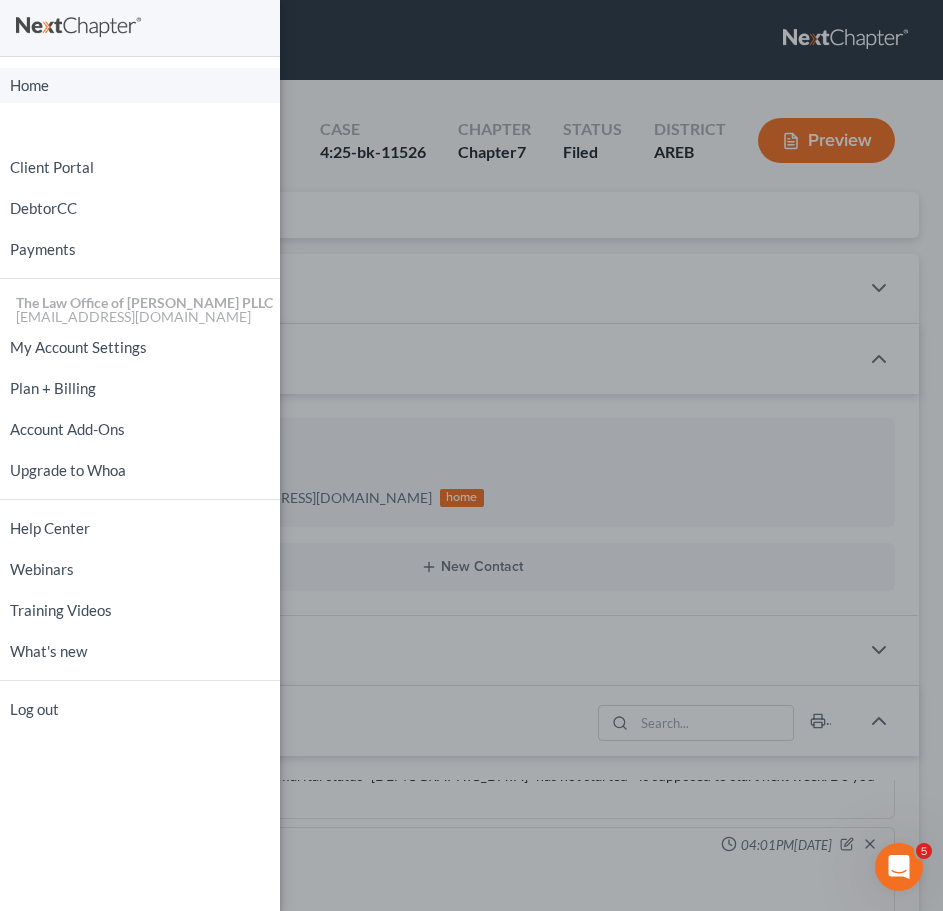 drag, startPoint x: 79, startPoint y: 91, endPoint x: 93, endPoint y: 100, distance: 16.643316 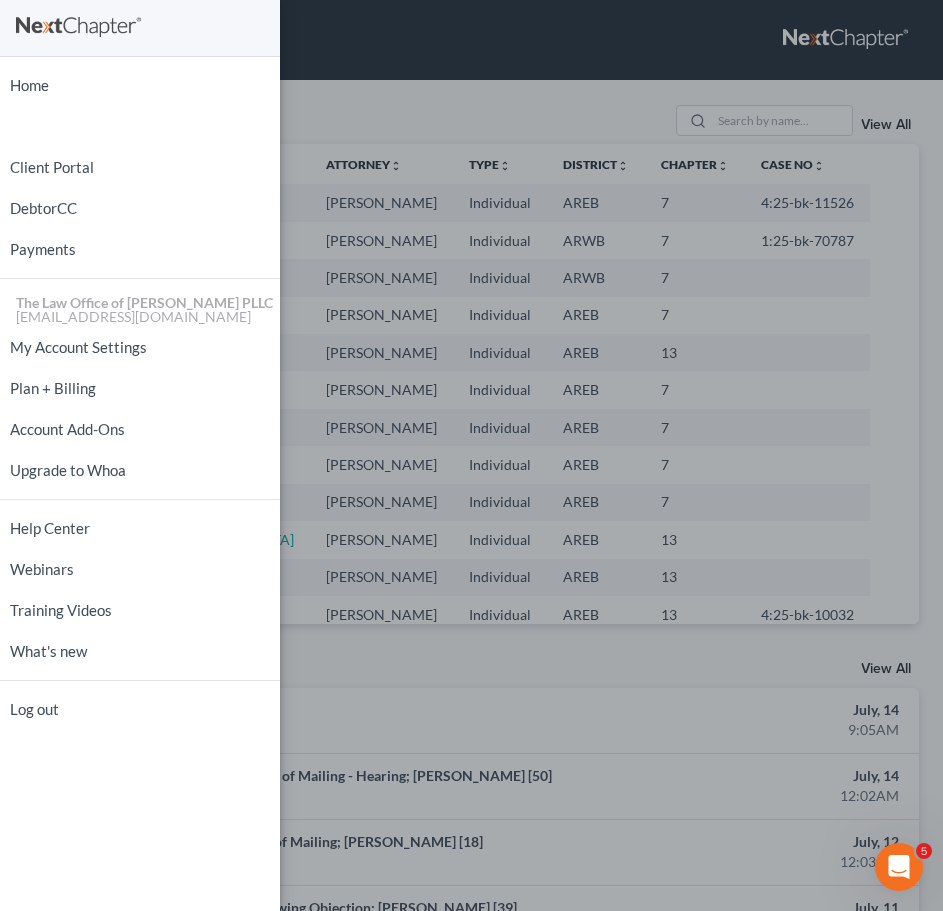 click on "Home New Case Client Portal DebtorCC Payments The Law Office of [PERSON_NAME] PLLC [EMAIL_ADDRESS][DOMAIN_NAME] My Account Settings Plan + Billing Account Add-Ons Upgrade to Whoa Help Center Webinars Training Videos What's new Log out" at bounding box center (471, 455) 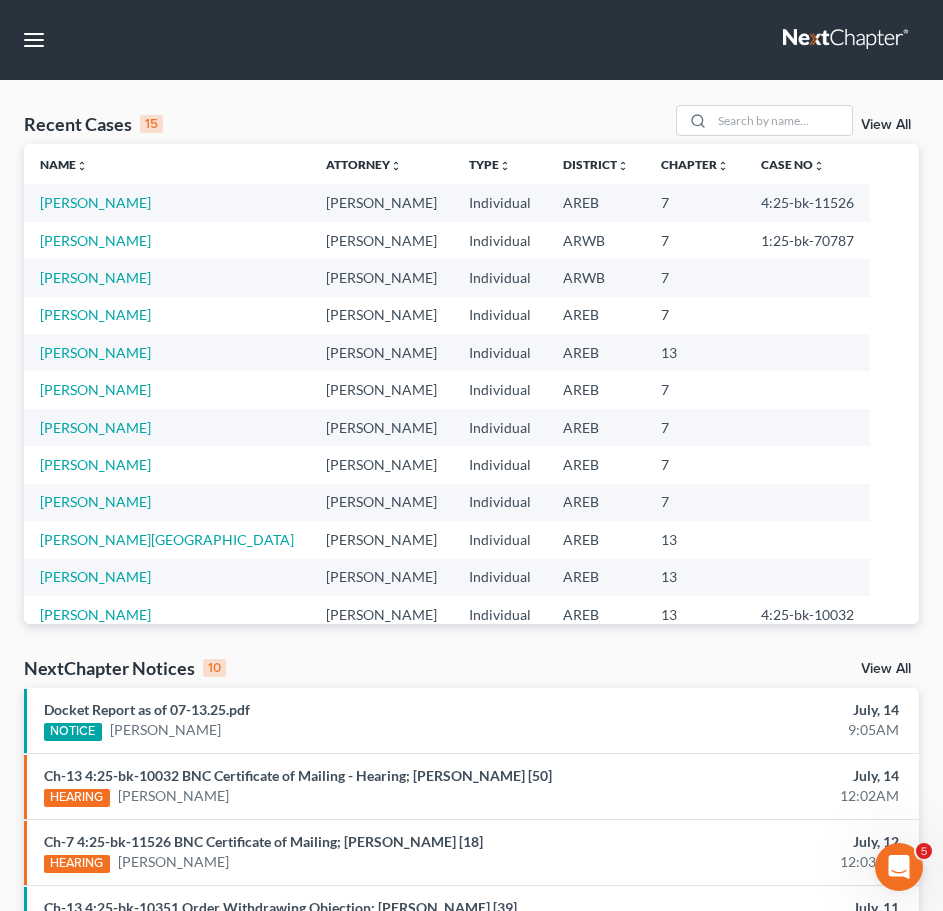 click on "Recent Cases 15         View All
Name
unfold_more
expand_more
expand_less
Attorney
unfold_more
expand_more
expand_less
Type
unfold_more
expand_more
expand_less
District
unfold_more
expand_more
expand_less
Chapter
unfold_more
expand_more
expand_less
Case No
unfold_more
expand_more
expand_less
Prefix
unfold_more
expand_more
expand_less
[PERSON_NAME] [PERSON_NAME] Individual AREB 7 4:25-bk-11526 [GEOGRAPHIC_DATA][PERSON_NAME] [PERSON_NAME] Individual ARWB 7 1:25-bk-70787 [PERSON_NAME] [PERSON_NAME] Individual ARWB 7 [PERSON_NAME] [PERSON_NAME] Individual AREB 7 [PERSON_NAME] [PERSON_NAME] Individual AREB 13 [PERSON_NAME] [PERSON_NAME] Individual AREB 7 [PERSON_NAME] [PERSON_NAME] Individual AREB 7 [PERSON_NAME] [PERSON_NAME] Individual AREB 7 Block, [PERSON_NAME] [PERSON_NAME] Individual AREB [GEOGRAPHIC_DATA][PERSON_NAME] [PERSON_NAME] Individual AREB 13 [PERSON_NAME] Individual 13" at bounding box center [471, 1237] 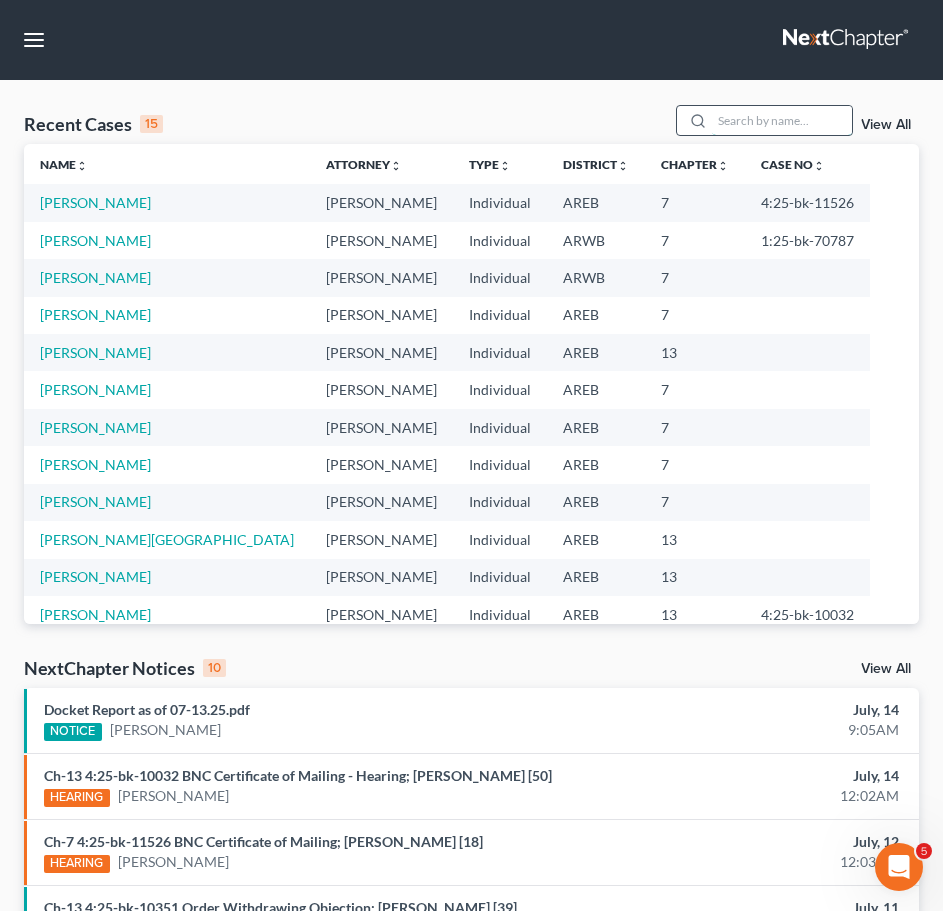 click at bounding box center (782, 120) 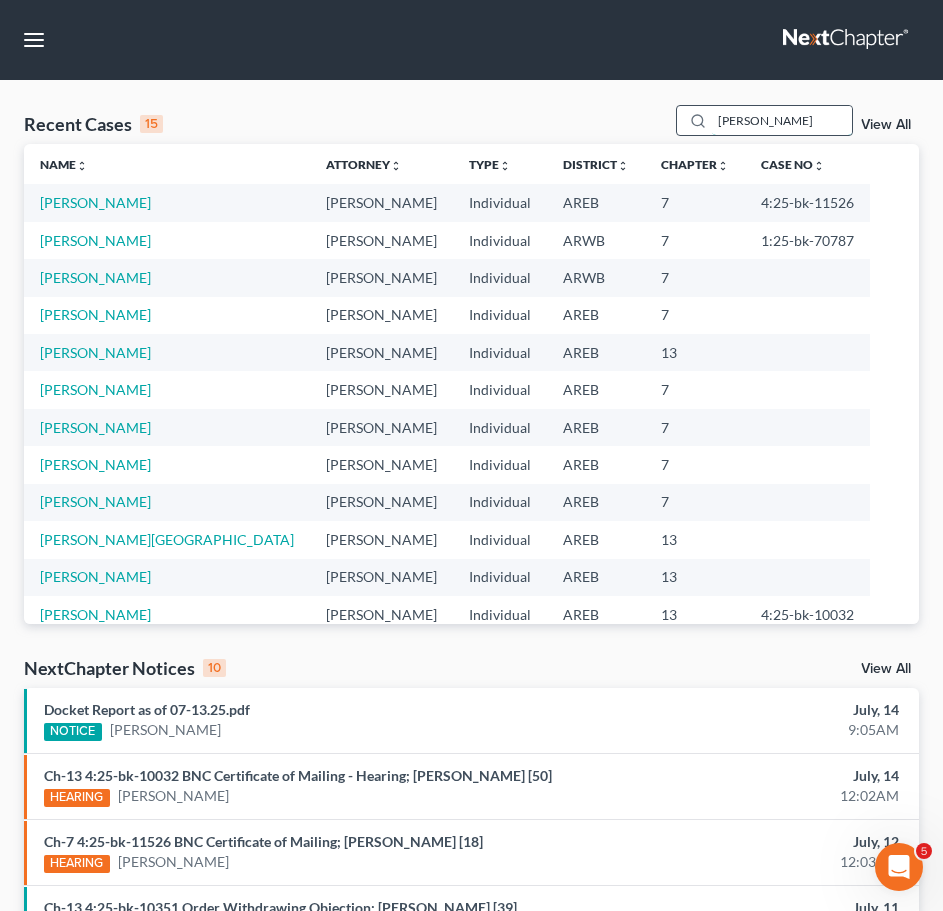type on "[PERSON_NAME]" 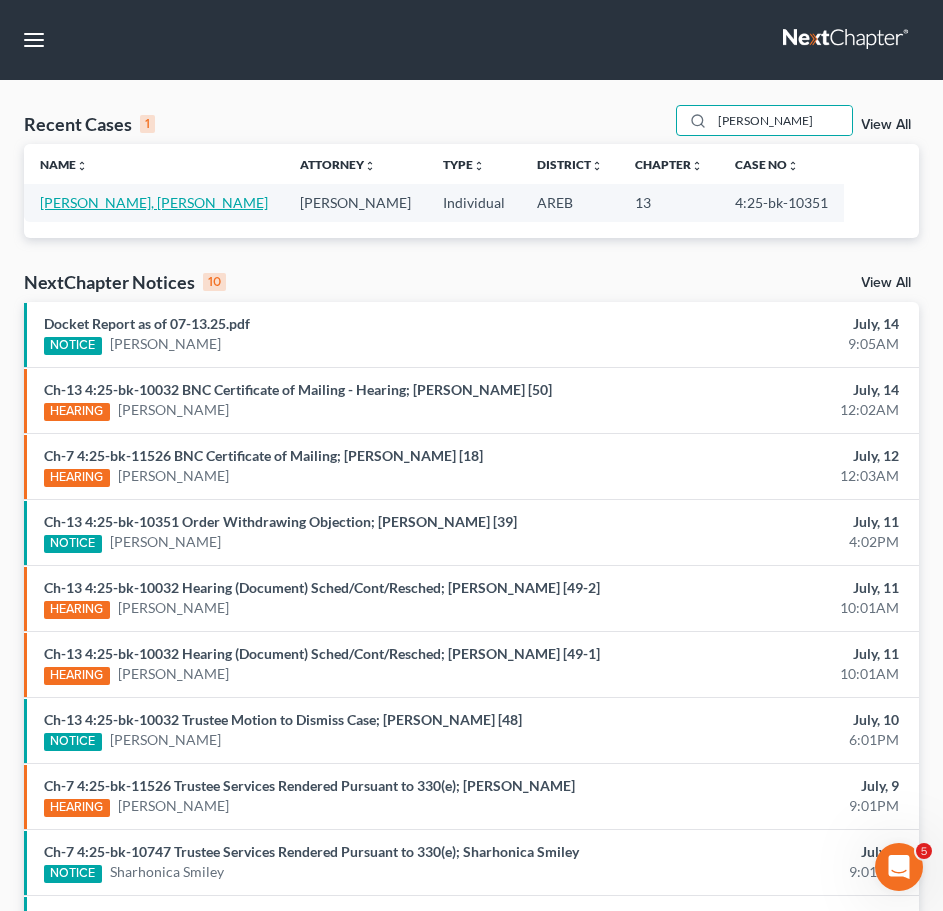 click on "[PERSON_NAME], [PERSON_NAME]" at bounding box center (154, 202) 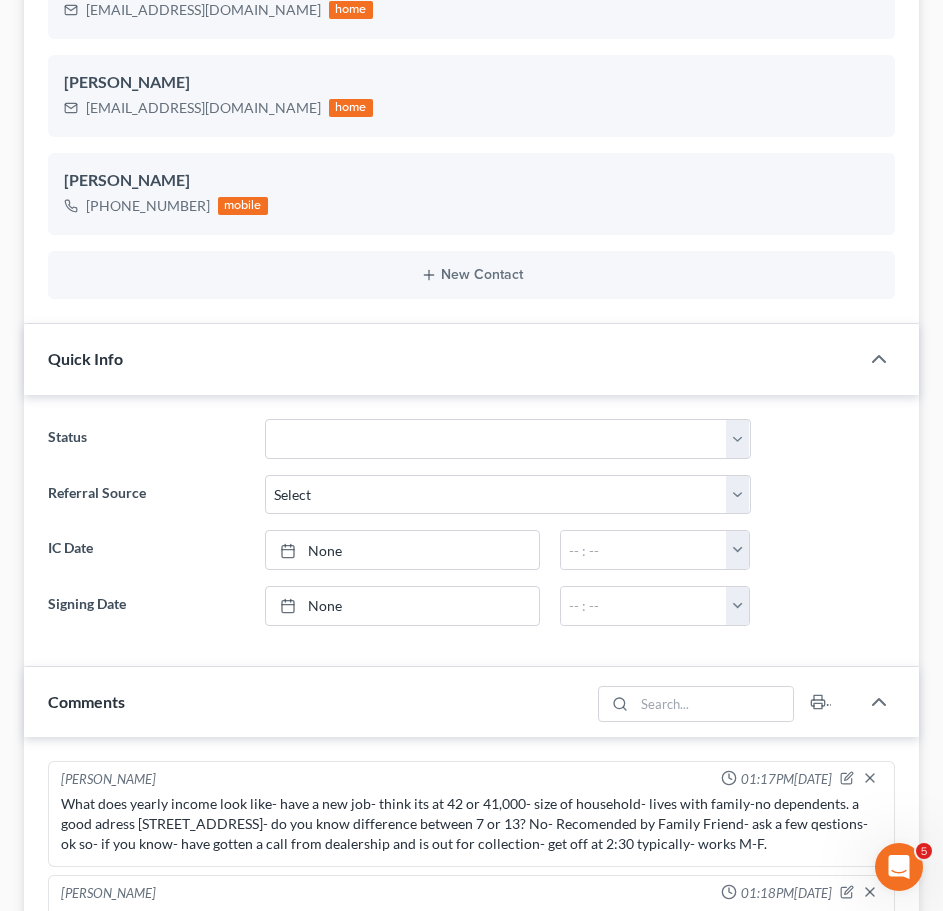 scroll, scrollTop: 1100, scrollLeft: 0, axis: vertical 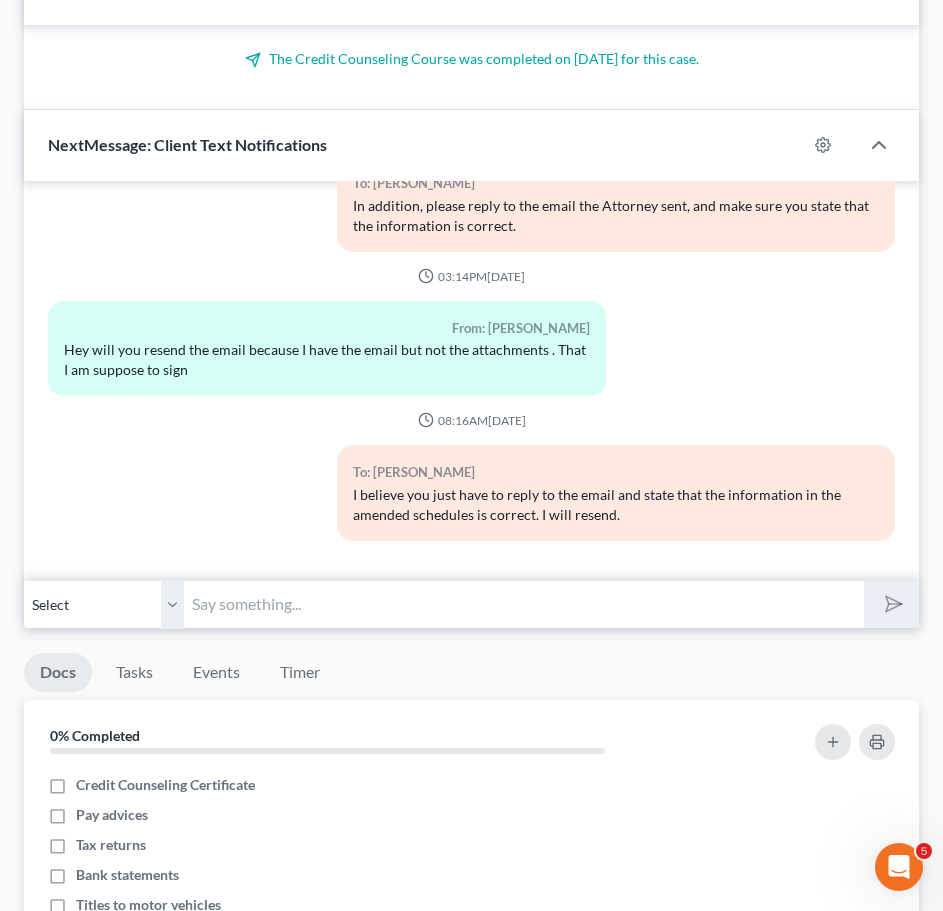drag, startPoint x: 375, startPoint y: 560, endPoint x: 370, endPoint y: 545, distance: 15.811388 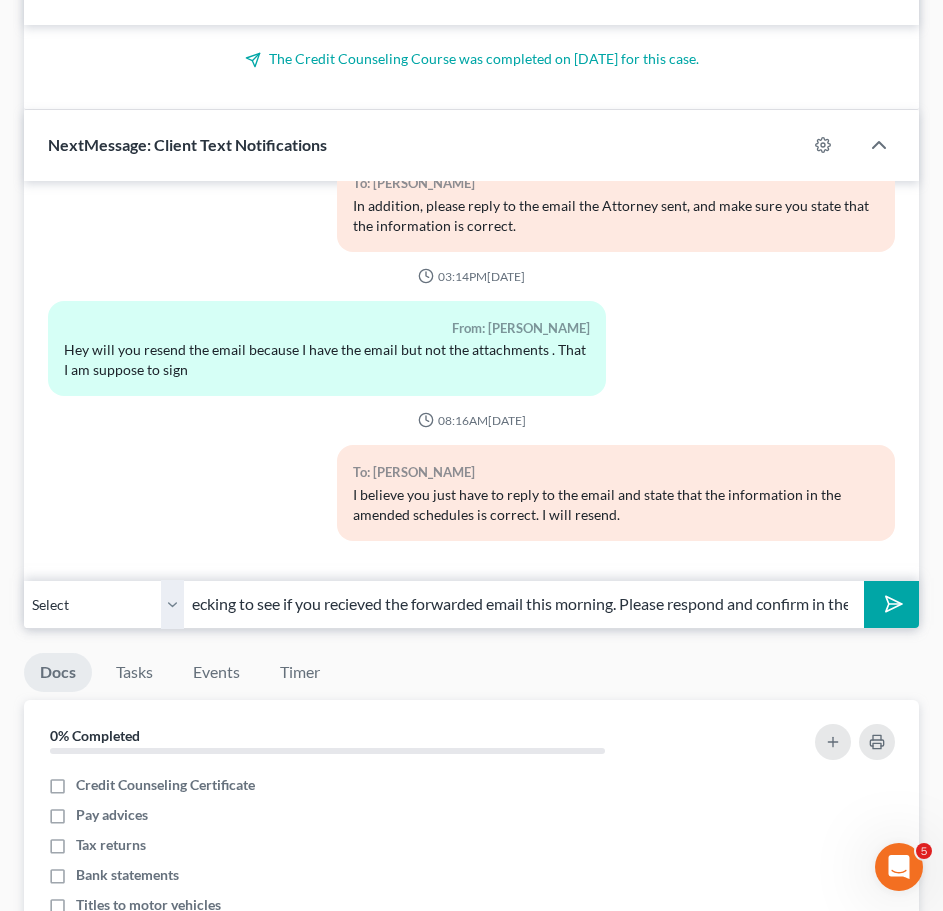 scroll, scrollTop: 0, scrollLeft: 190, axis: horizontal 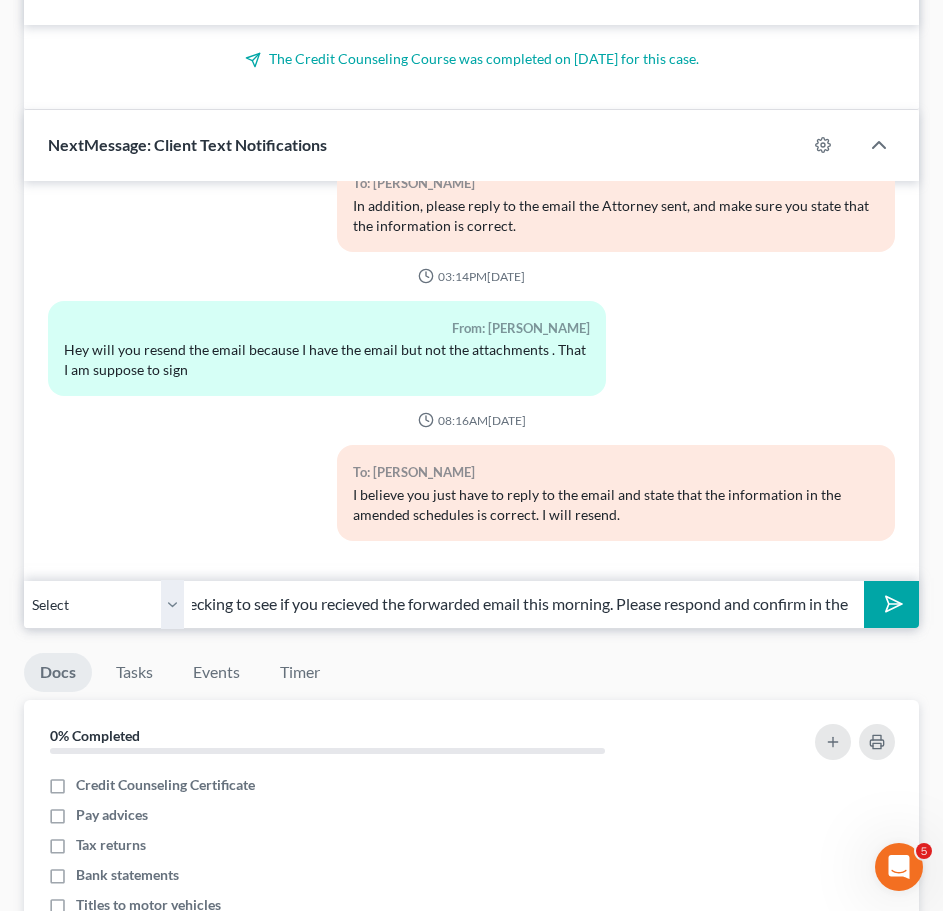 type on "Hello [PERSON_NAME], checking to see if you recieved the forwarded email this morning. Please respond and confirm in the email." 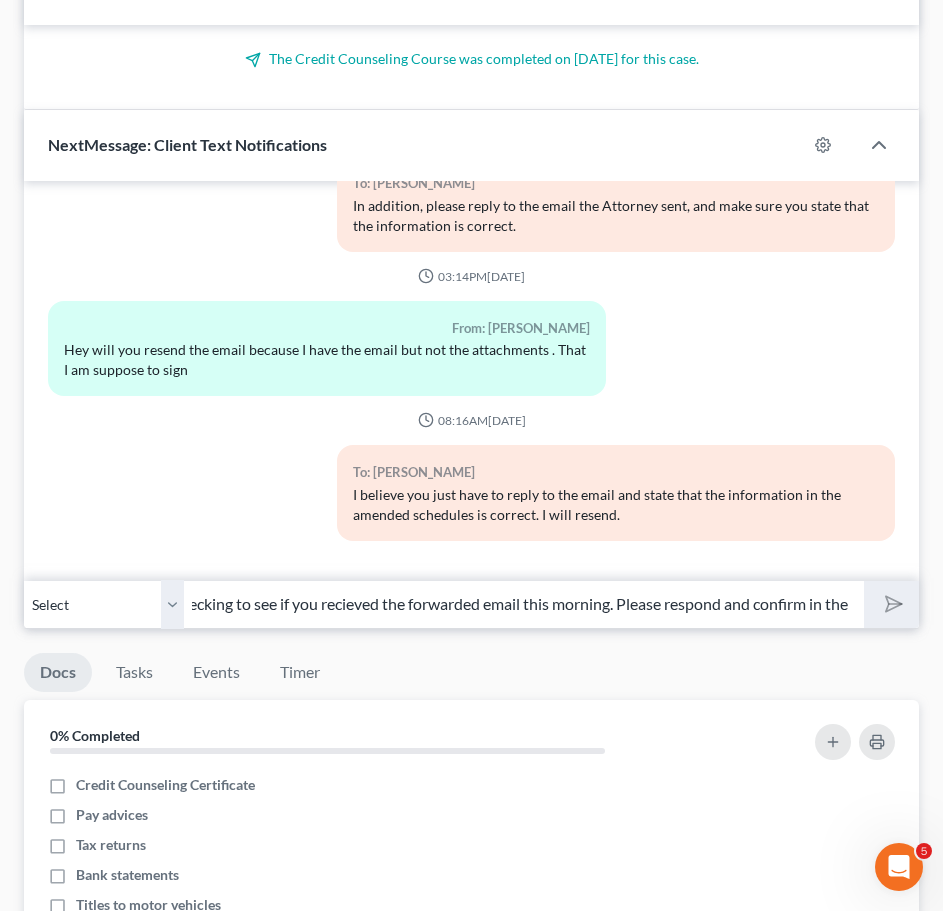 type 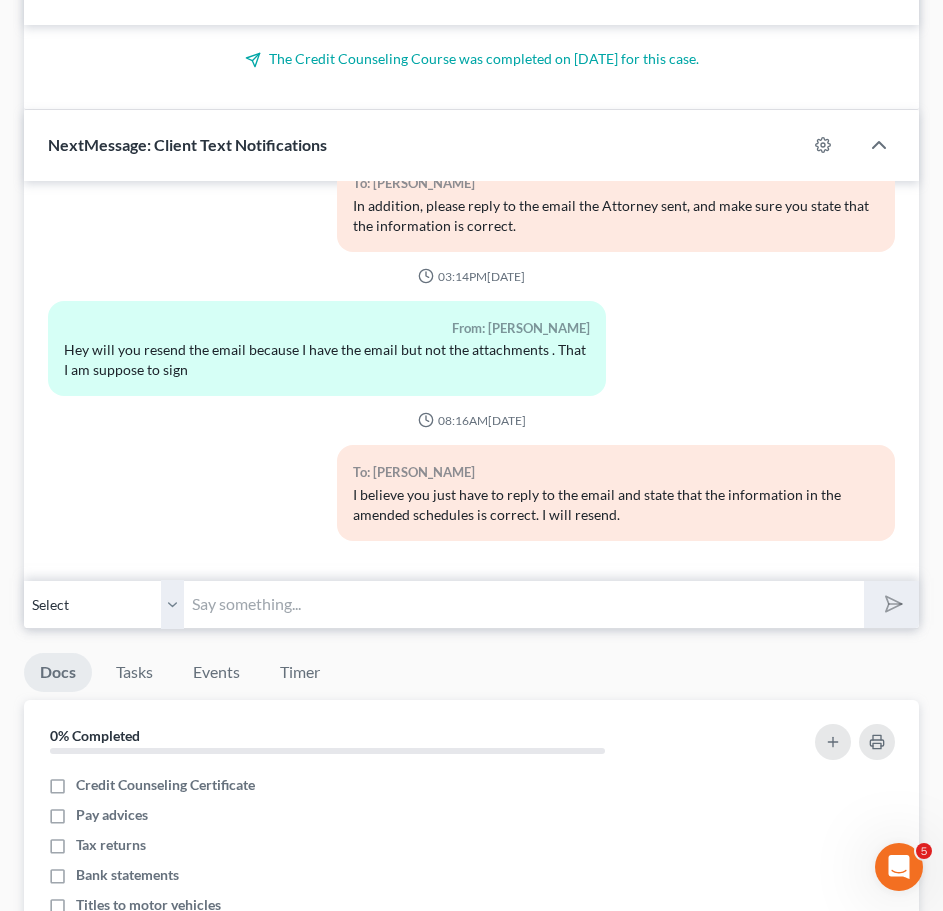scroll, scrollTop: 0, scrollLeft: 0, axis: both 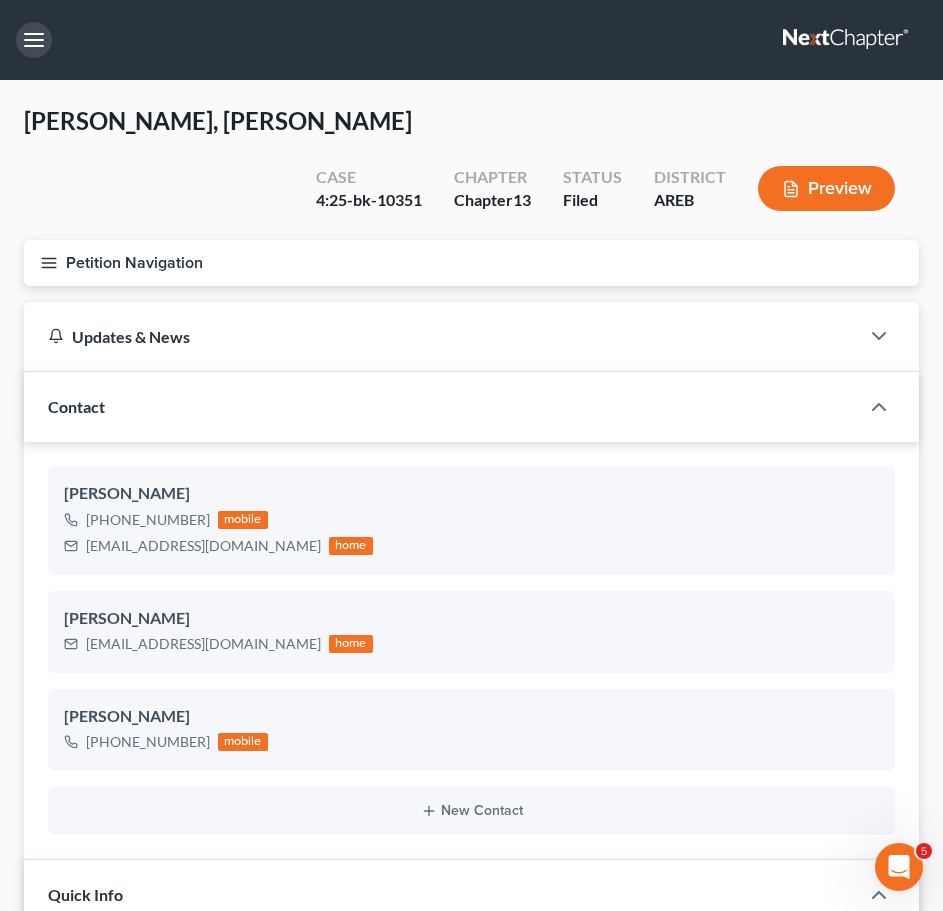 click at bounding box center [34, 40] 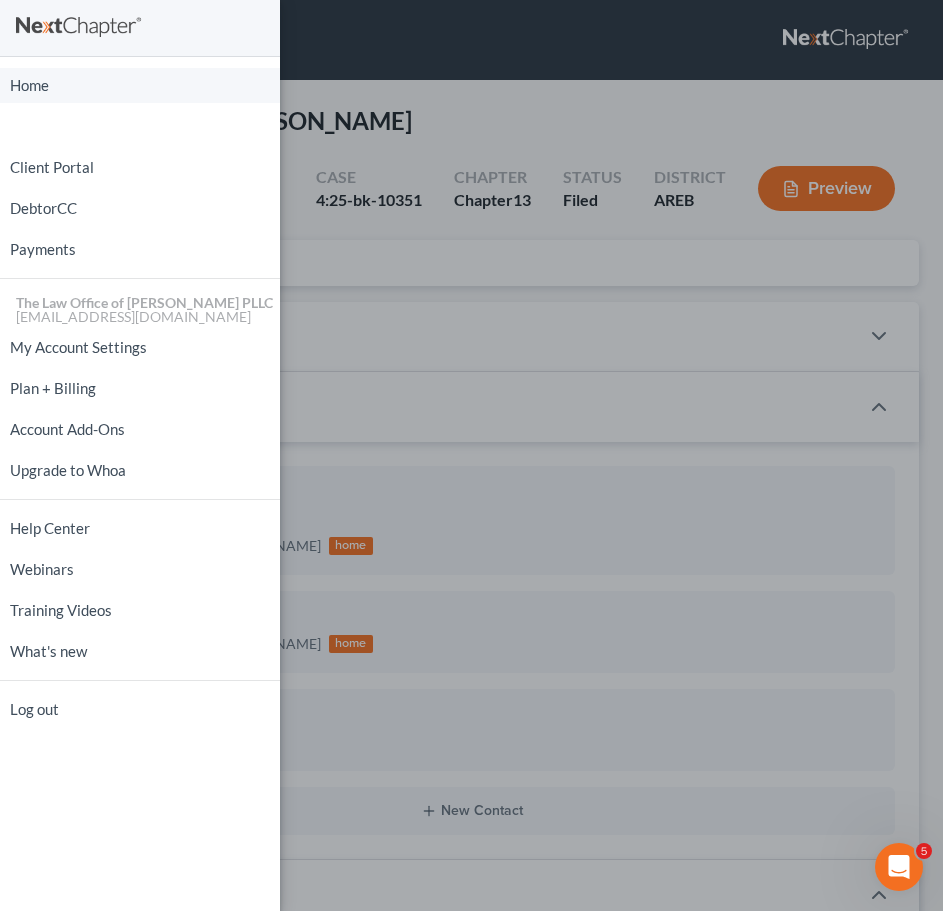 click on "Home" at bounding box center (140, 85) 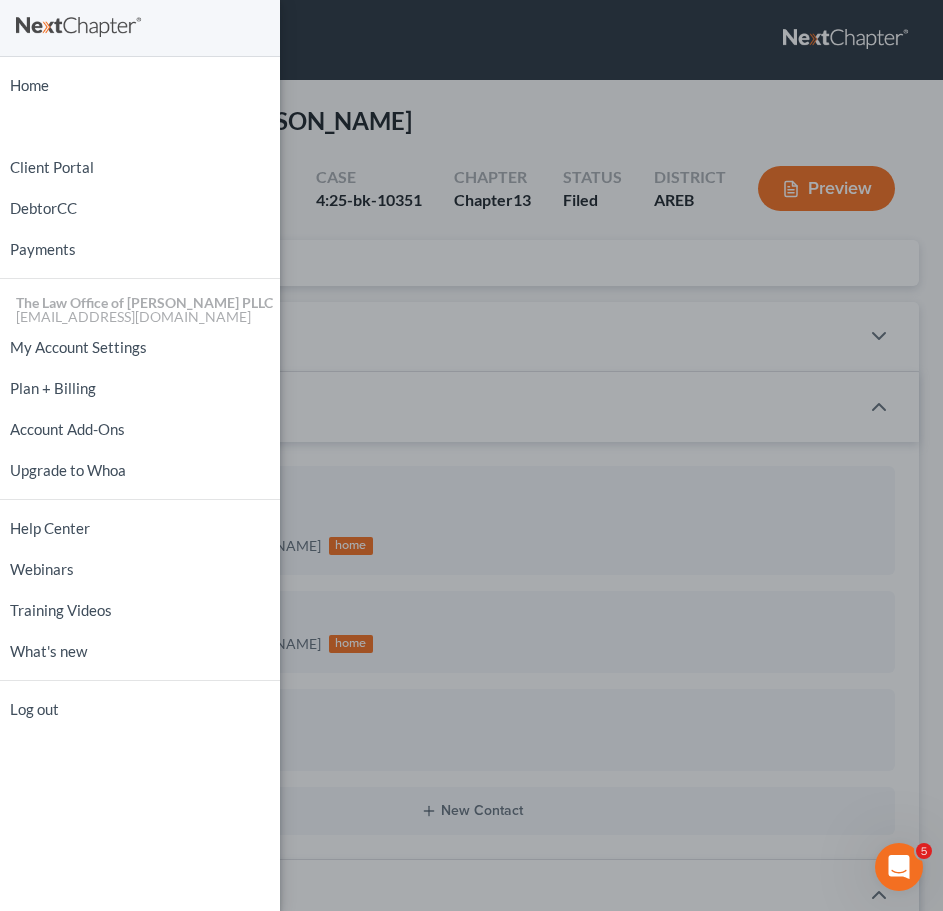 click on "Home New Case Client Portal DebtorCC Payments The Law Office of [PERSON_NAME] PLLC [EMAIL_ADDRESS][DOMAIN_NAME] My Account Settings Plan + Billing Account Add-Ons Upgrade to Whoa Help Center Webinars Training Videos What's new Log out" at bounding box center (471, 455) 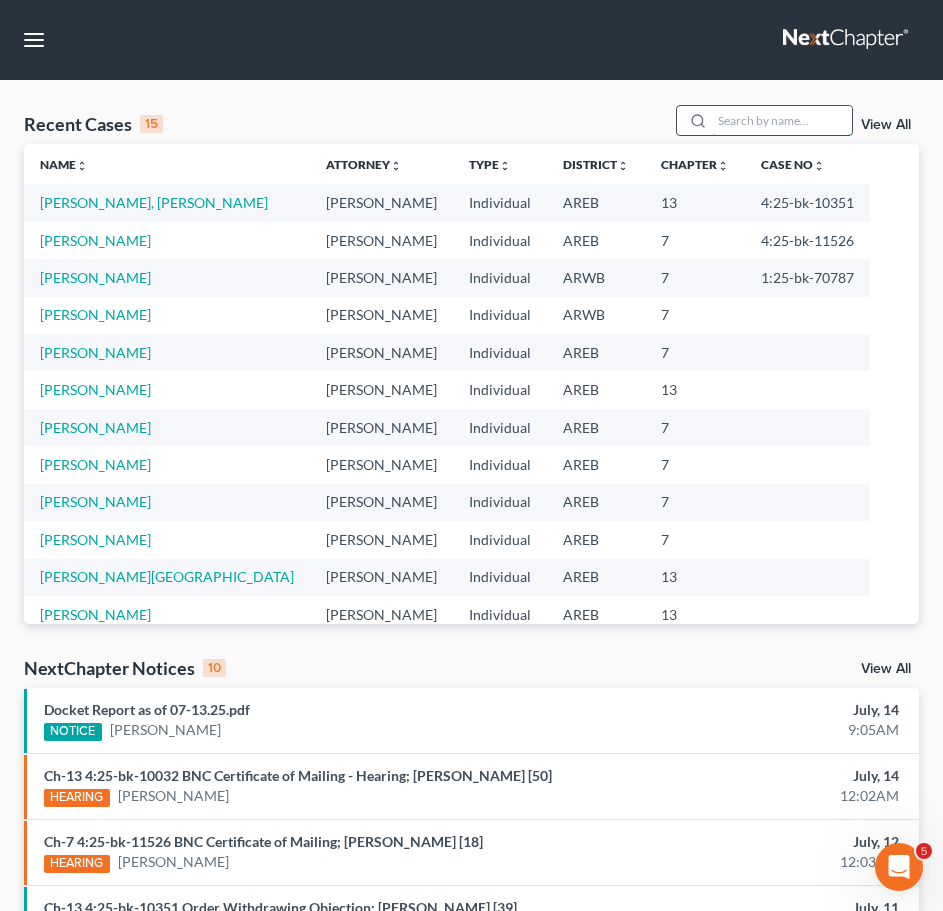 click at bounding box center [782, 120] 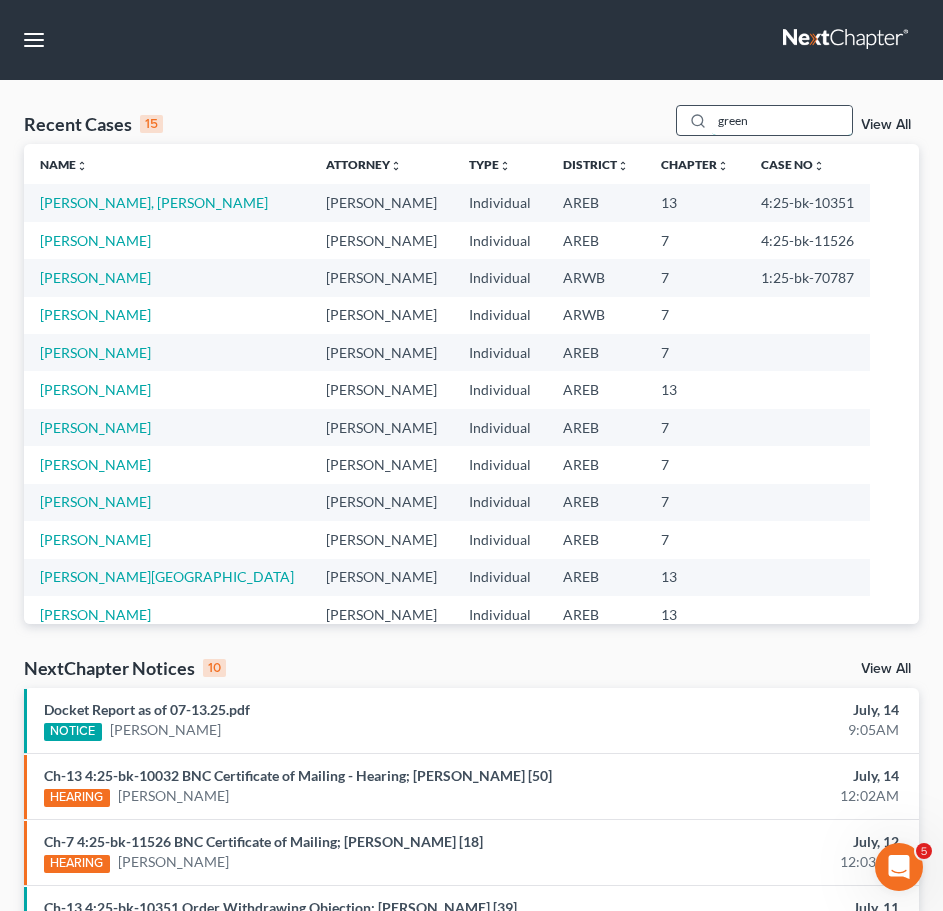 type on "green" 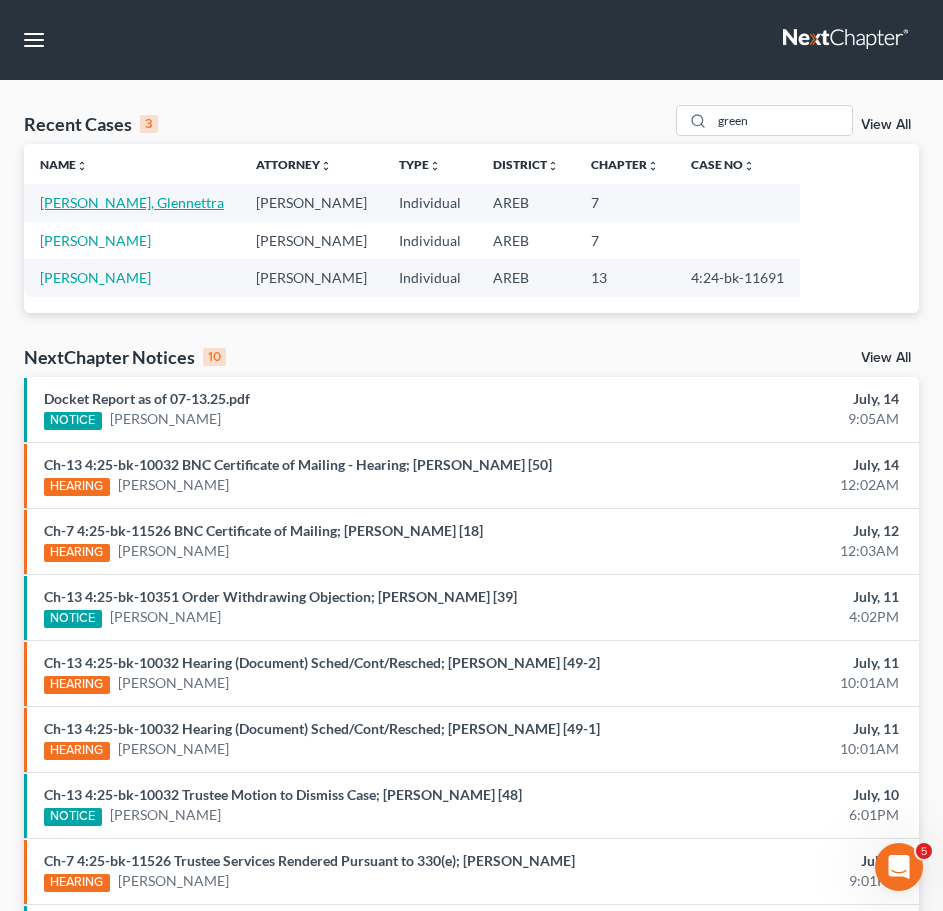 click on "[PERSON_NAME], Glennettra" at bounding box center (132, 202) 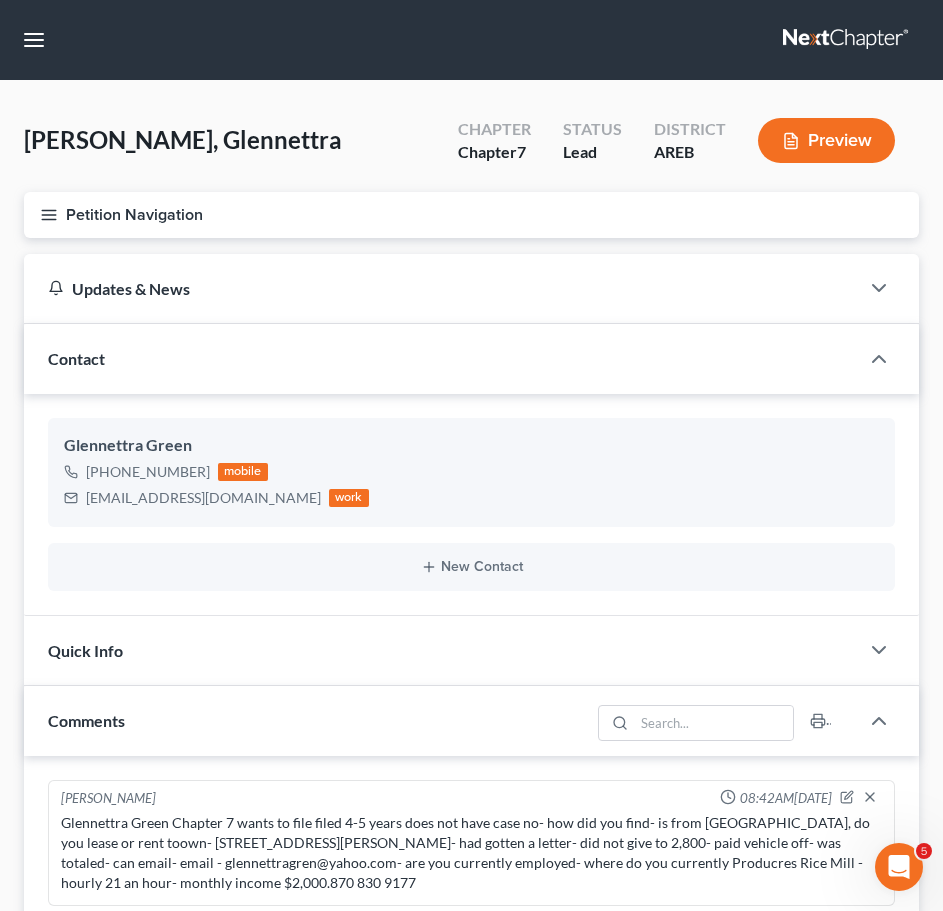 scroll, scrollTop: 2891, scrollLeft: 0, axis: vertical 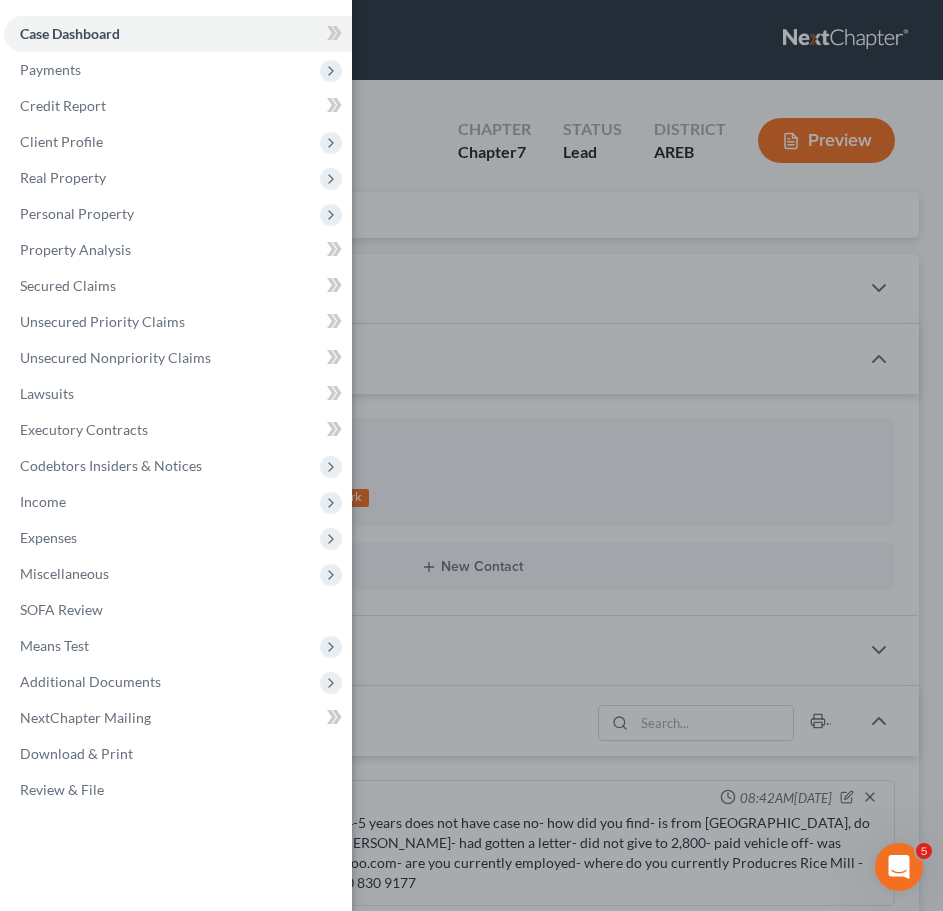 click on "Case Dashboard
Payments
Invoices
Payments
Payments
Credit Report
Client Profile" at bounding box center [471, 455] 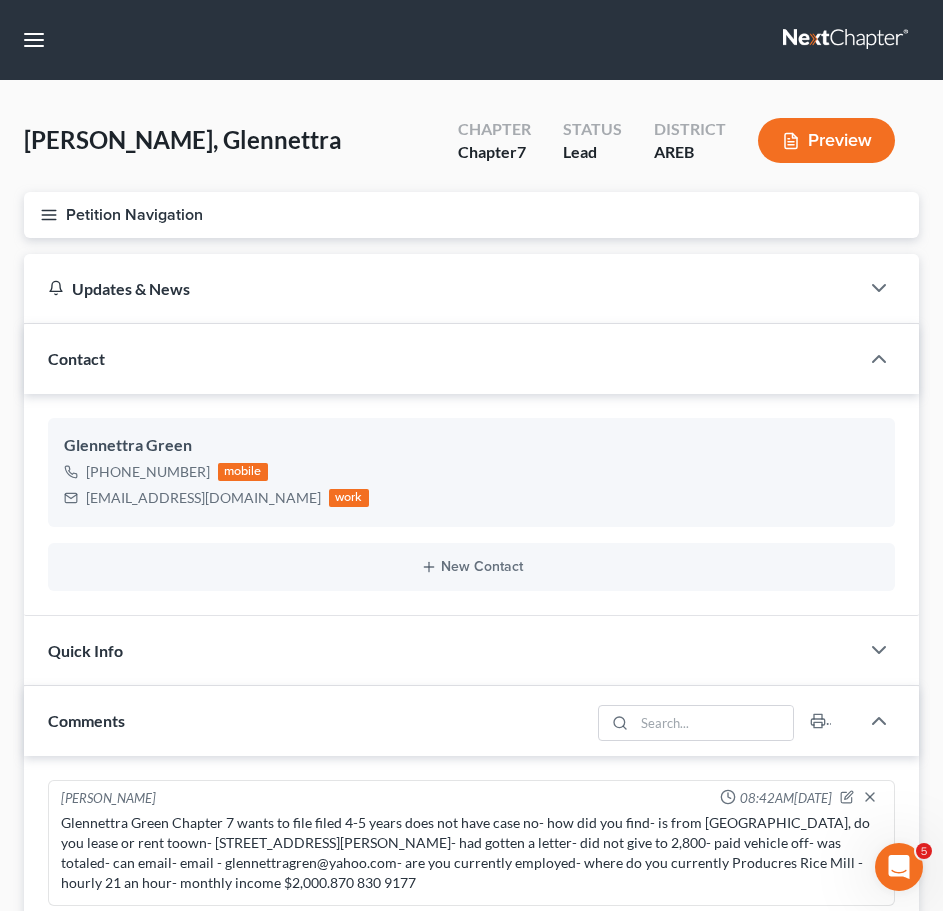 click 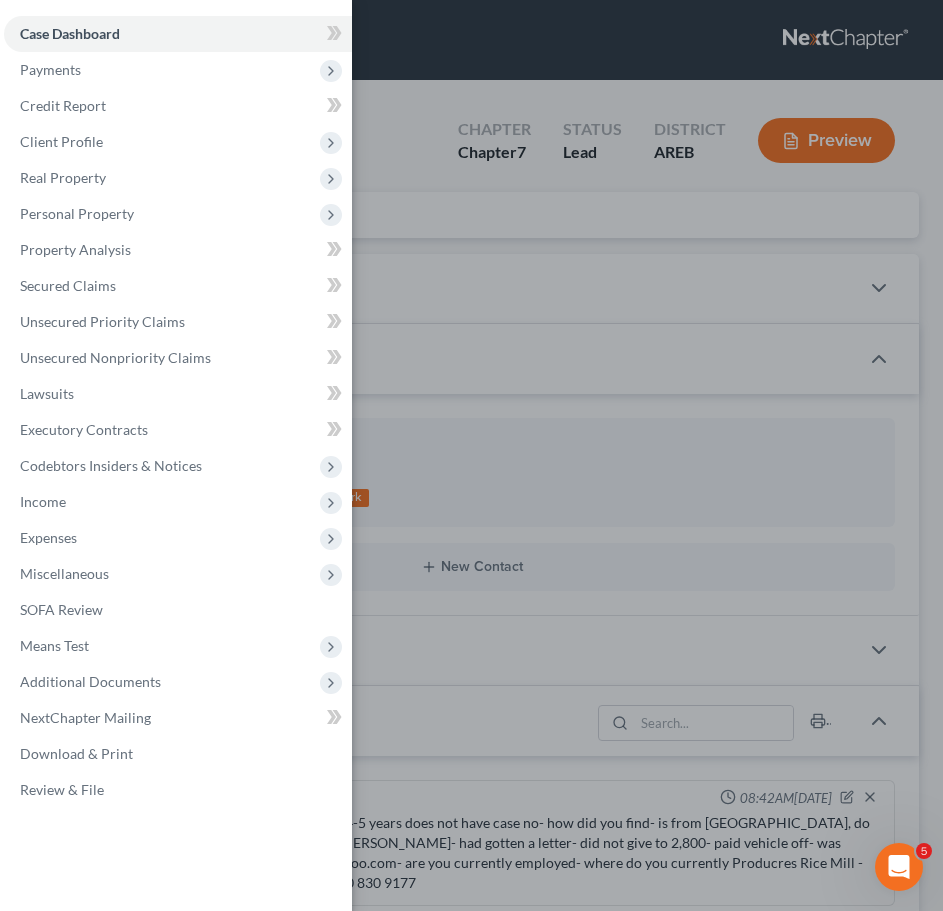 click on "Case Dashboard
Payments
Invoices
Payments
Payments
Credit Report
Client Profile" at bounding box center [471, 455] 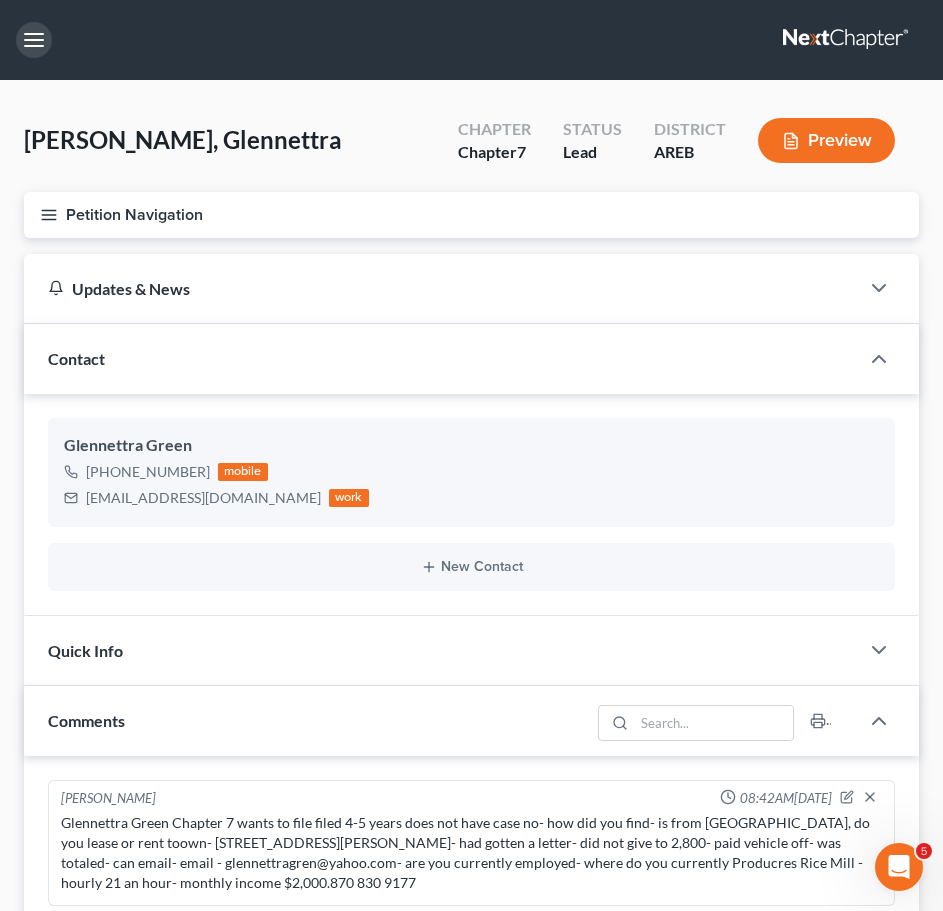 click at bounding box center [34, 40] 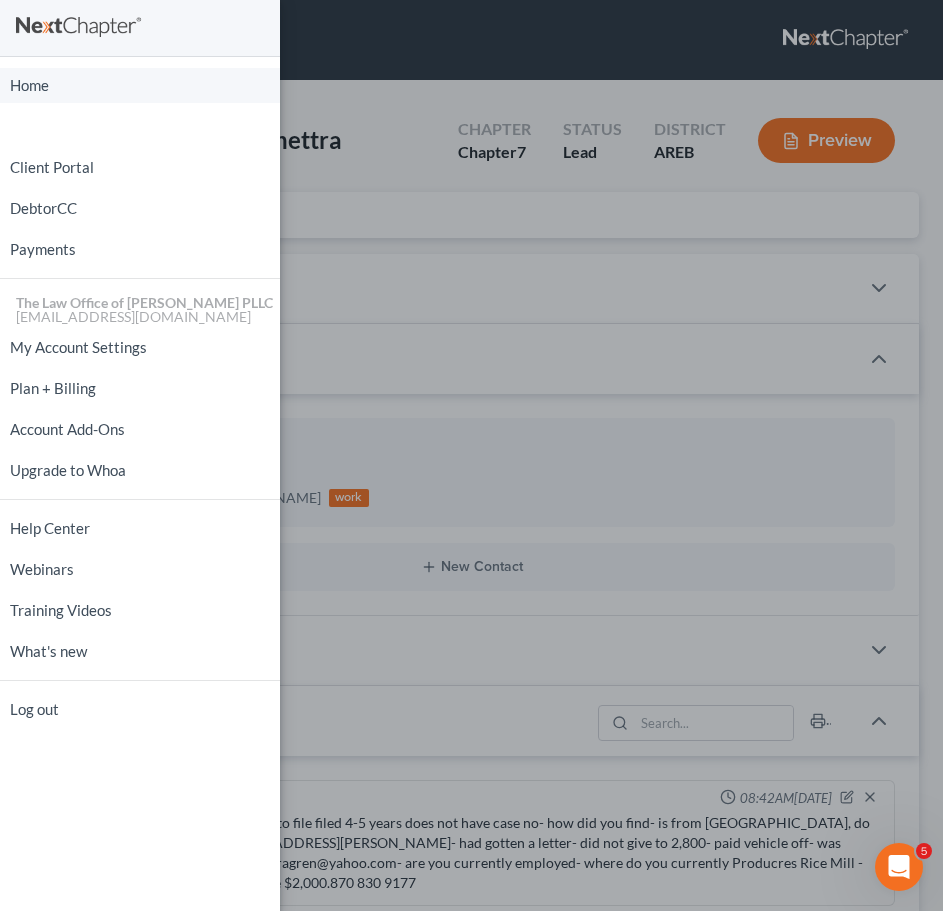 click on "Home" at bounding box center (140, 85) 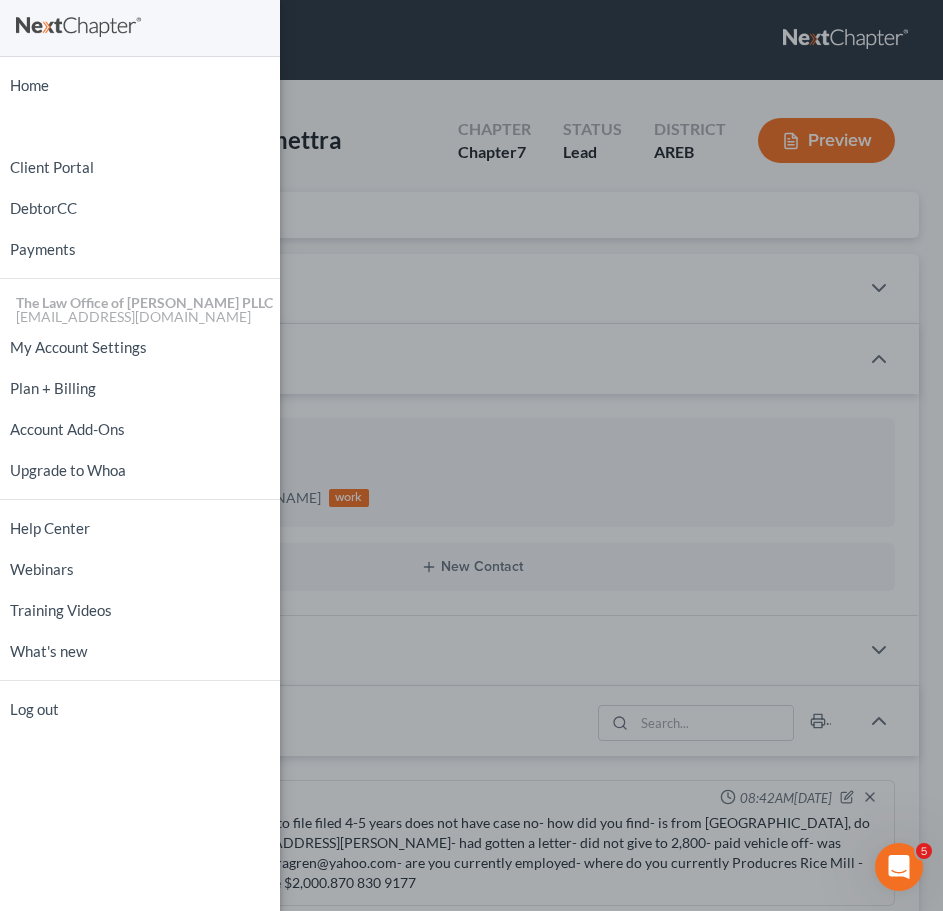 click on "Home New Case Client Portal DebtorCC Payments The Law Office of [PERSON_NAME] PLLC [EMAIL_ADDRESS][DOMAIN_NAME] My Account Settings Plan + Billing Account Add-Ons Upgrade to Whoa Help Center Webinars Training Videos What's new Log out" at bounding box center [471, 455] 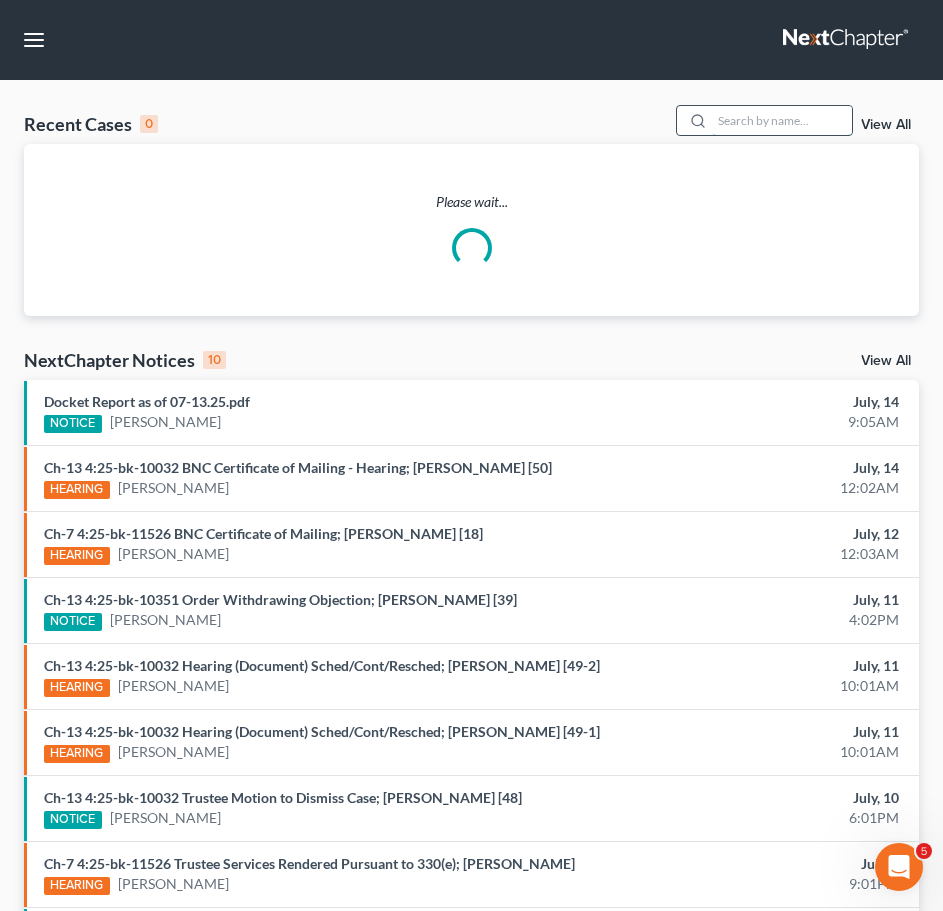click at bounding box center (782, 120) 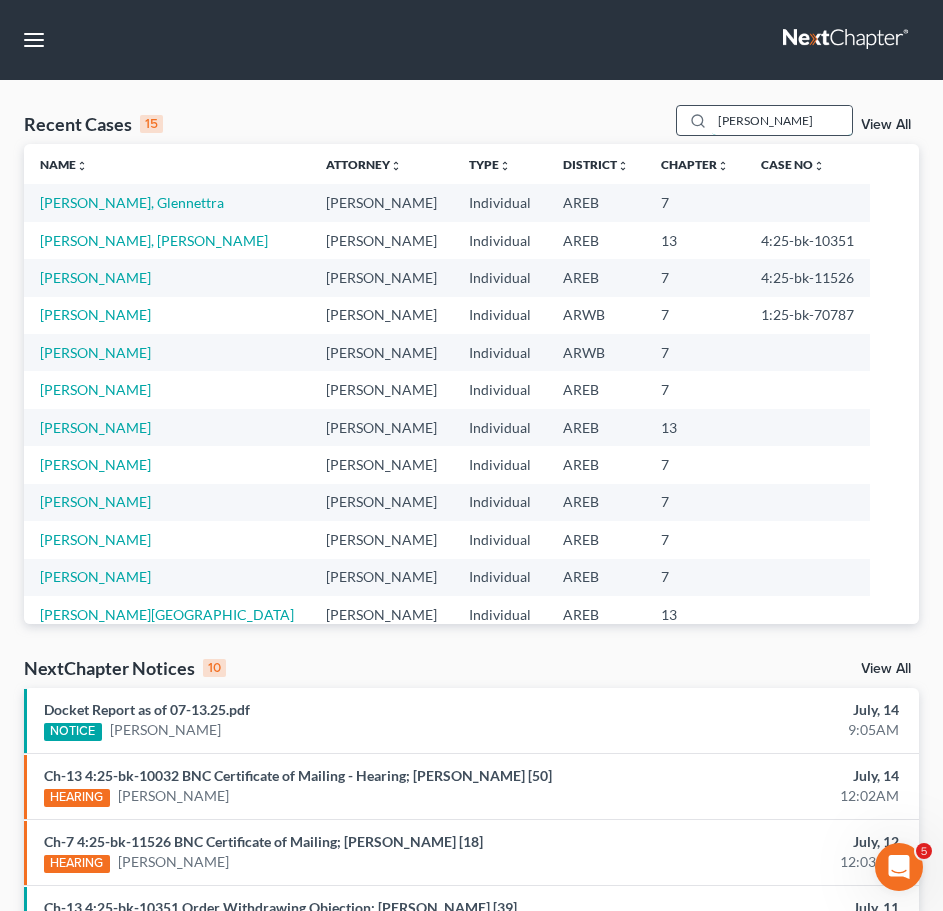 type on "[PERSON_NAME]" 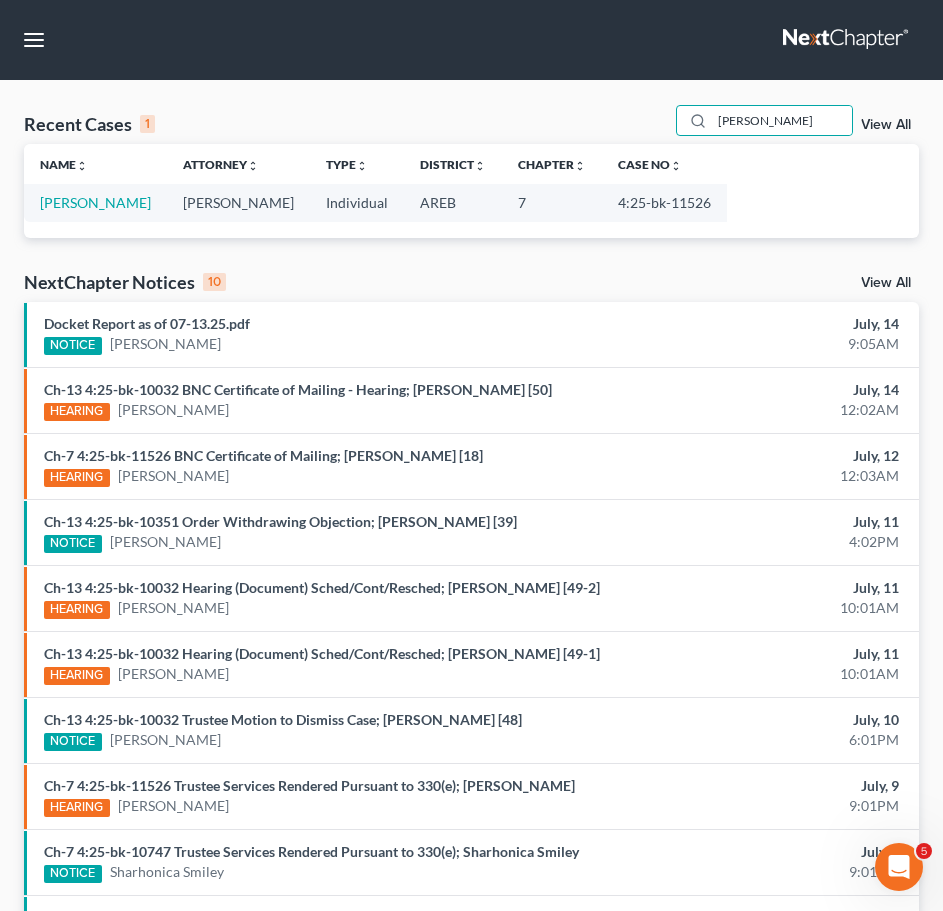 click on "[PERSON_NAME]" at bounding box center (95, 202) 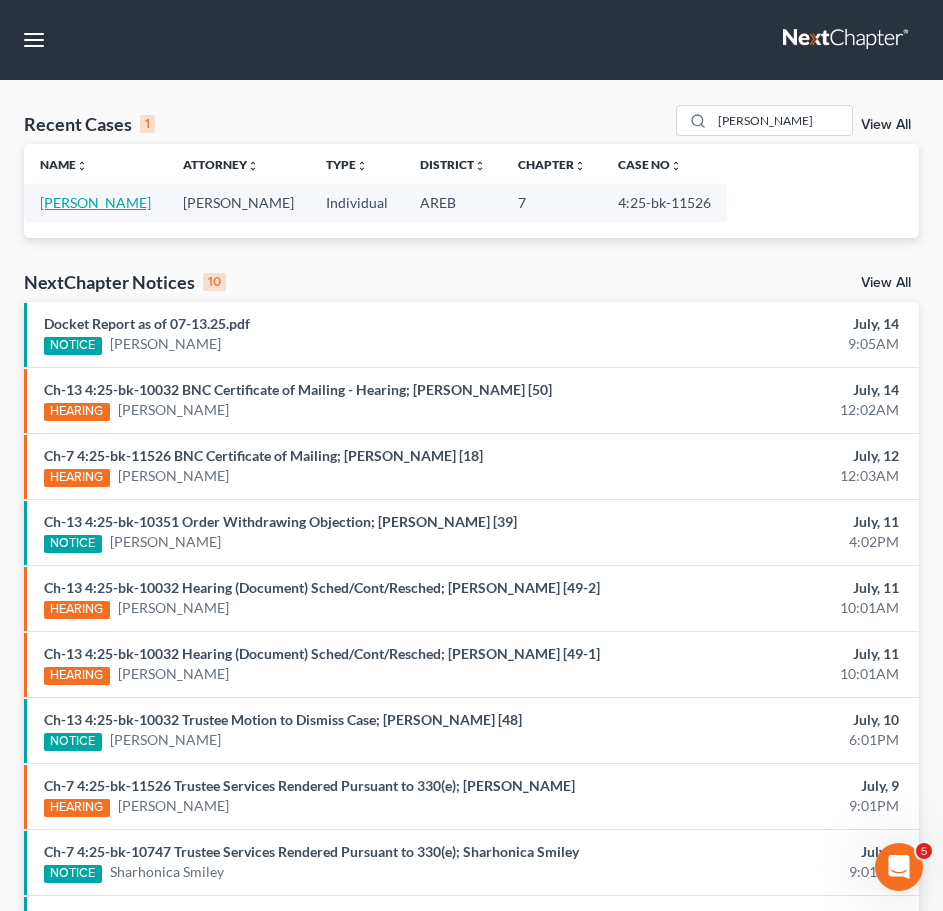 click on "[PERSON_NAME]" at bounding box center (95, 202) 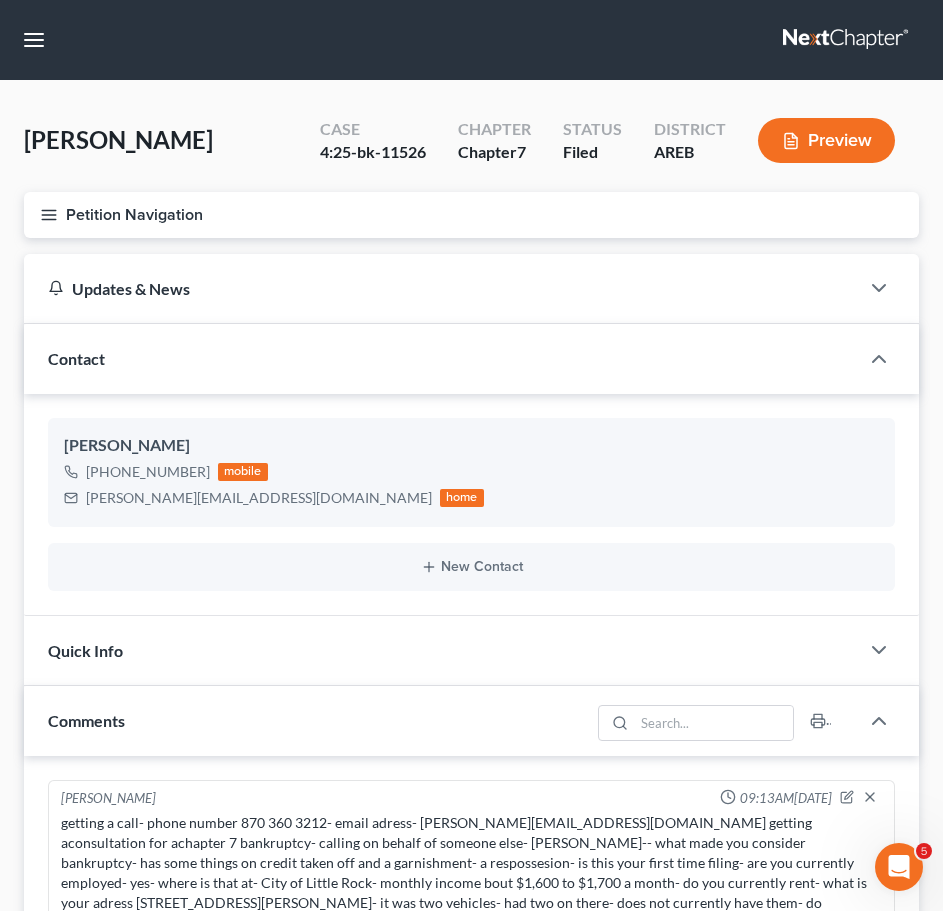 scroll, scrollTop: 147, scrollLeft: 0, axis: vertical 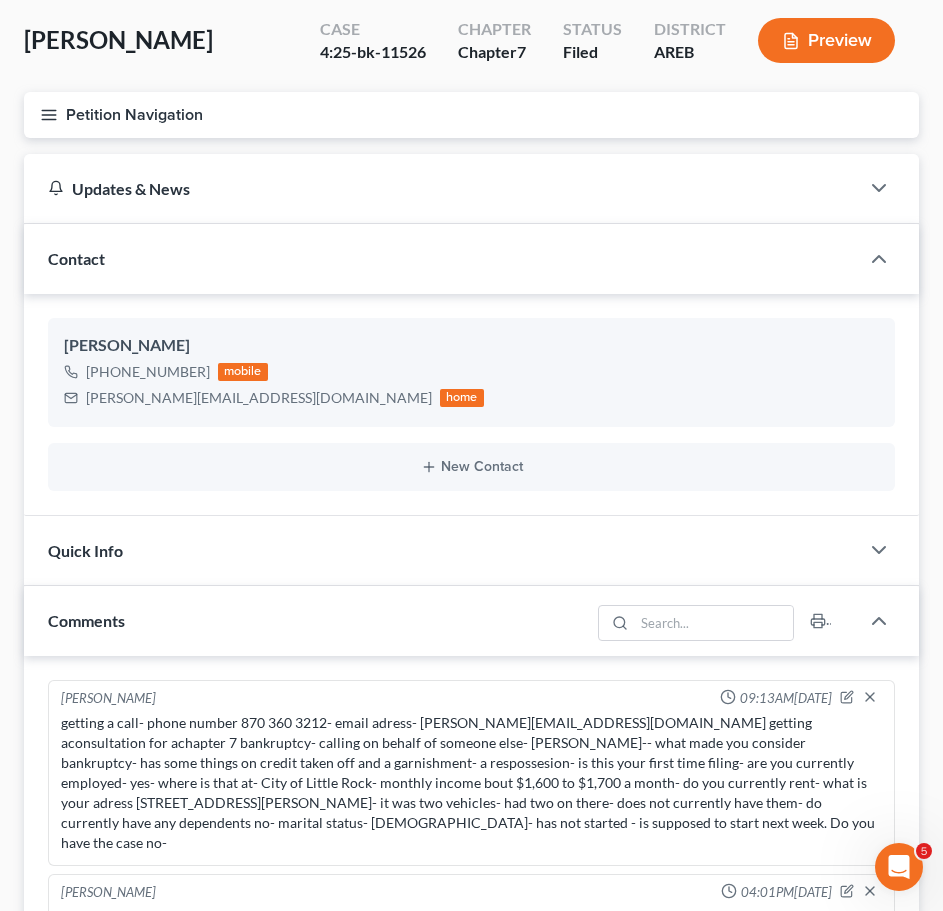 click 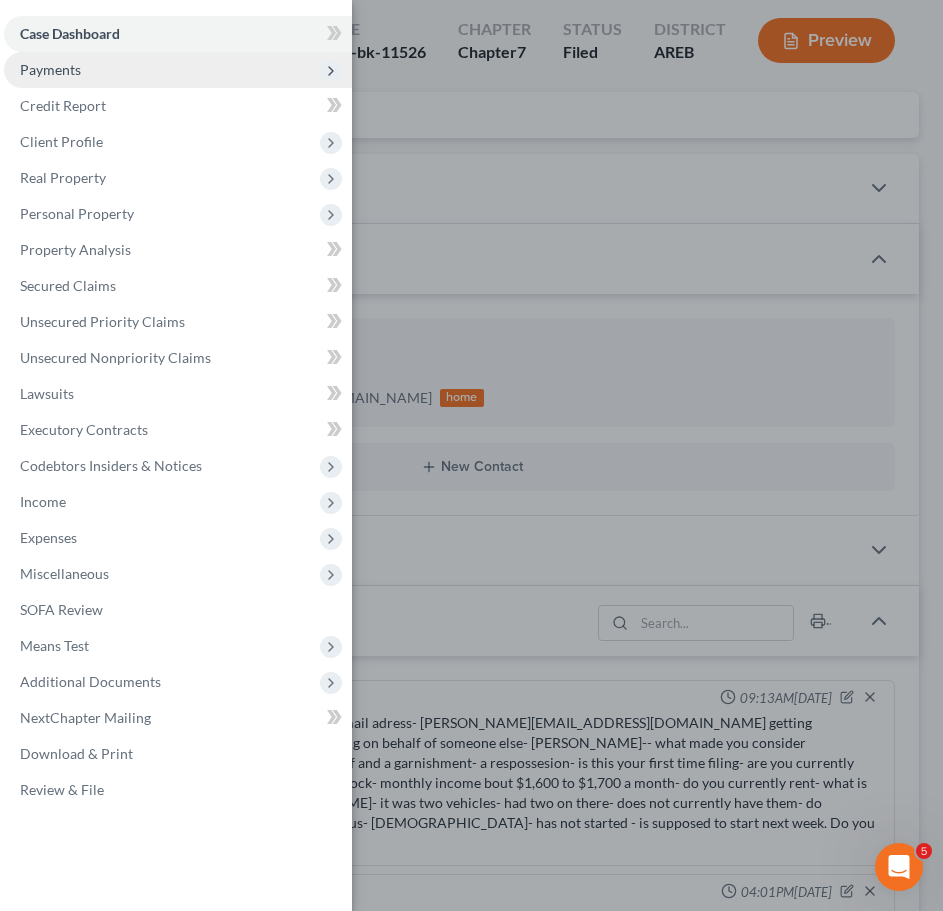 click on "Payments" at bounding box center [50, 69] 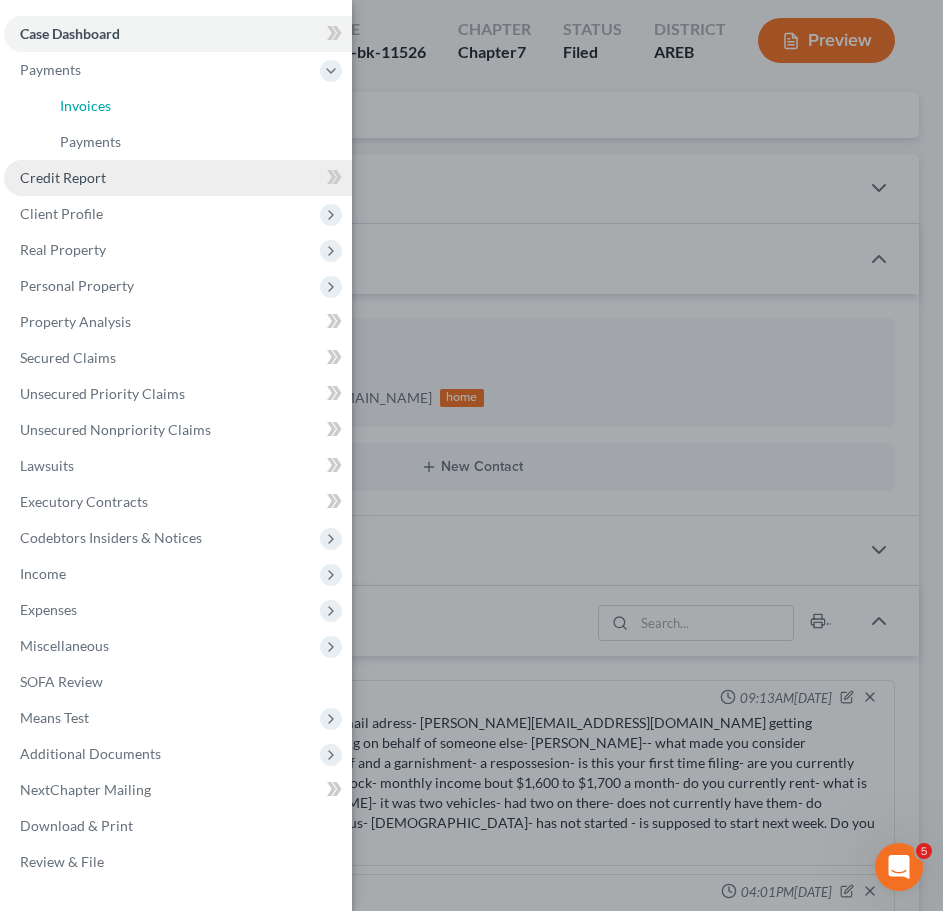 click on "Invoices" at bounding box center [198, 106] 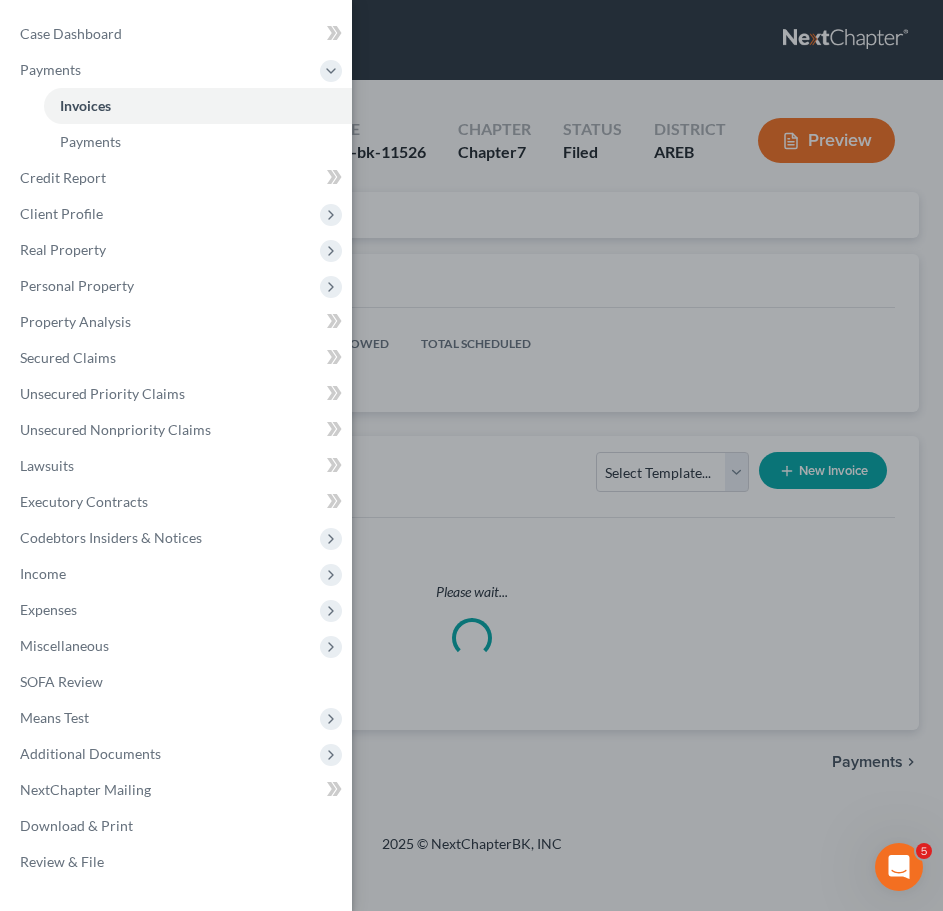 scroll, scrollTop: 0, scrollLeft: 0, axis: both 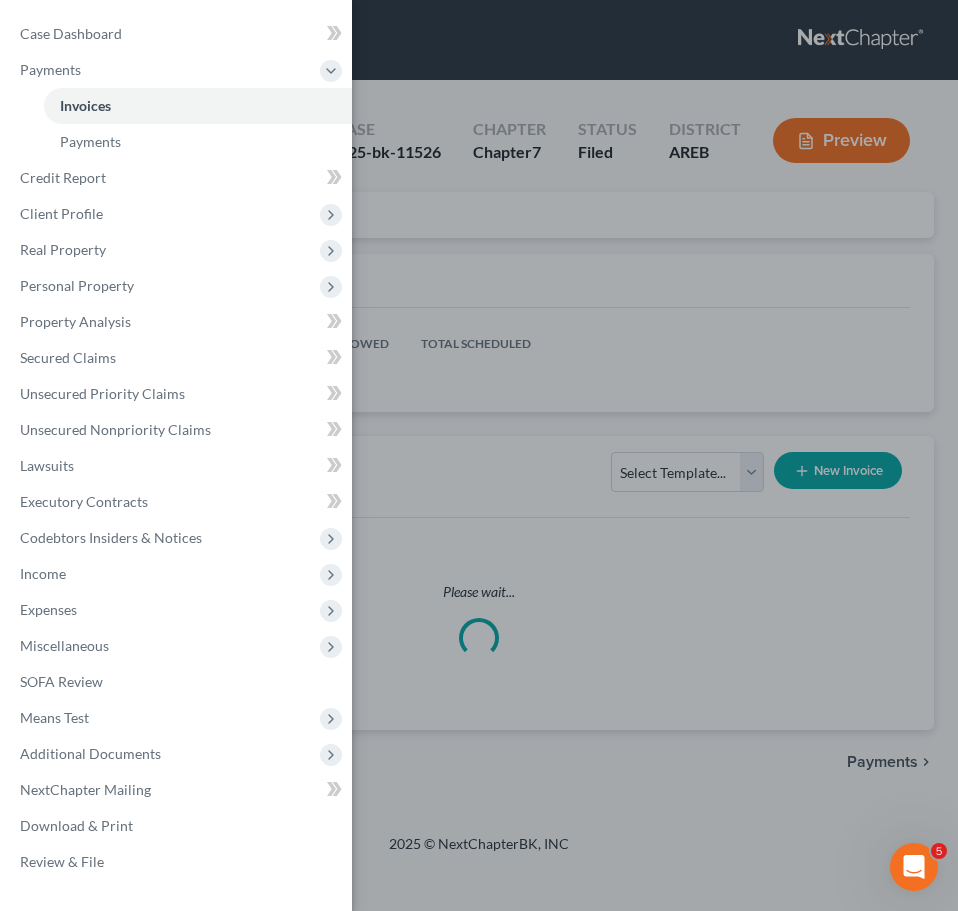 click on "Case Dashboard
Payments
Invoices
Payments
Payments
Credit Report
Client Profile" at bounding box center (479, 455) 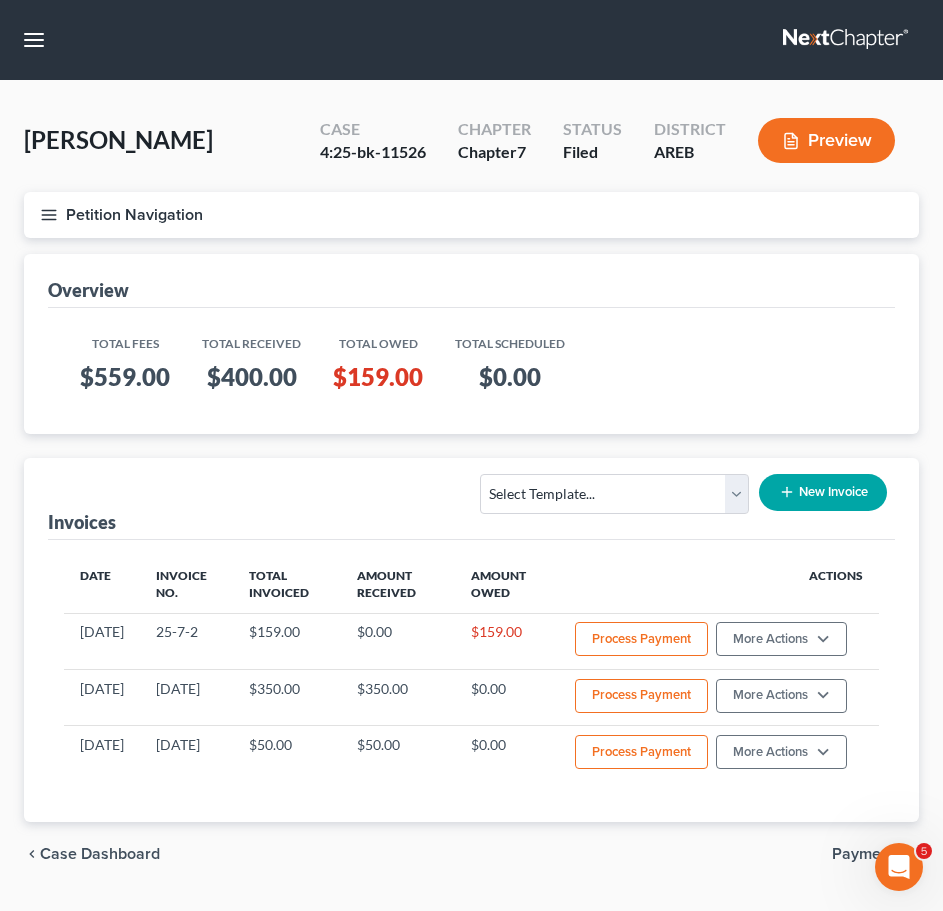 scroll, scrollTop: 51, scrollLeft: 0, axis: vertical 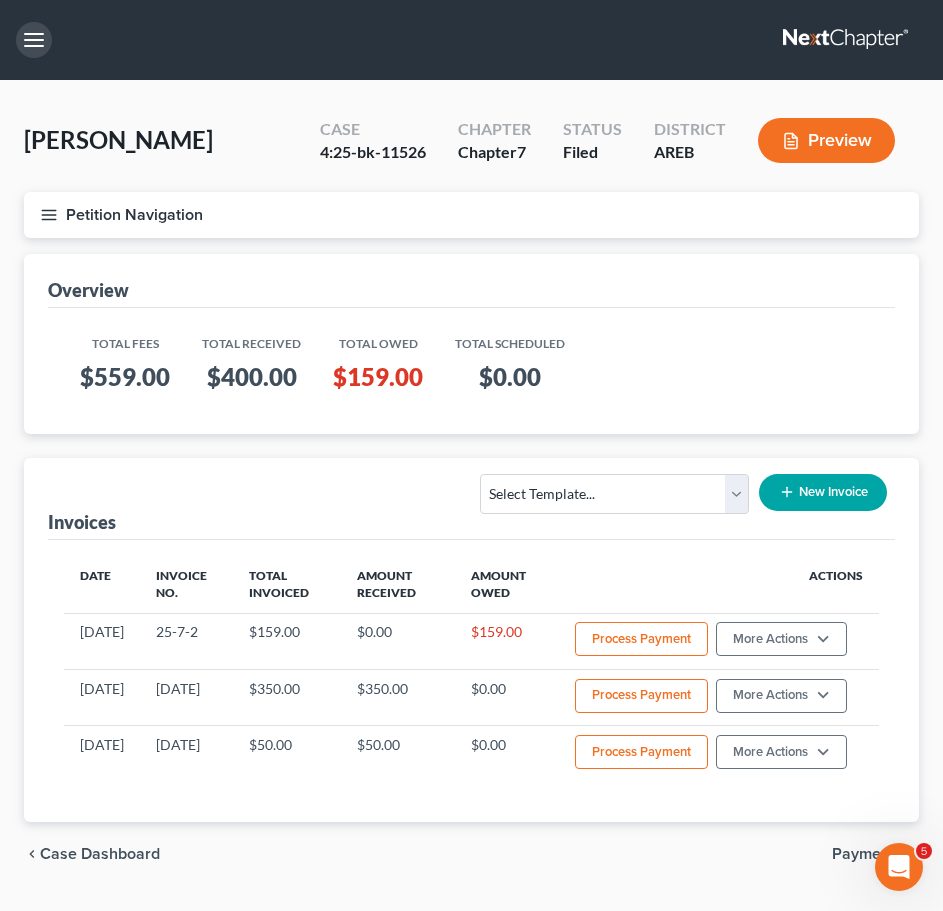 click at bounding box center [34, 40] 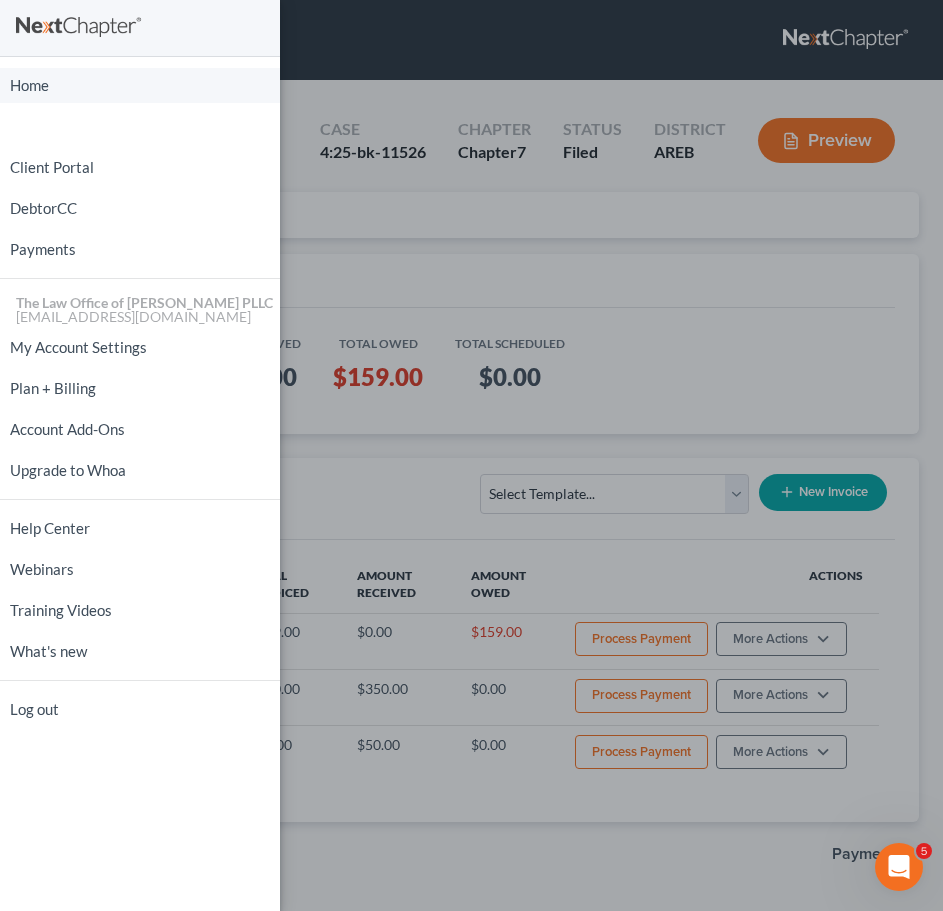 click on "Home" at bounding box center [140, 85] 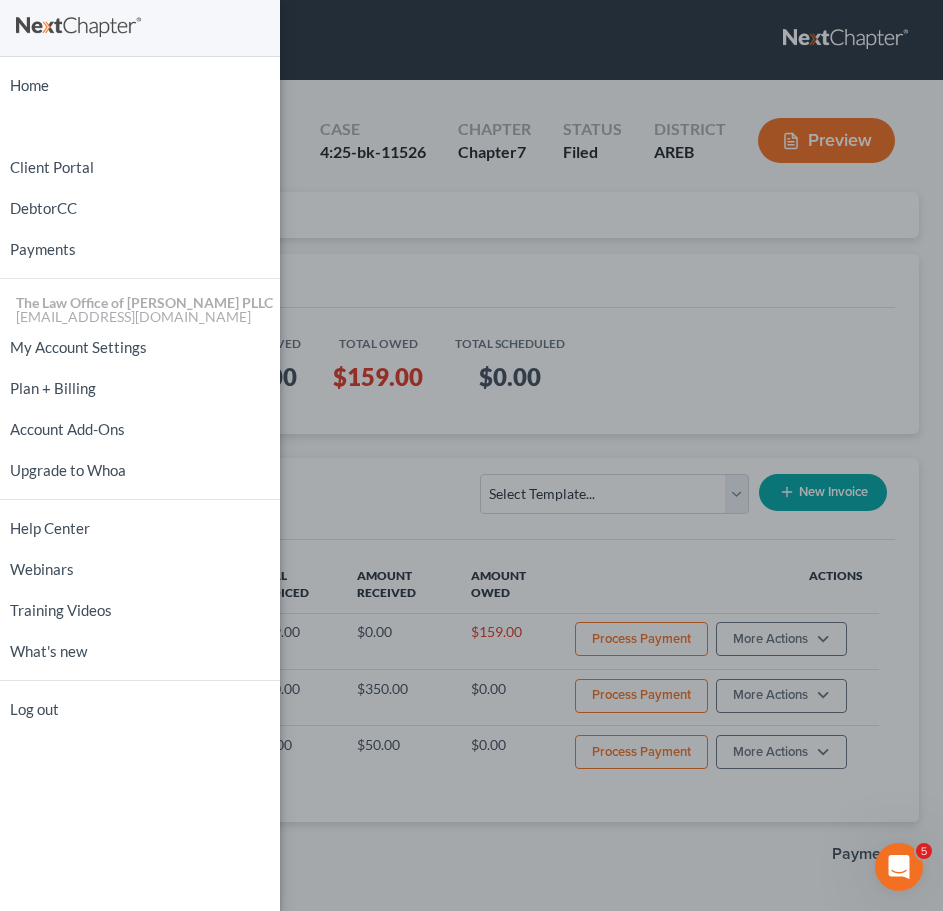 click on "Home New Case Client Portal DebtorCC Payments The Law Office of [PERSON_NAME] PLLC [EMAIL_ADDRESS][DOMAIN_NAME] My Account Settings Plan + Billing Account Add-Ons Upgrade to Whoa Help Center Webinars Training Videos What's new Log out" at bounding box center (471, 455) 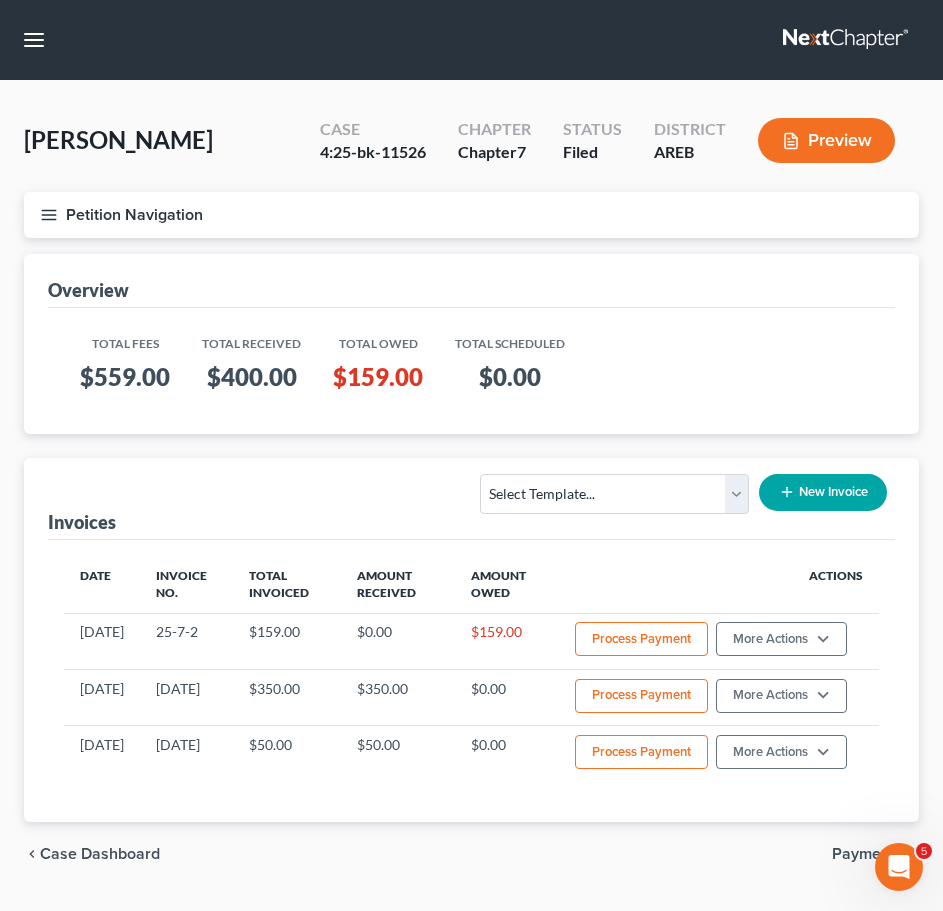 click 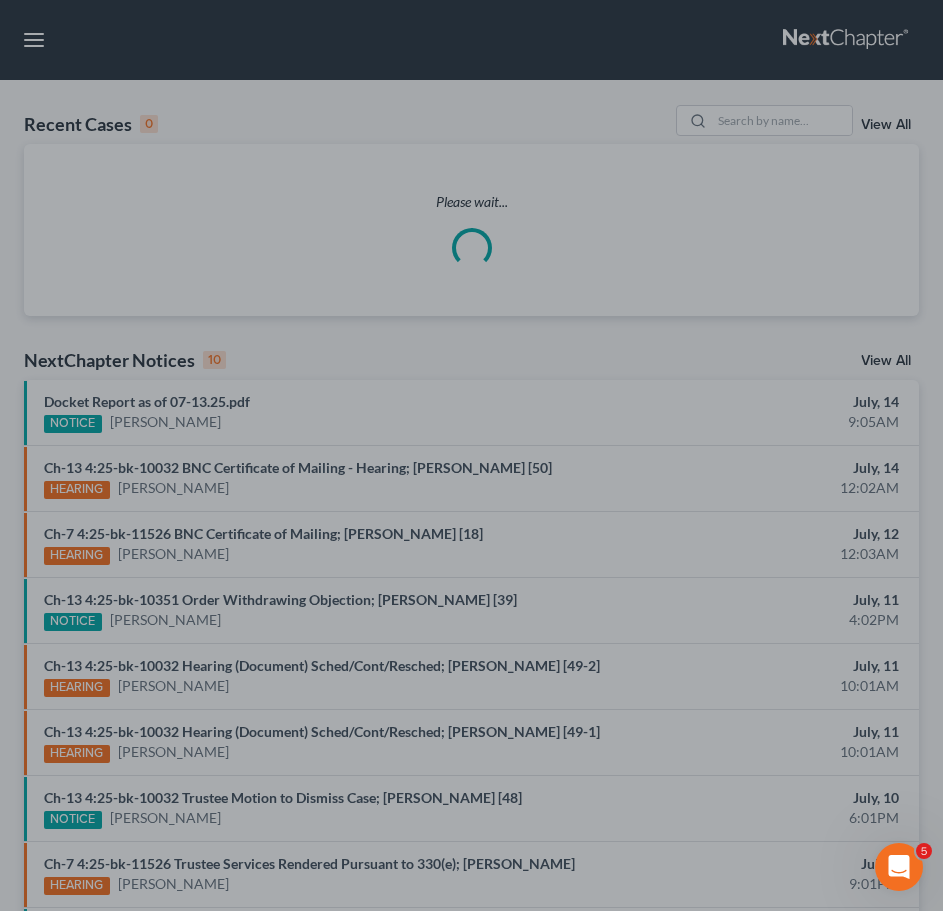 click at bounding box center [471, 455] 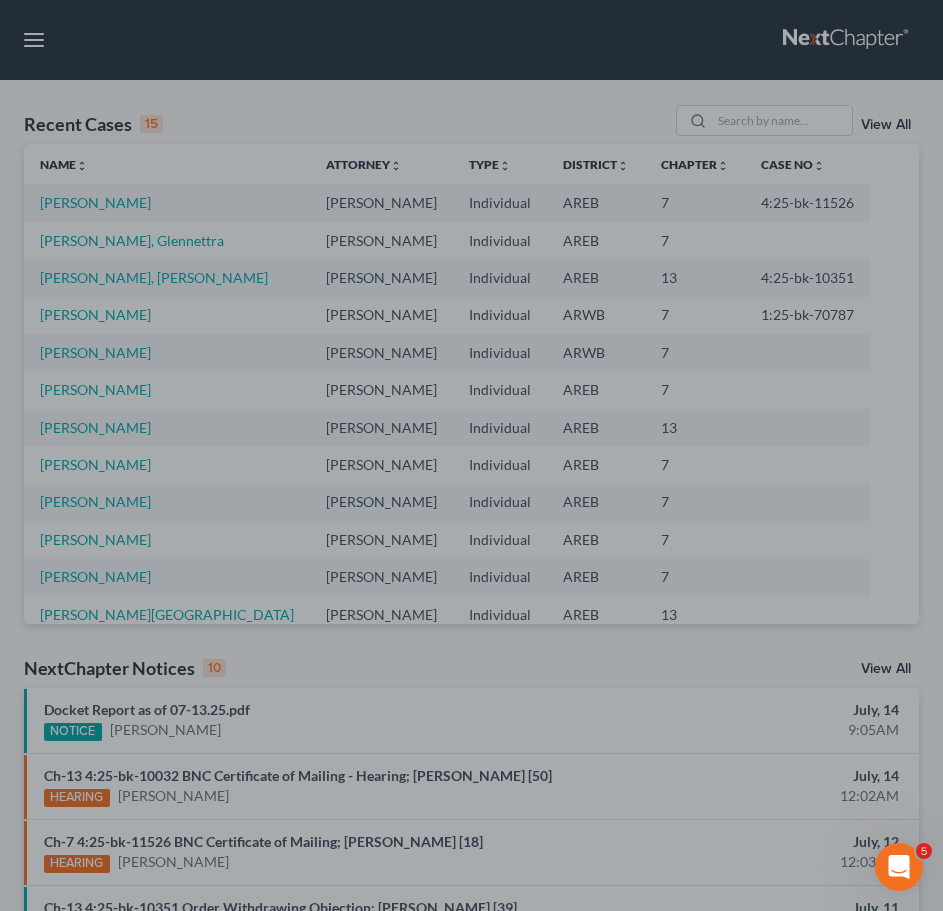 click at bounding box center (471, 455) 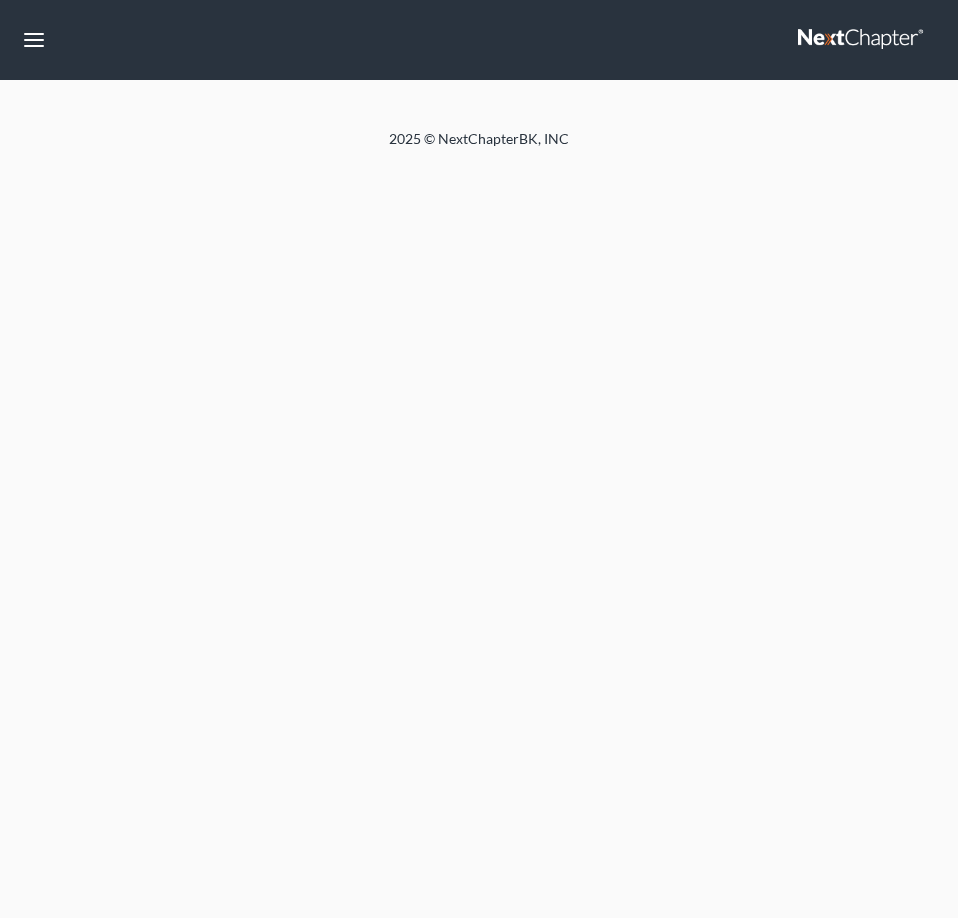 select on "0" 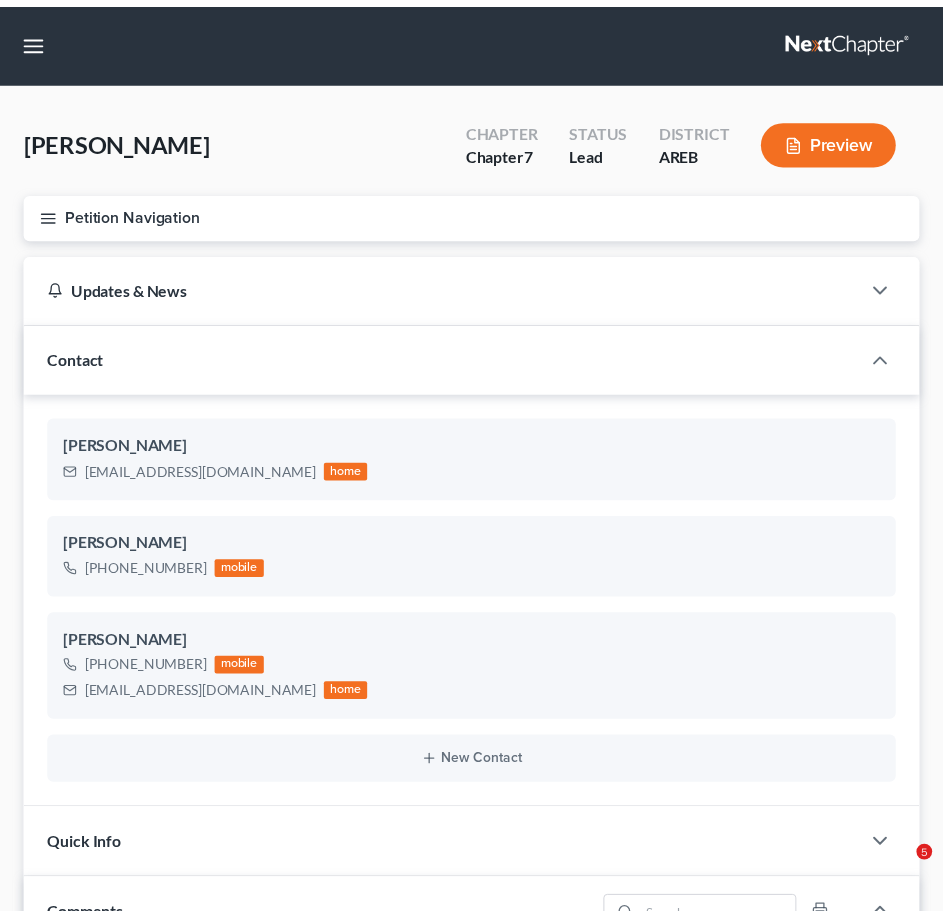 scroll, scrollTop: 0, scrollLeft: 0, axis: both 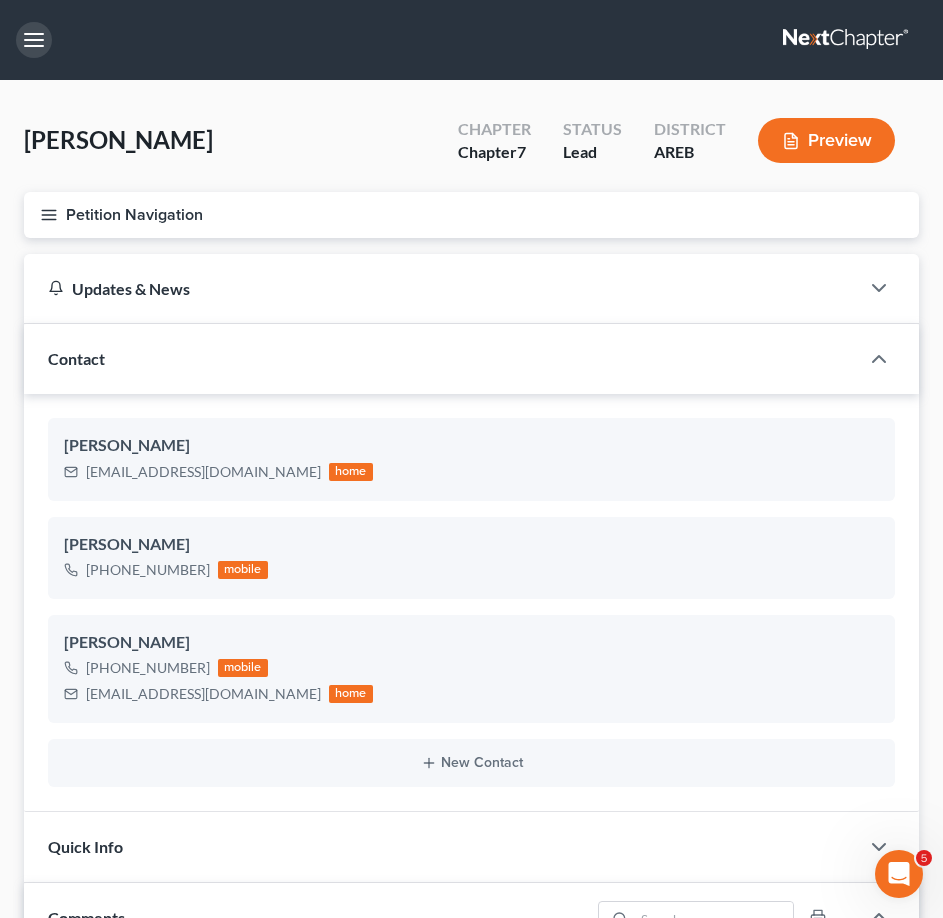 click at bounding box center (34, 40) 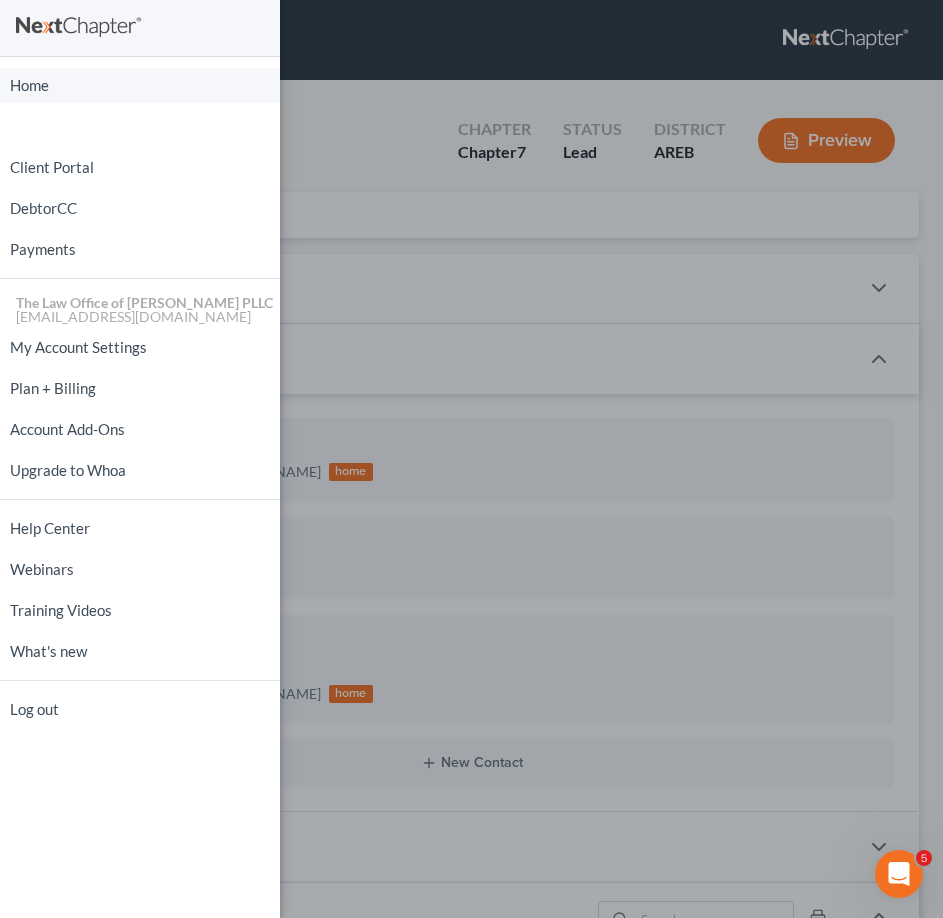 click on "Home" at bounding box center [140, 85] 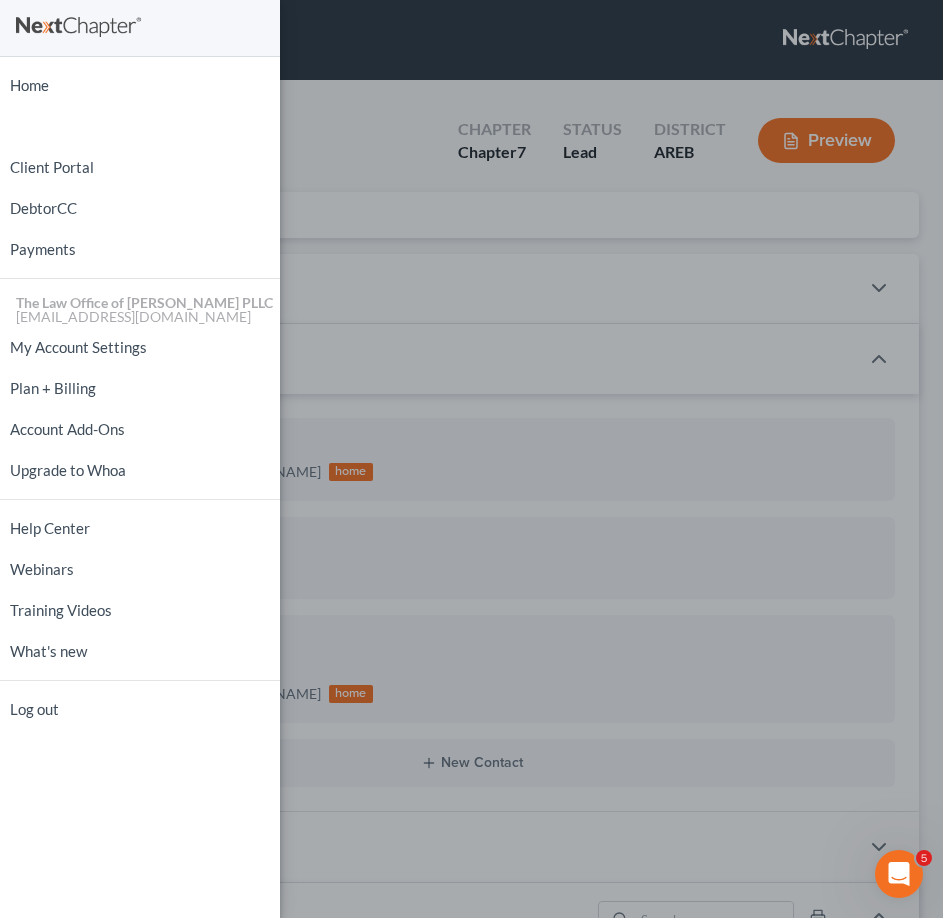 click on "Home New Case Client Portal DebtorCC Payments The Law Office of [PERSON_NAME] PLLC [EMAIL_ADDRESS][DOMAIN_NAME] My Account Settings Plan + Billing Account Add-Ons Upgrade to Whoa Help Center Webinars Training Videos What's new Log out" at bounding box center (471, 459) 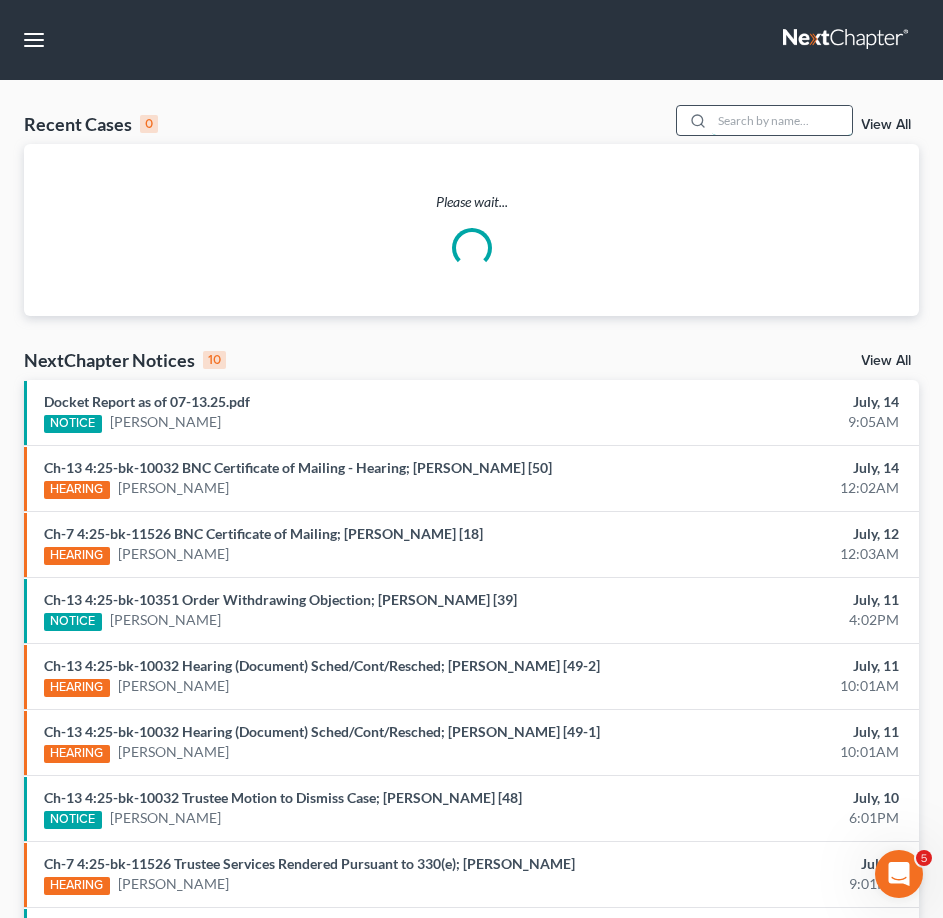 click at bounding box center [782, 120] 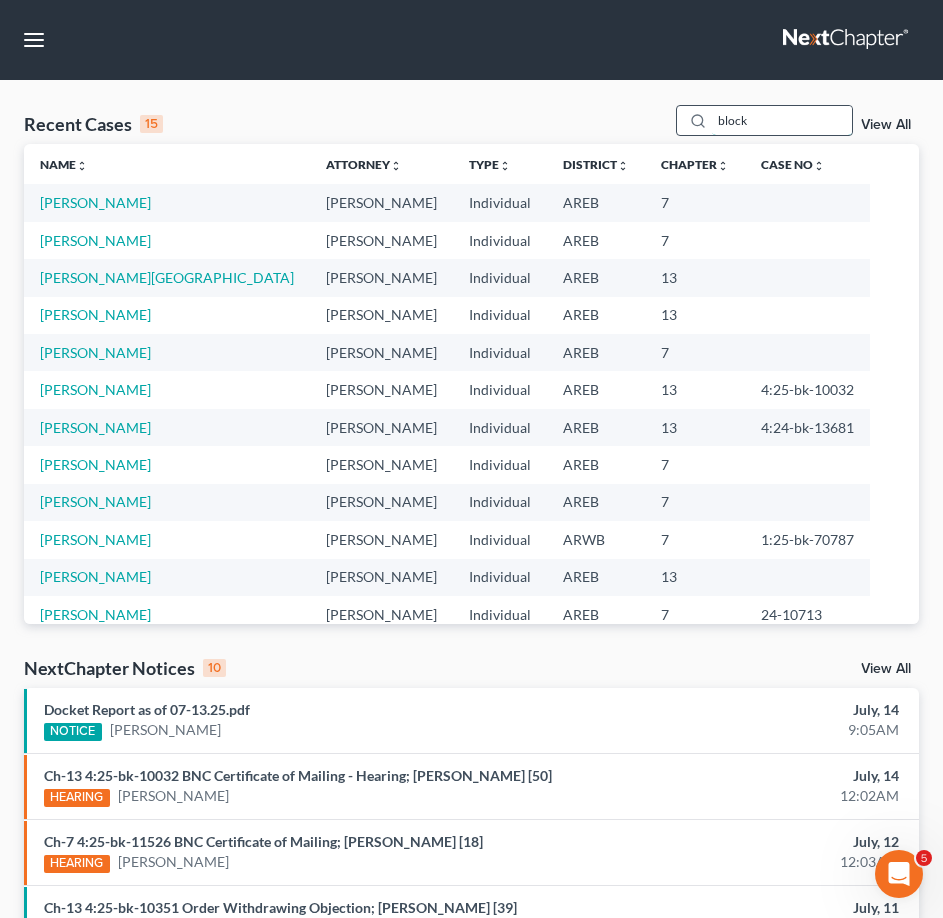 type on "block" 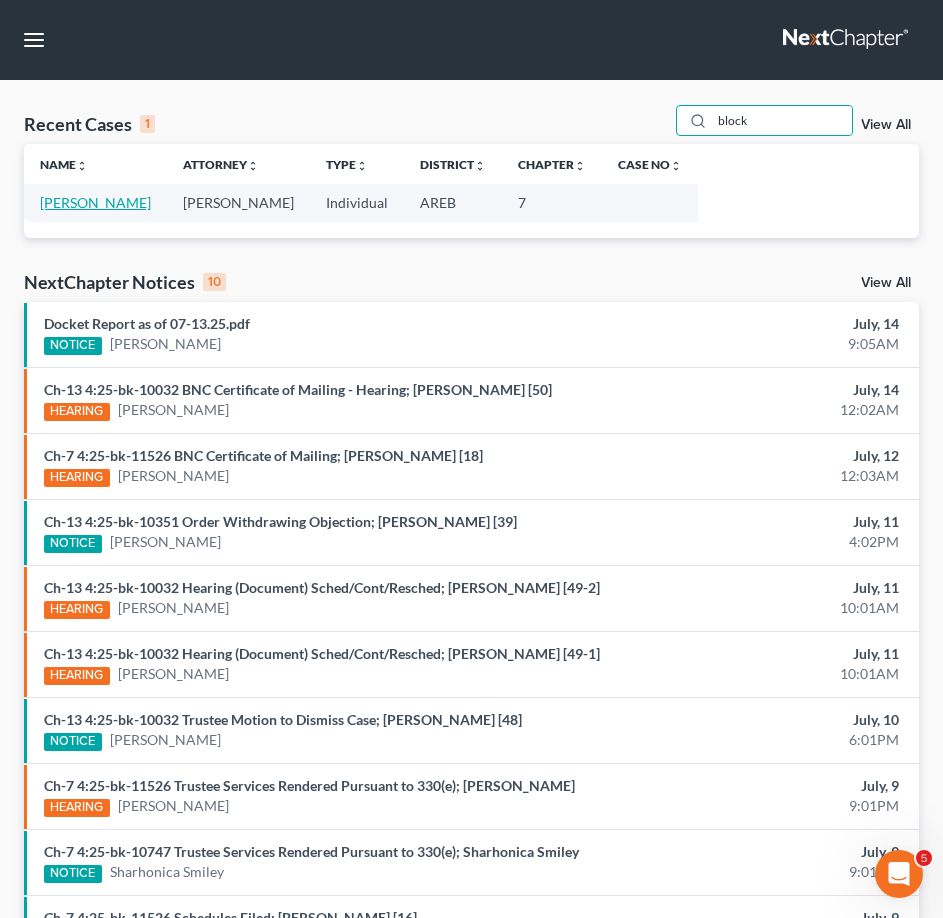click on "[PERSON_NAME]" at bounding box center [95, 202] 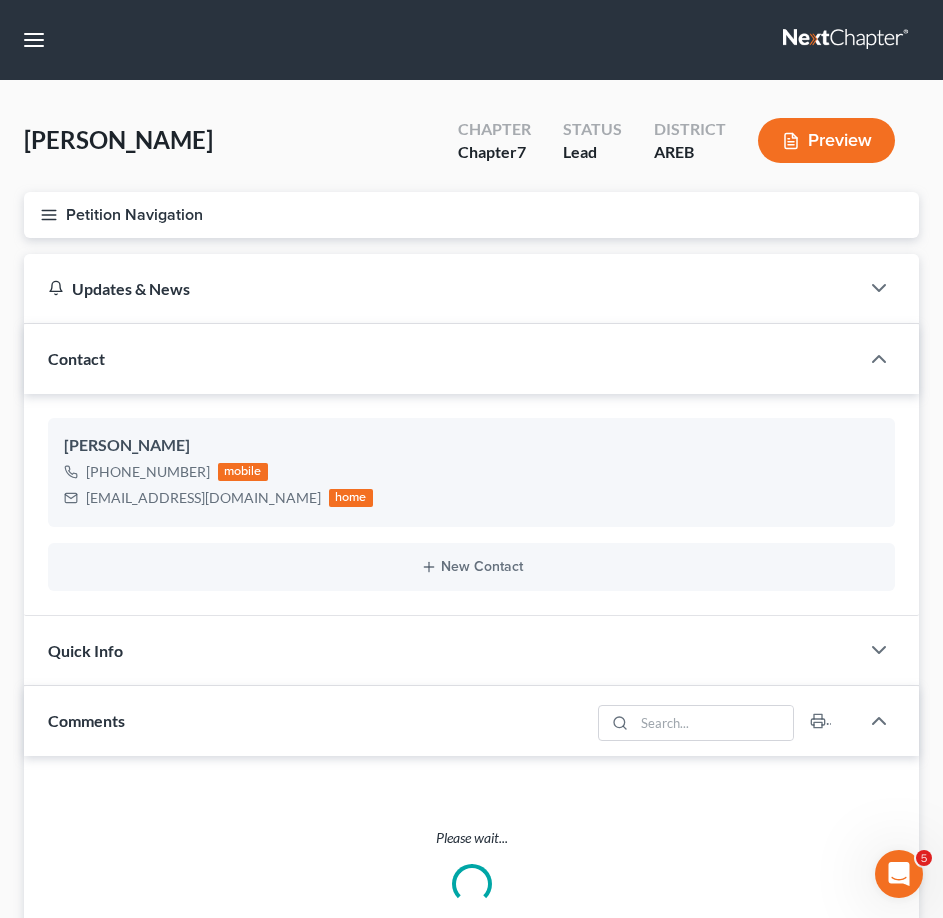 click on "Petition Navigation" at bounding box center (471, 215) 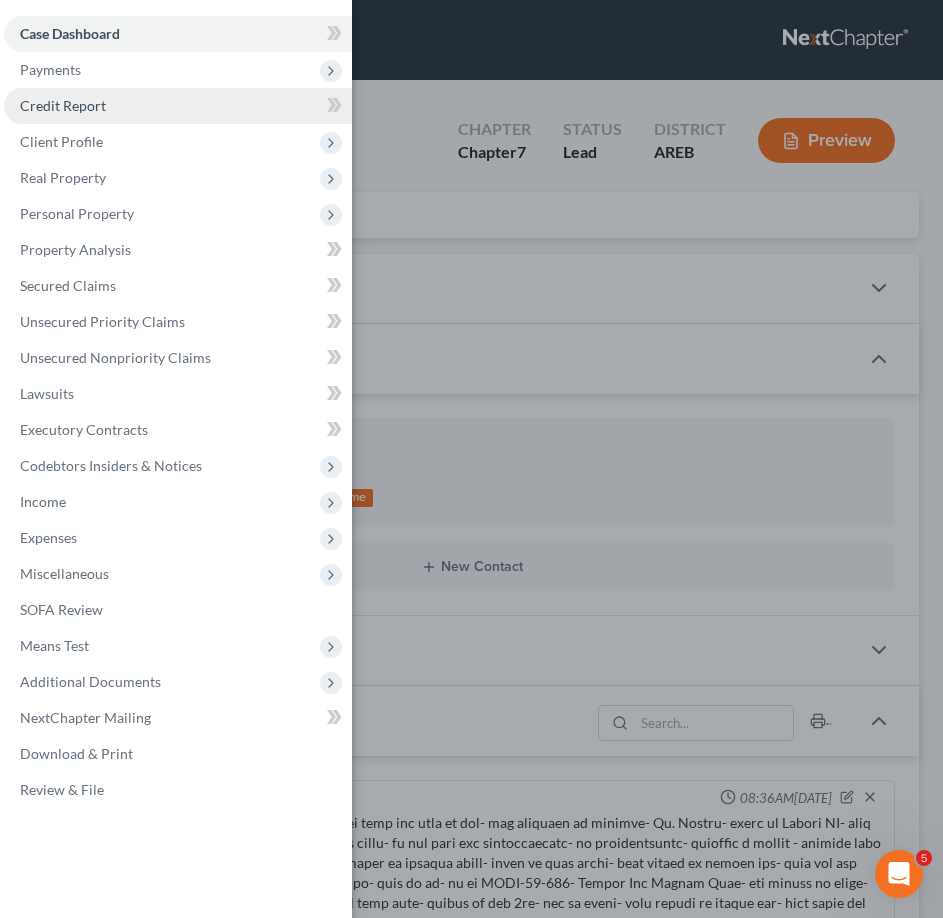 scroll, scrollTop: 6, scrollLeft: 0, axis: vertical 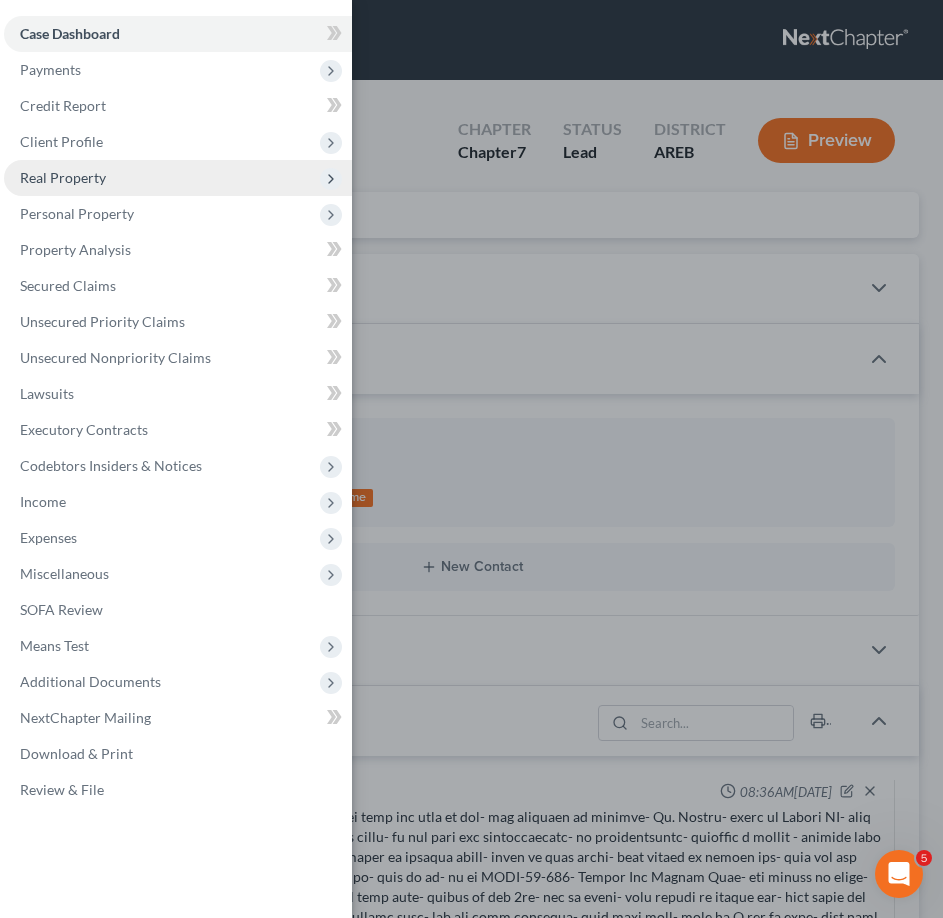 click on "Real Property" at bounding box center [63, 177] 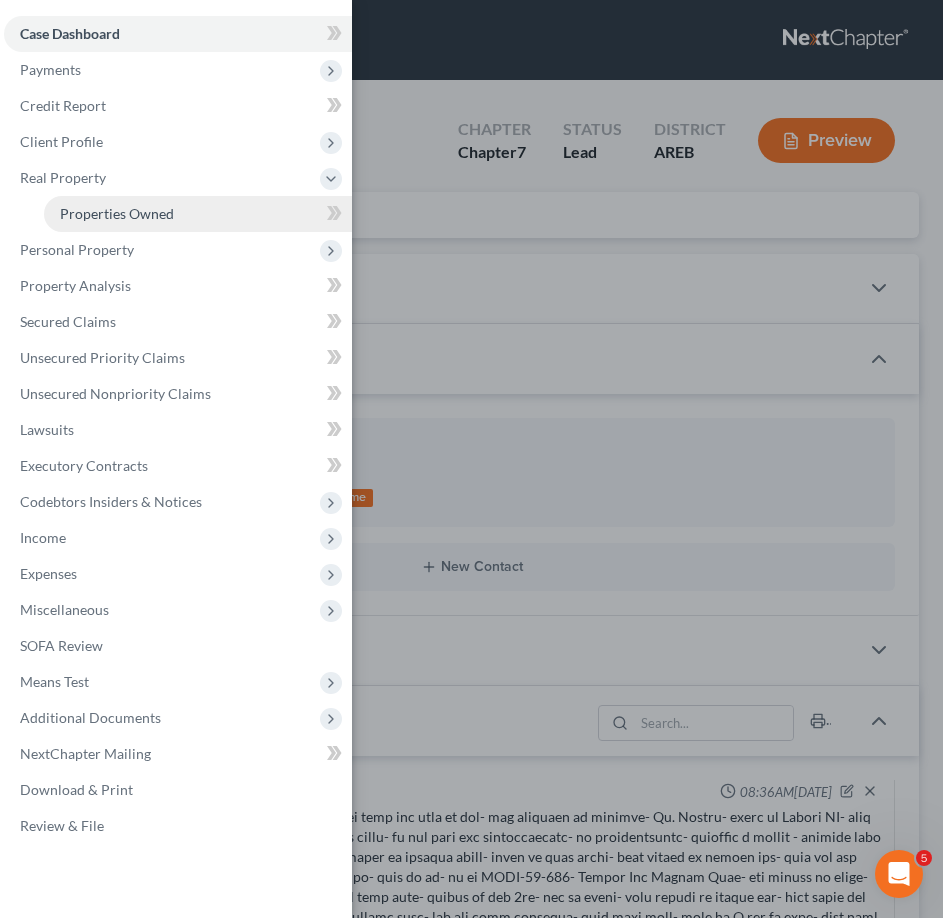 click on "Properties Owned" at bounding box center (117, 213) 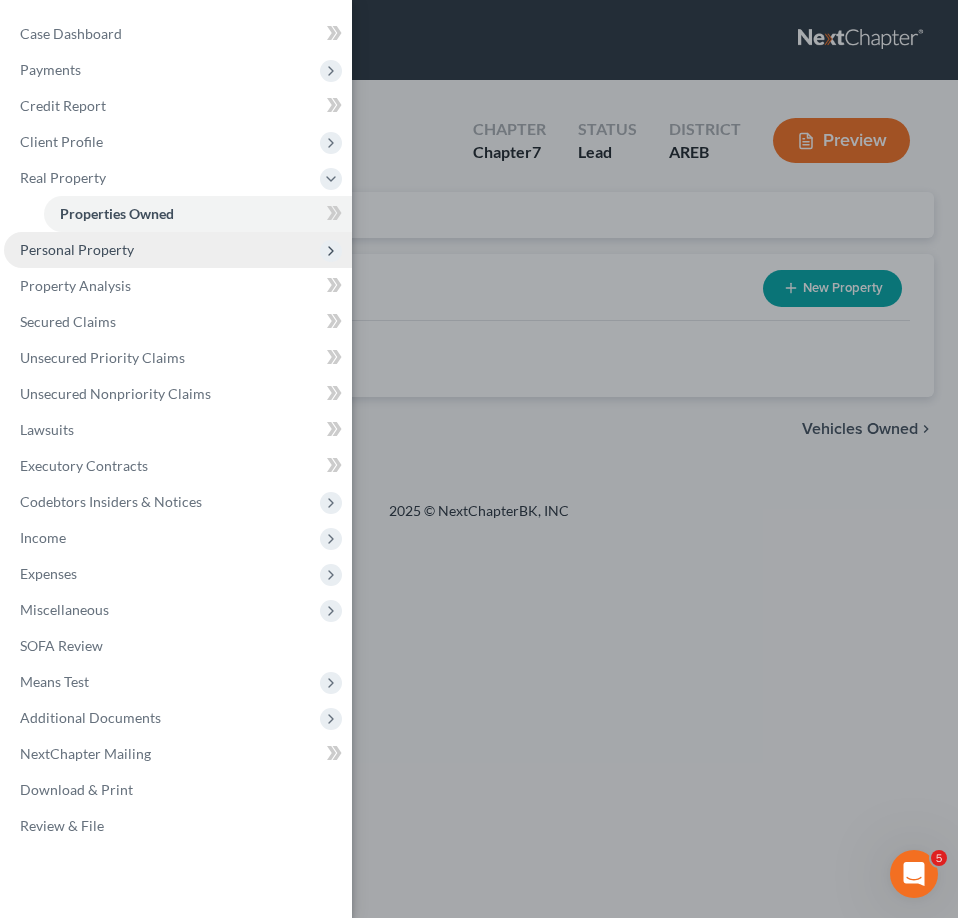 click on "Personal Property" at bounding box center [77, 249] 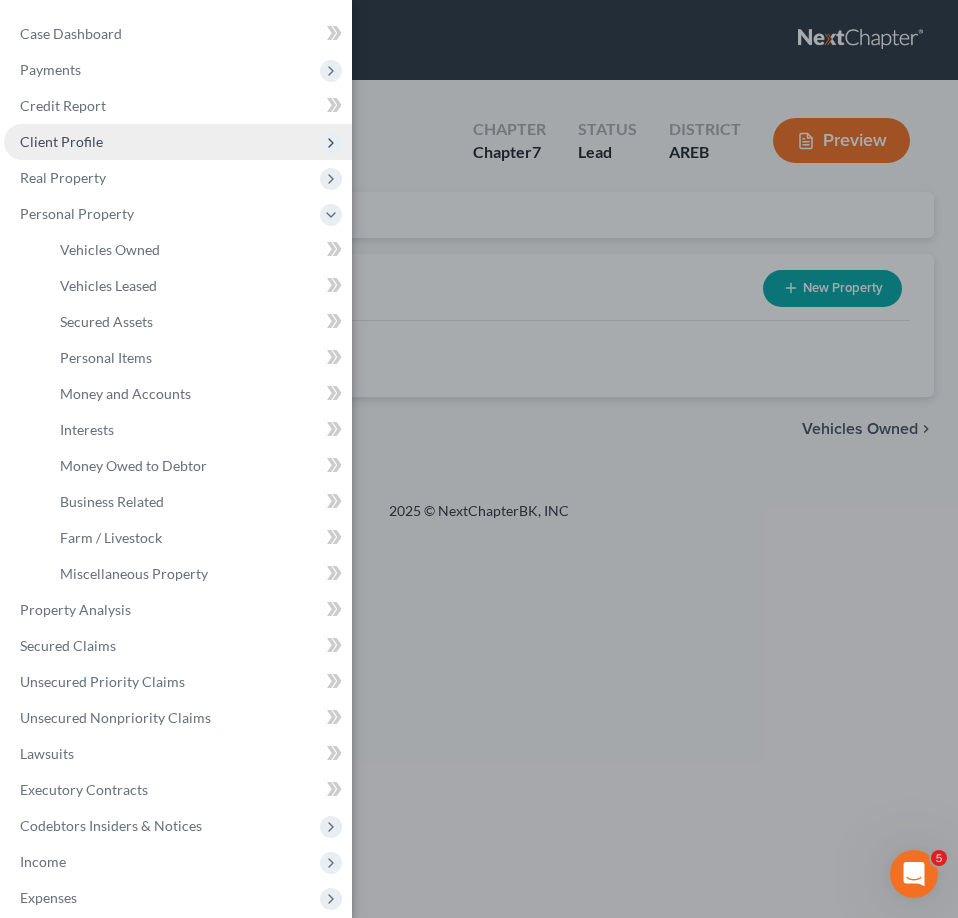 click on "Client Profile" at bounding box center [178, 142] 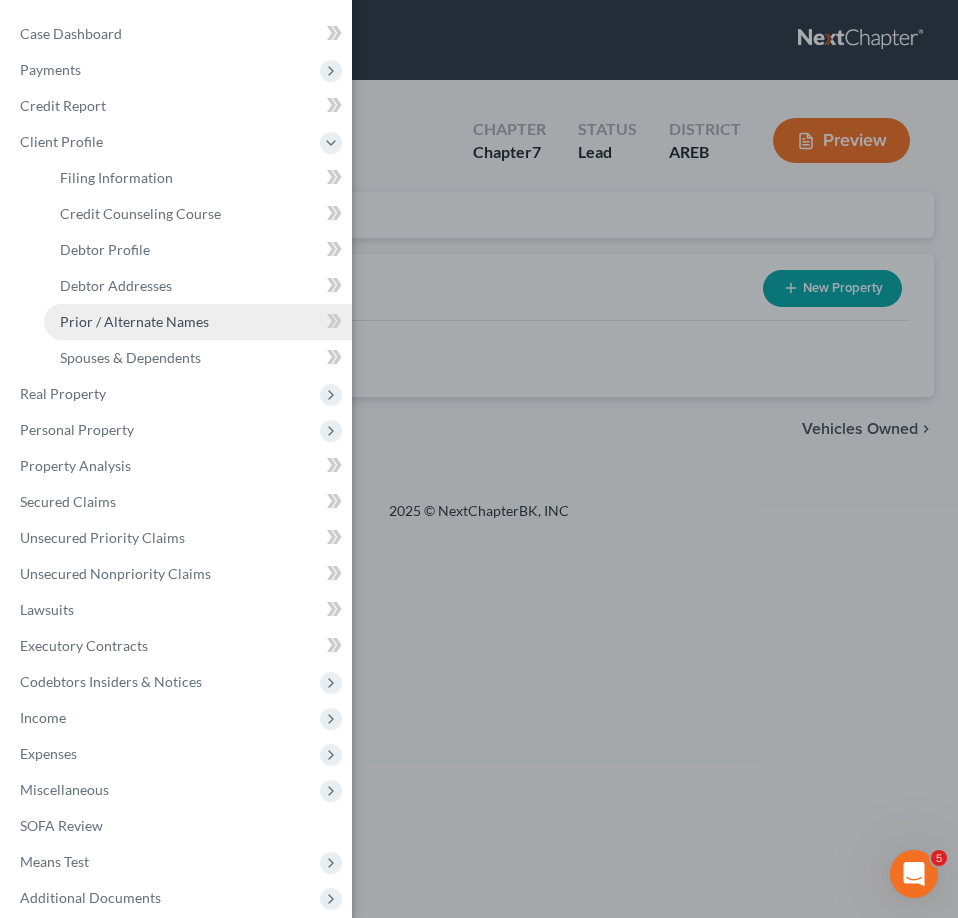 click on "Prior / Alternate Names" at bounding box center [134, 321] 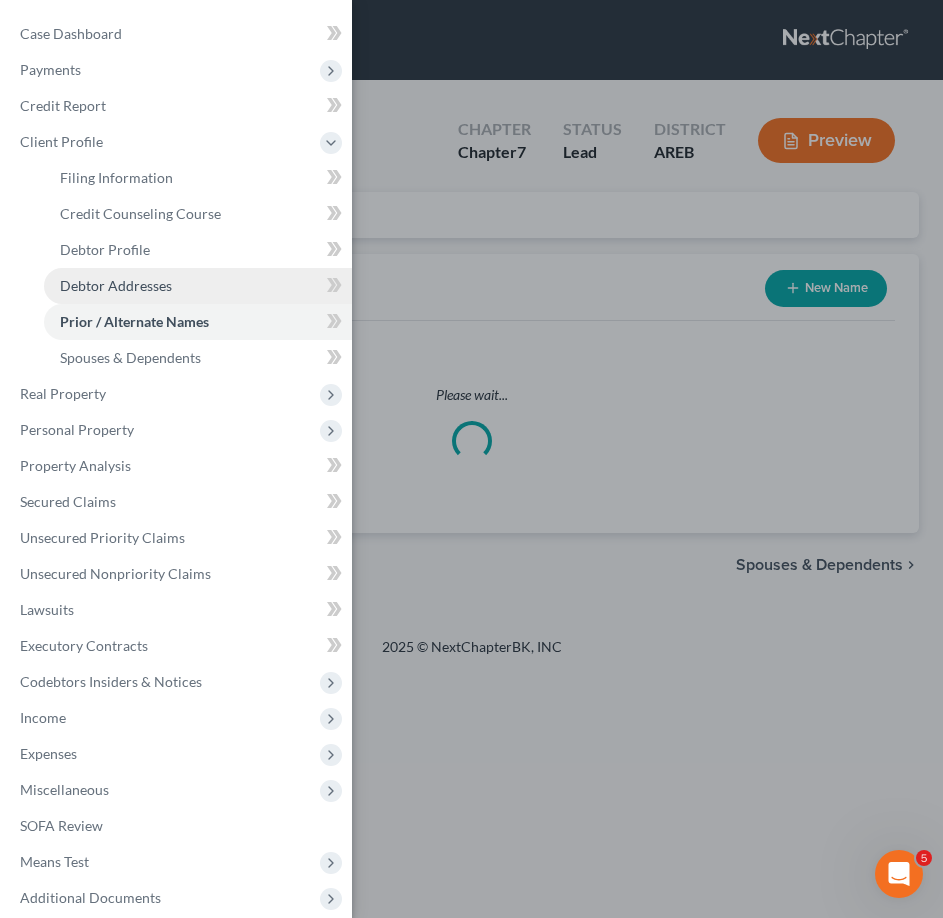 click on "Debtor Addresses" at bounding box center (116, 285) 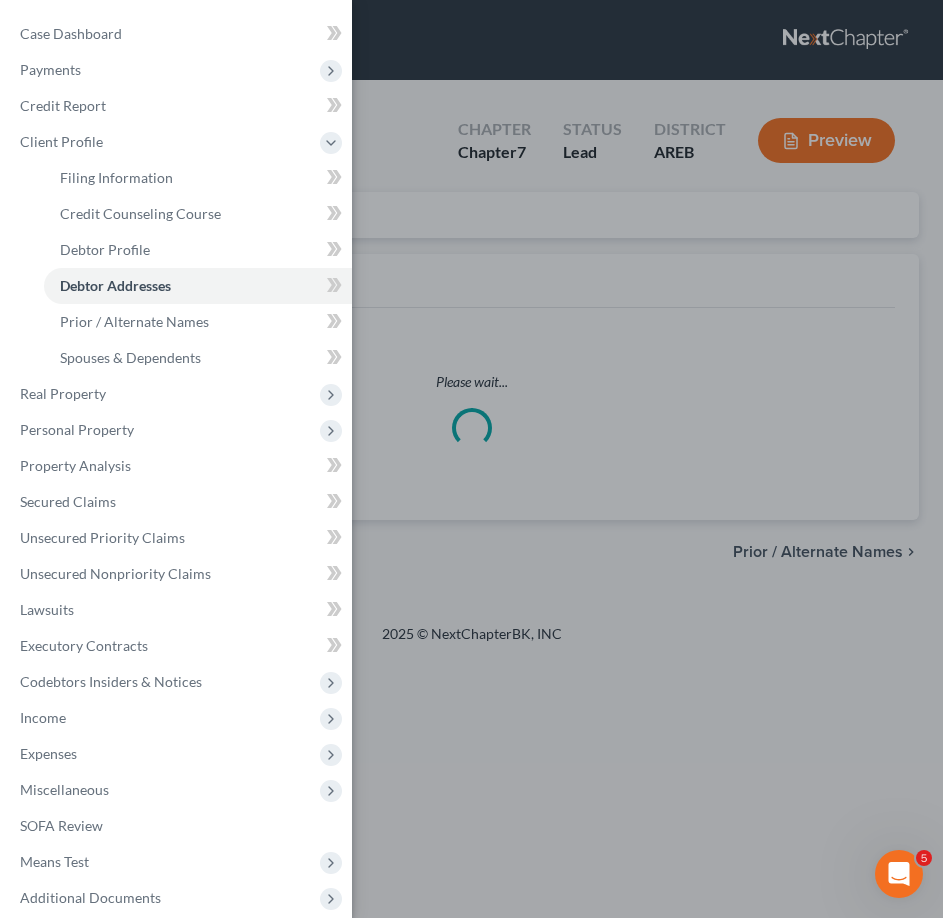 select on "0" 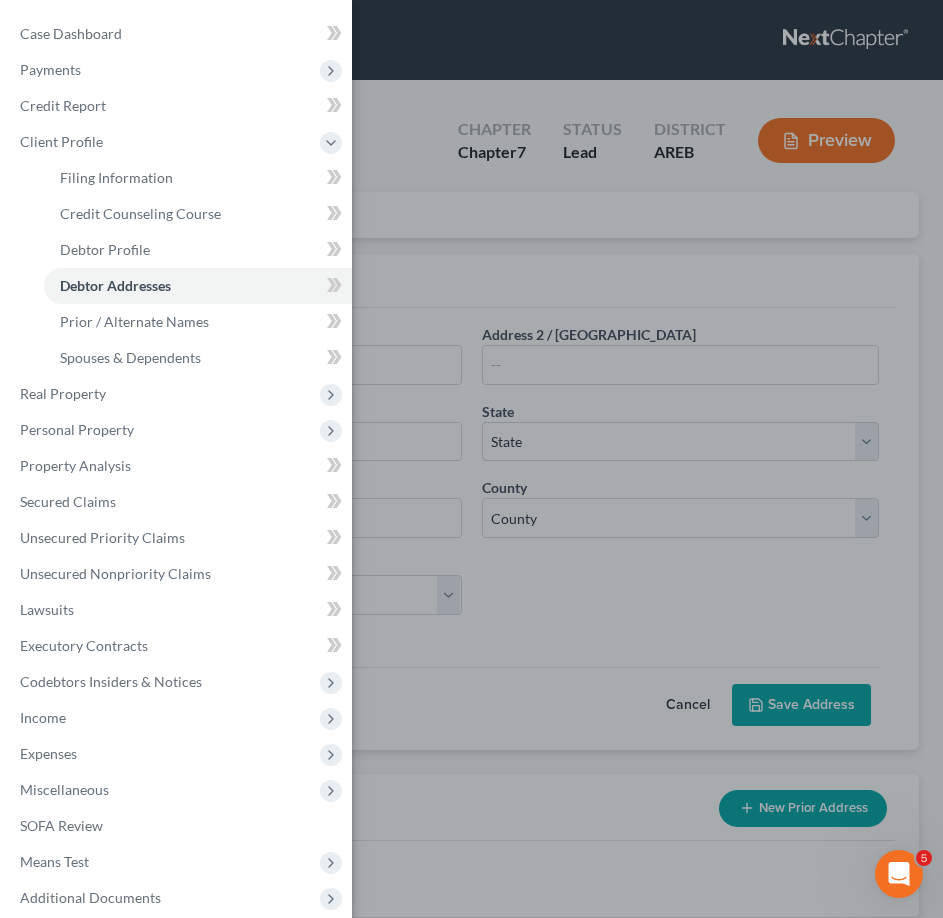 click on "Case Dashboard
Payments
Invoices
Payments
Payments
Credit Report
Client Profile" at bounding box center (471, 459) 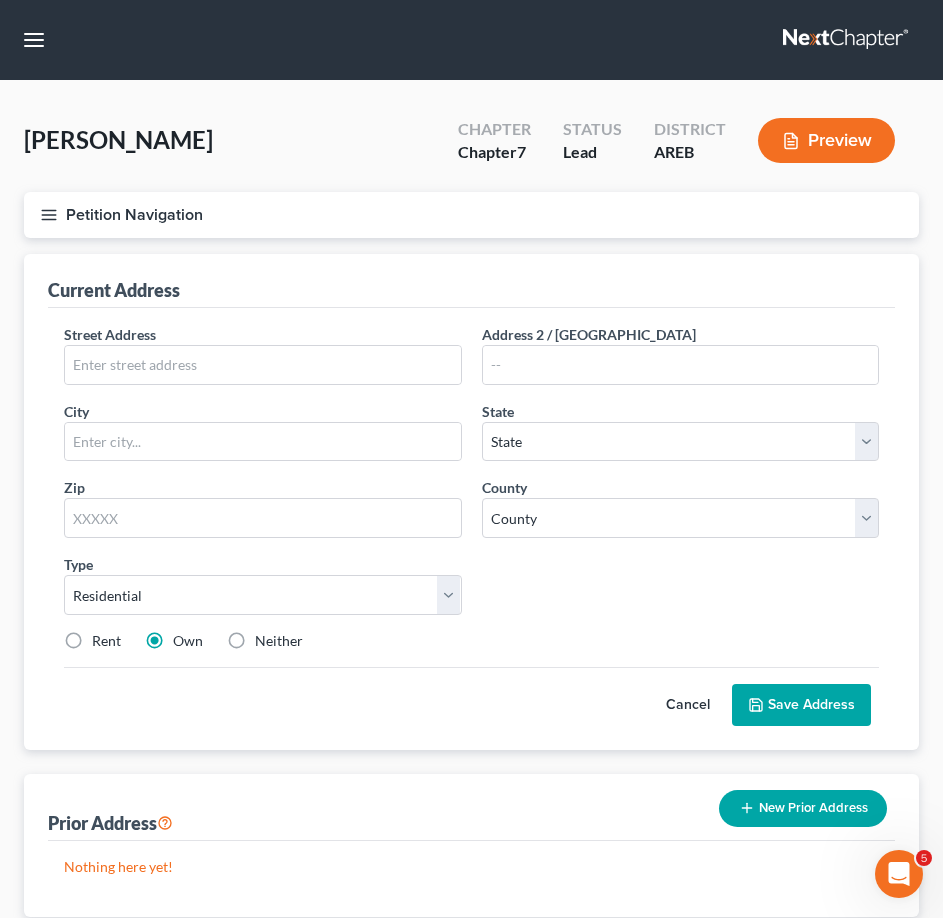 click on "Petition Navigation" at bounding box center (471, 215) 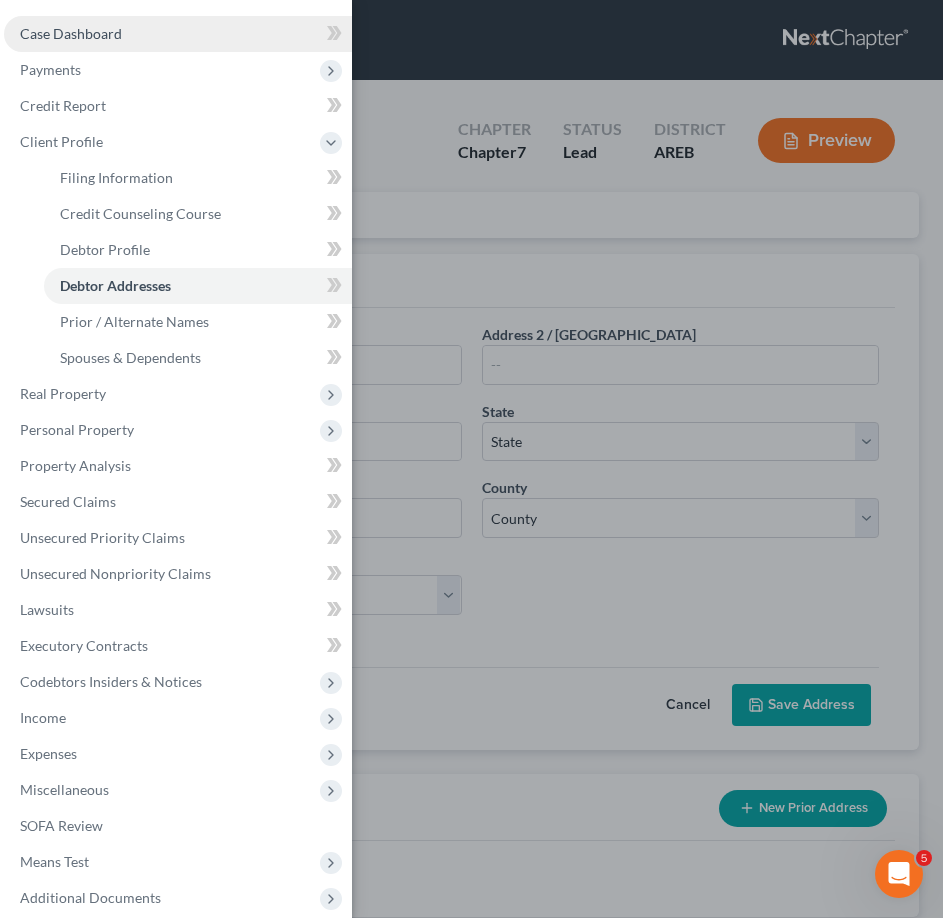 click on "Case Dashboard" at bounding box center (178, 34) 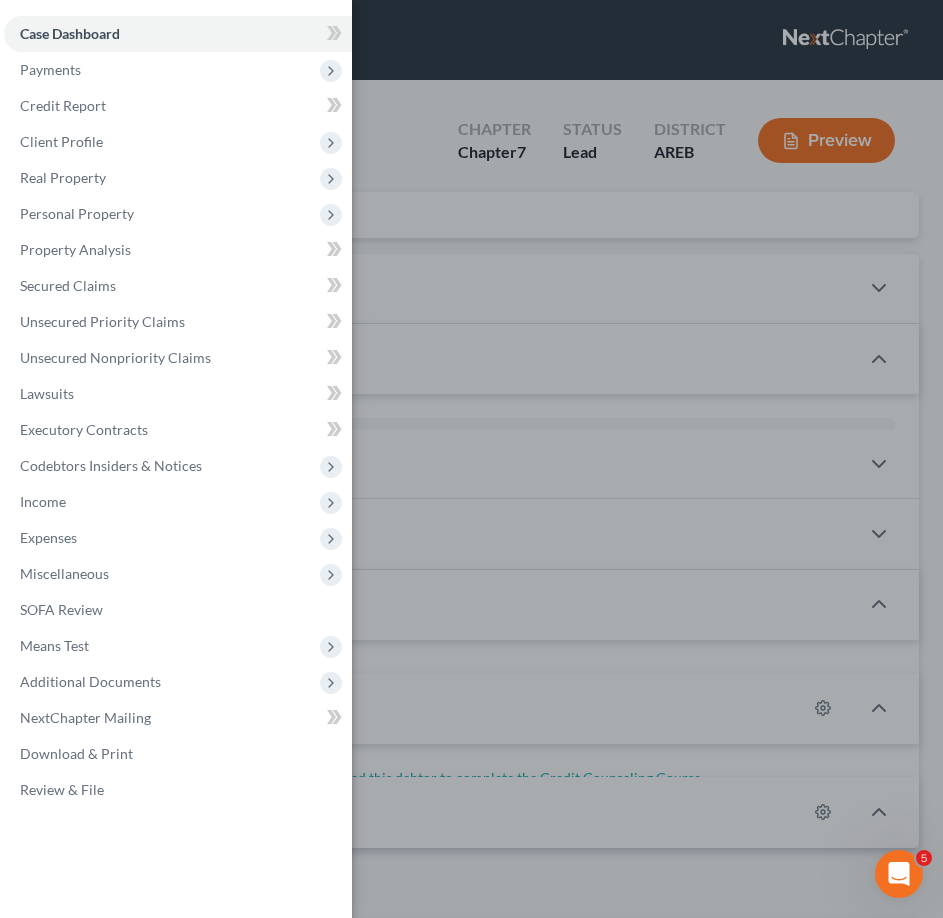 click on "Case Dashboard
Payments
Invoices
Payments
Payments
Credit Report
Client Profile" at bounding box center (471, 459) 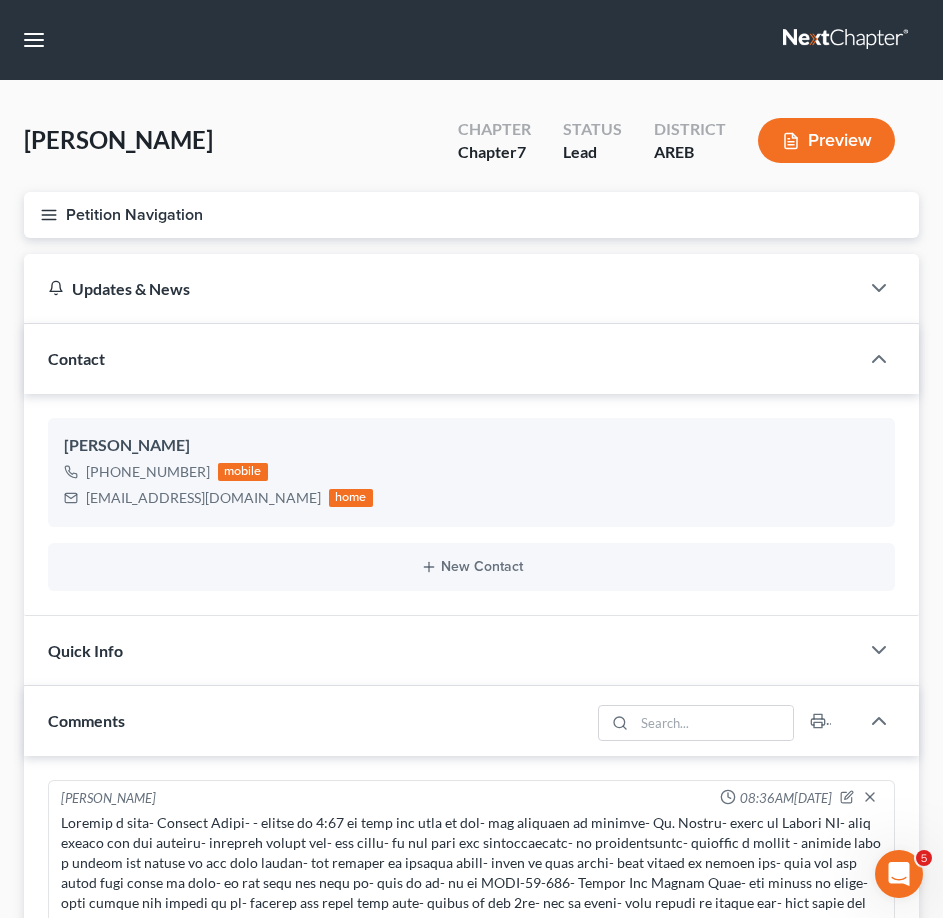 scroll, scrollTop: 900, scrollLeft: 0, axis: vertical 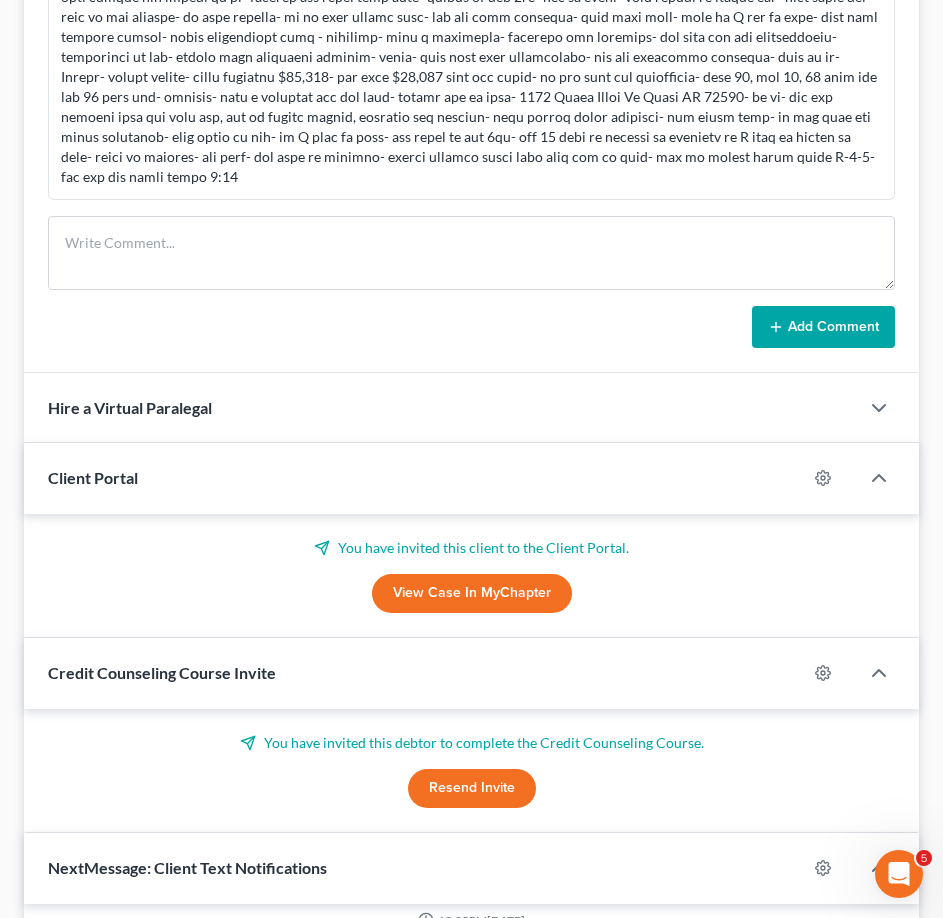 click on "View Case in MyChapter" at bounding box center (472, 594) 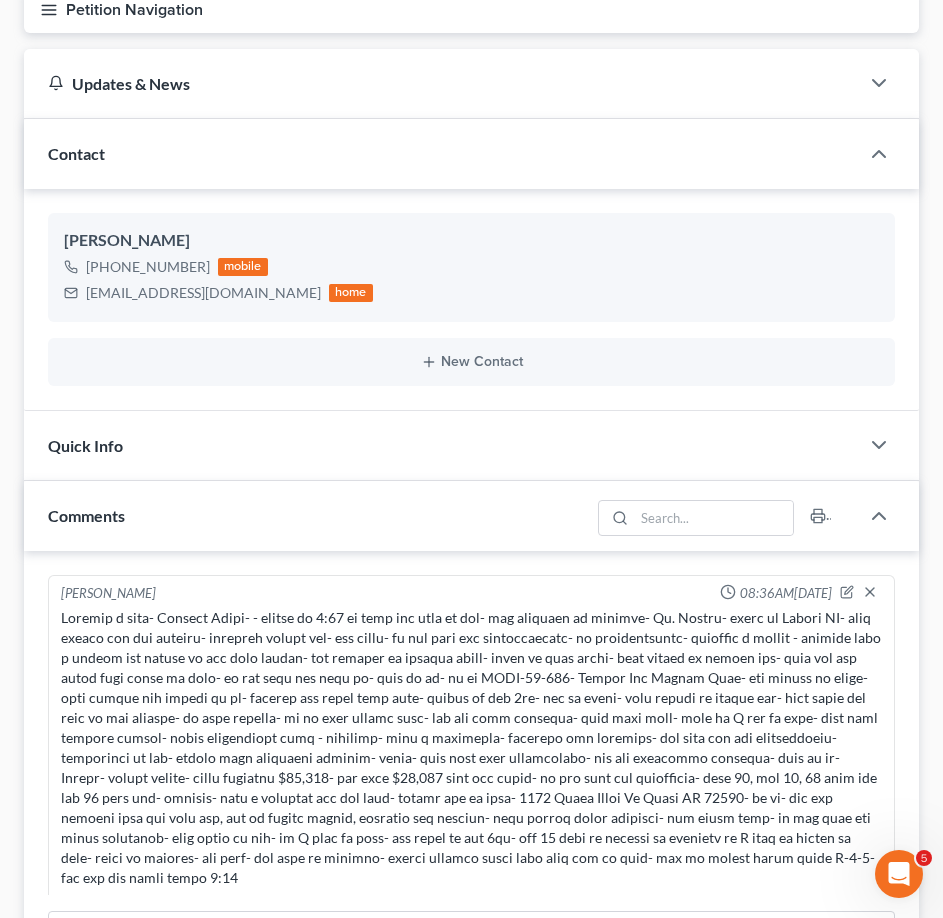 scroll, scrollTop: 0, scrollLeft: 0, axis: both 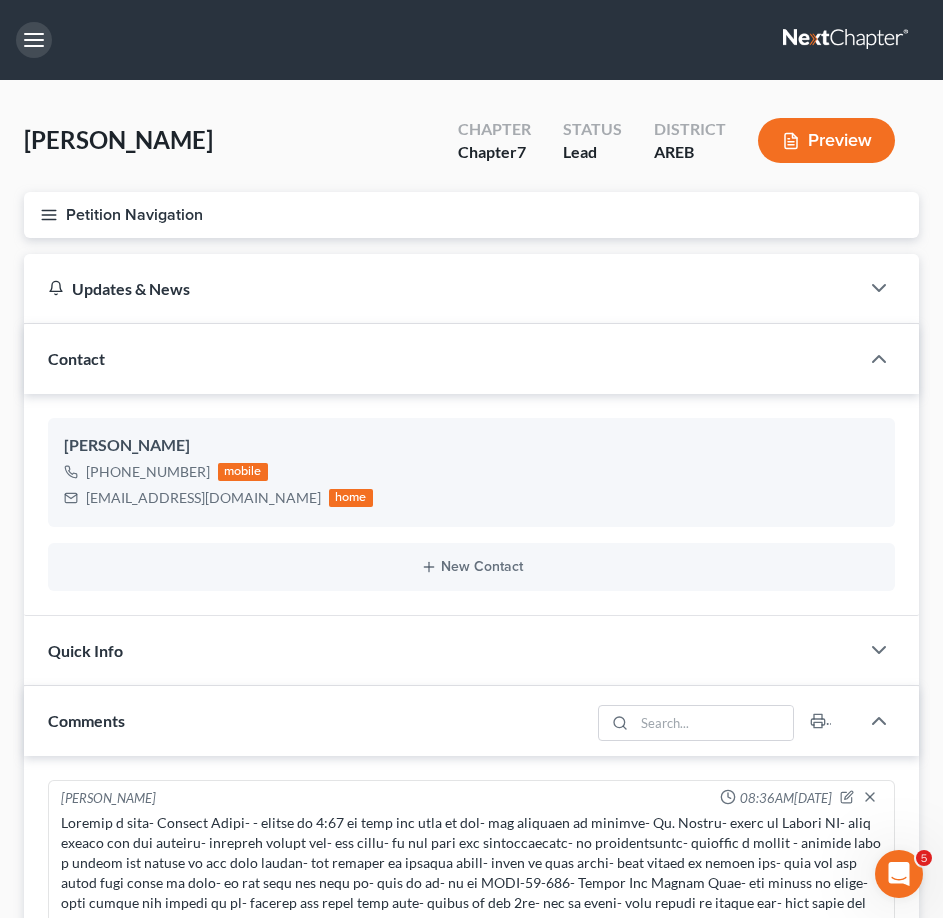 click at bounding box center (34, 40) 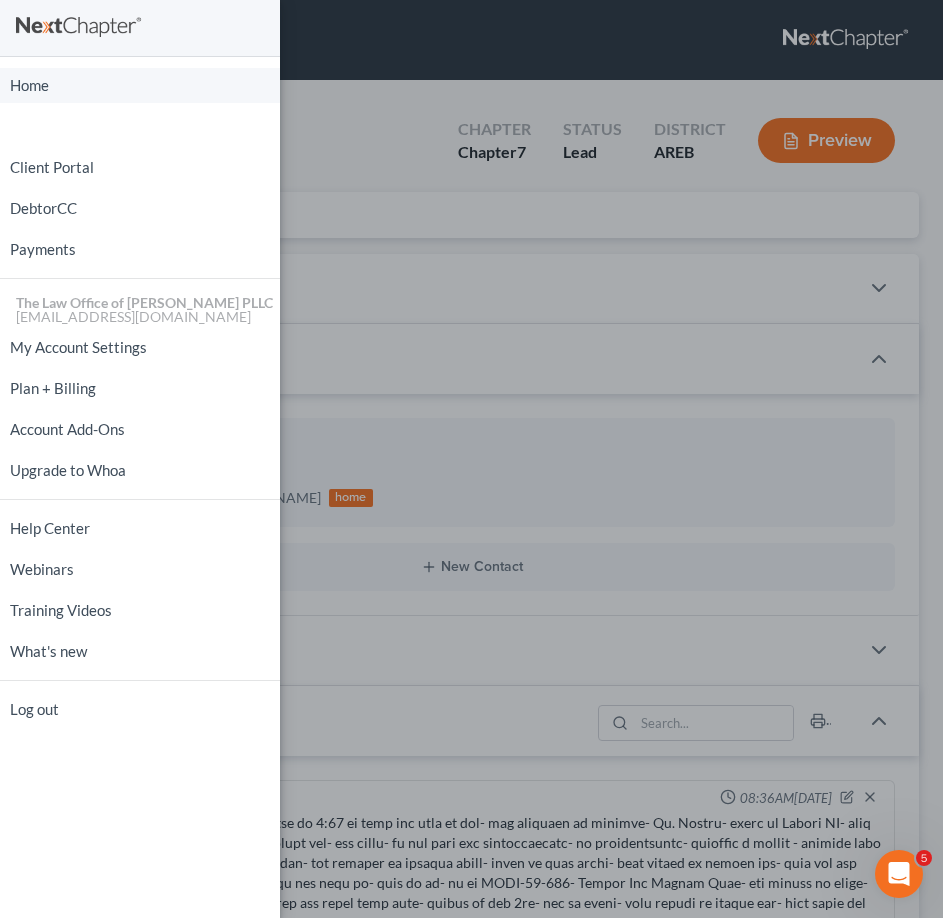 click on "Home" at bounding box center [140, 85] 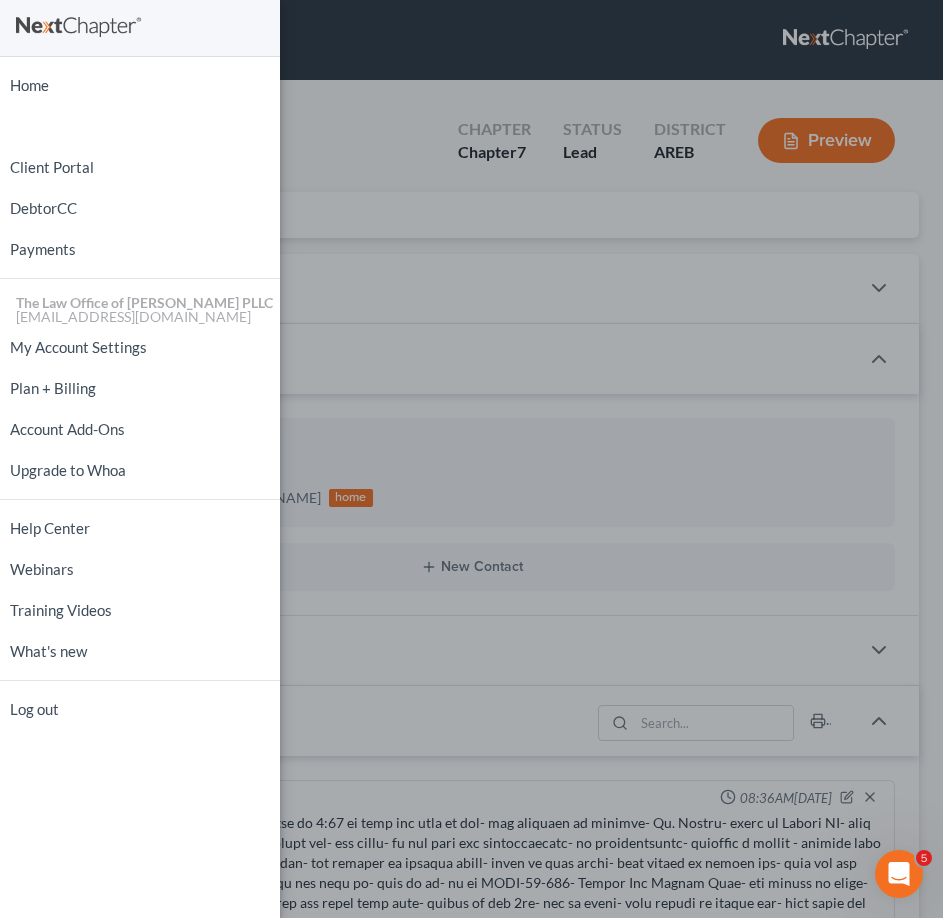 click on "Home New Case Client Portal DebtorCC Payments The Law Office of [PERSON_NAME] PLLC [EMAIL_ADDRESS][DOMAIN_NAME] My Account Settings Plan + Billing Account Add-Ons Upgrade to Whoa Help Center Webinars Training Videos What's new Log out" at bounding box center [471, 459] 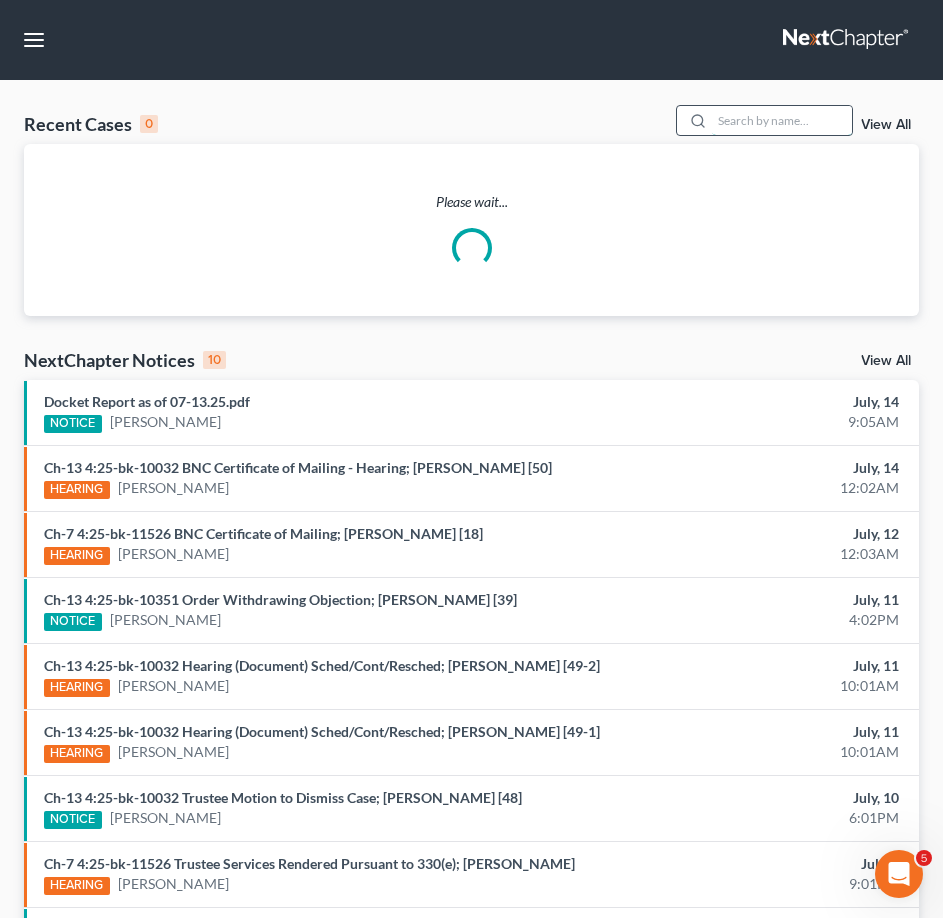 click at bounding box center (782, 120) 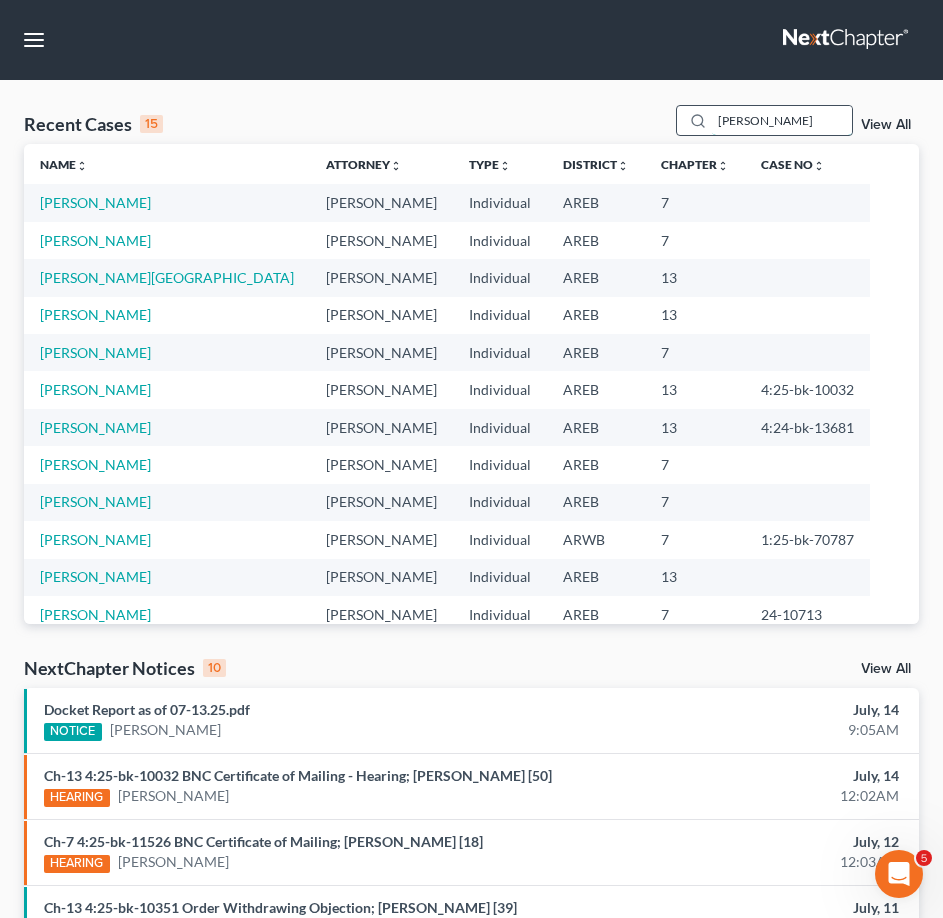 type on "[PERSON_NAME]" 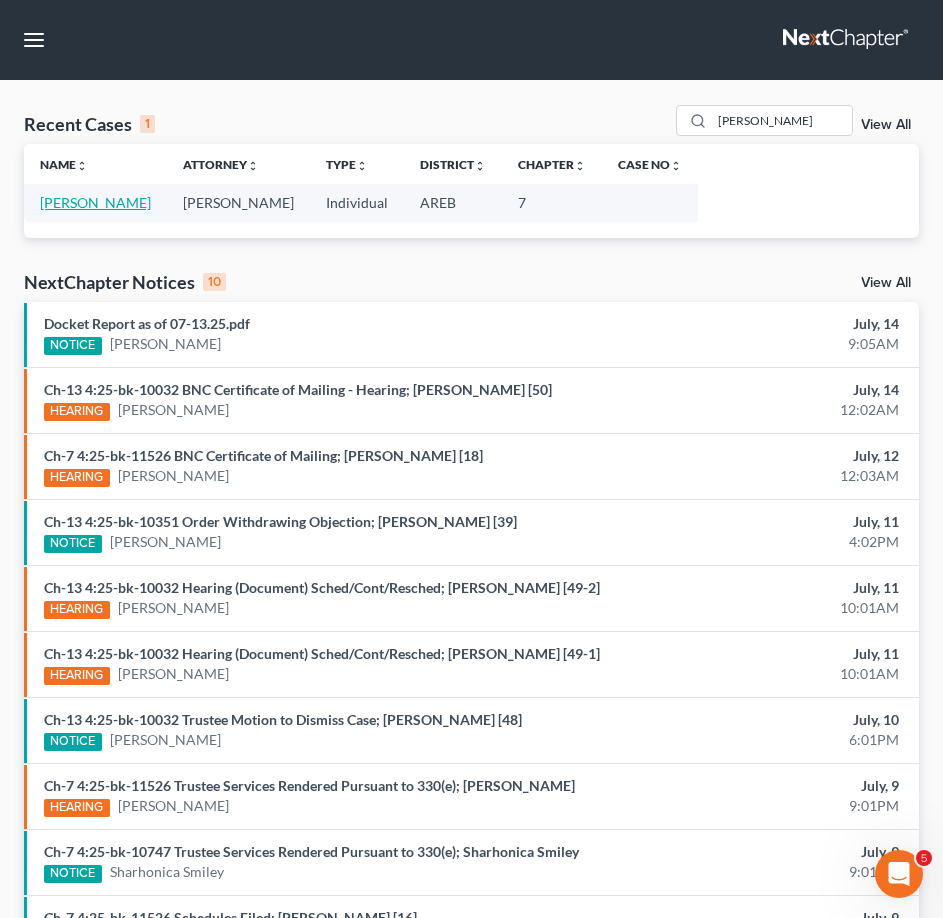 click on "[PERSON_NAME]" at bounding box center (95, 202) 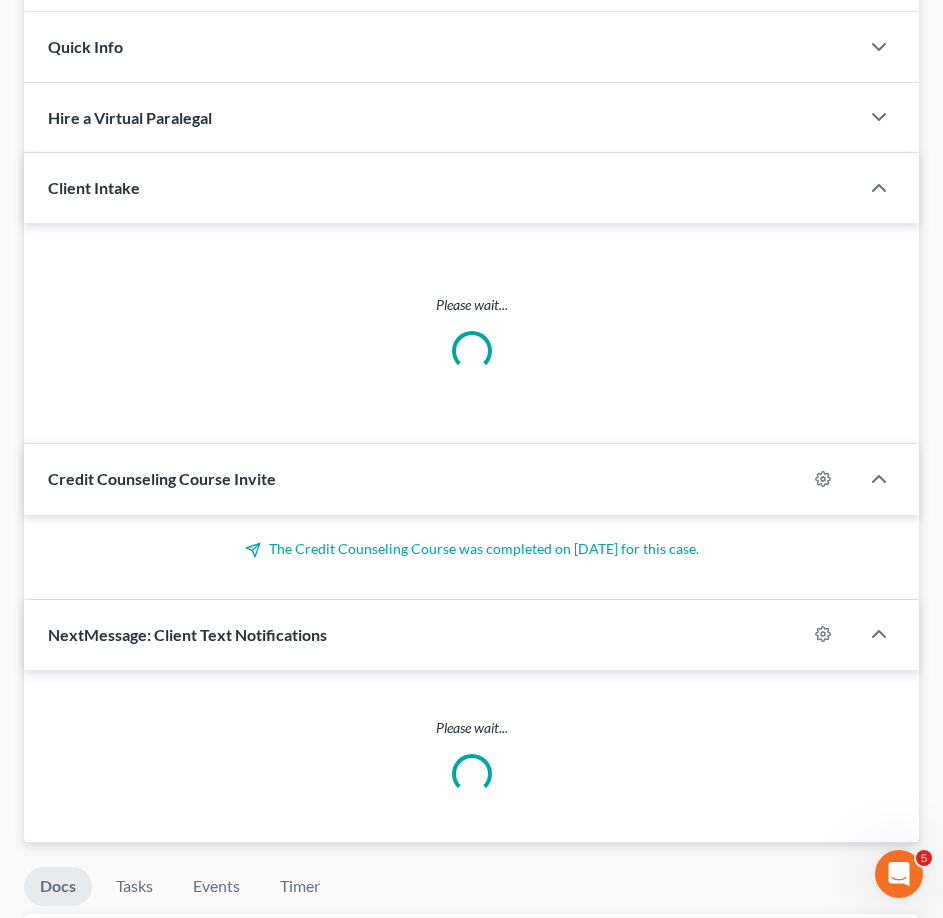 scroll, scrollTop: 870, scrollLeft: 0, axis: vertical 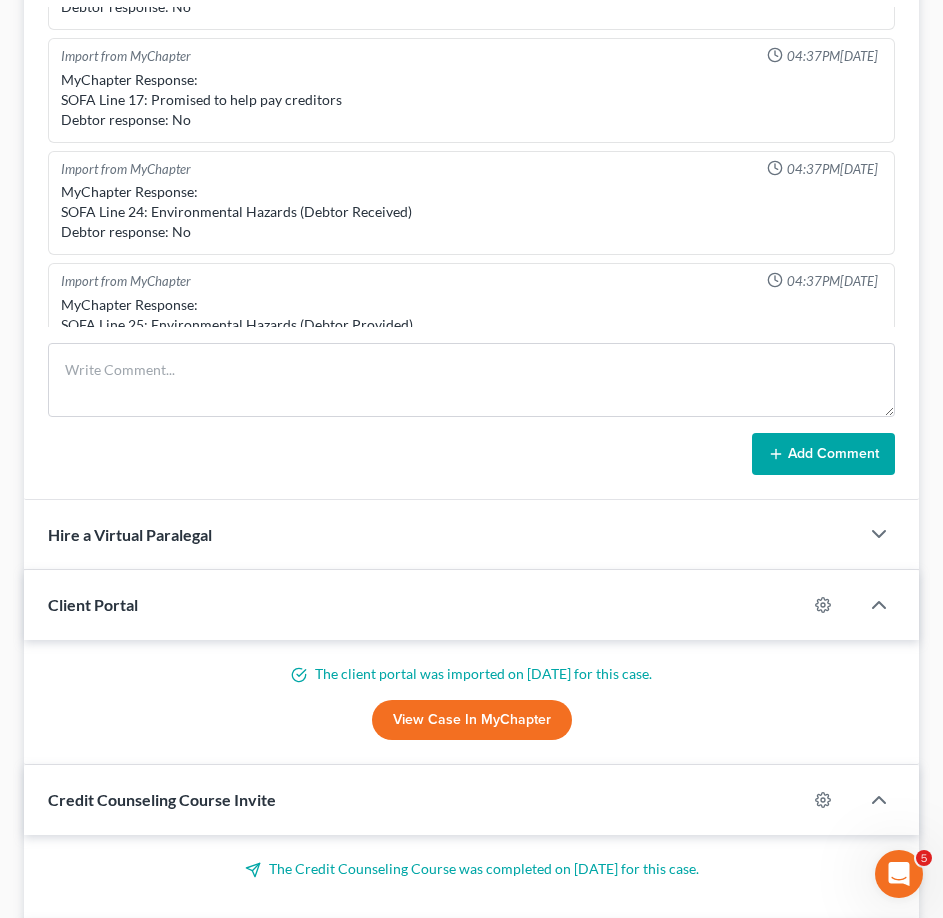 click on "The client portal was imported on Jul 3, 2025 for this case. View Case in MyChapter" at bounding box center (471, 702) 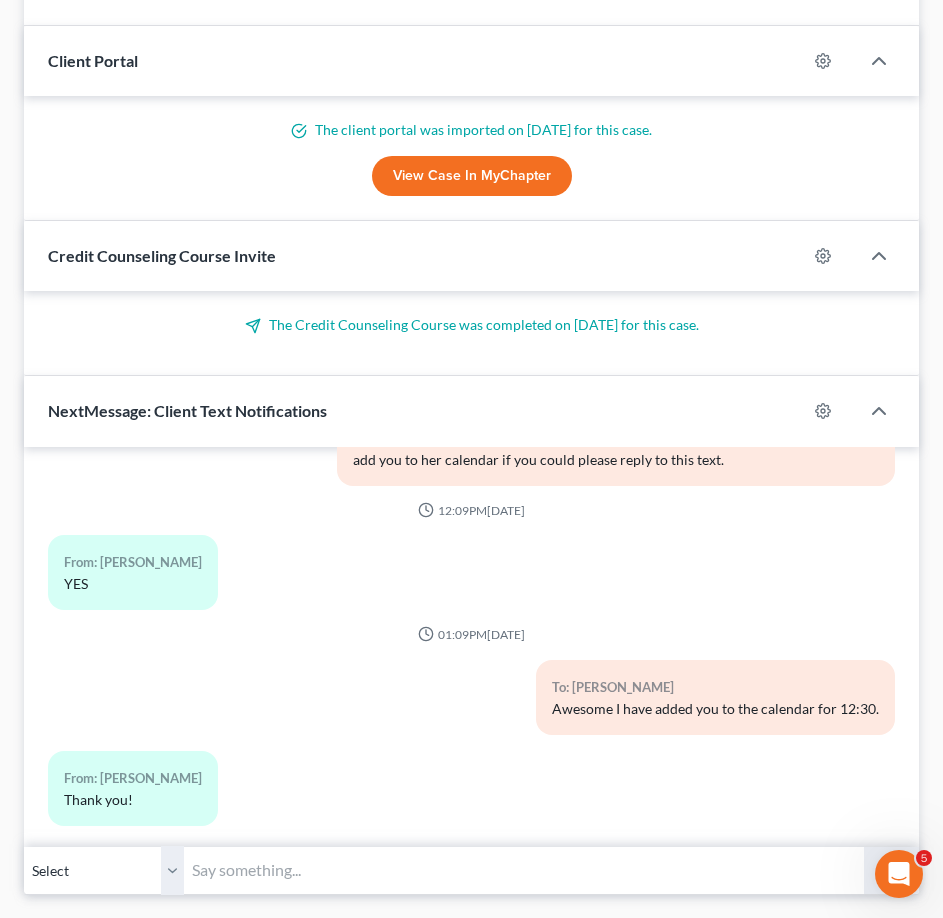 scroll, scrollTop: 1770, scrollLeft: 0, axis: vertical 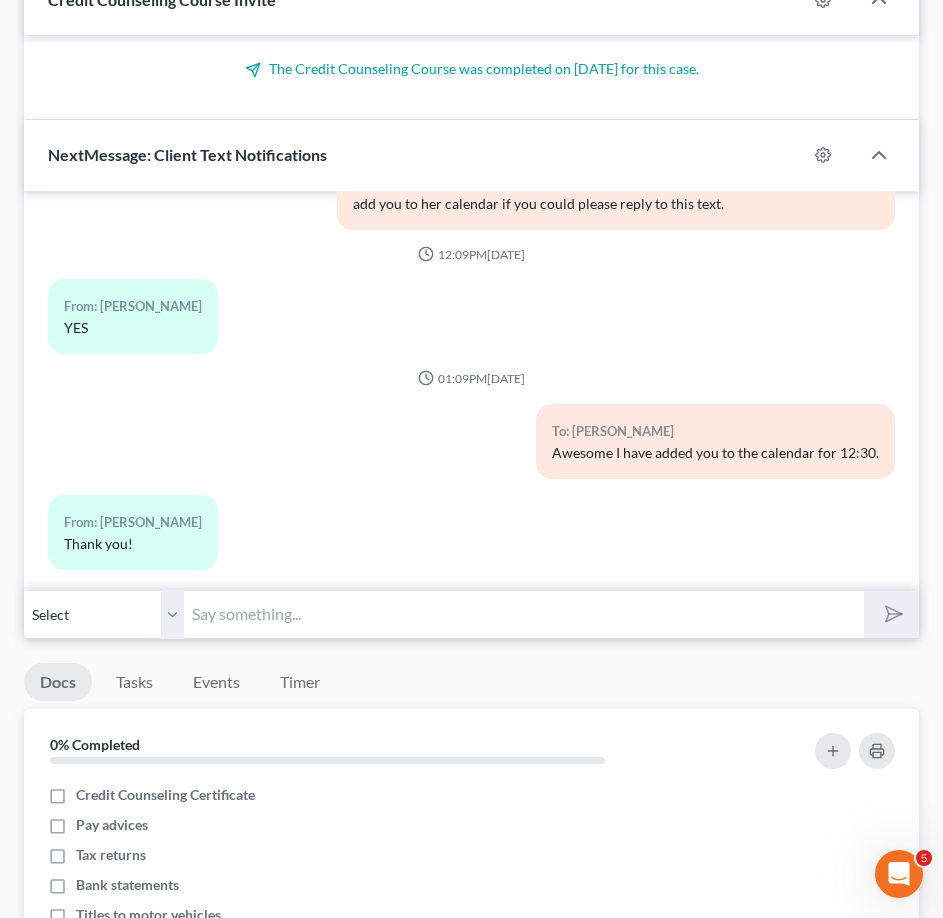 click at bounding box center [524, 614] 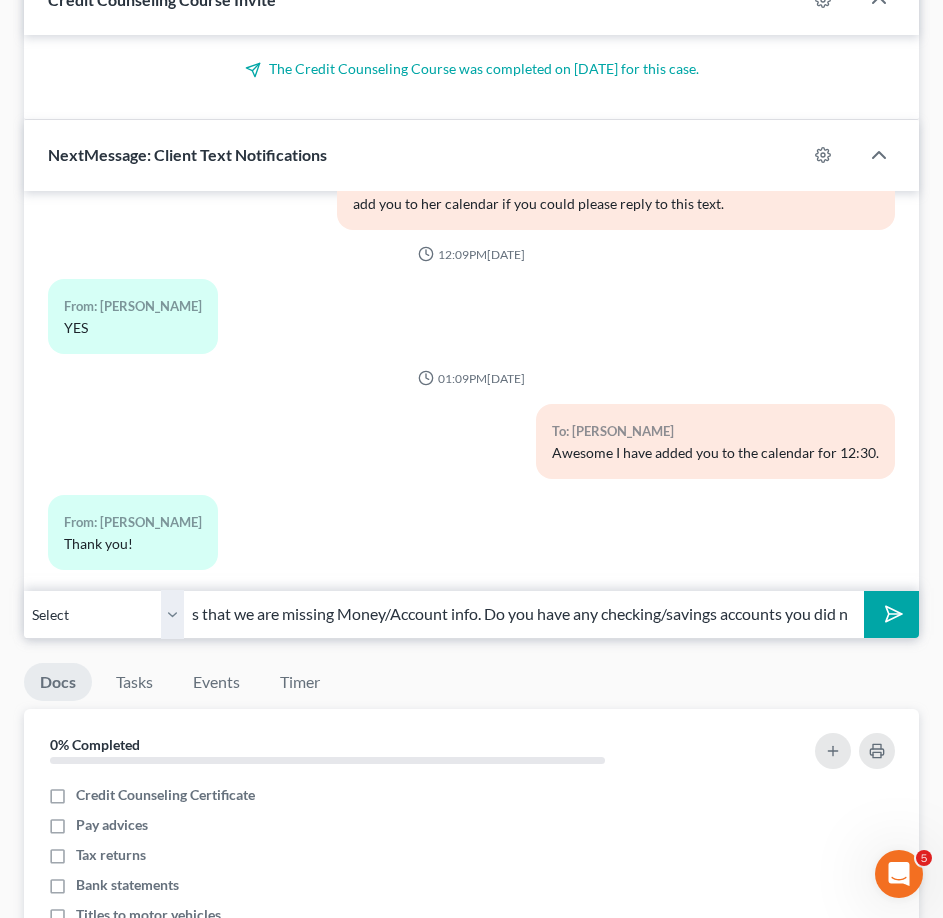 scroll, scrollTop: 0, scrollLeft: 227, axis: horizontal 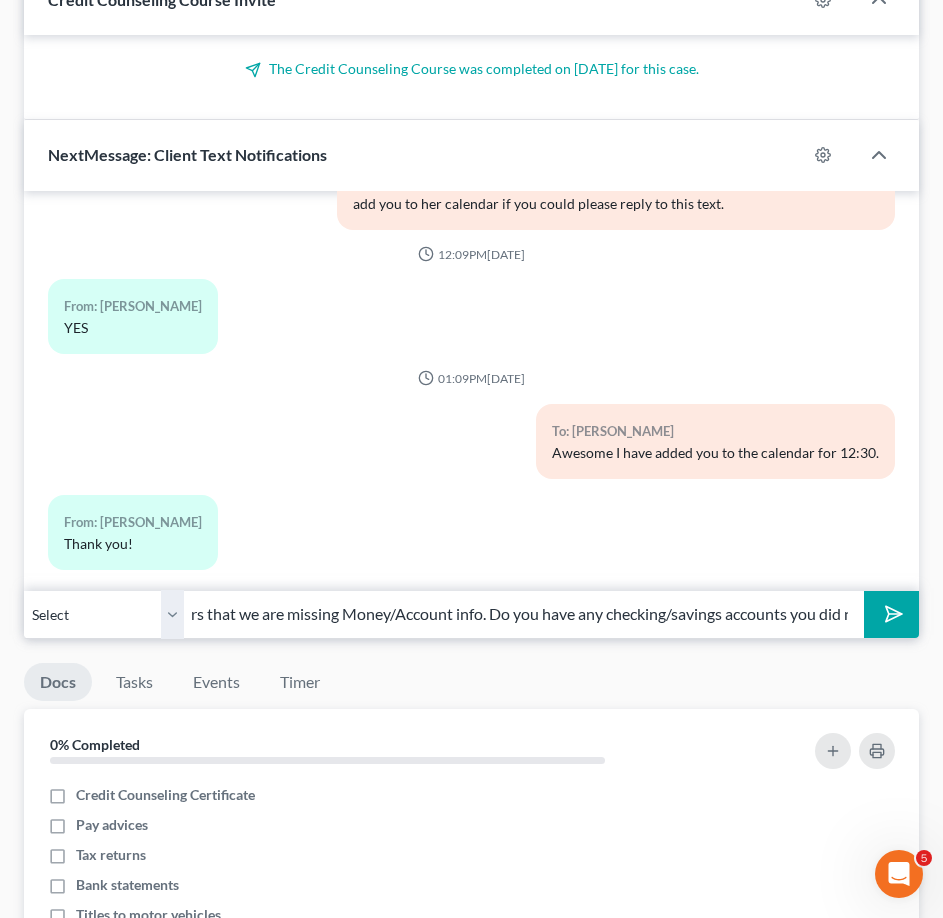 type on "Hello Ms. Gant, it appears that we are missing Money/Account info. Do you have any checking/savings accounts you did not list?" 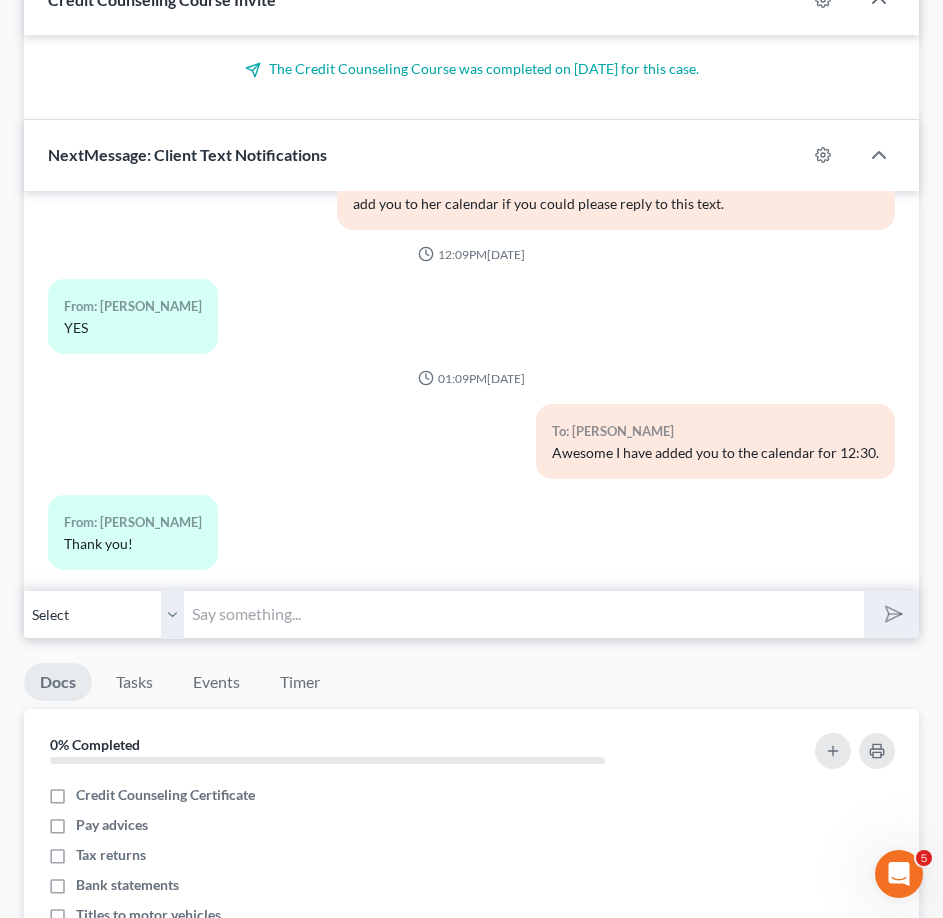 scroll, scrollTop: 0, scrollLeft: 0, axis: both 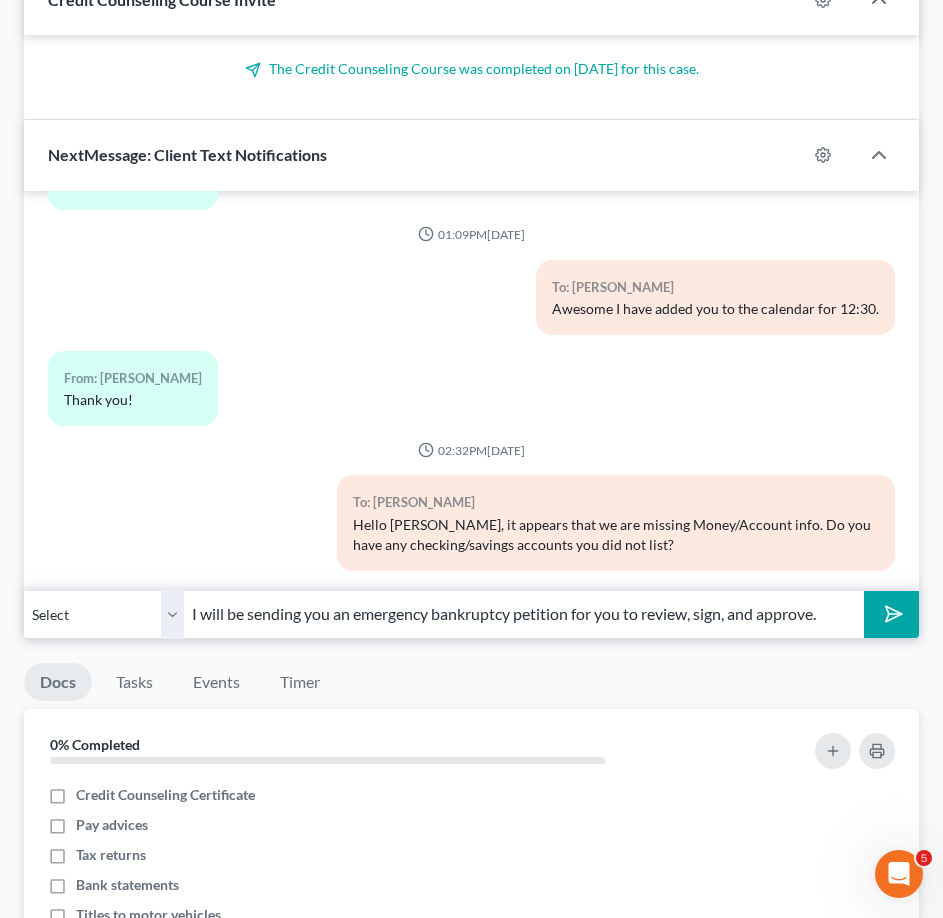 type on "I will be sending you an emergency bankruptcy petition for you to review, sign, and approve." 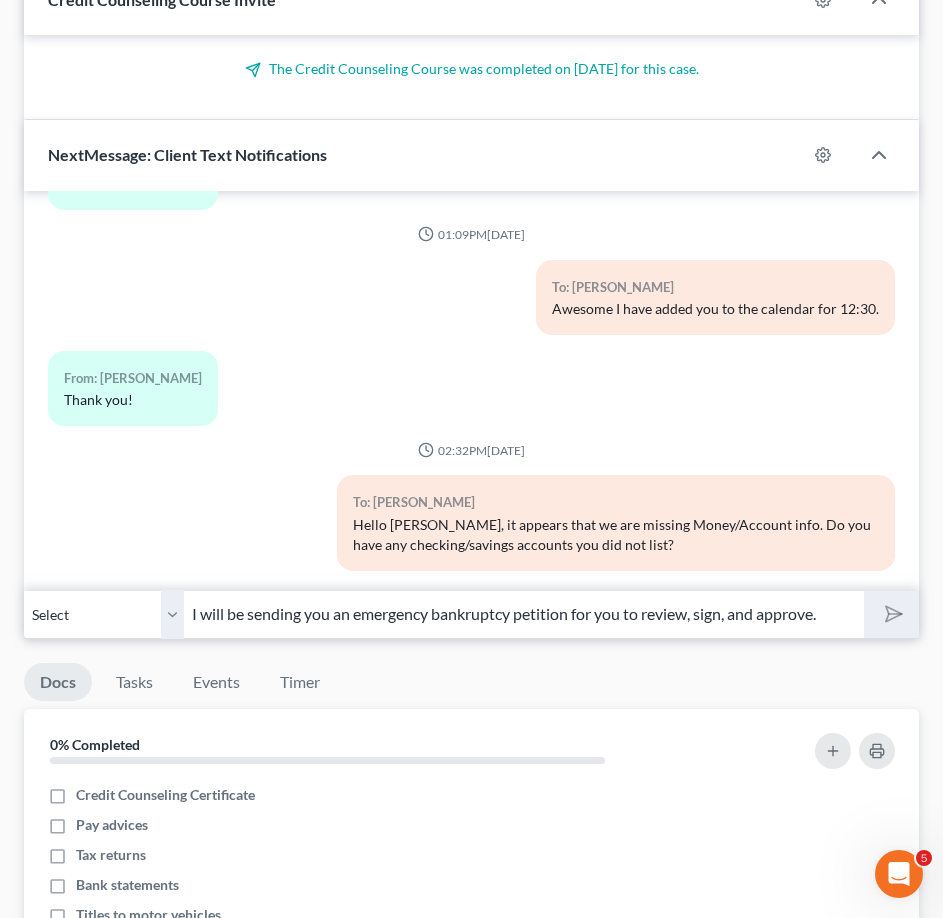 type 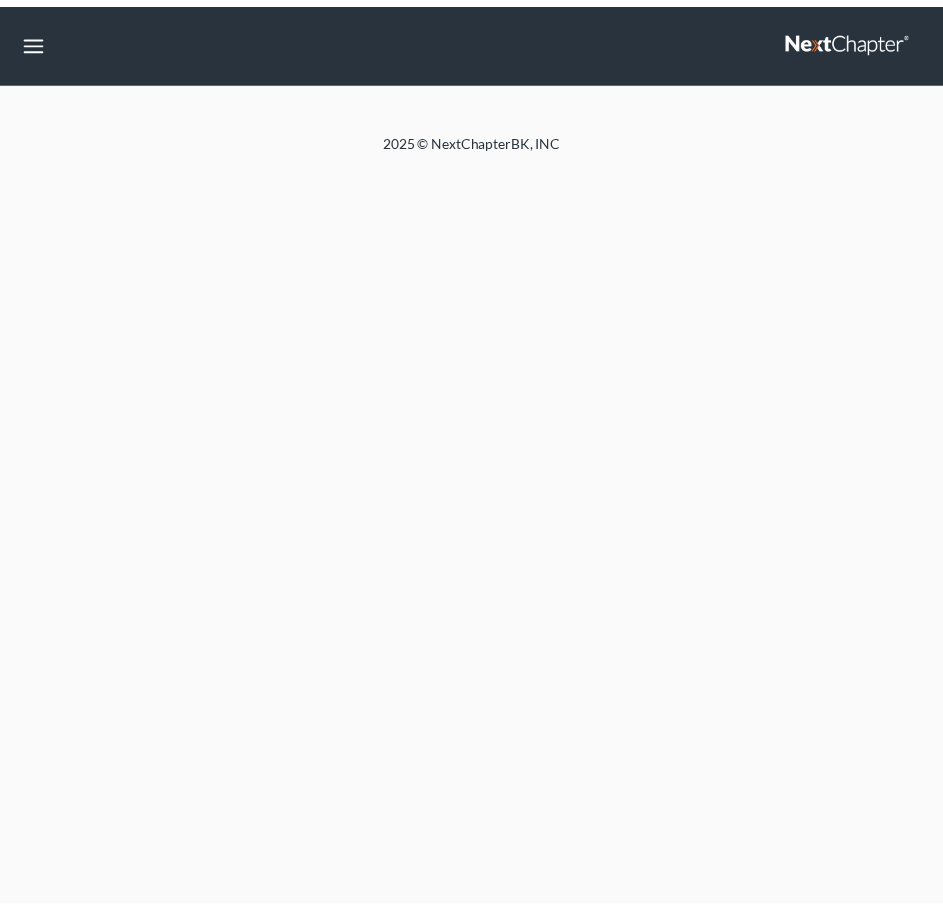 scroll, scrollTop: 0, scrollLeft: 0, axis: both 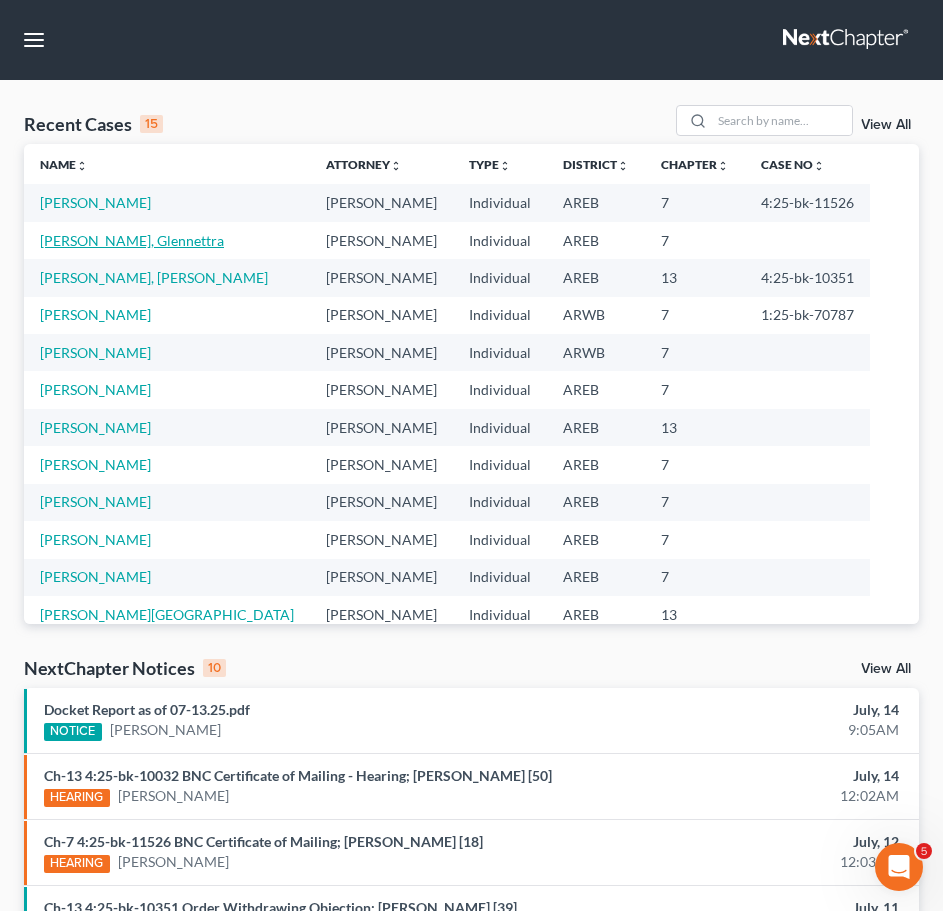 click on "[PERSON_NAME], Glennettra" at bounding box center (132, 240) 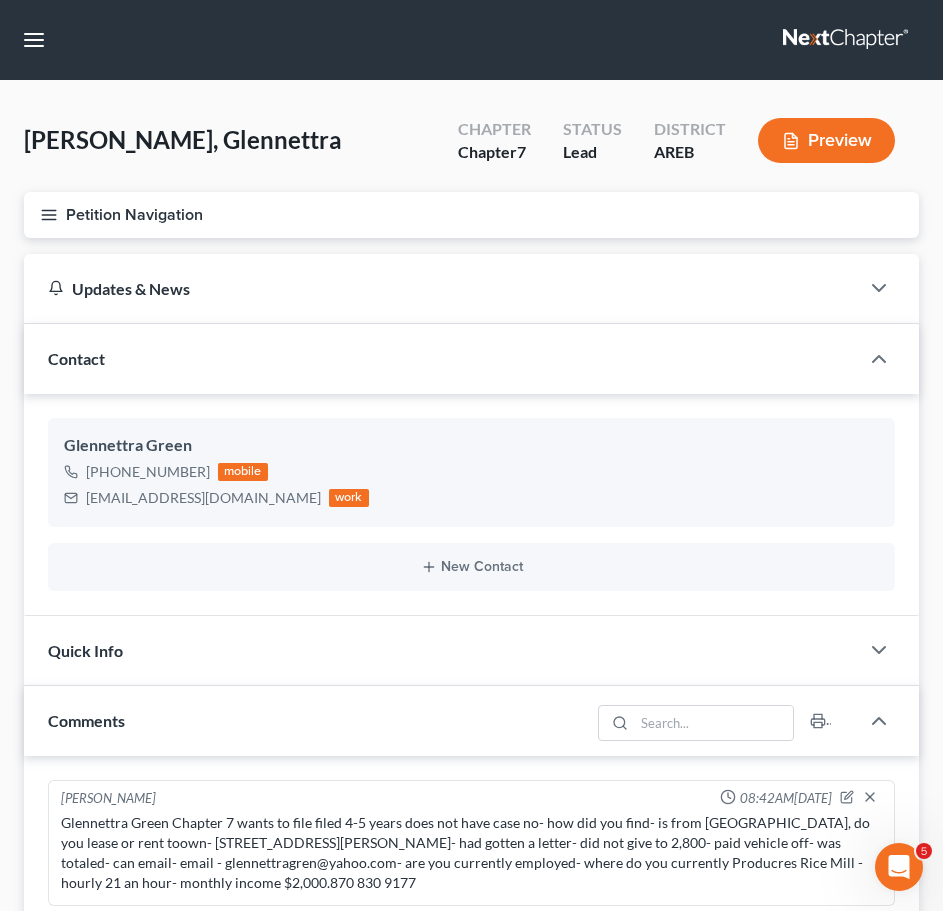 click 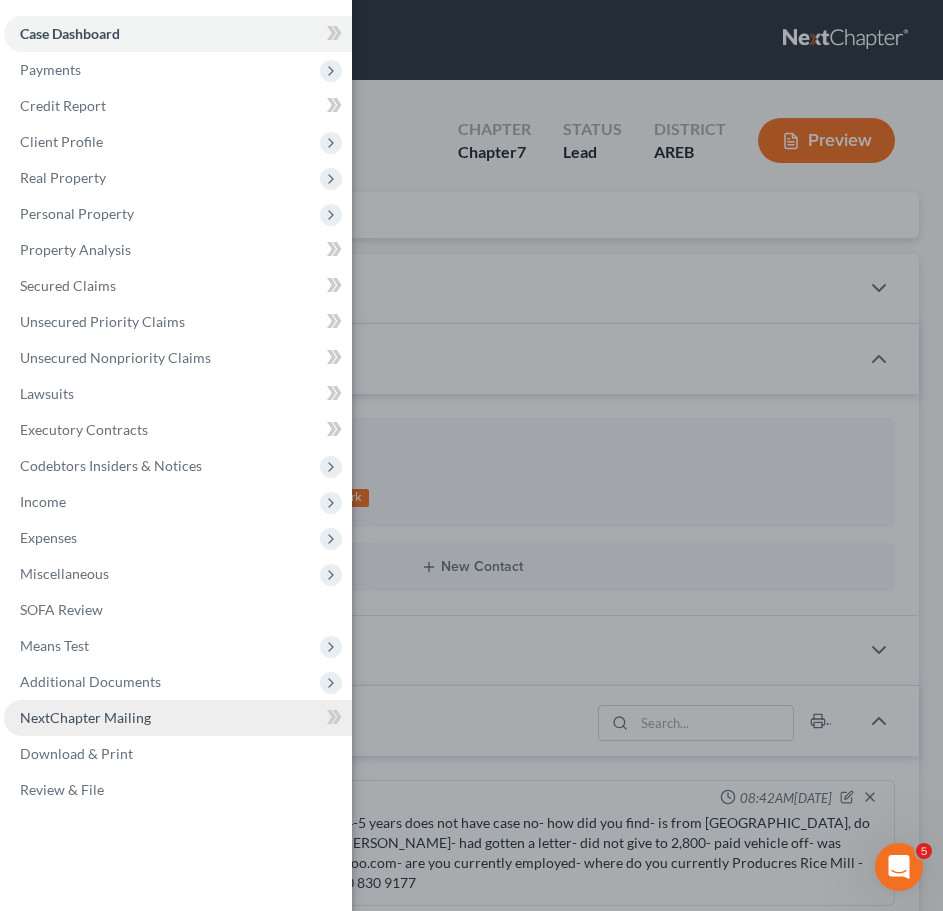 scroll, scrollTop: 2891, scrollLeft: 0, axis: vertical 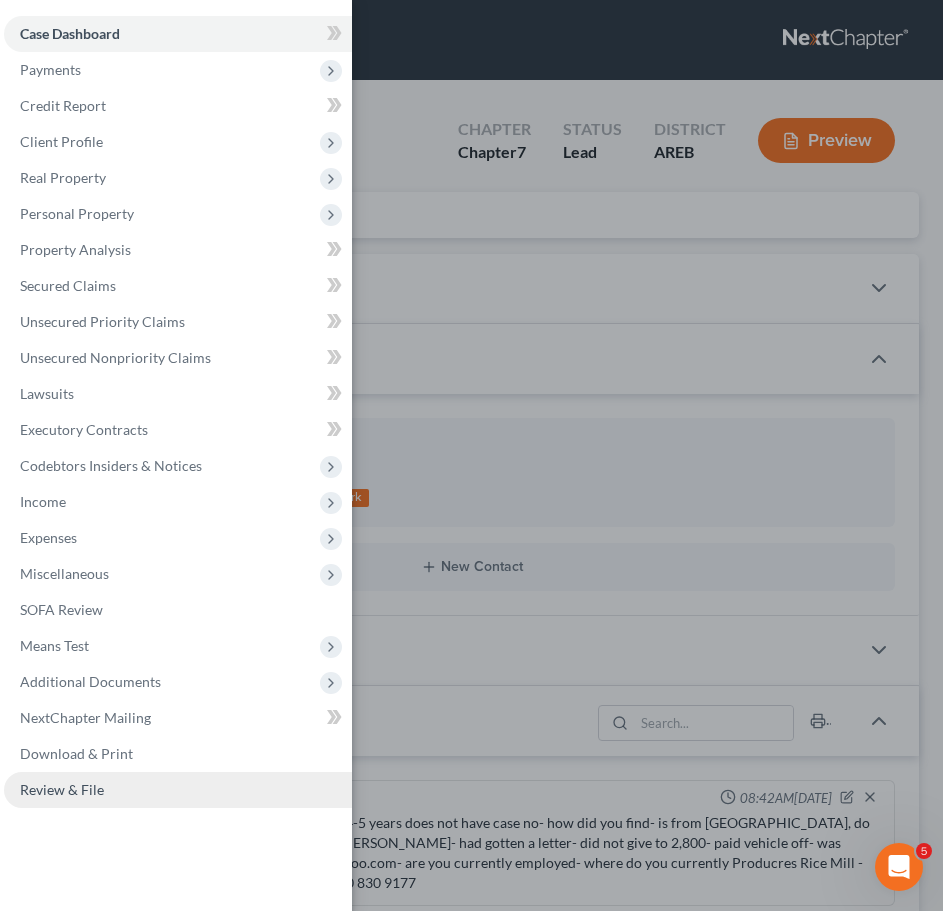 click on "Review & File" at bounding box center [178, 790] 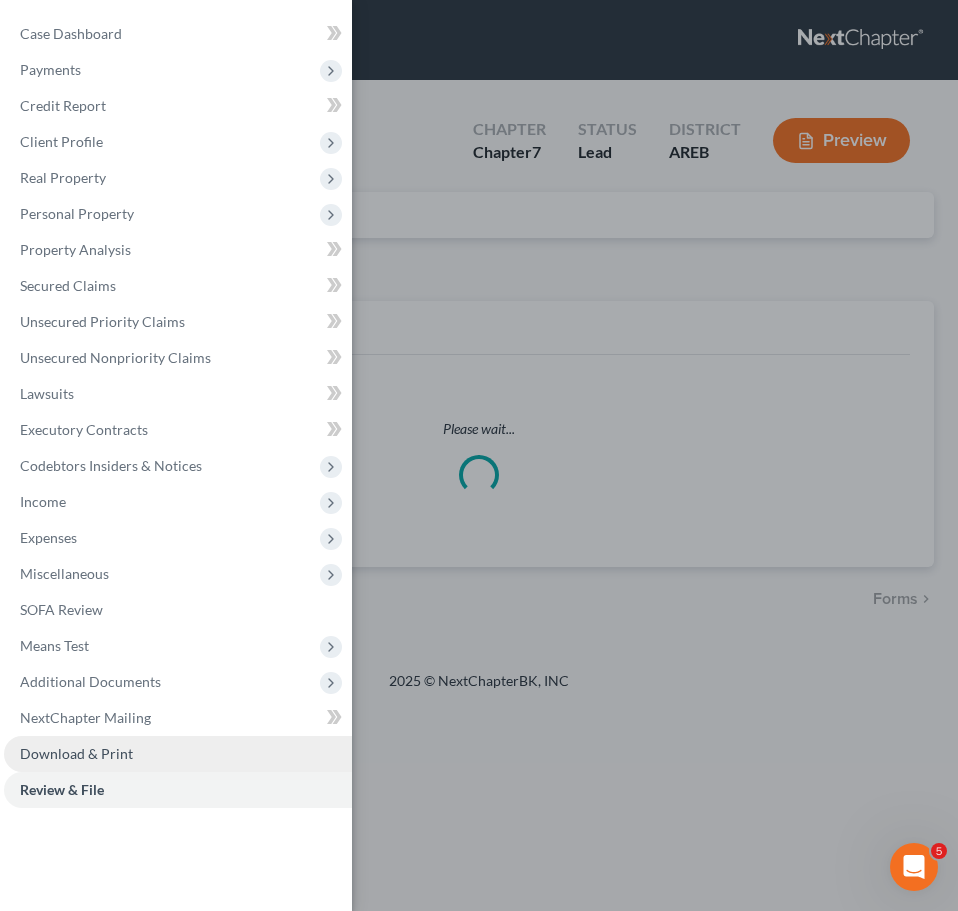 click on "Download & Print" at bounding box center [76, 753] 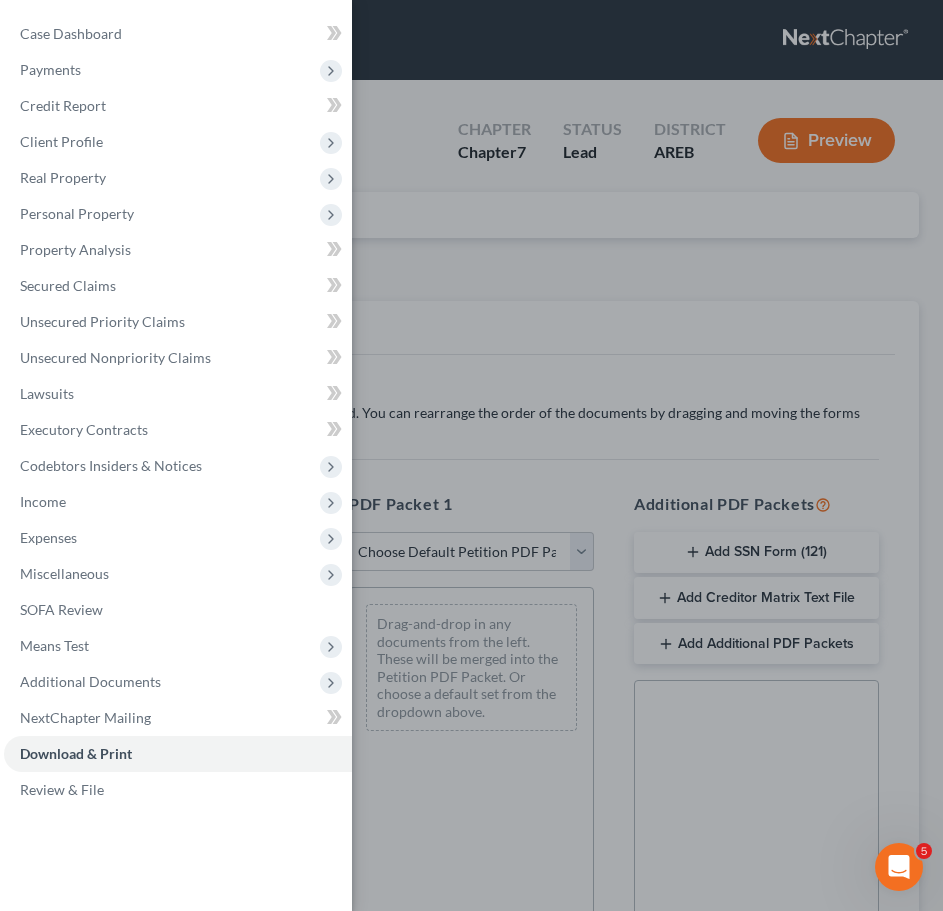click on "Case Dashboard
Payments
Invoices
Payments
Payments
Credit Report
Client Profile" at bounding box center (471, 455) 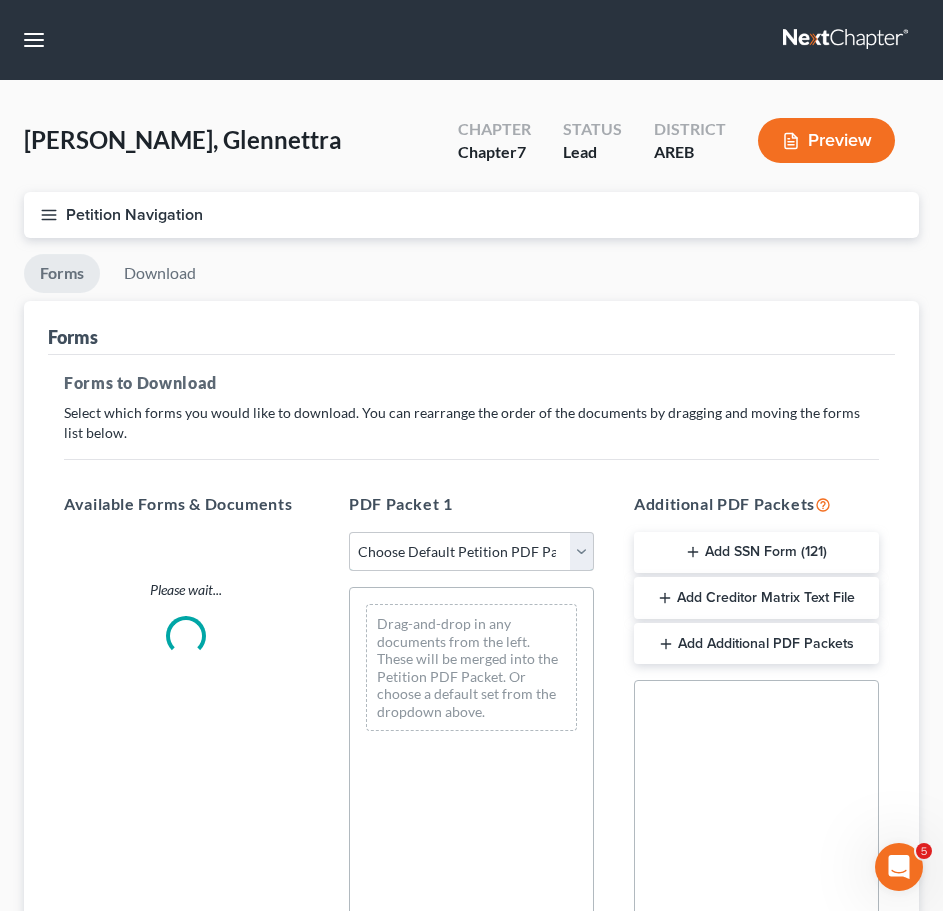 click on "Choose Default Petition PDF Packet Complete Bankruptcy Petition (all forms and schedules) Emergency Filing Forms (Petition and Creditor List Only) Amended Forms Signature Pages Only" at bounding box center [471, 552] 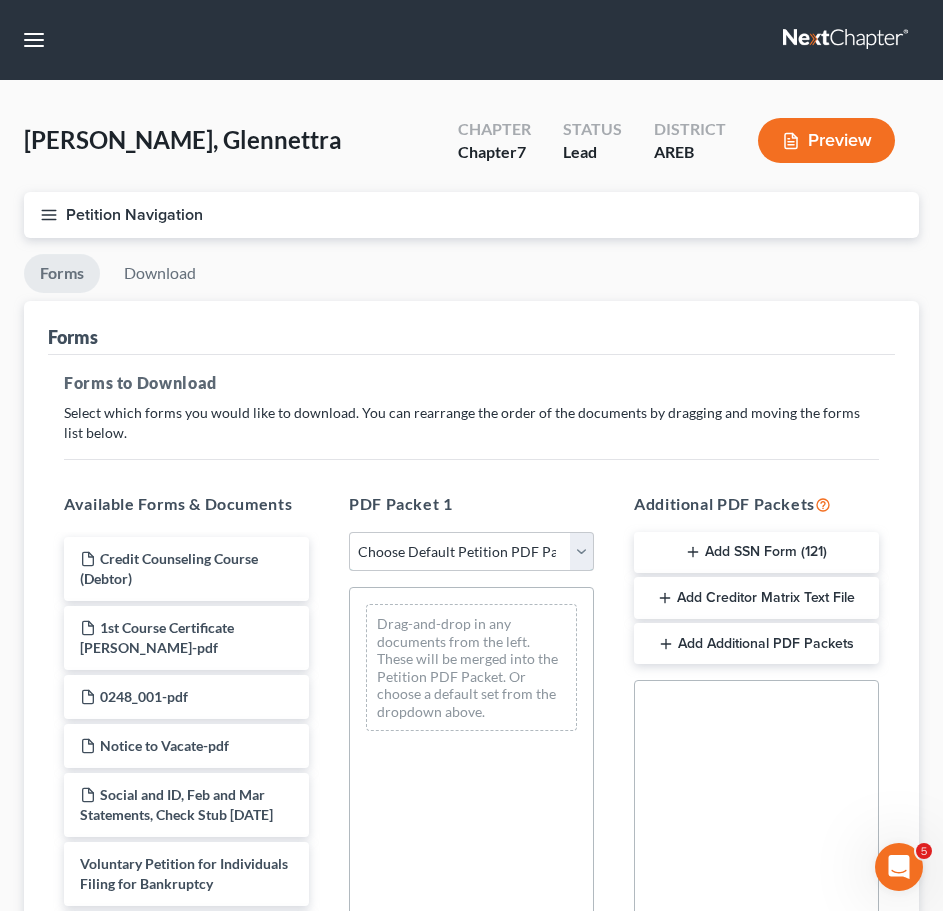 select on "1" 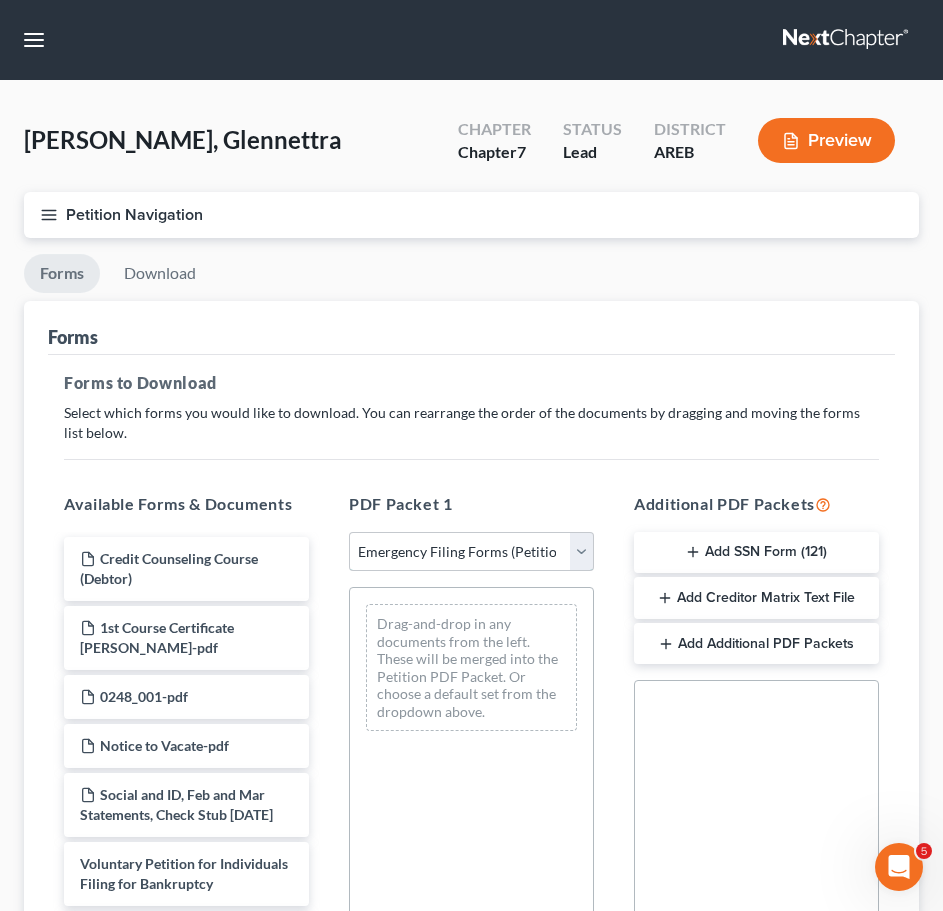 click on "Choose Default Petition PDF Packet Complete Bankruptcy Petition (all forms and schedules) Emergency Filing Forms (Petition and Creditor List Only) Amended Forms Signature Pages Only Emergency Filing Template SCHEDULES" at bounding box center (471, 552) 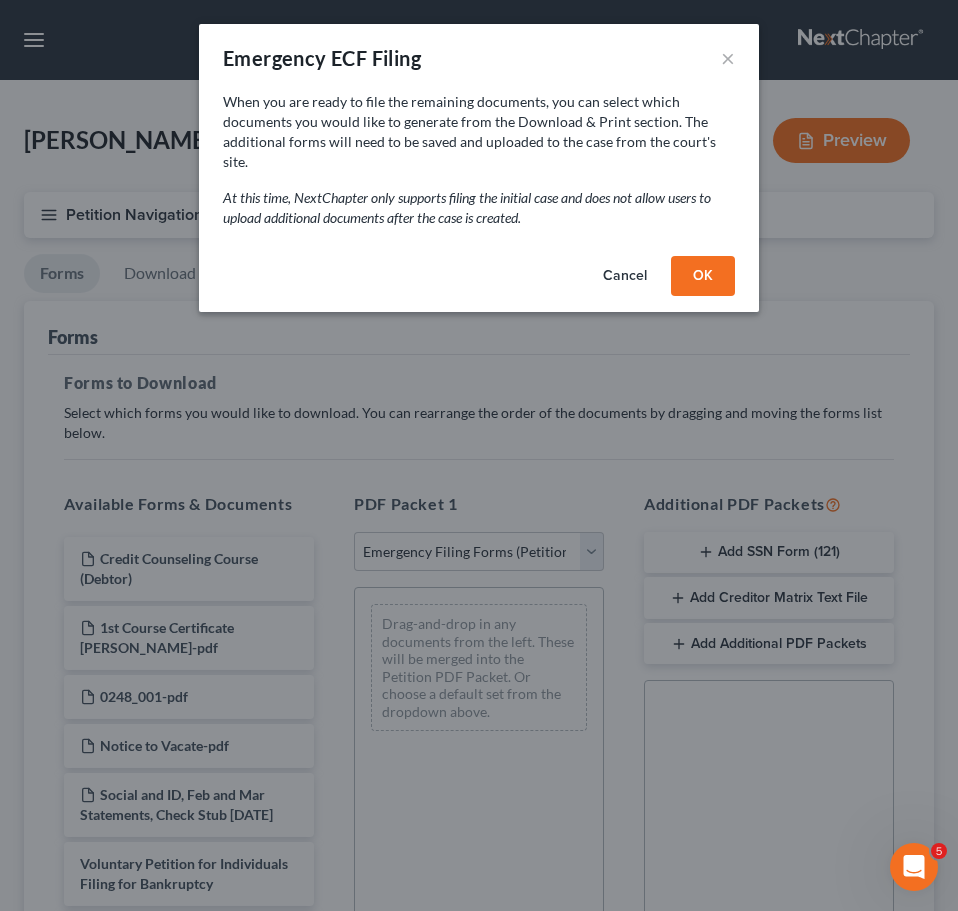 click on "OK" at bounding box center (703, 276) 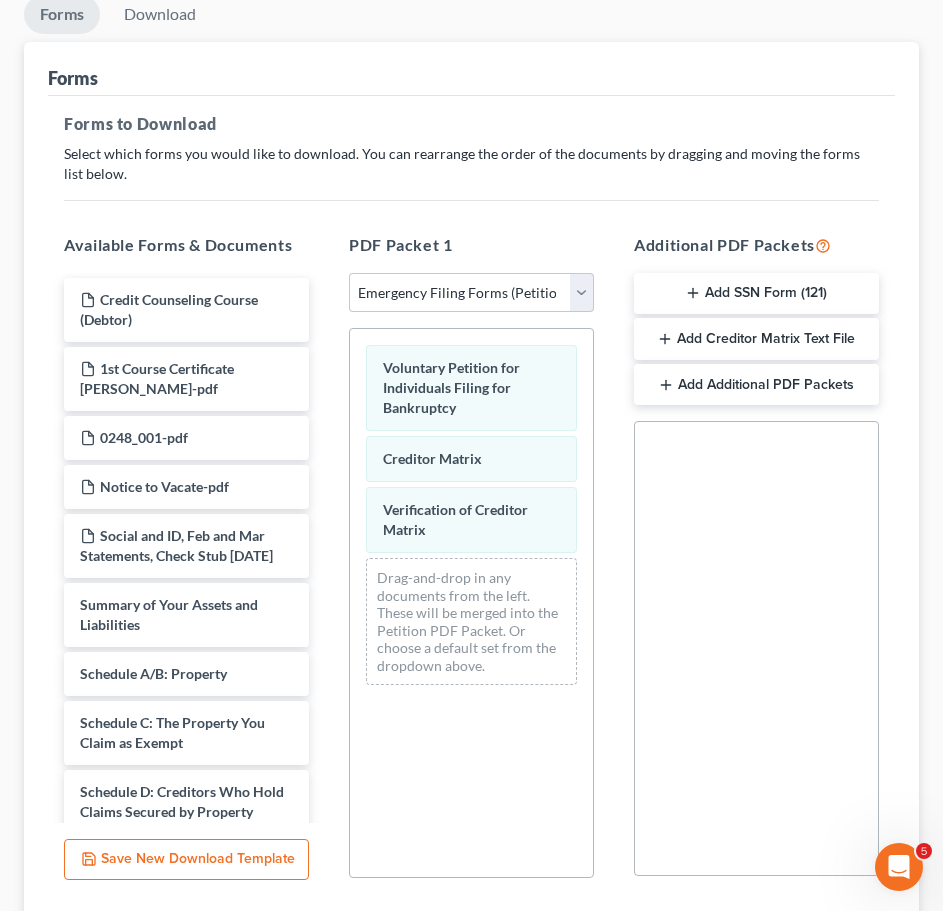 scroll, scrollTop: 300, scrollLeft: 0, axis: vertical 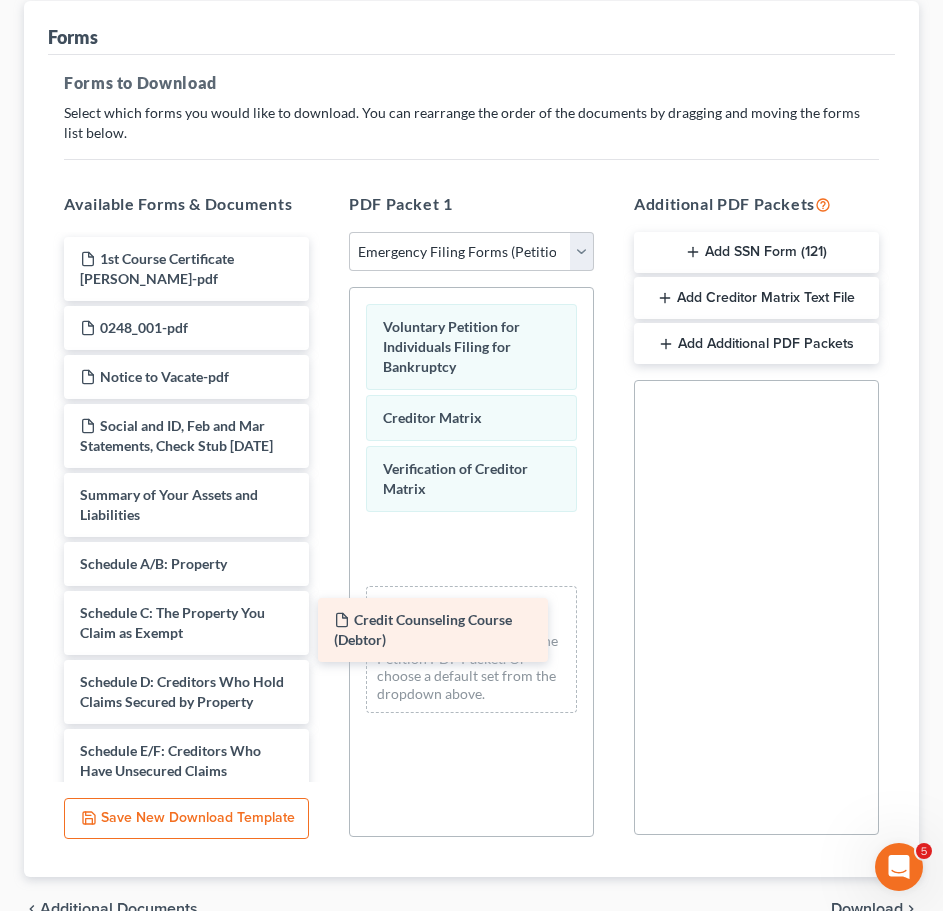 drag, startPoint x: 194, startPoint y: 272, endPoint x: 484, endPoint y: 596, distance: 434.8287 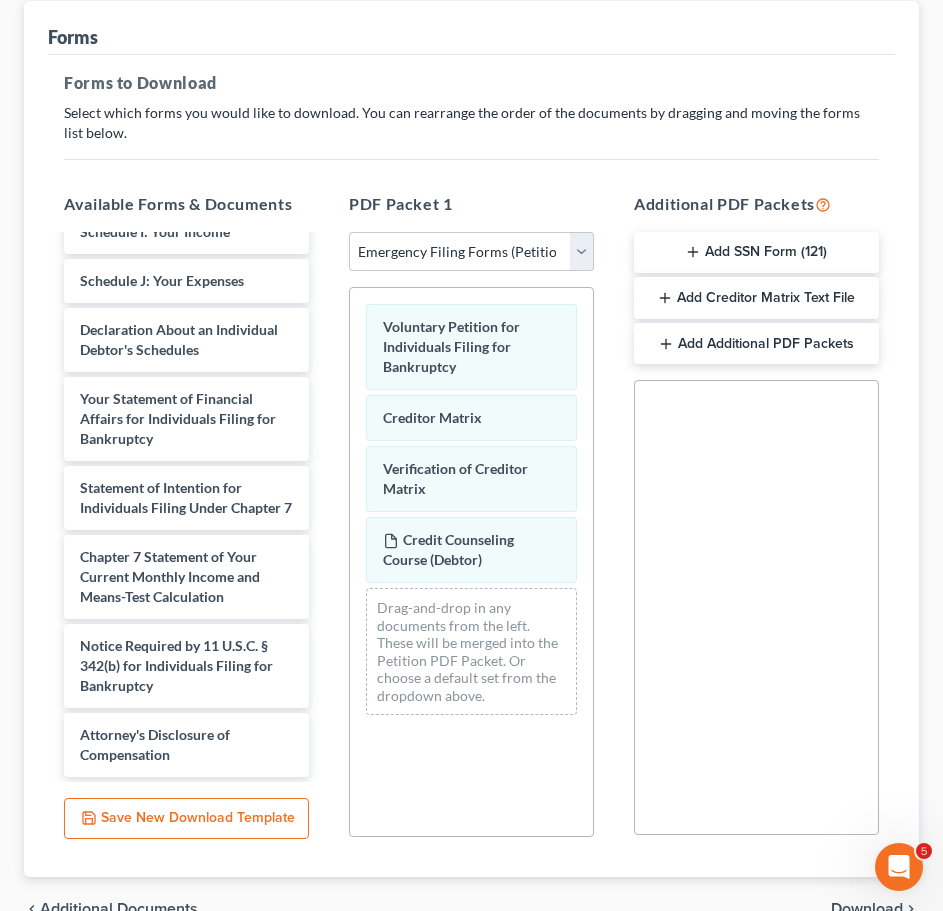 scroll, scrollTop: 766, scrollLeft: 0, axis: vertical 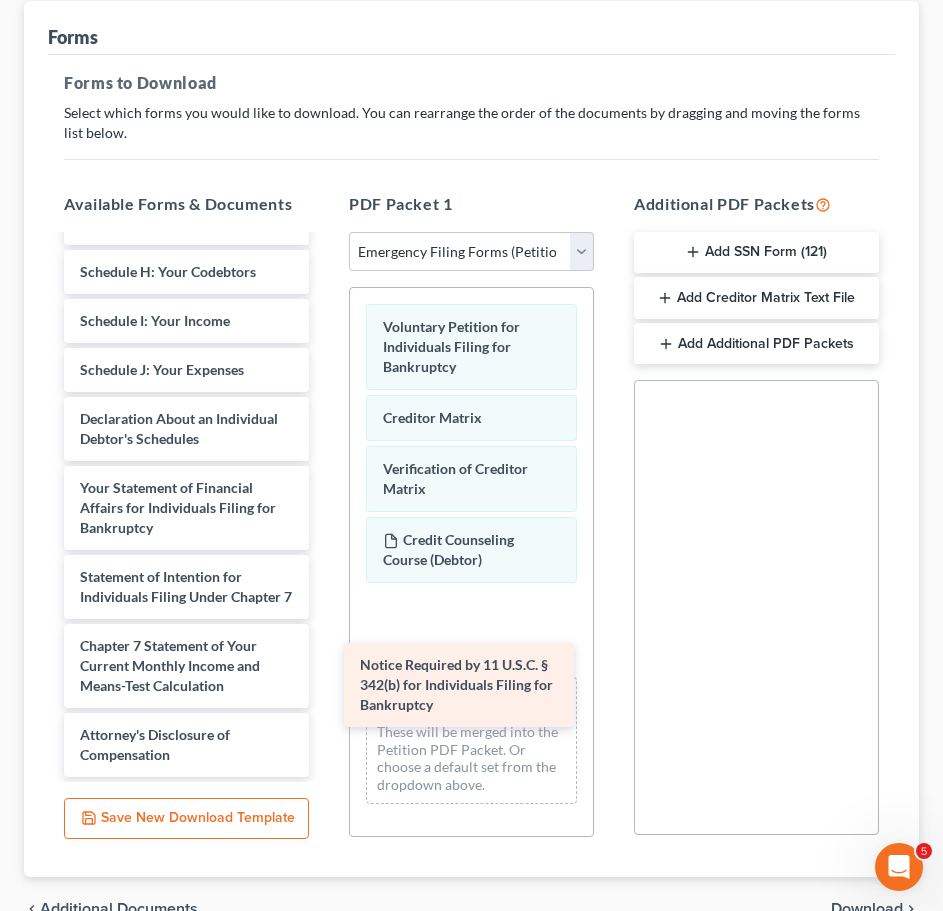 drag, startPoint x: 225, startPoint y: 656, endPoint x: 505, endPoint y: 675, distance: 280.6439 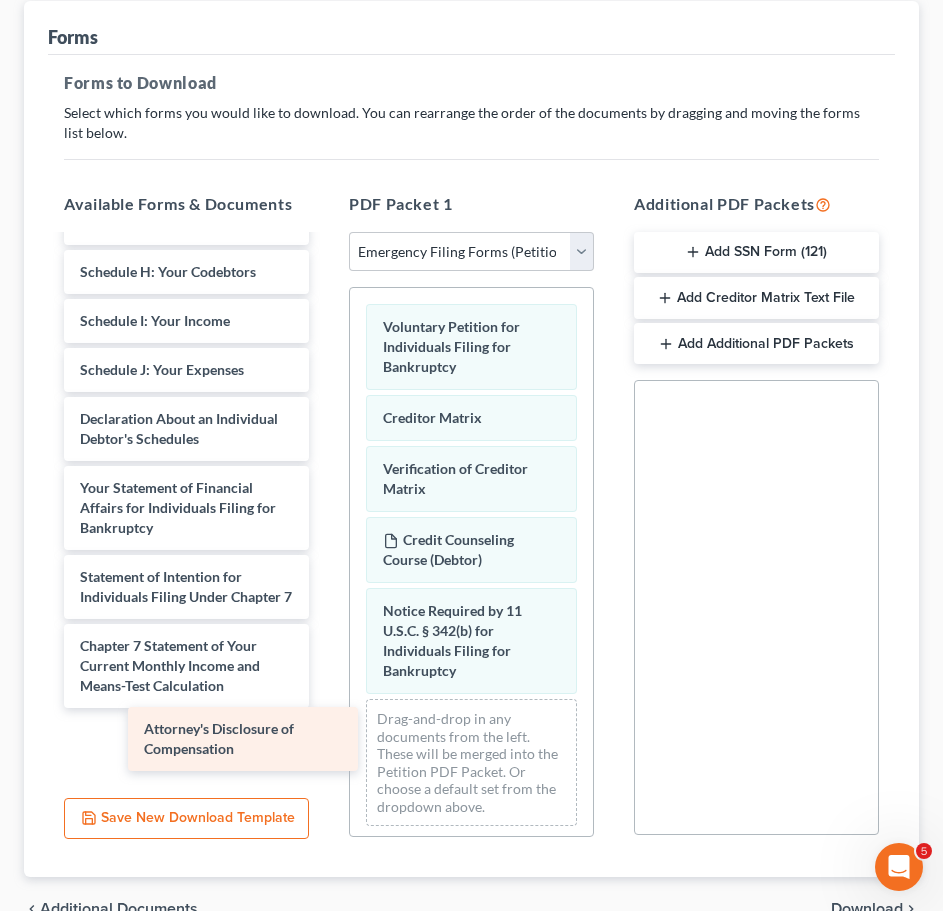 scroll, scrollTop: 608, scrollLeft: 0, axis: vertical 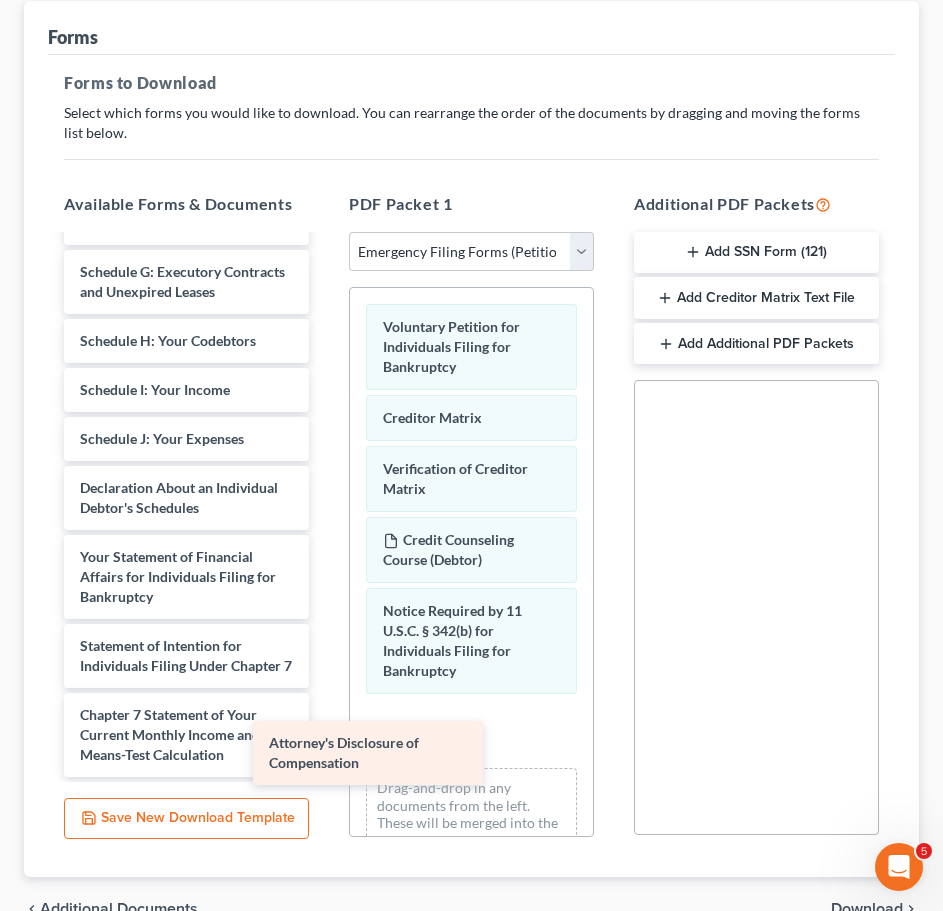 drag, startPoint x: 218, startPoint y: 737, endPoint x: 439, endPoint y: 744, distance: 221.11082 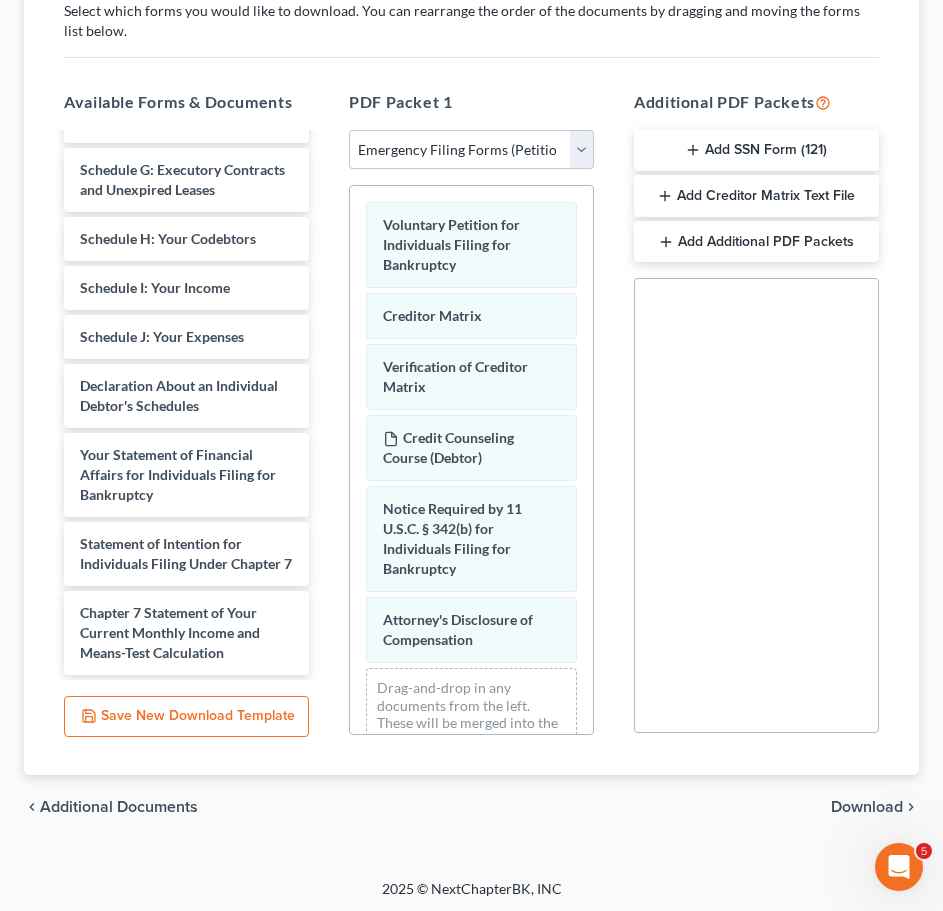 scroll, scrollTop: 406, scrollLeft: 0, axis: vertical 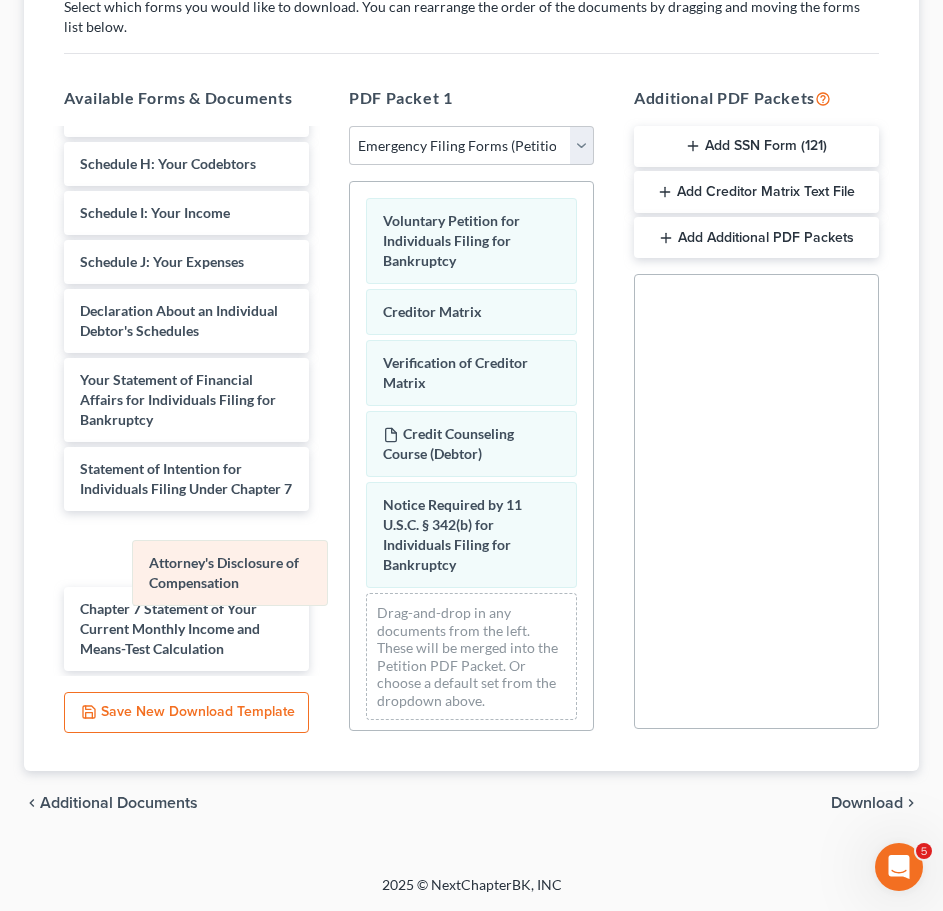 drag, startPoint x: 446, startPoint y: 612, endPoint x: 148, endPoint y: 539, distance: 306.811 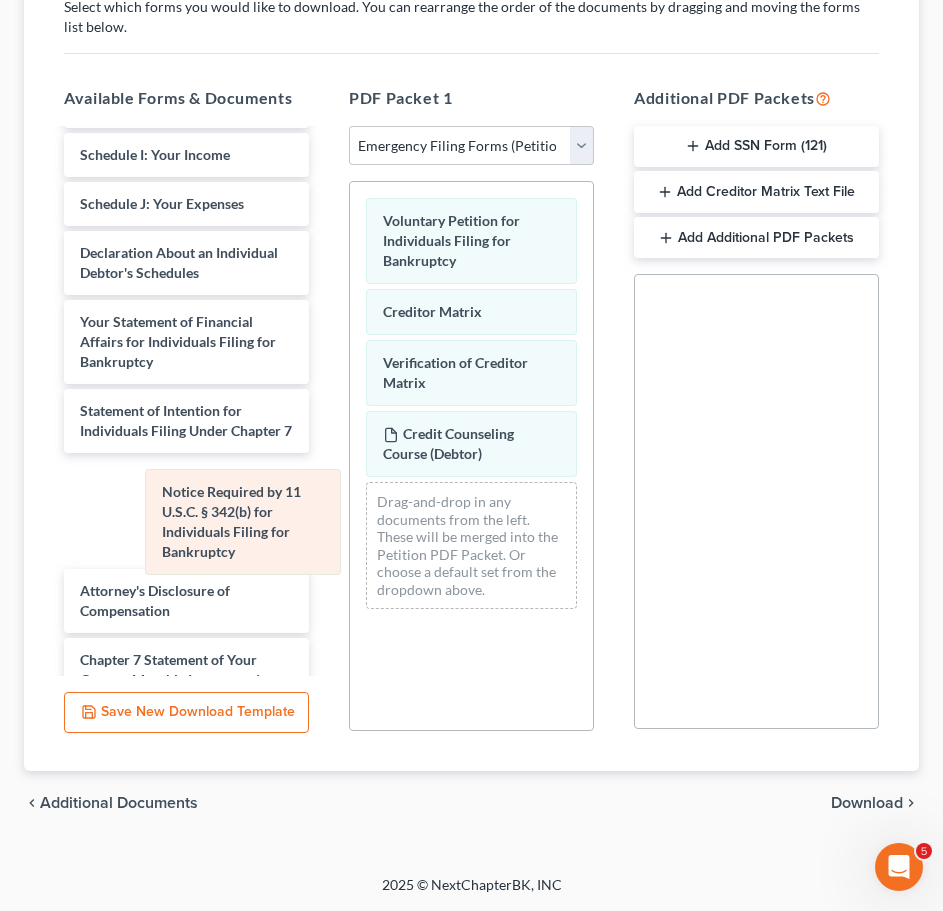scroll, scrollTop: 766, scrollLeft: 0, axis: vertical 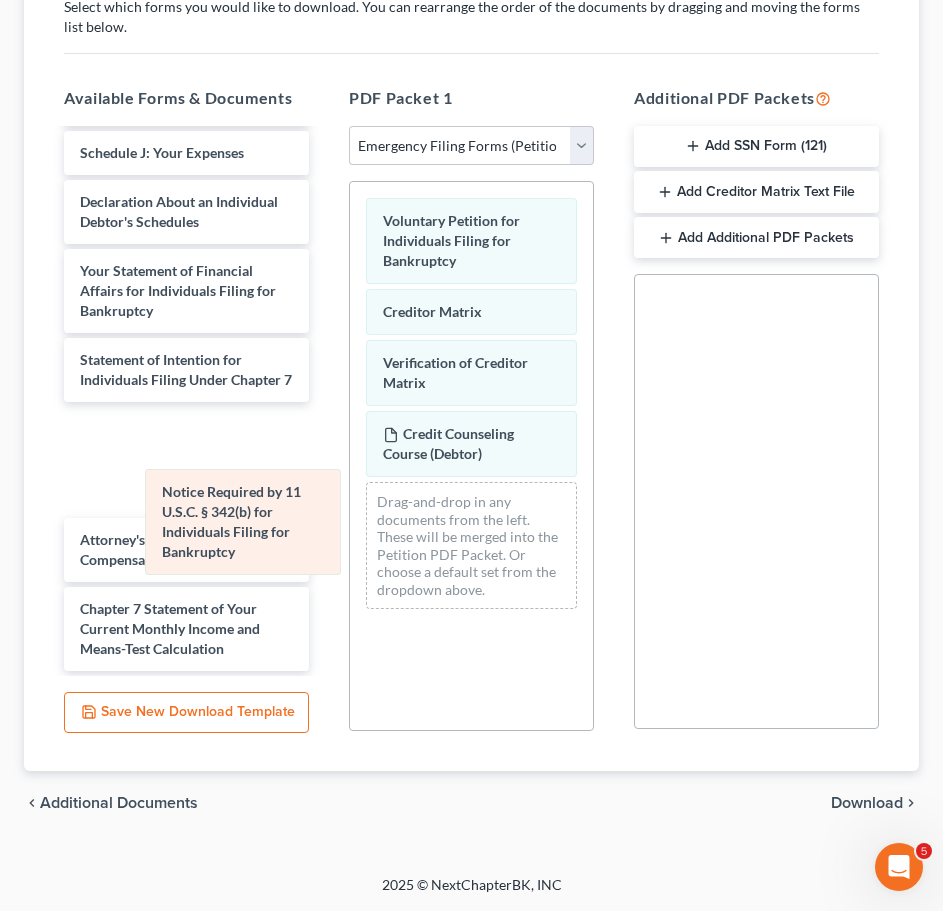 drag, startPoint x: 468, startPoint y: 559, endPoint x: 239, endPoint y: 546, distance: 229.3687 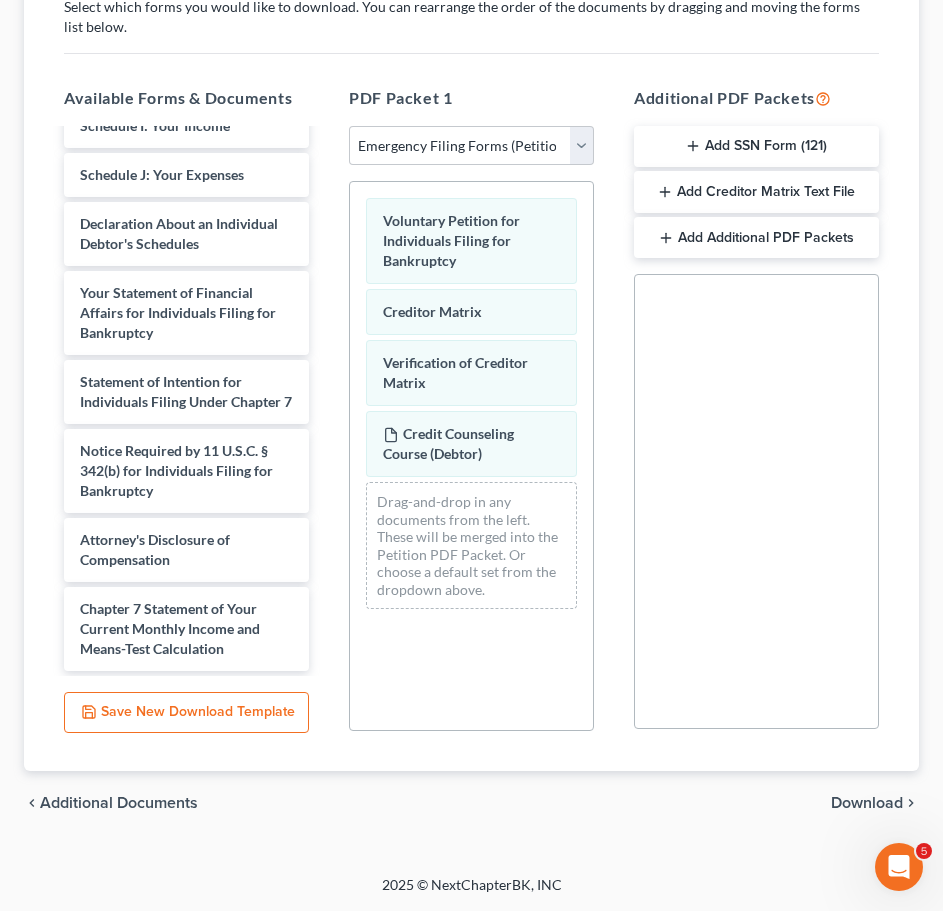 click on "Download" at bounding box center [867, 803] 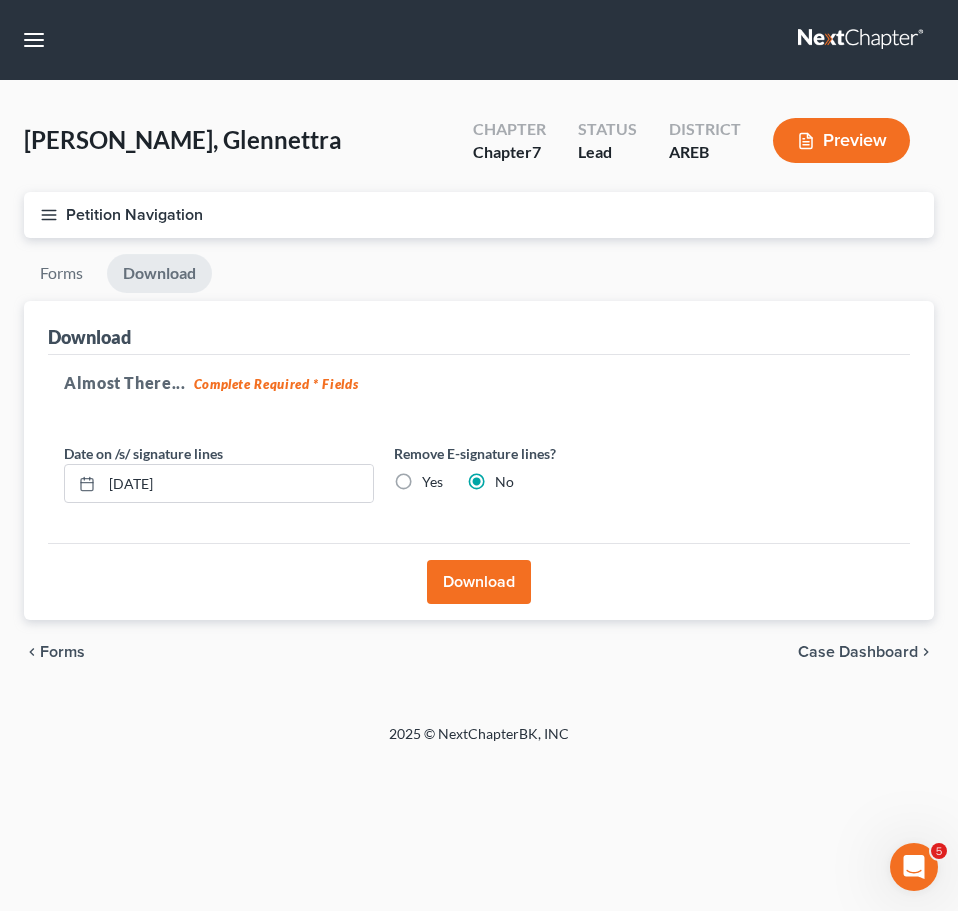 click on "Download" at bounding box center (479, 582) 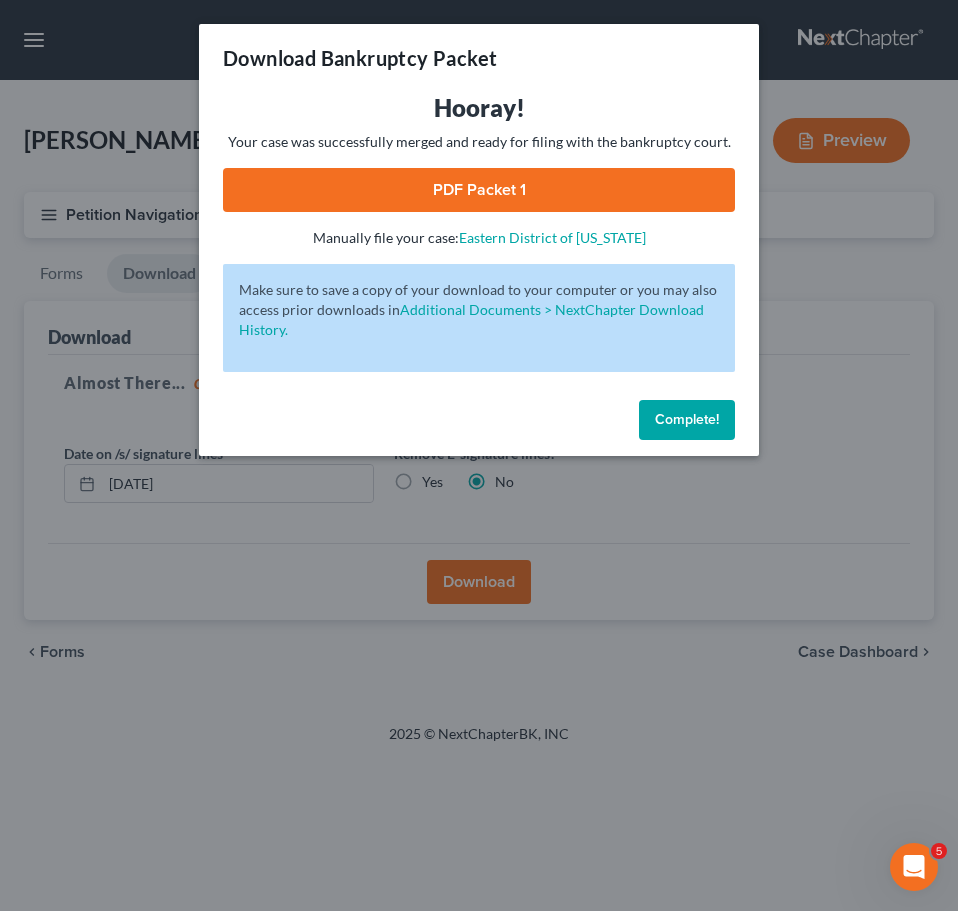 click on "PDF Packet 1" at bounding box center [479, 190] 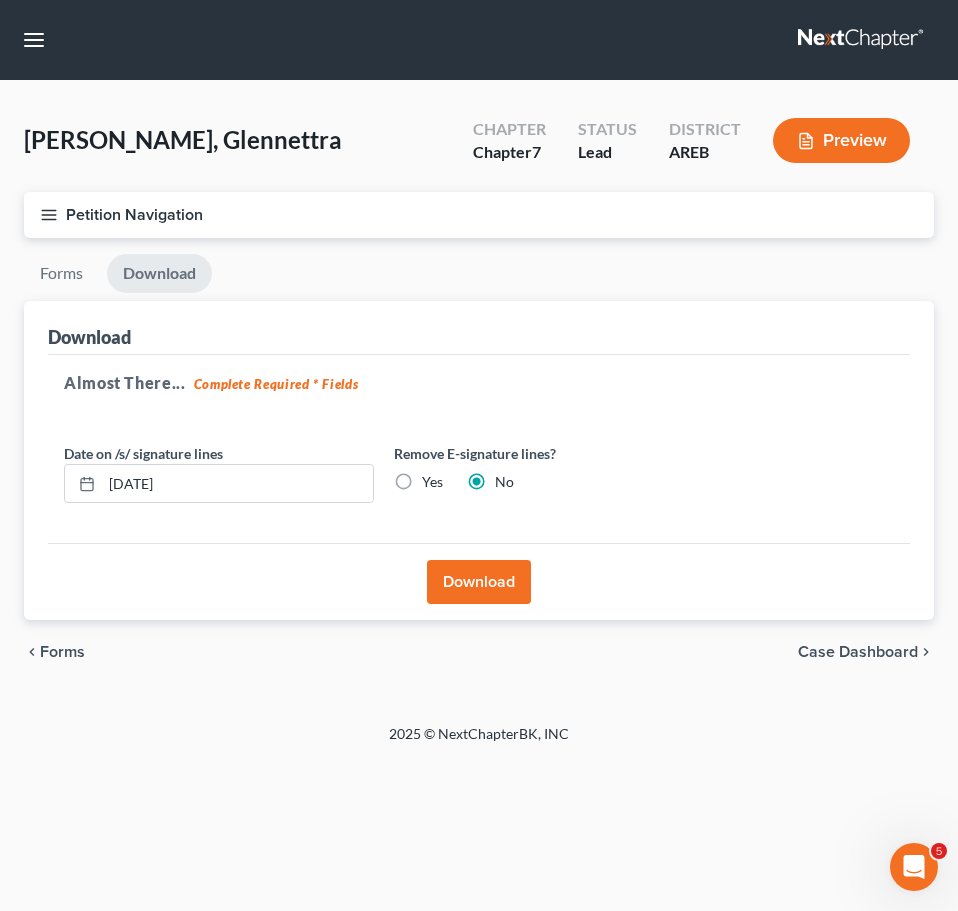 click on "Petition Navigation" at bounding box center (479, 215) 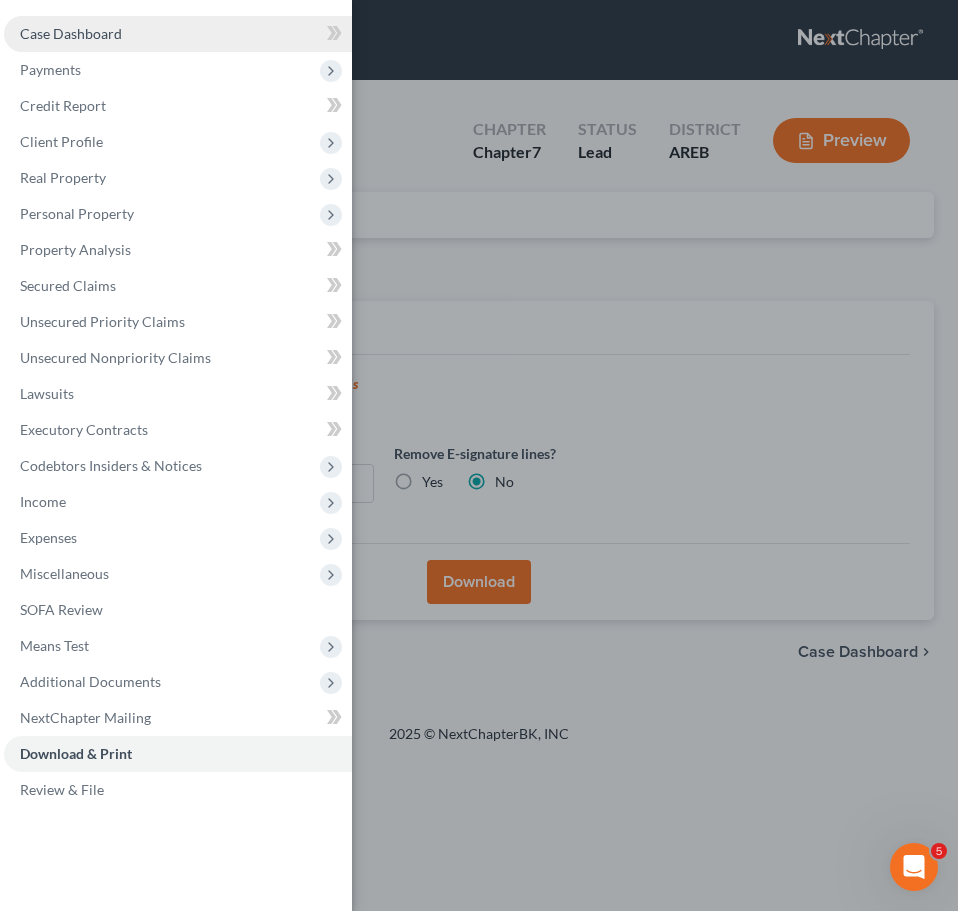click on "Case Dashboard" at bounding box center (178, 34) 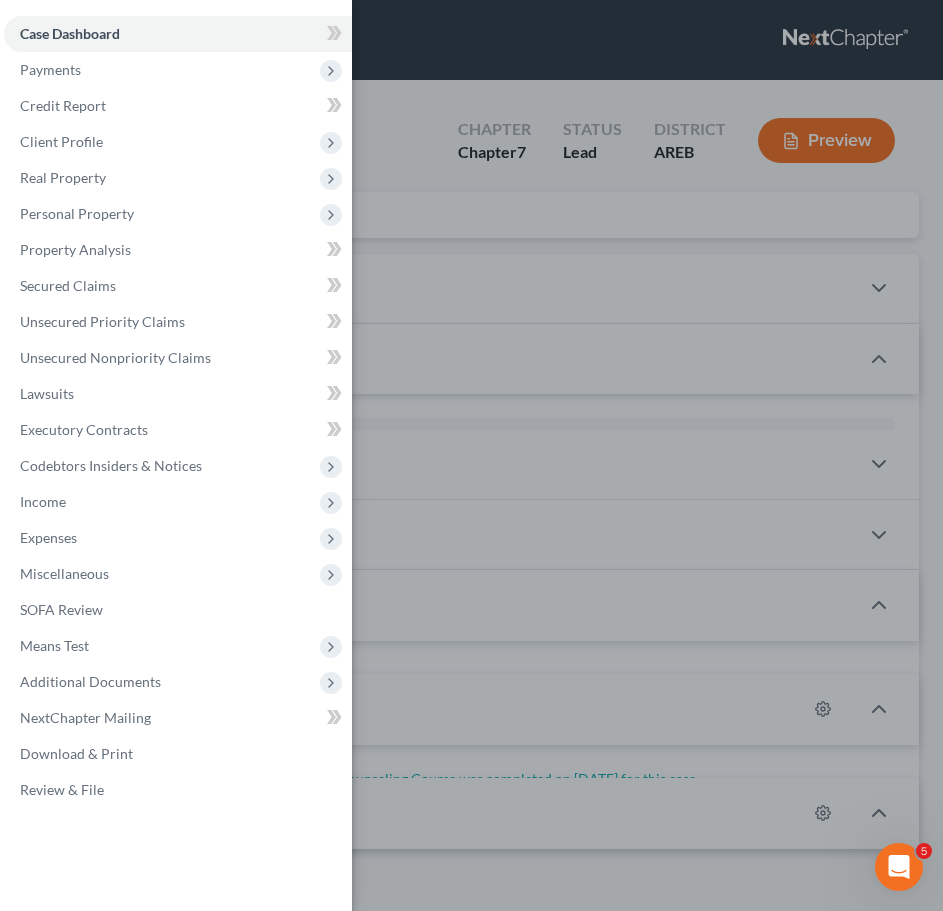 click on "Case Dashboard
Payments
Invoices
Payments
Payments
Credit Report
Client Profile" at bounding box center [471, 455] 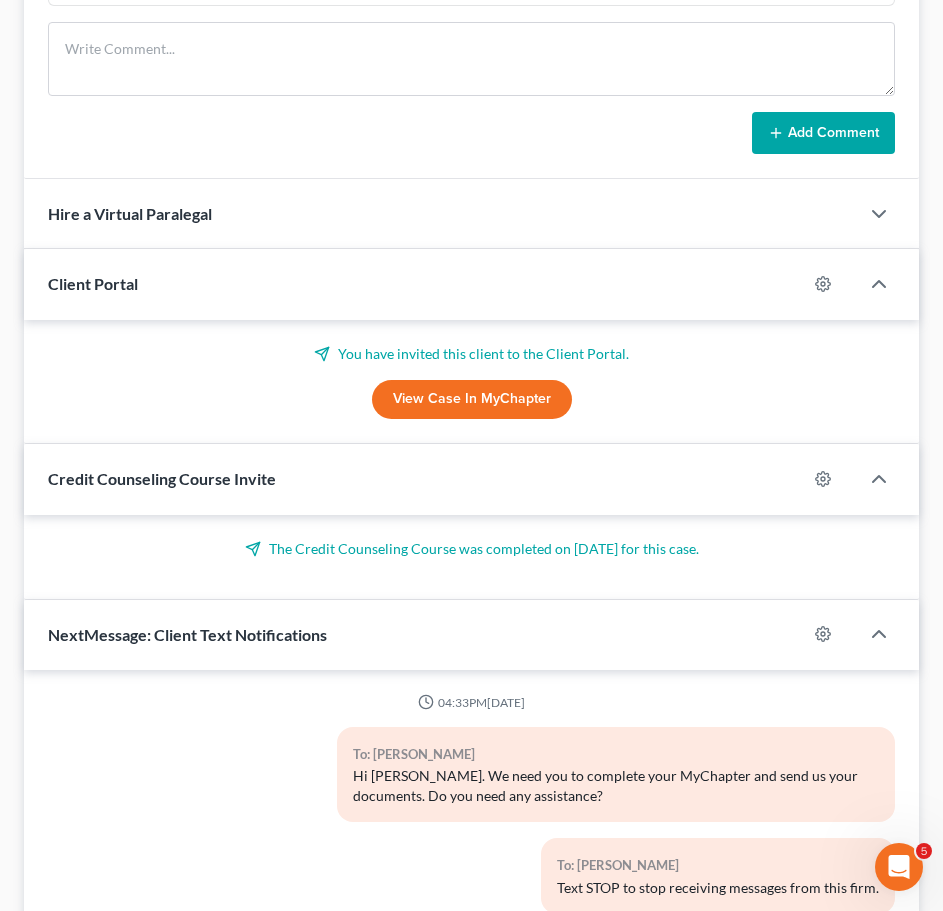 scroll, scrollTop: 1300, scrollLeft: 0, axis: vertical 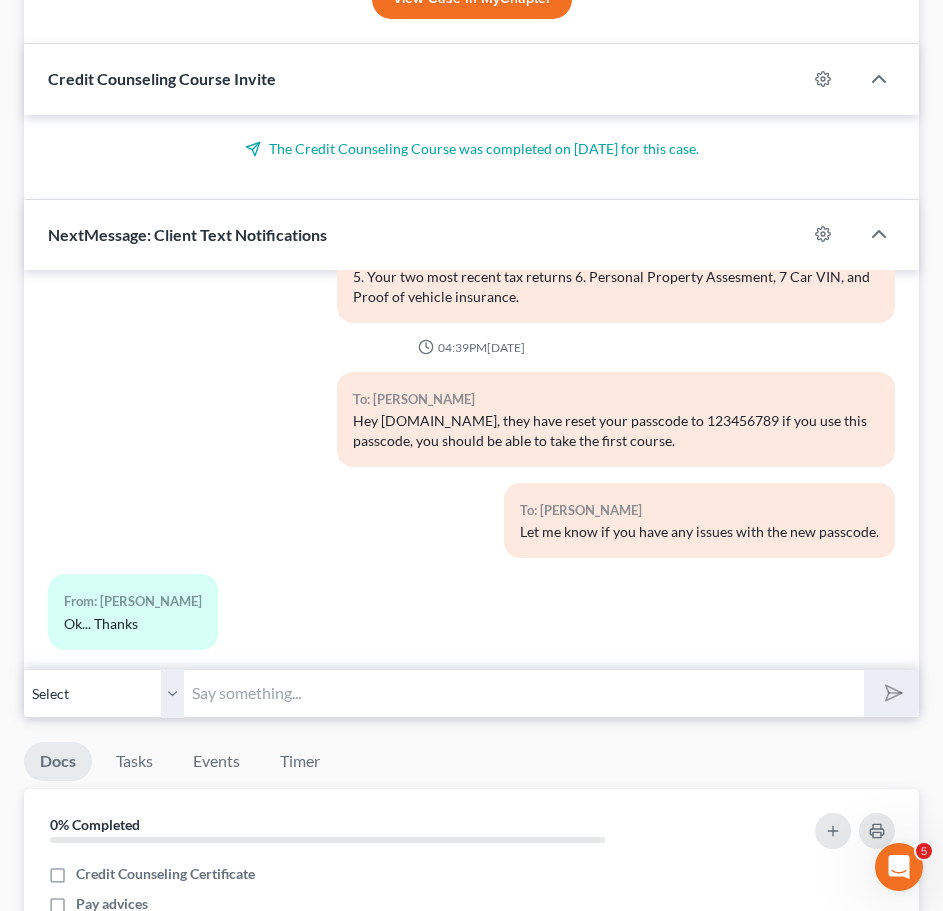 click at bounding box center (524, 693) 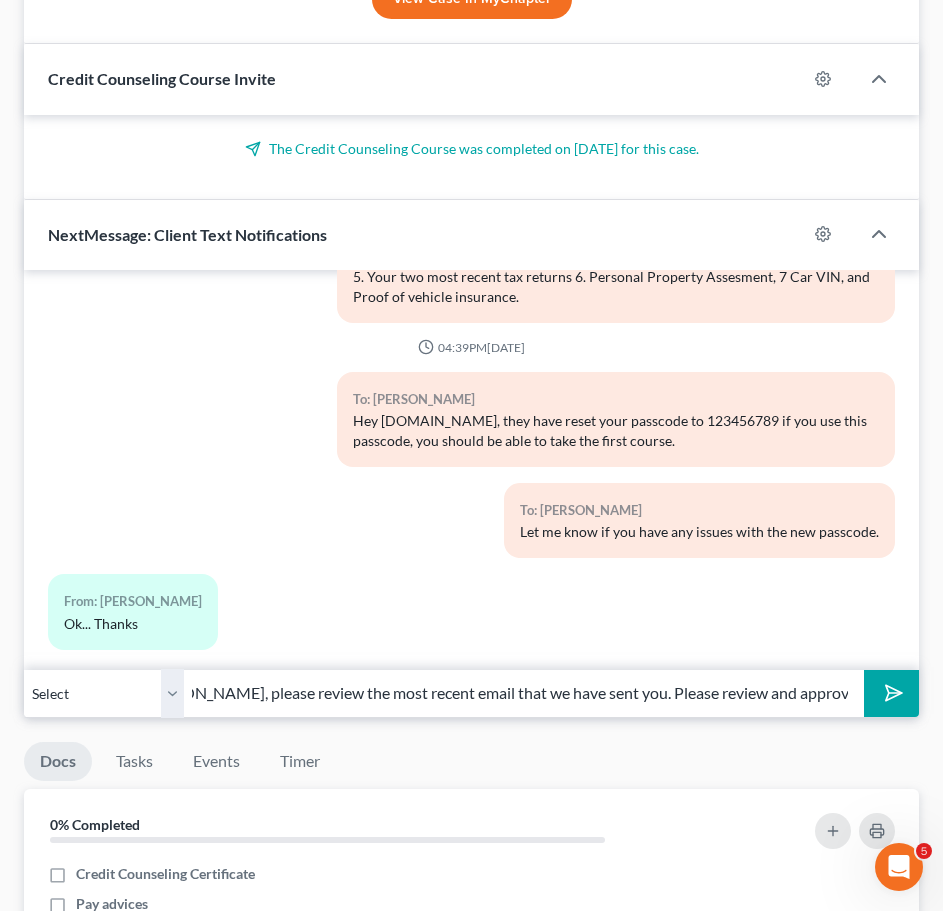 scroll, scrollTop: 0, scrollLeft: 101, axis: horizontal 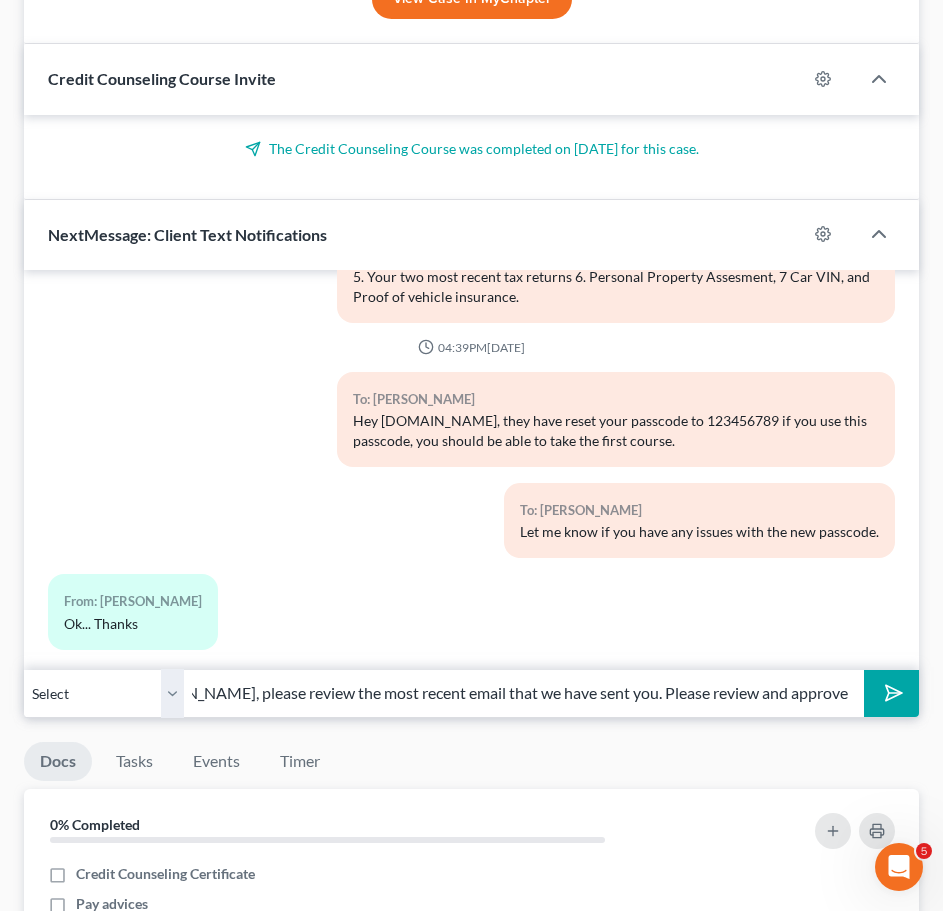 click on "Hello Ms. Green, please review the most recent email that we have sent you. Please review and approve ASAP" at bounding box center [524, 693] 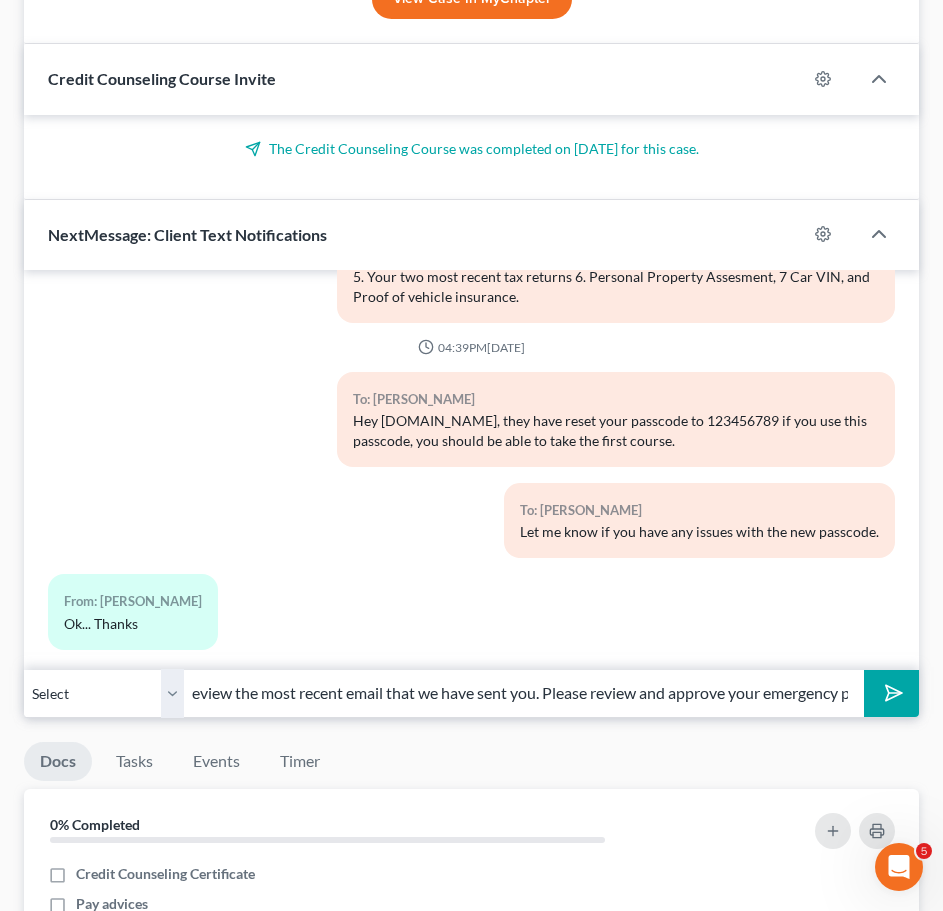 scroll, scrollTop: 0, scrollLeft: 233, axis: horizontal 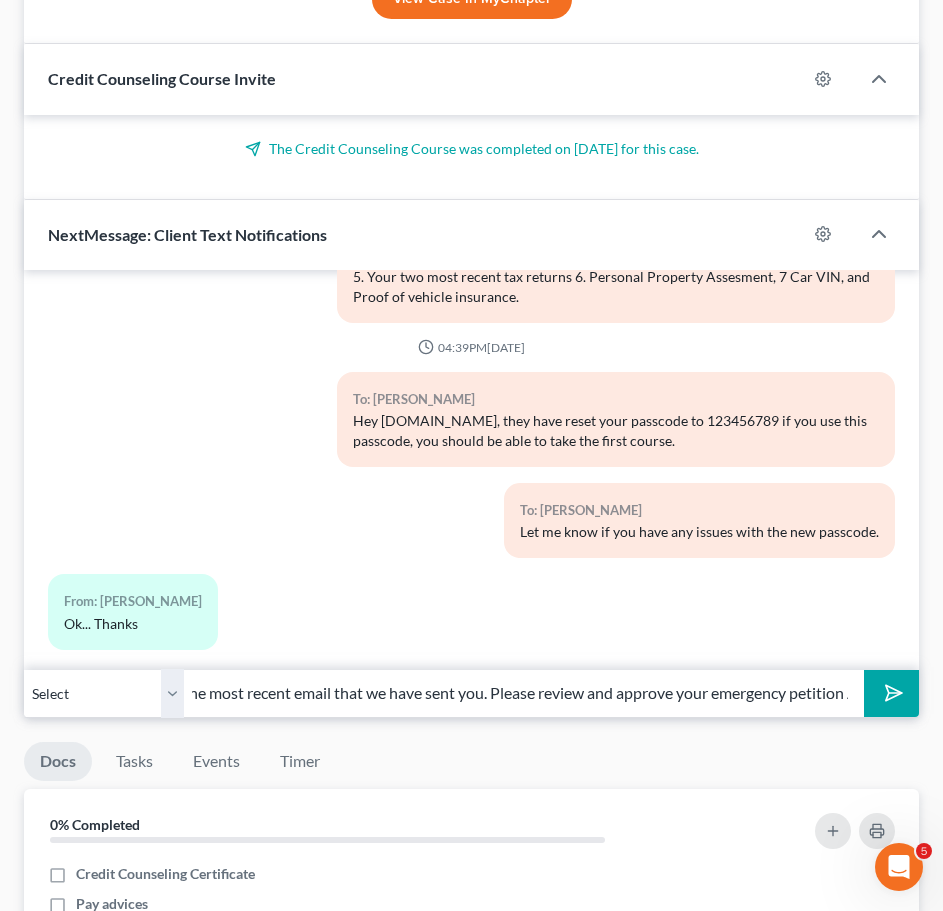 drag, startPoint x: 724, startPoint y: 703, endPoint x: 853, endPoint y: 699, distance: 129.062 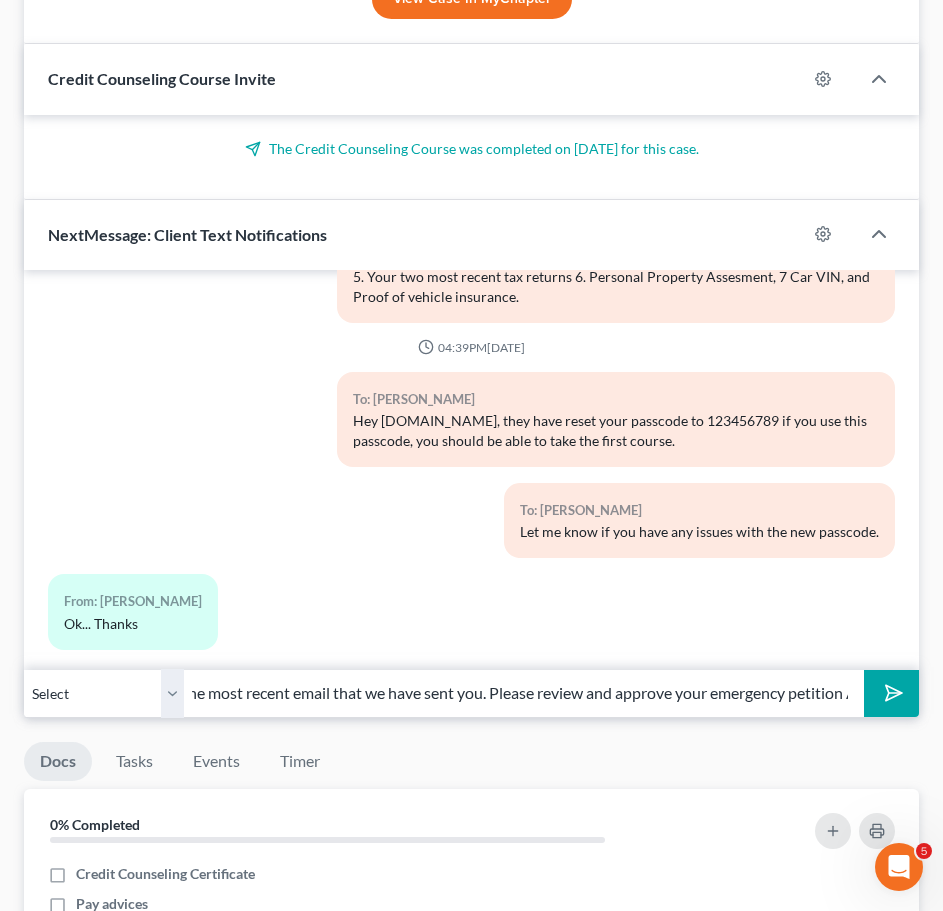 type on "Hello Ms. Green, please review the most recent email that we have sent you. Please review and approve your emergency petition ASAP." 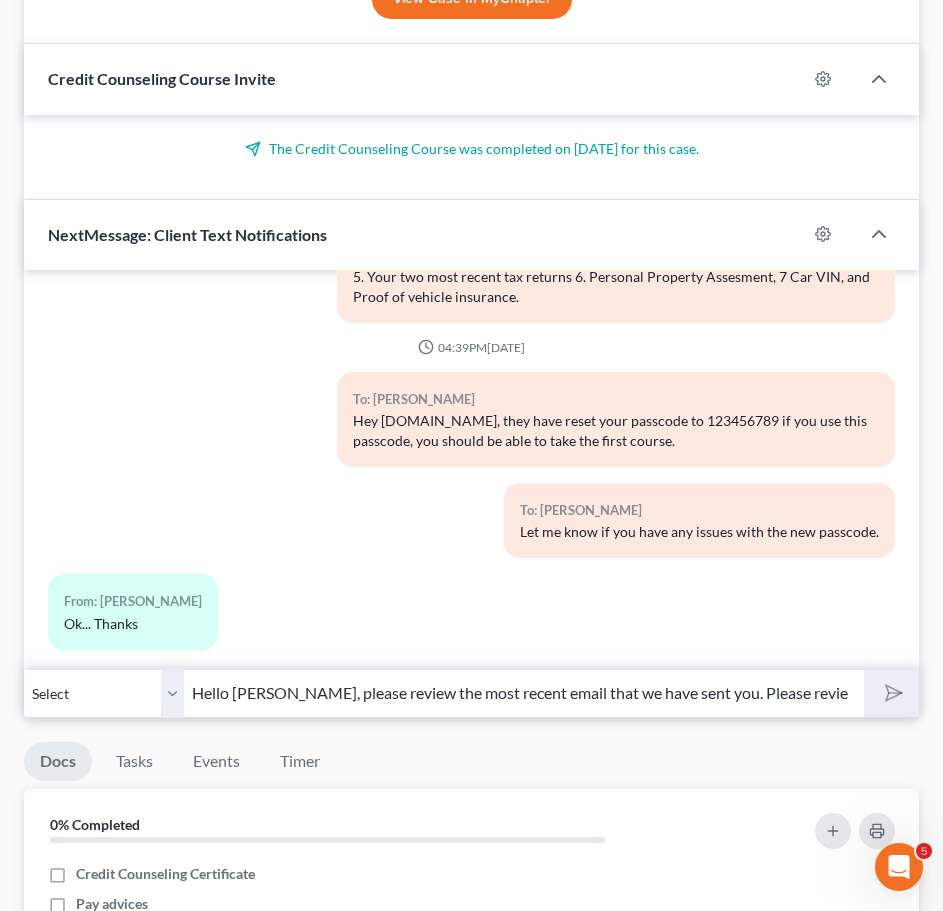 type 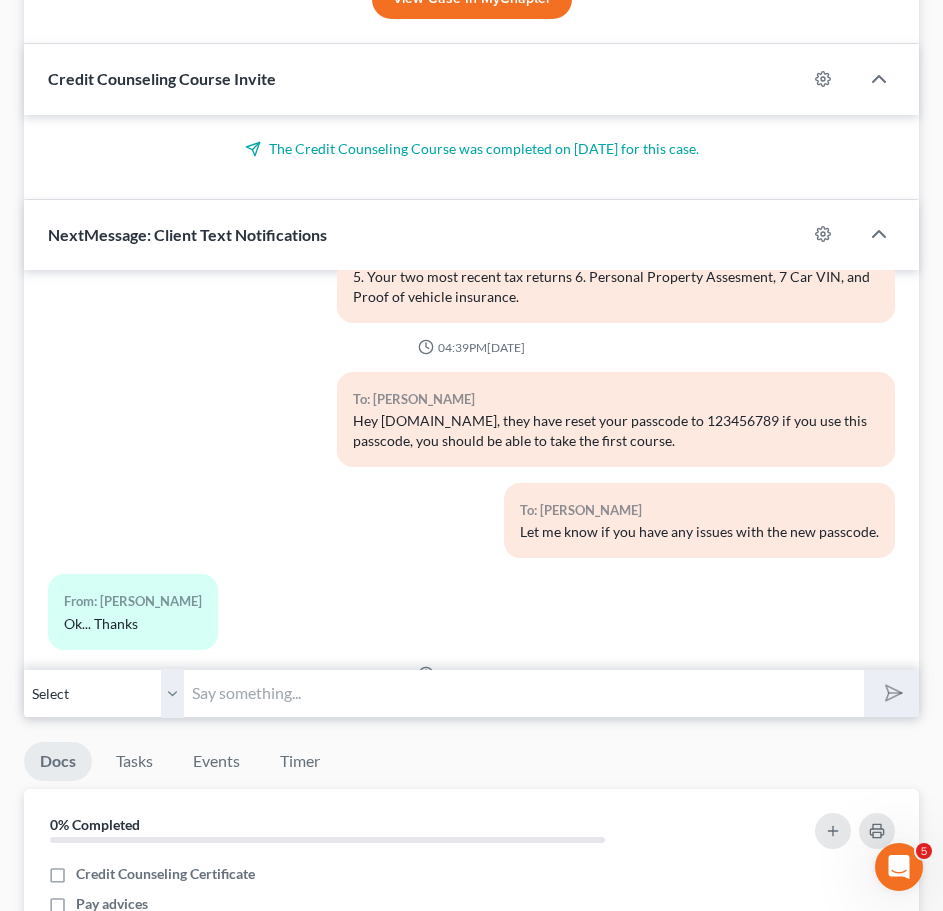scroll, scrollTop: 3035, scrollLeft: 0, axis: vertical 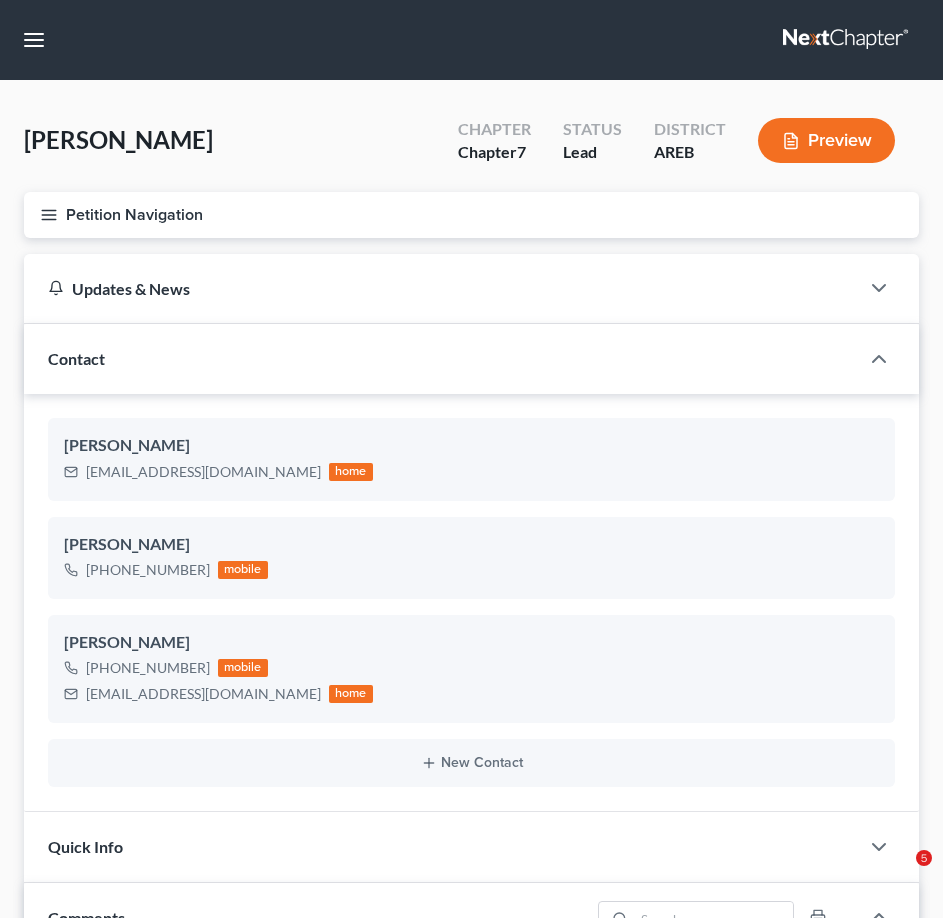select on "0" 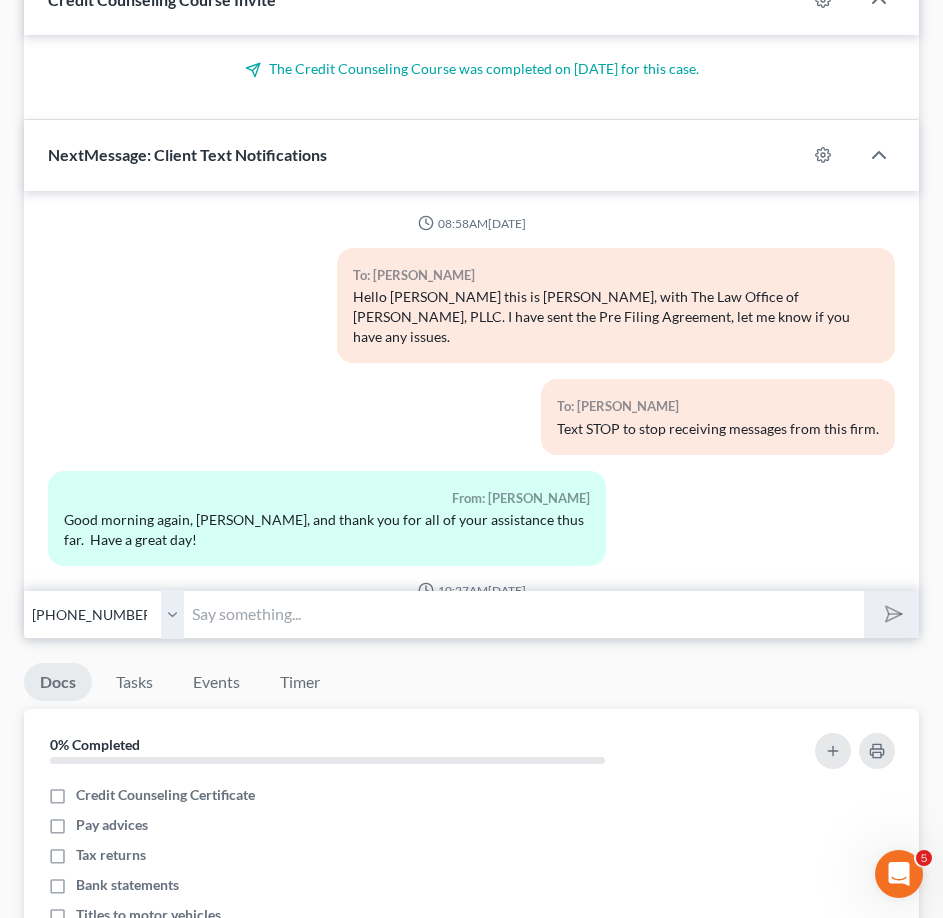 scroll, scrollTop: 0, scrollLeft: 0, axis: both 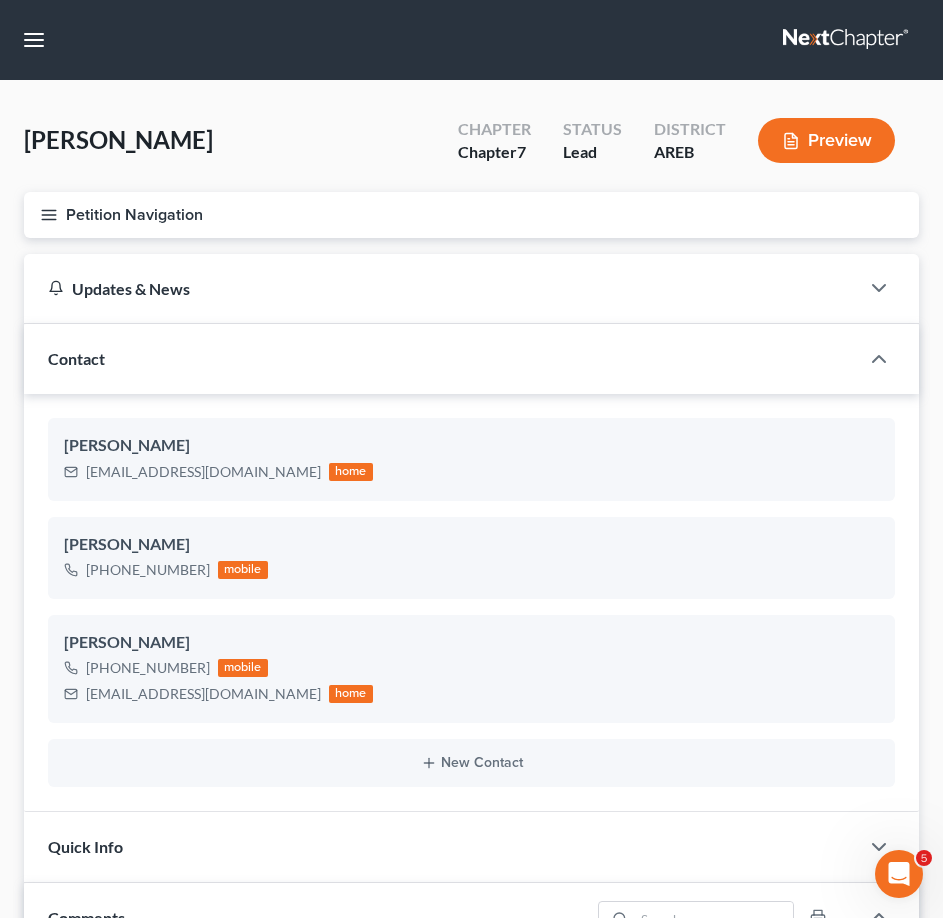 click on "Home New Case Client Portal DebtorCC Payments The Law Office of Furonda Brasfield PLLC angel@brasfieldlawfirm.com My Account Settings Plan + Billing Account Add-Ons Upgrade to Whoa Help Center Webinars Training Videos What's new Log out New Case Home Client Portal DebtorCC Payments         - No Result - See all results Or Press Enter... Help Help Center Webinars Training Videos What's new The Law Office of Furonda Brasfield PLLC The Law Office of Furonda Brasfield PLLC angel@brasfieldlawfirm.com My Account Settings Plan + Billing Account Add-Ons Upgrade to Whoa Log out" at bounding box center (471, 40) 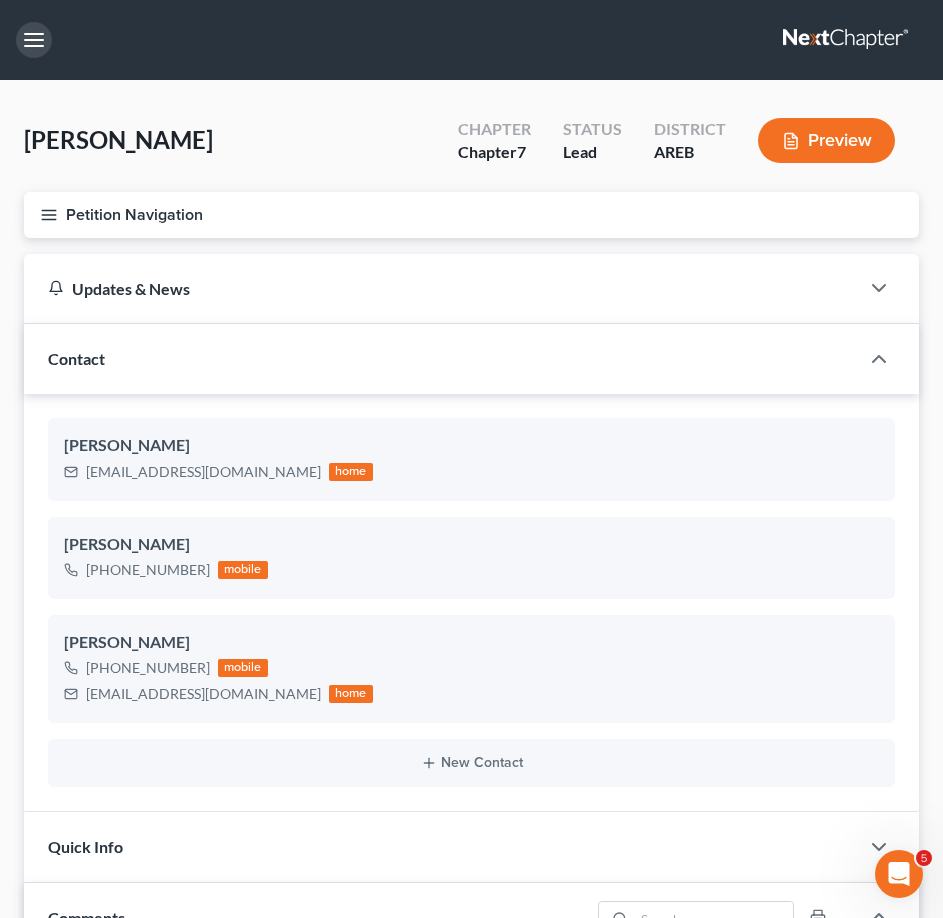 click at bounding box center (34, 40) 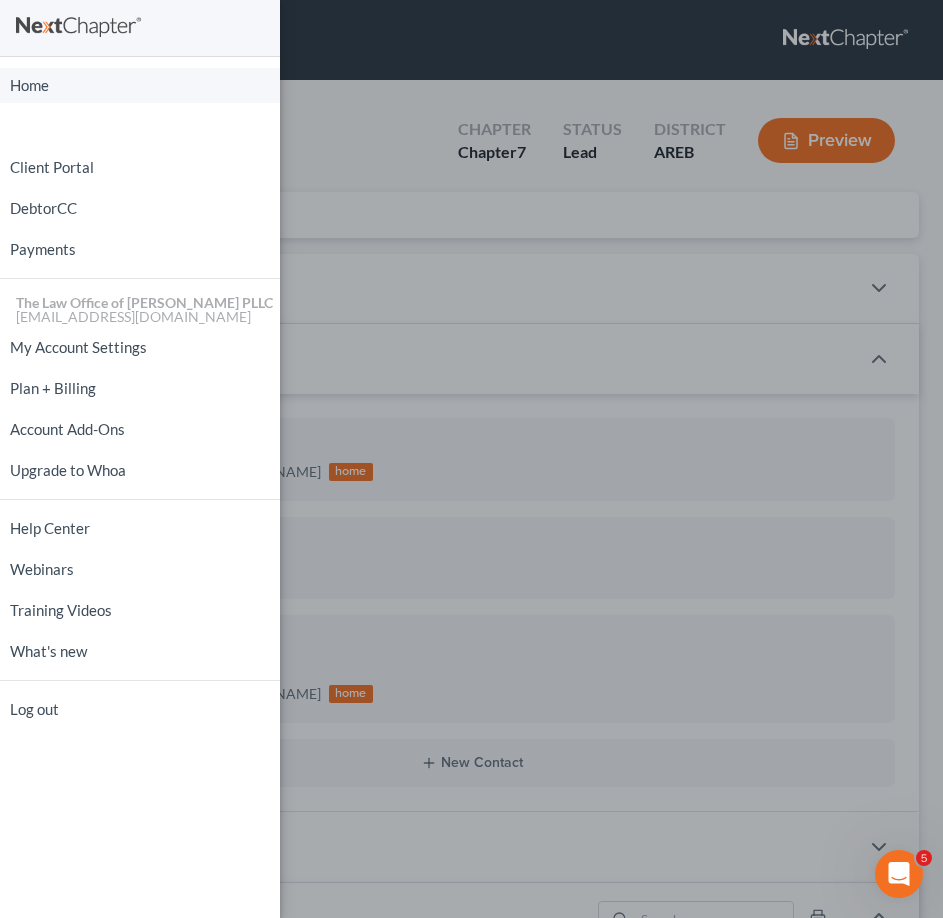 click on "Home" at bounding box center (140, 85) 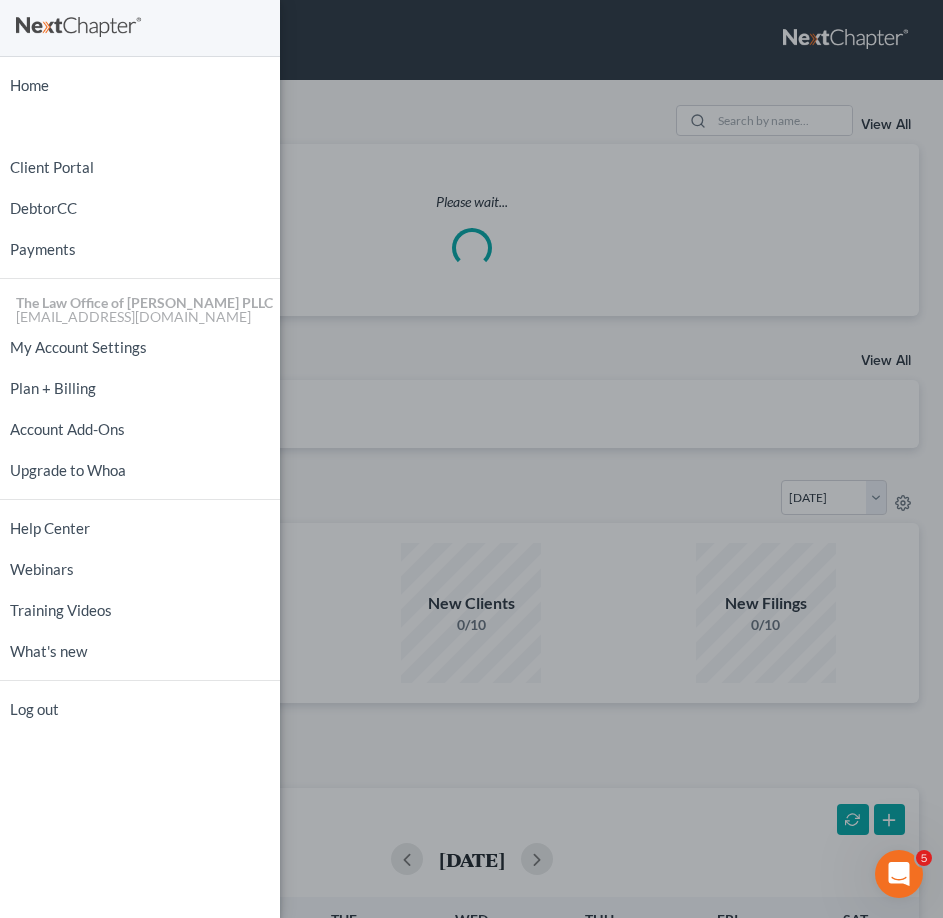 click on "Home New Case Client Portal DebtorCC Payments The Law Office of [PERSON_NAME] PLLC [EMAIL_ADDRESS][DOMAIN_NAME] My Account Settings Plan + Billing Account Add-Ons Upgrade to Whoa Help Center Webinars Training Videos What's new Log out" at bounding box center (471, 459) 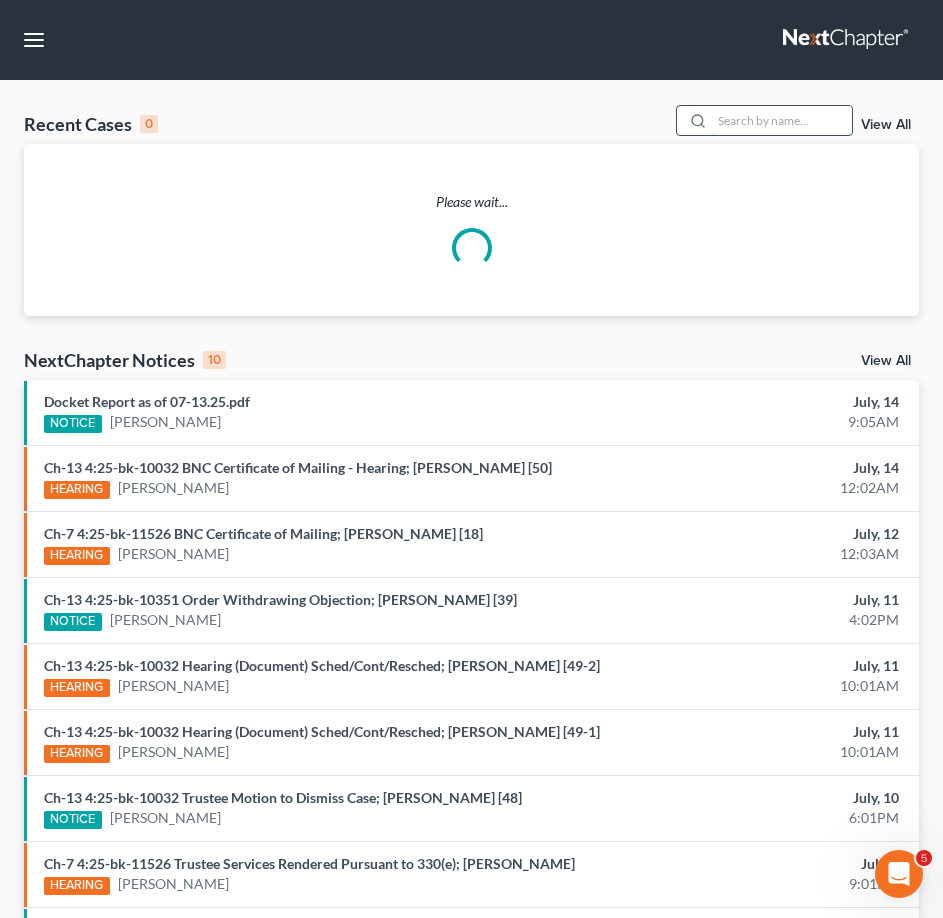 click at bounding box center [782, 120] 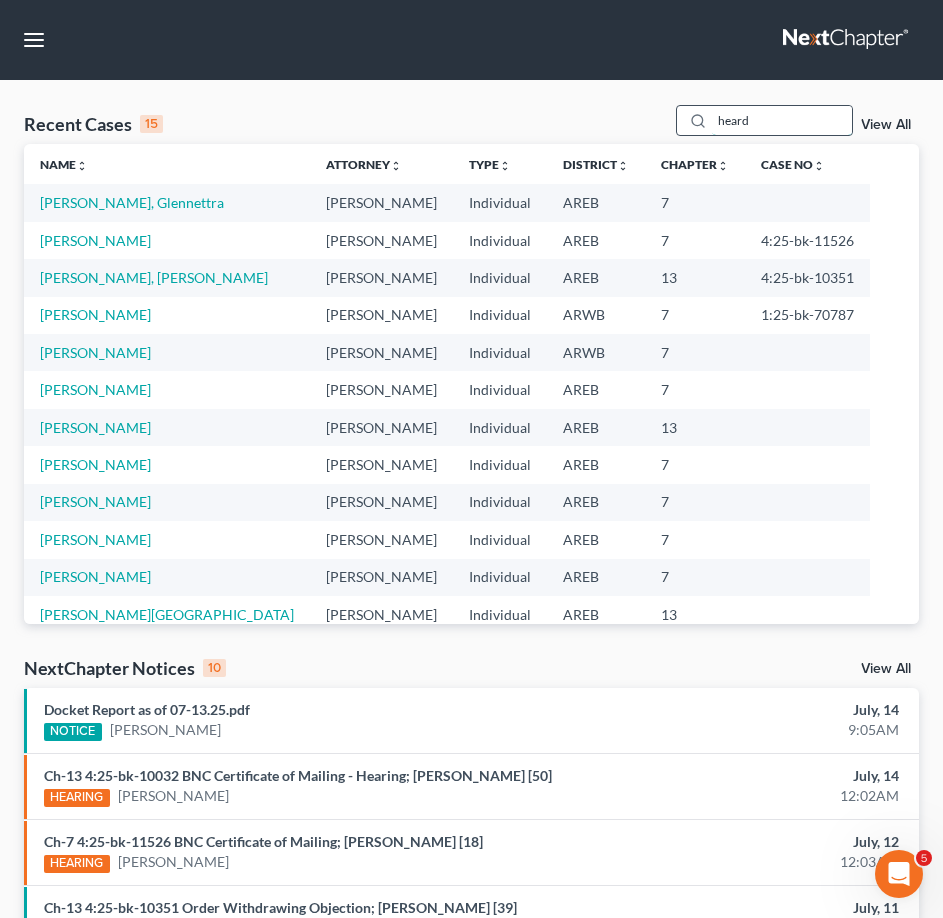 type on "heard" 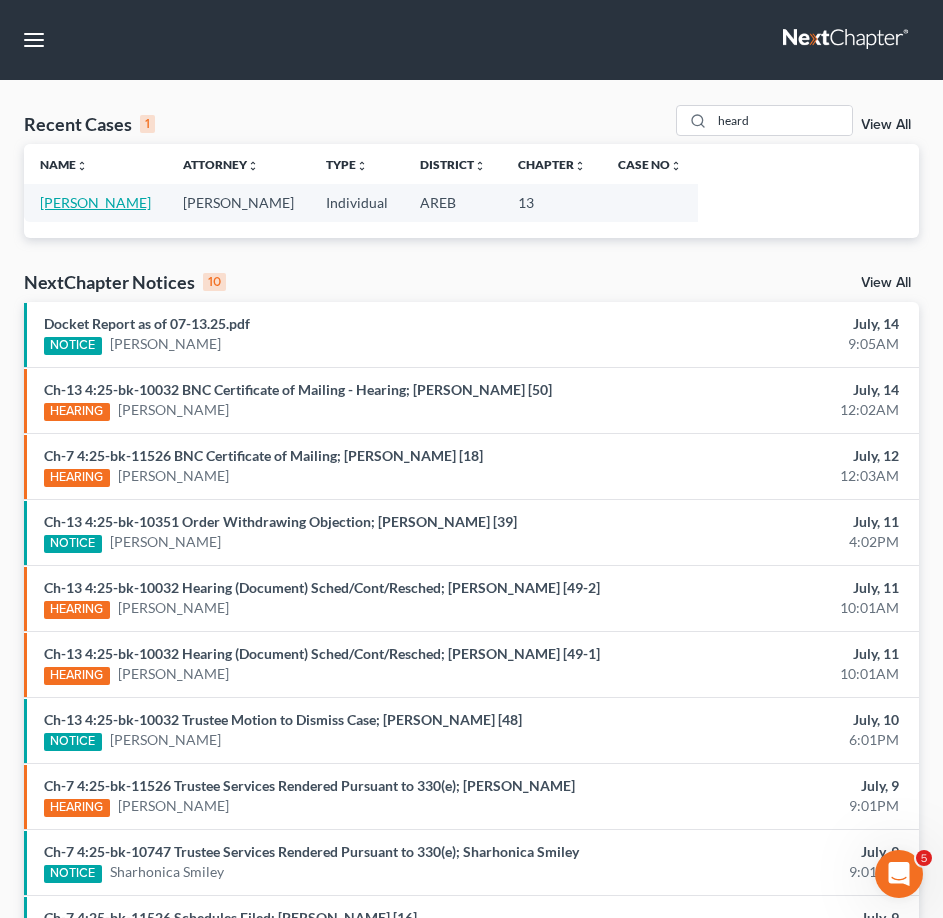 click on "[PERSON_NAME]" at bounding box center (95, 202) 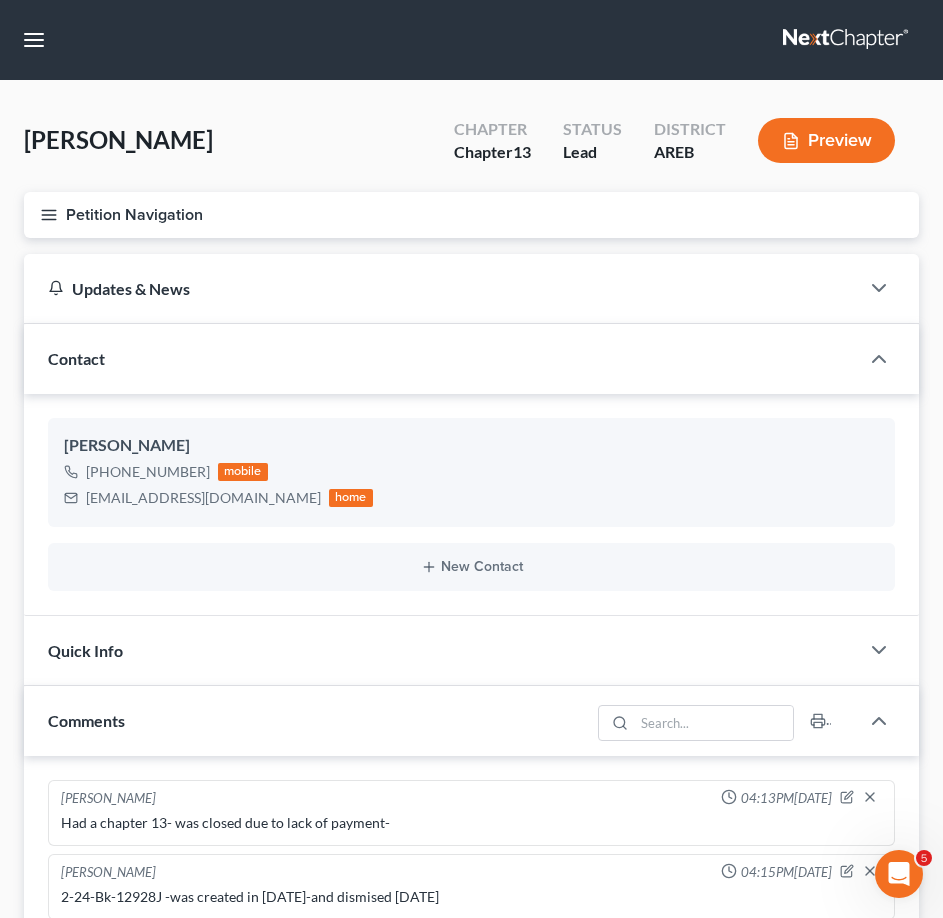 scroll, scrollTop: 1954, scrollLeft: 0, axis: vertical 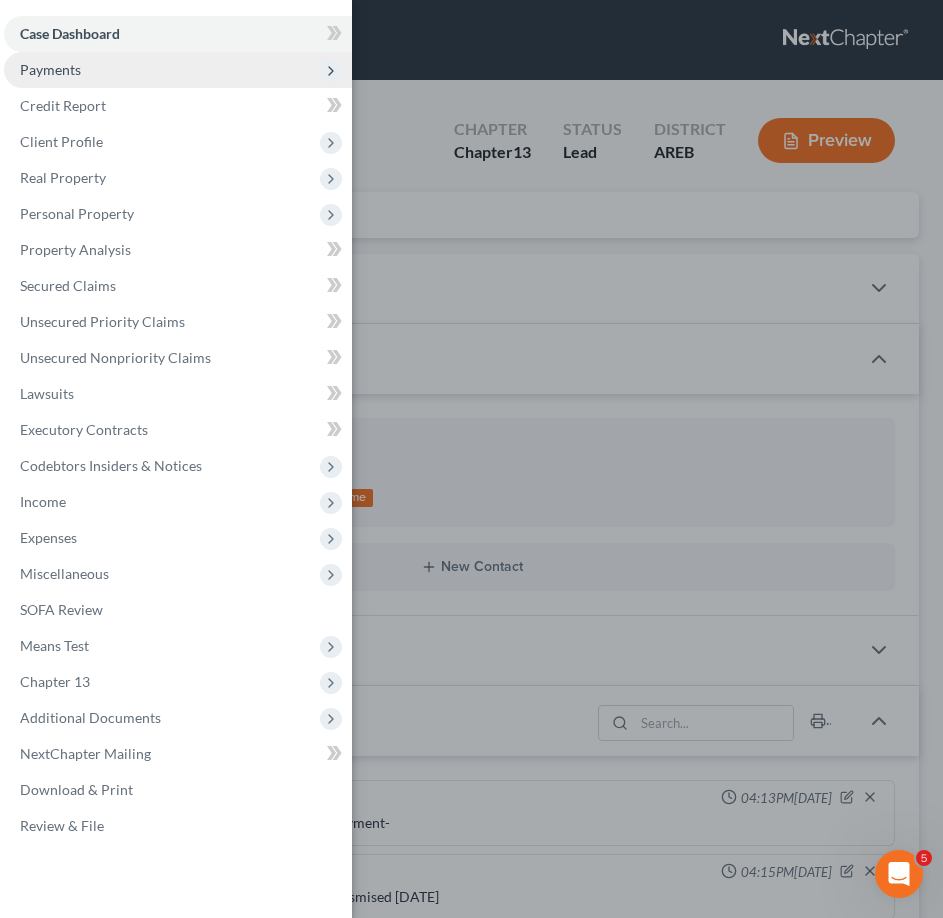 click on "Payments" at bounding box center (50, 69) 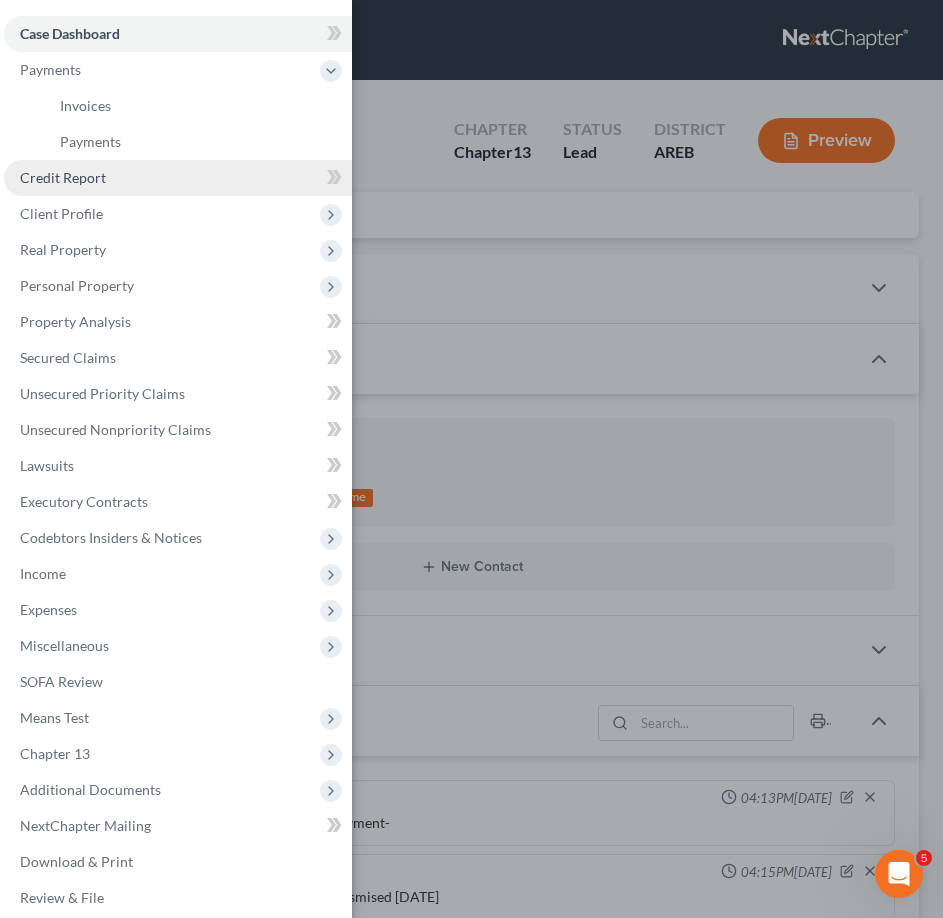click on "Credit Report" at bounding box center [178, 178] 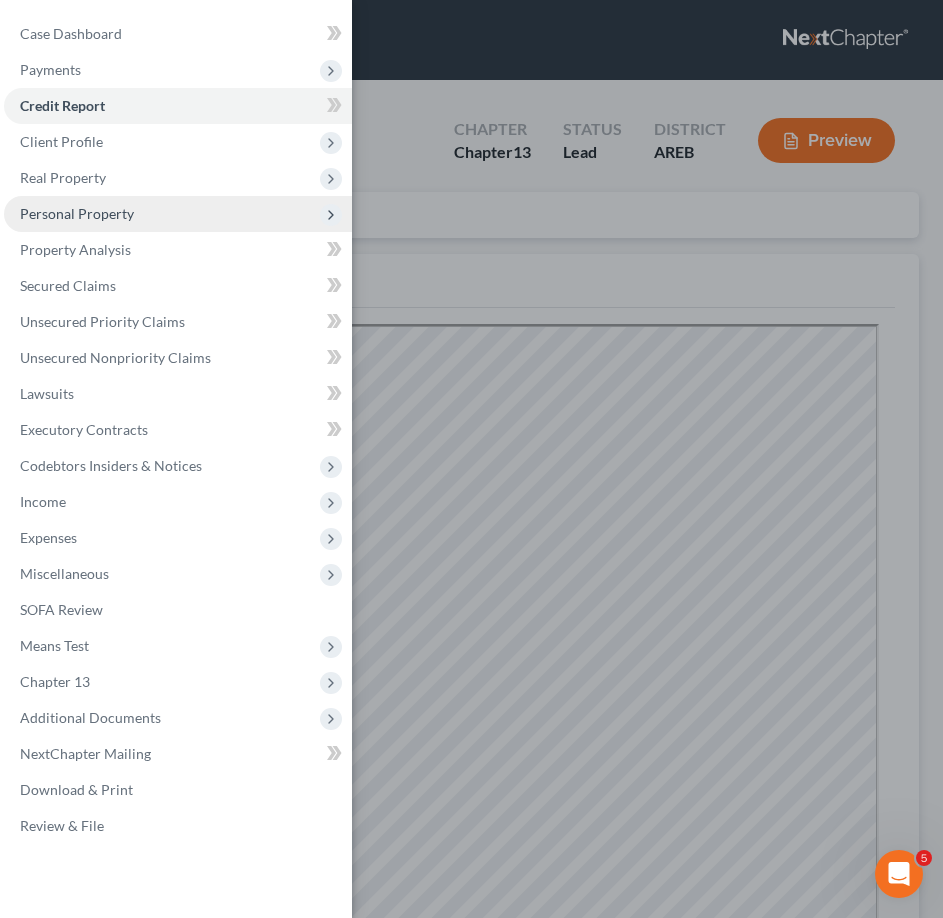 scroll, scrollTop: 0, scrollLeft: 0, axis: both 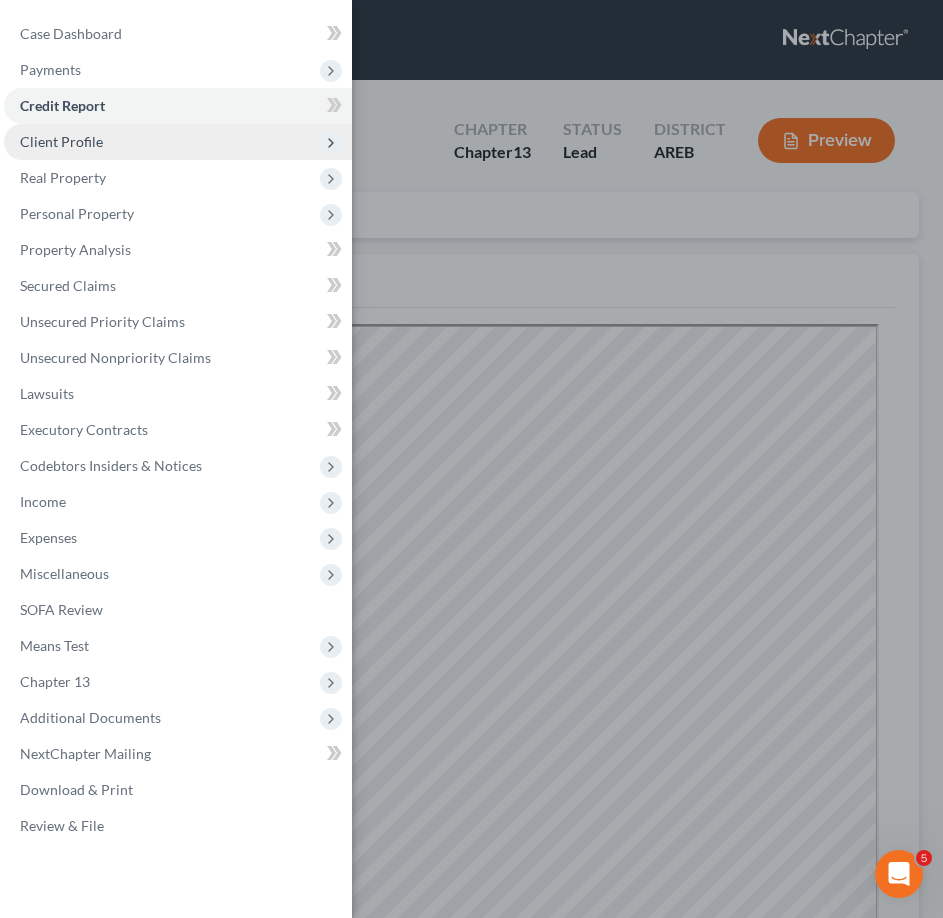 click on "Client Profile" at bounding box center (61, 141) 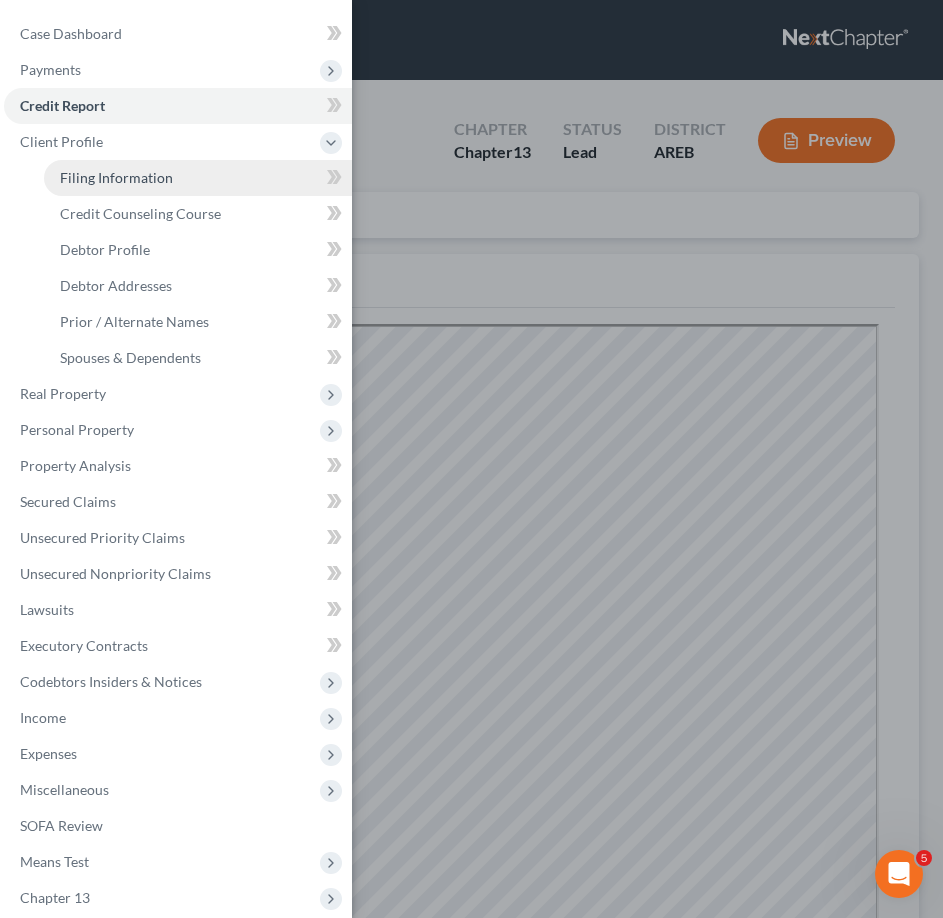click on "Filing Information" at bounding box center [116, 177] 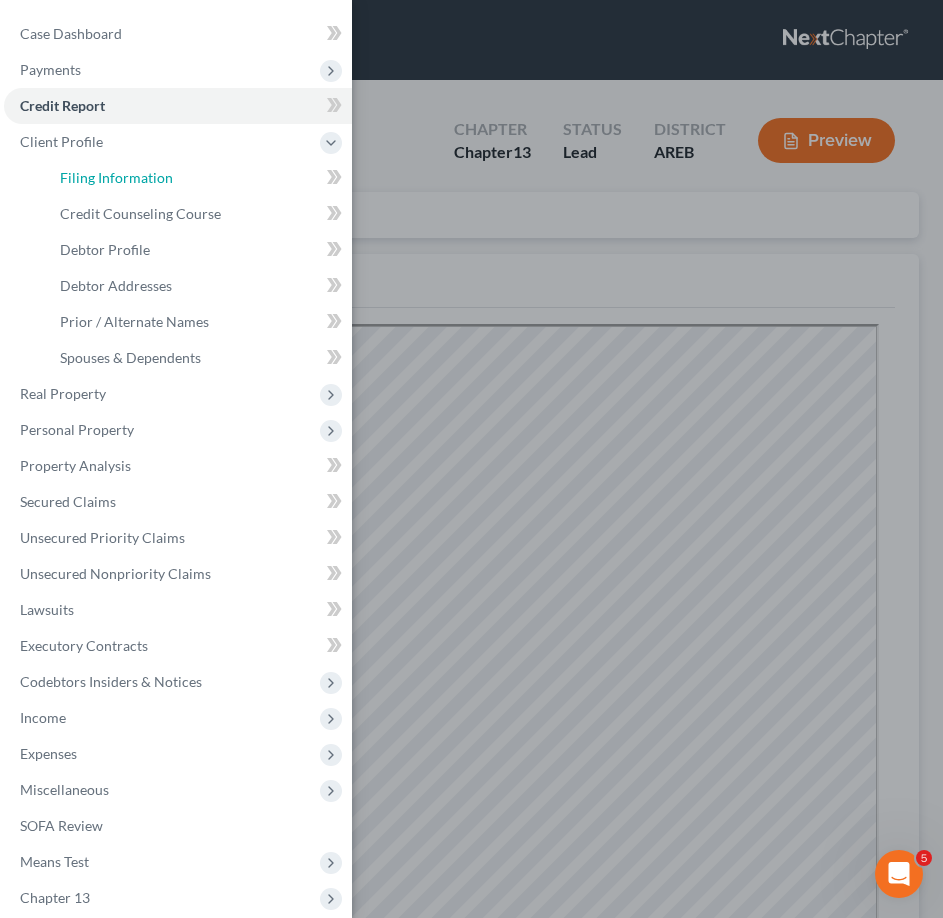 select on "1" 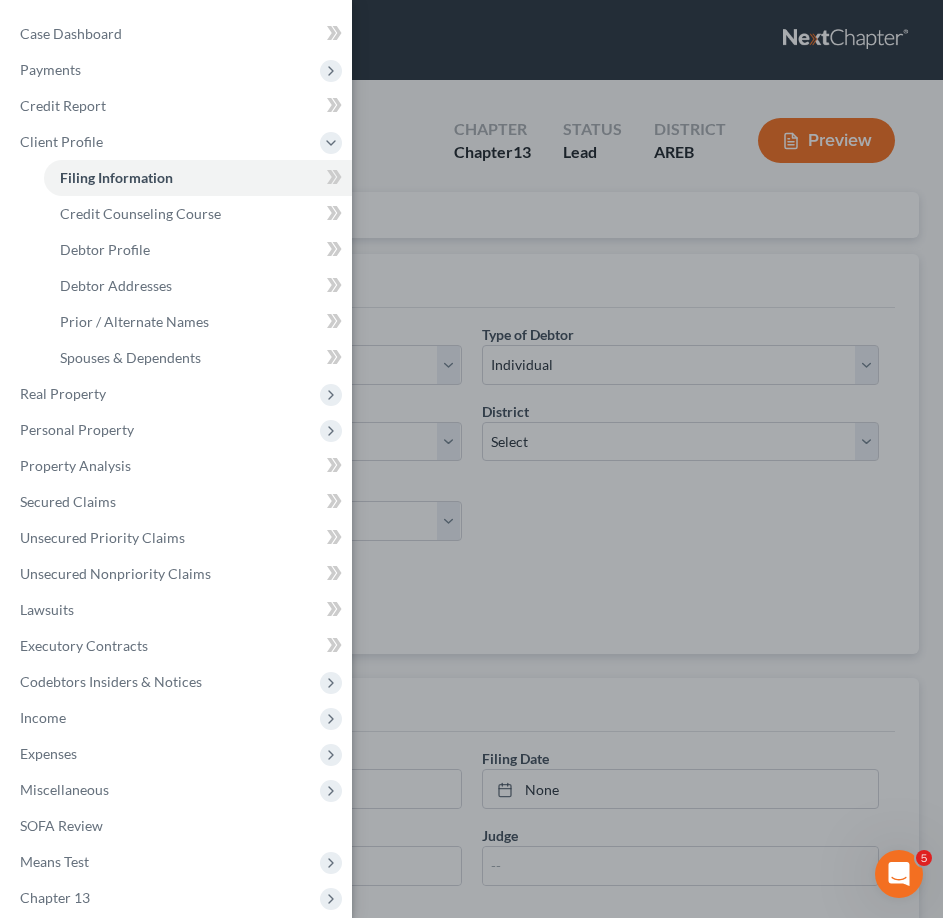 click on "Case Dashboard
Payments
Invoices
Payments
Payments
Credit Report
Client Profile" at bounding box center [471, 459] 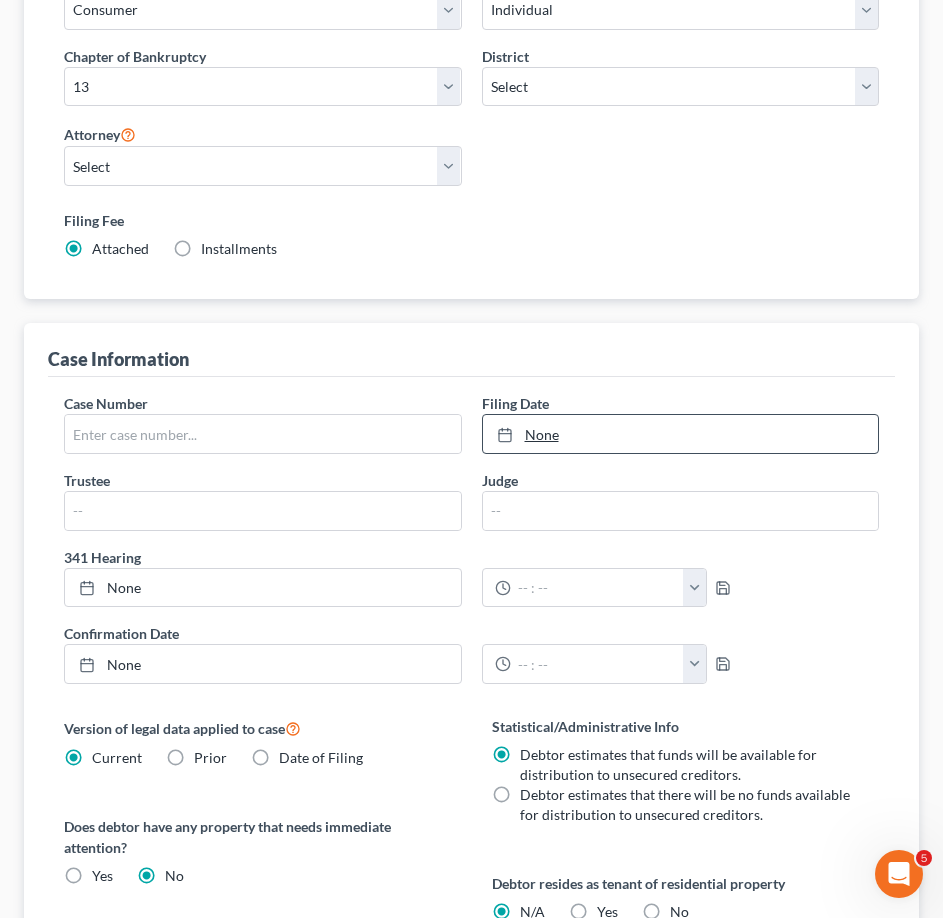 scroll, scrollTop: 115, scrollLeft: 0, axis: vertical 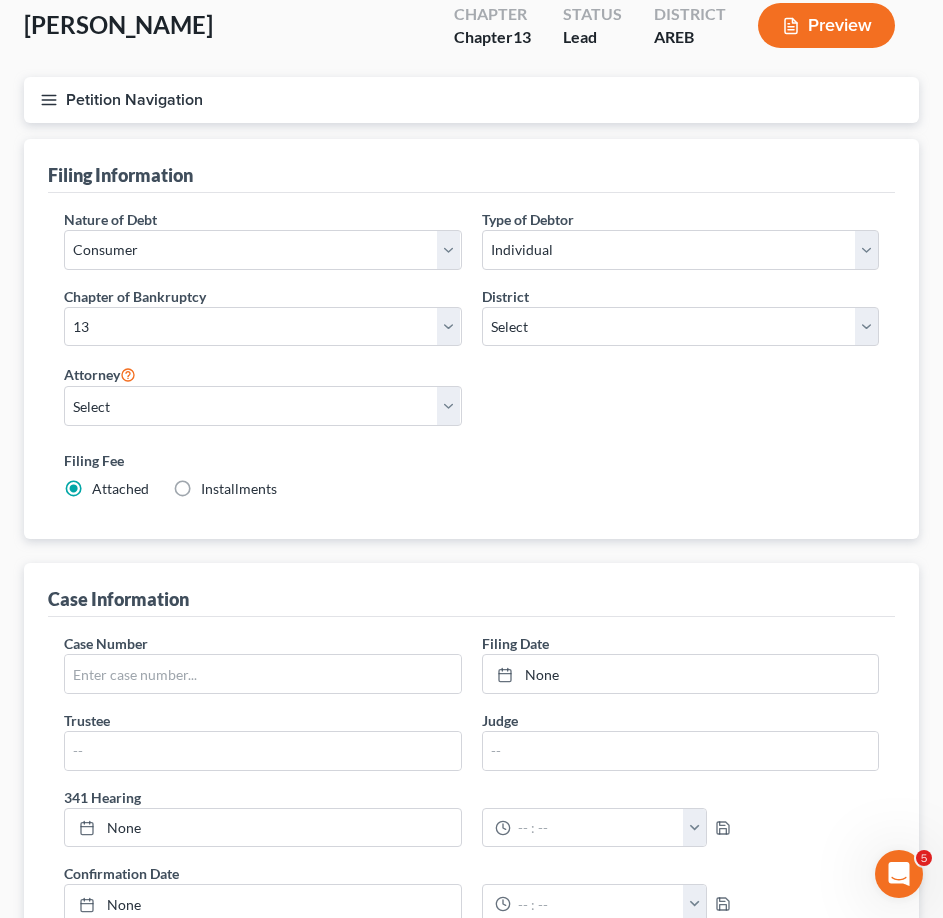 click on "Petition Navigation" at bounding box center (471, 100) 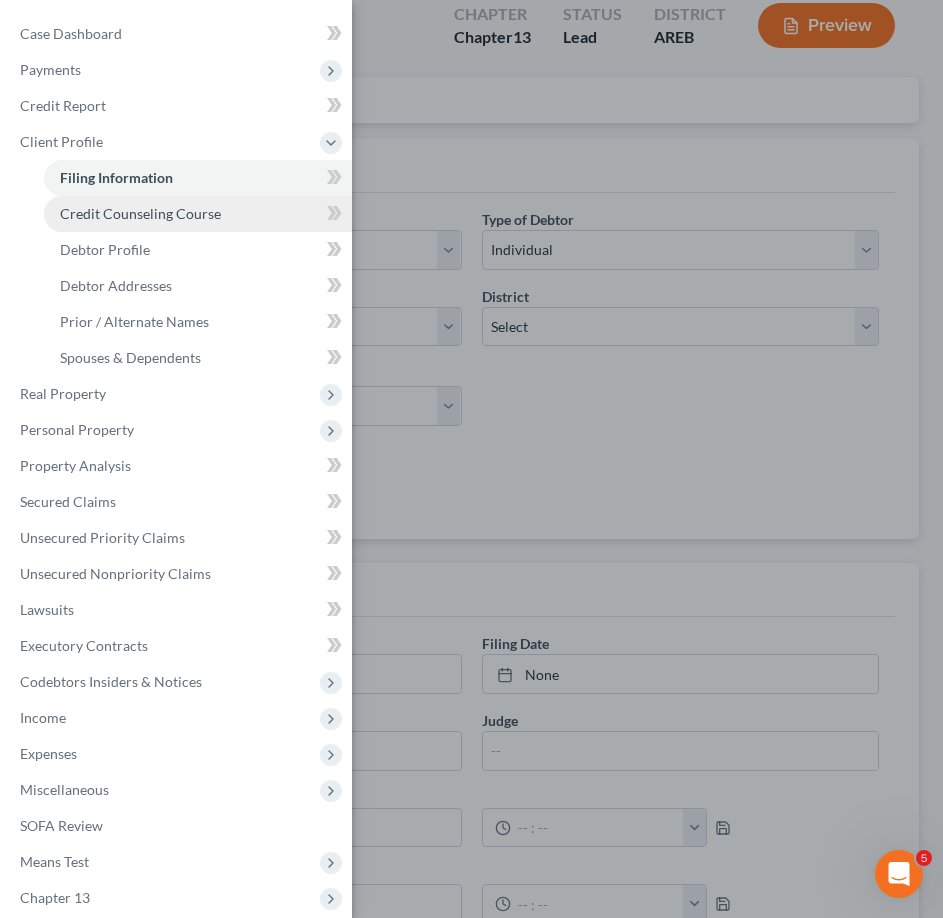 click on "Credit Counseling Course" at bounding box center (198, 214) 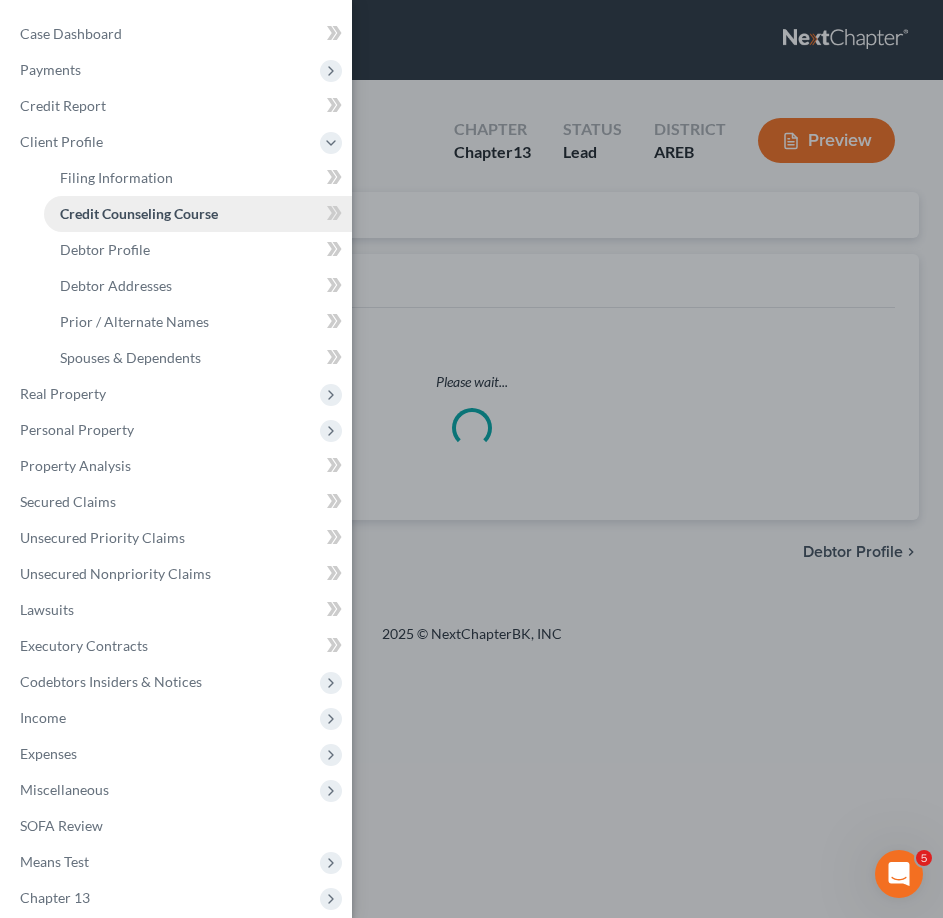 scroll, scrollTop: 0, scrollLeft: 0, axis: both 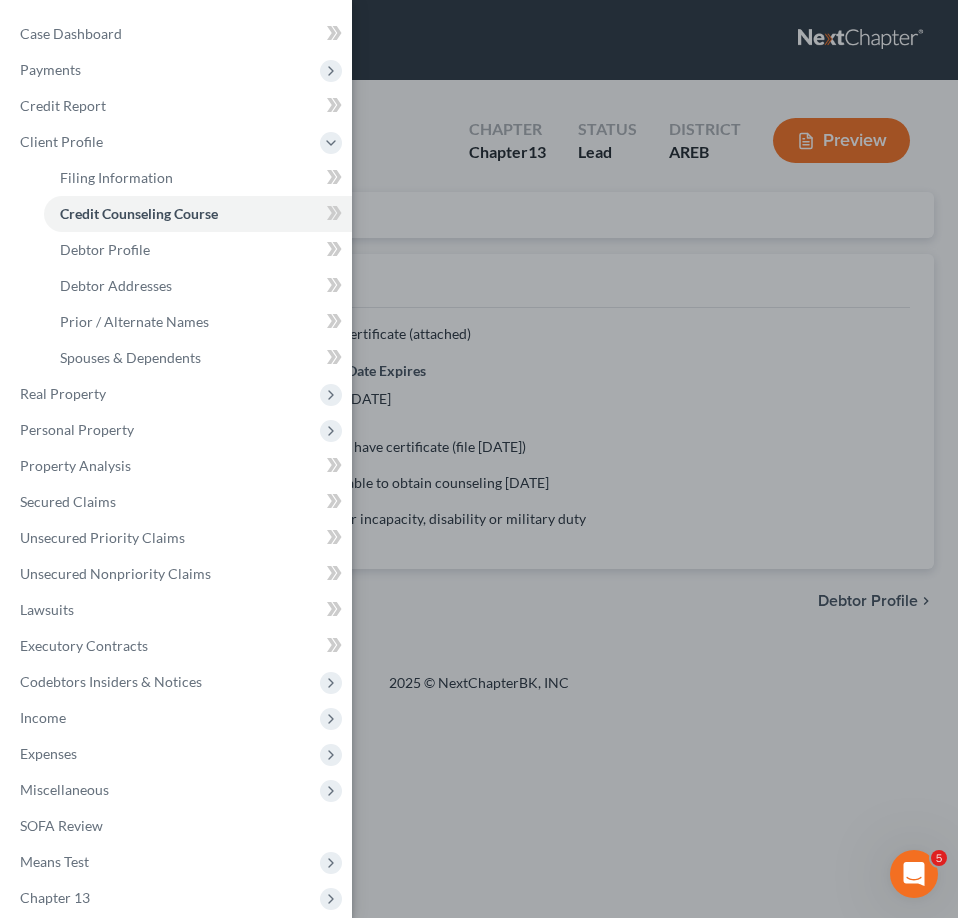 click on "Case Dashboard
Payments
Invoices
Payments
Payments
Credit Report
Client Profile" at bounding box center (479, 459) 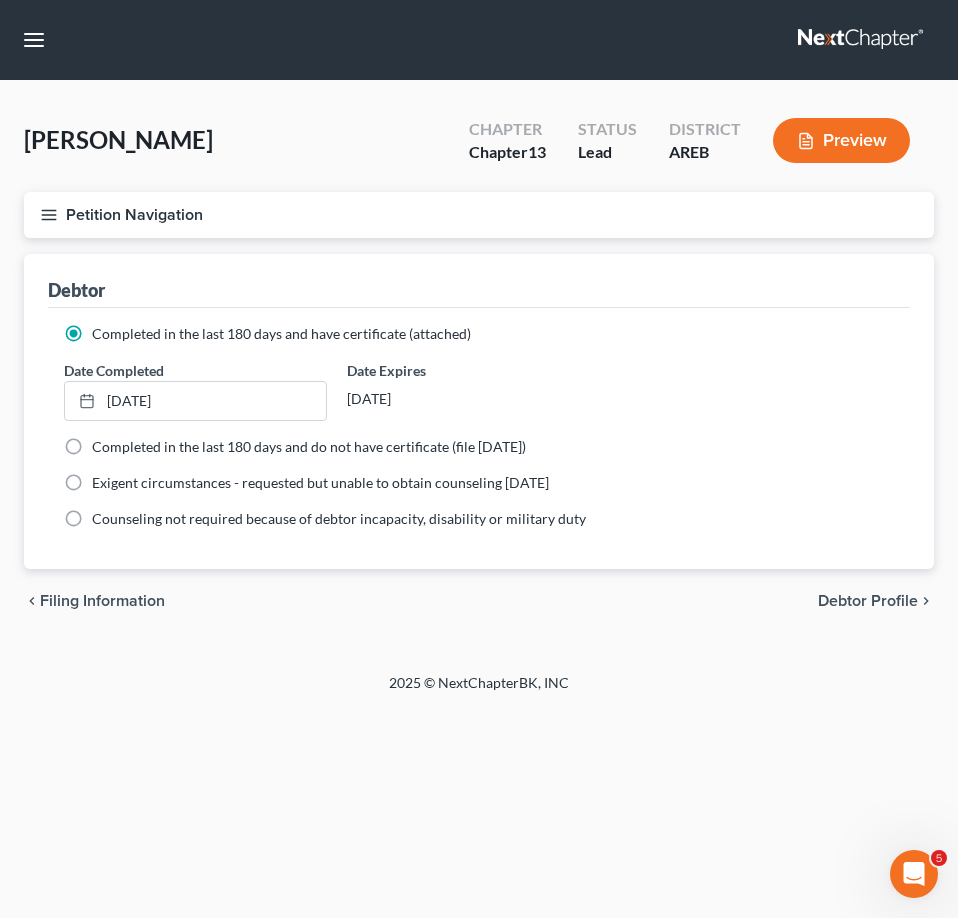 click on "Petition Navigation" at bounding box center (479, 215) 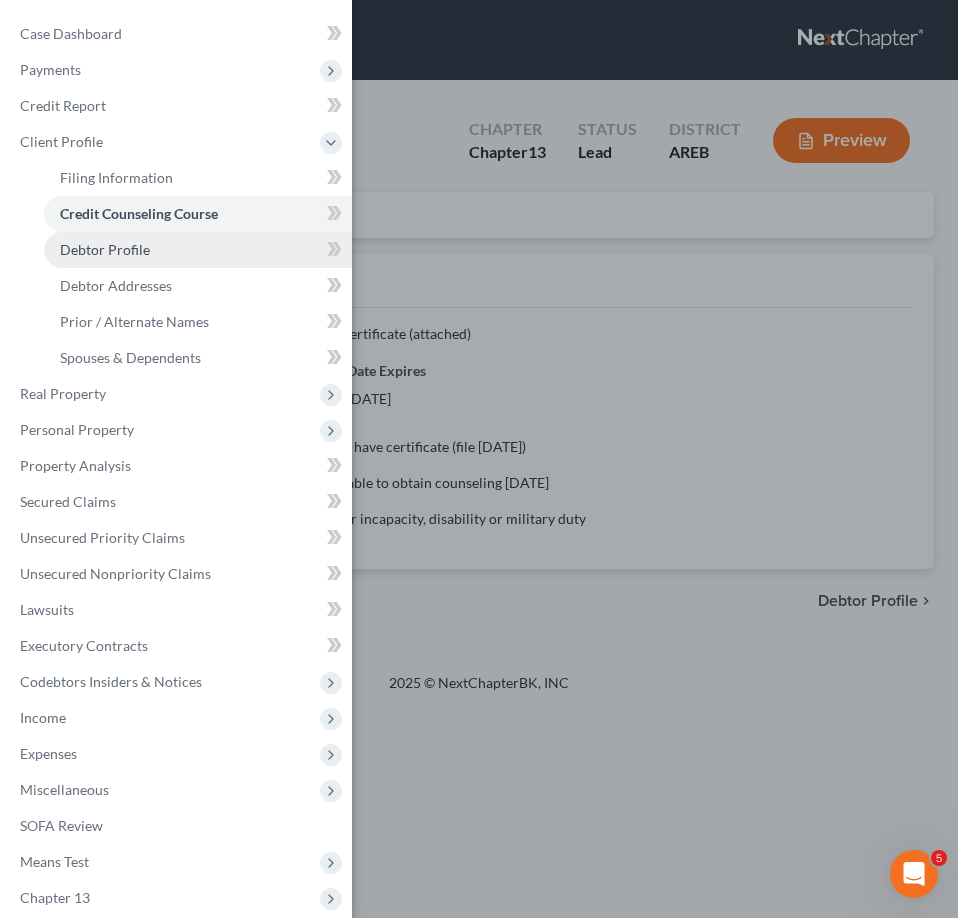 click on "Debtor Profile" at bounding box center (198, 250) 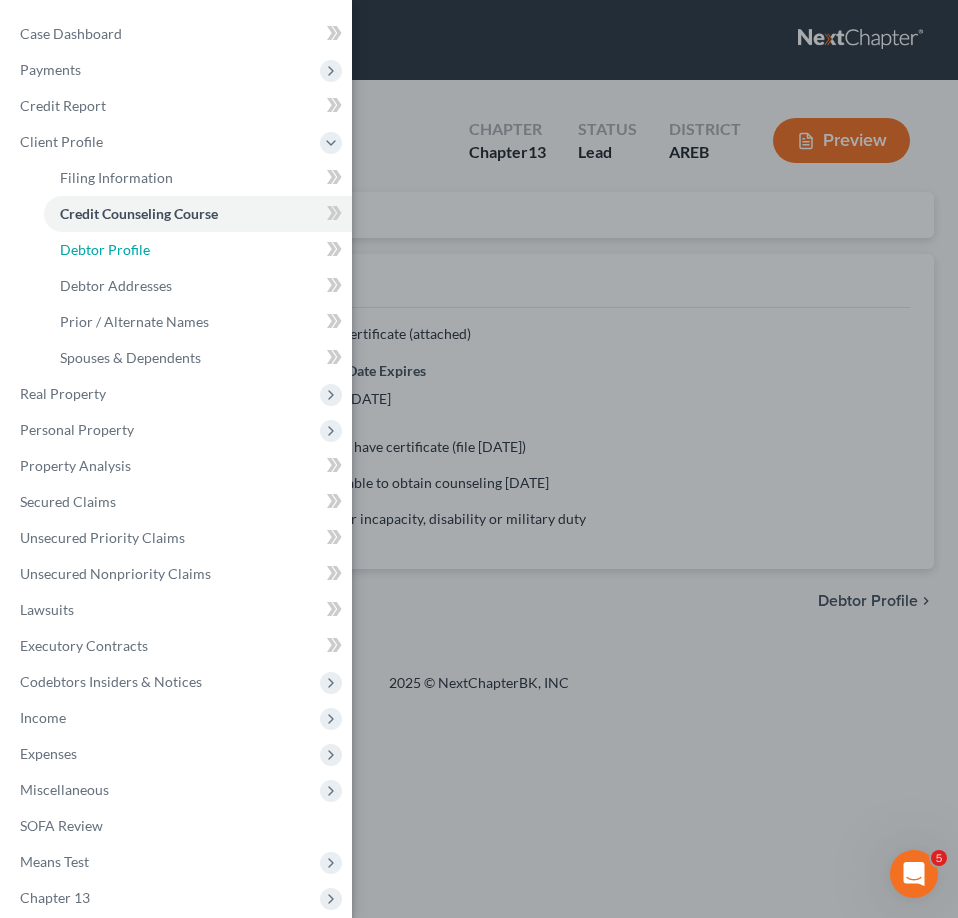 select on "0" 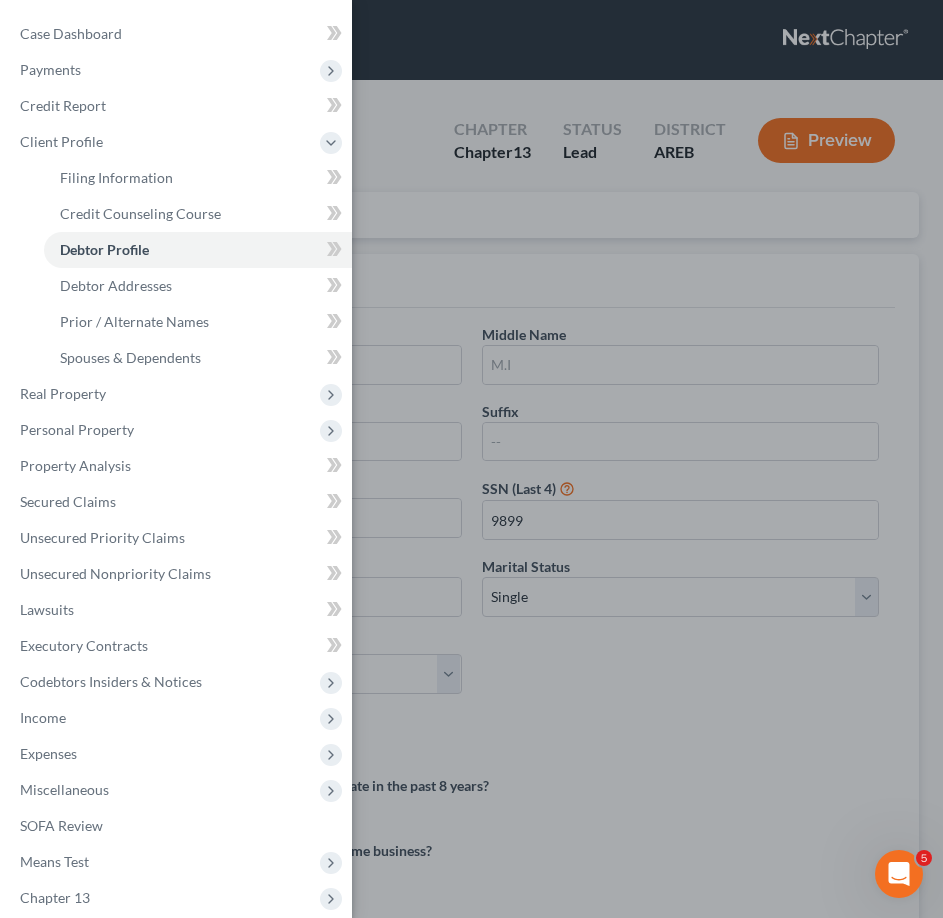 click on "Case Dashboard
Payments
Invoices
Payments
Payments
Credit Report
Client Profile" at bounding box center (471, 459) 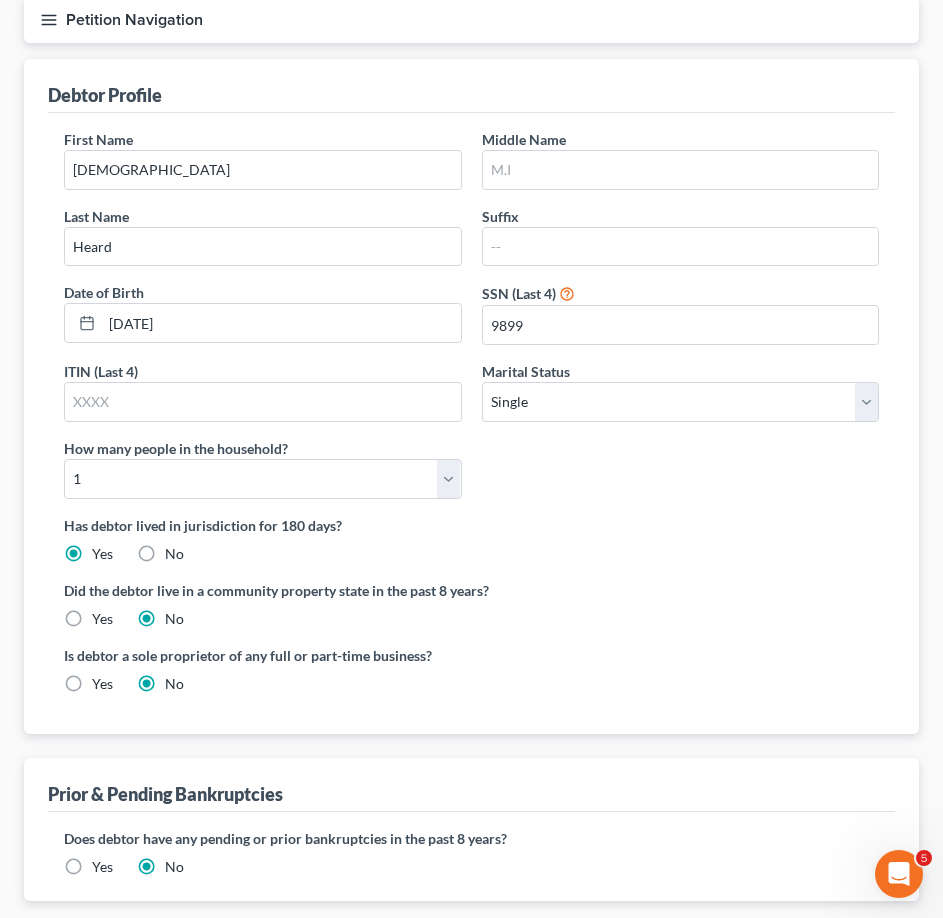 scroll, scrollTop: 18, scrollLeft: 0, axis: vertical 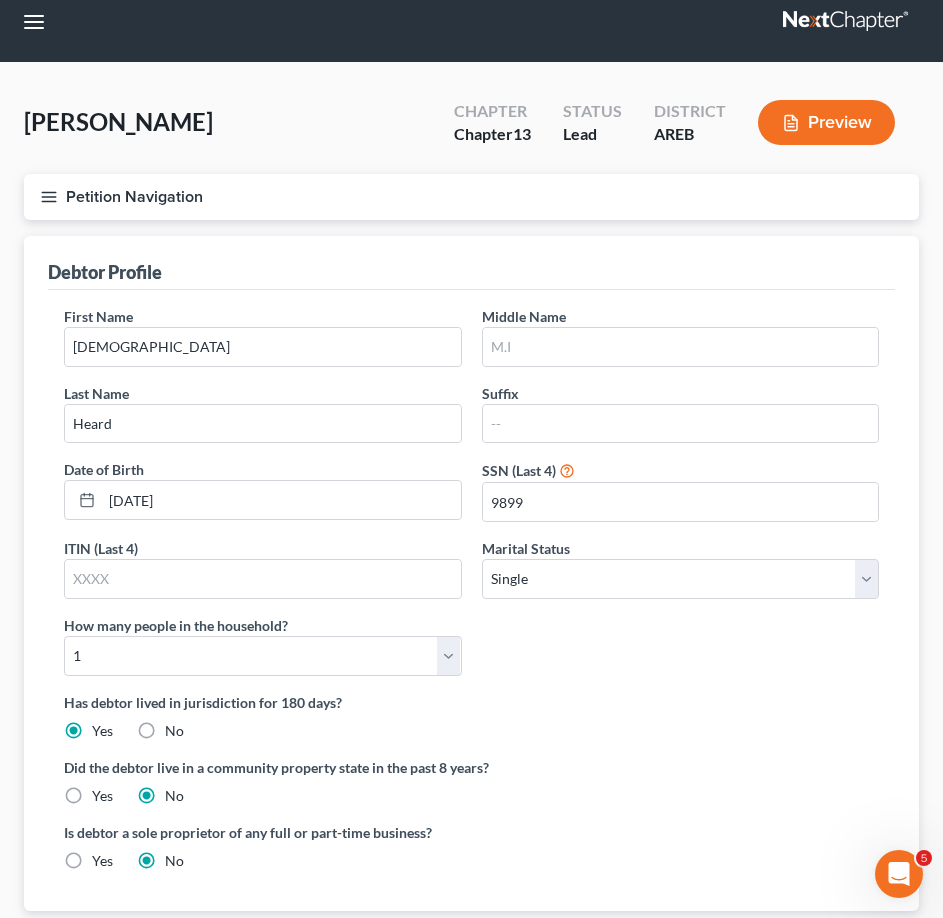 click on "Petition Navigation" at bounding box center [471, 197] 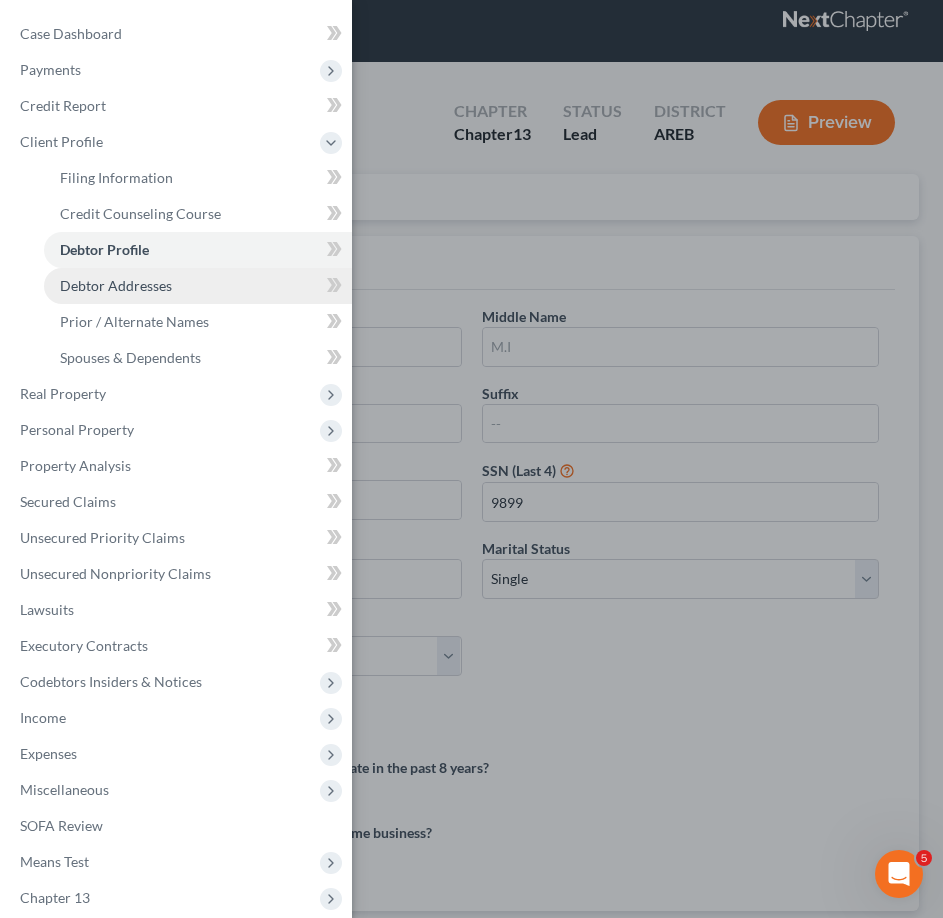 click on "Debtor Addresses" at bounding box center [198, 286] 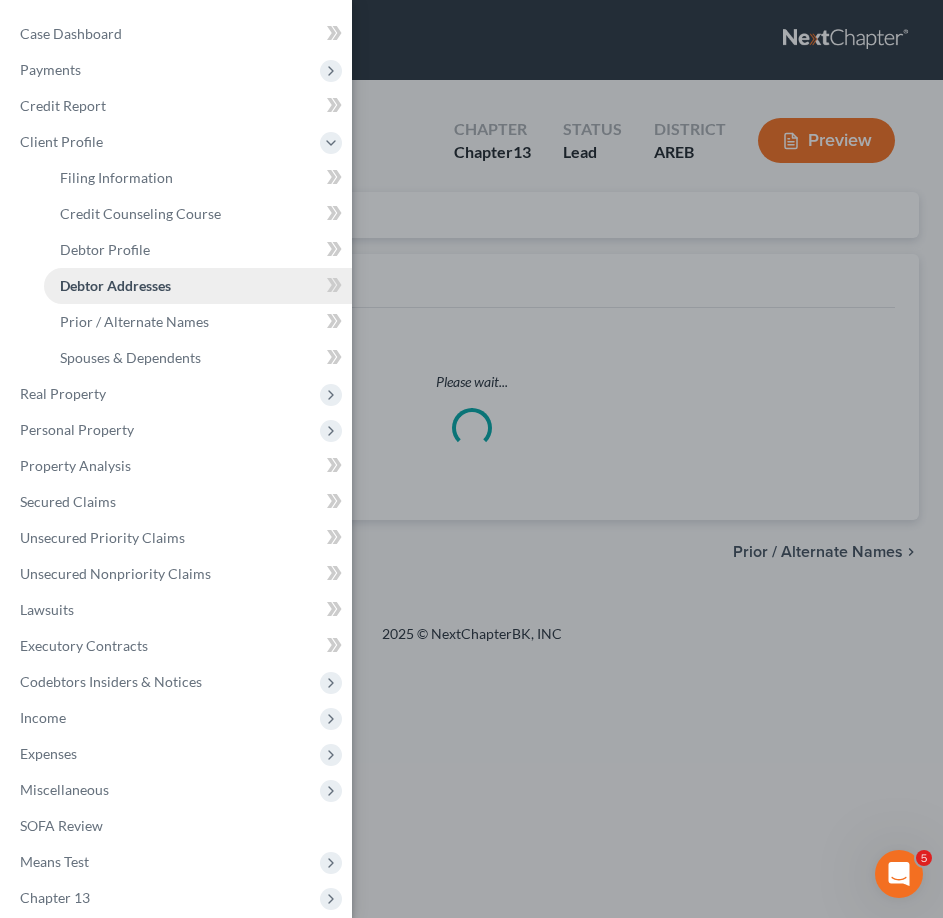 scroll, scrollTop: 0, scrollLeft: 0, axis: both 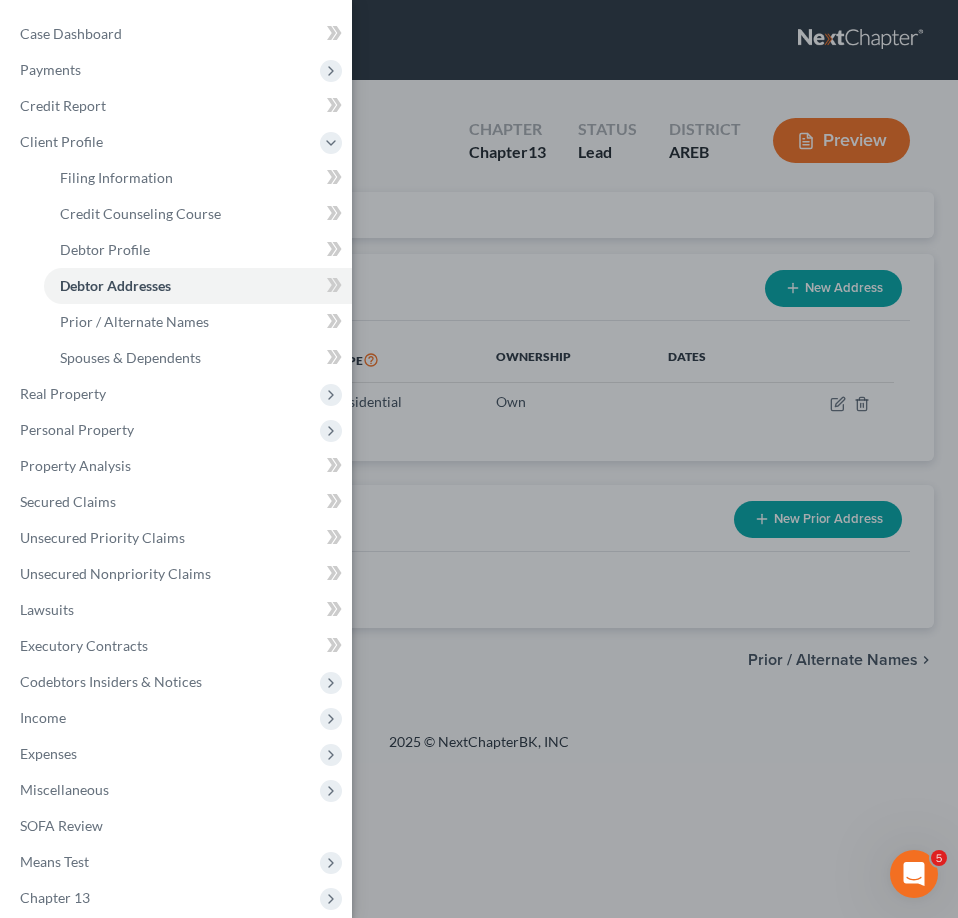 click on "Case Dashboard
Payments
Invoices
Payments
Payments
Credit Report
Client Profile" at bounding box center (479, 459) 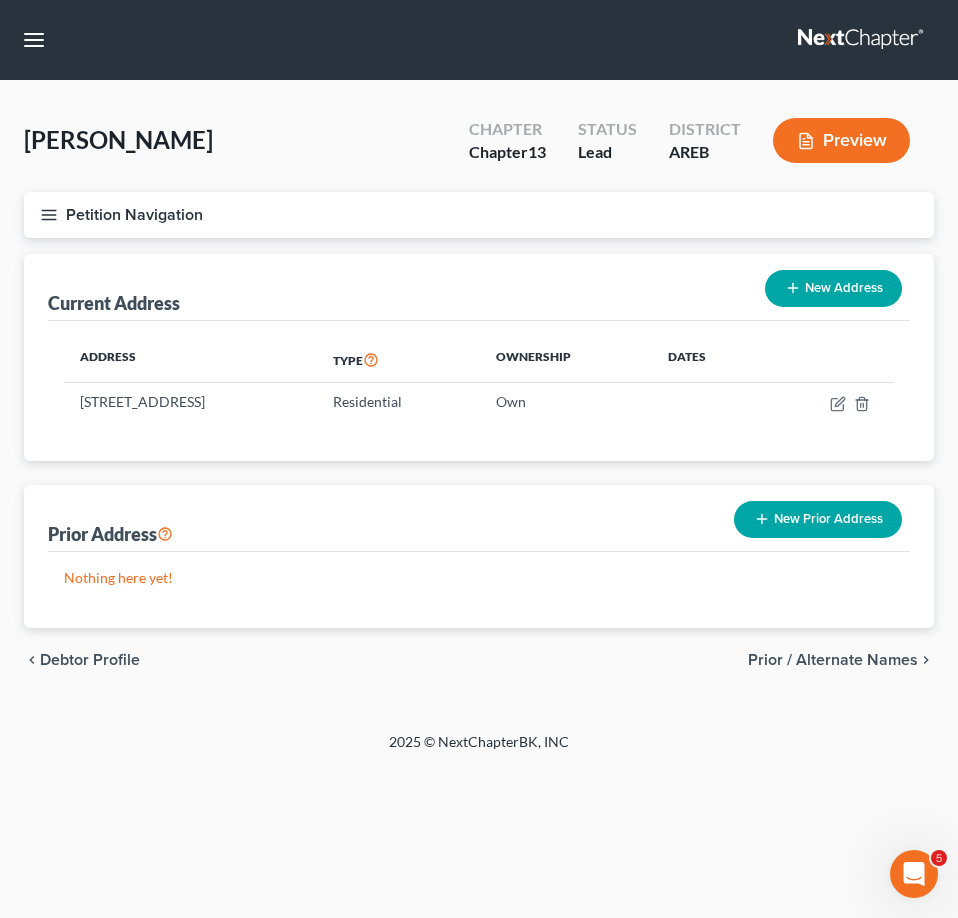 click 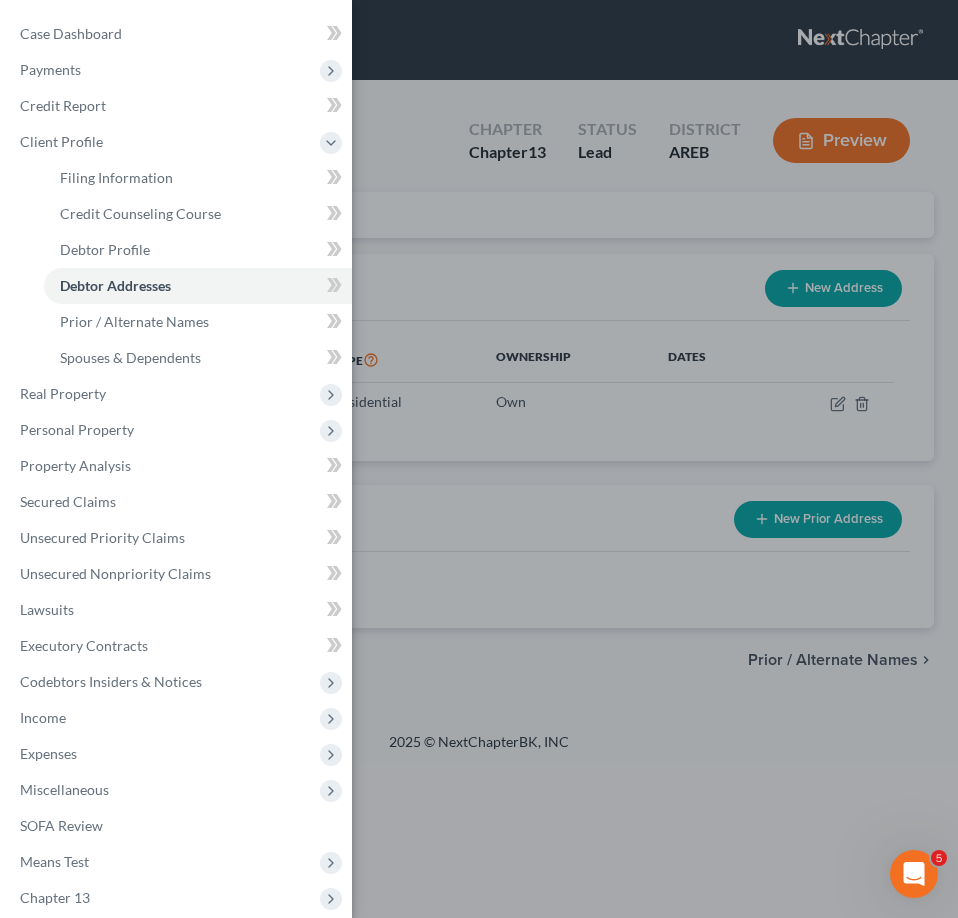 click on "Case Dashboard
Payments
Invoices
Payments
Payments
Credit Report
Client Profile" at bounding box center (479, 459) 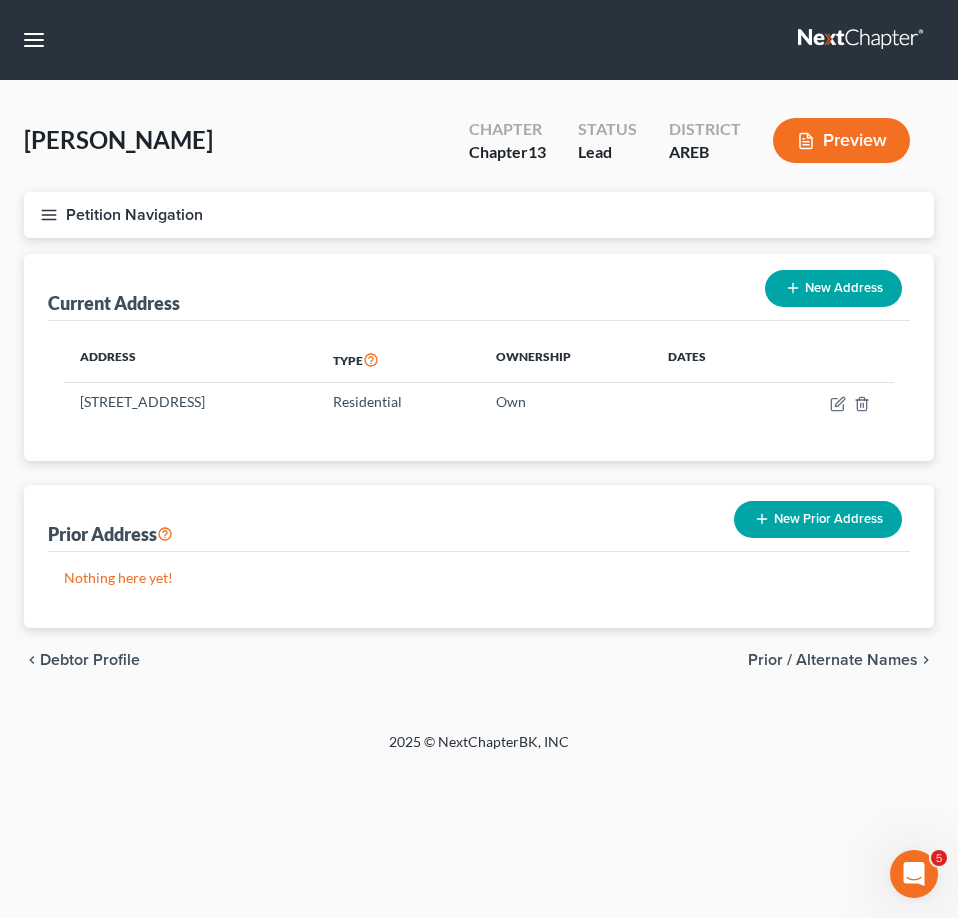 click on "Petition Navigation" at bounding box center [479, 215] 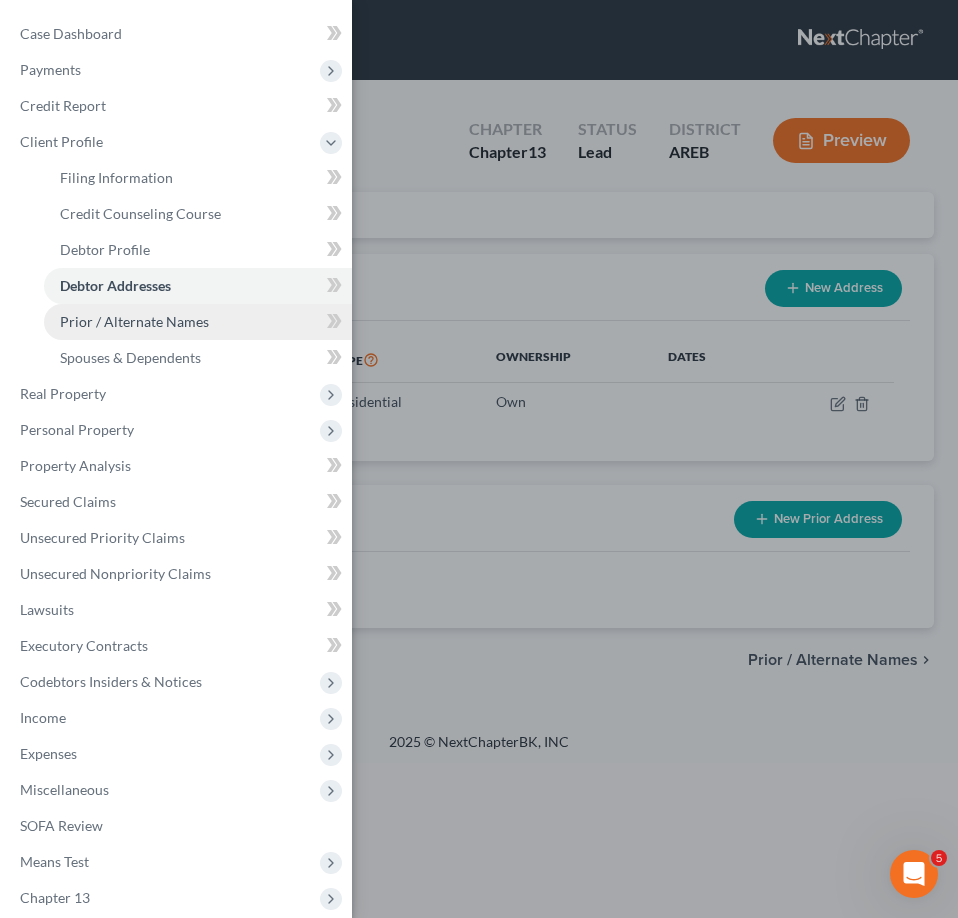 click on "Prior / Alternate Names" at bounding box center (134, 321) 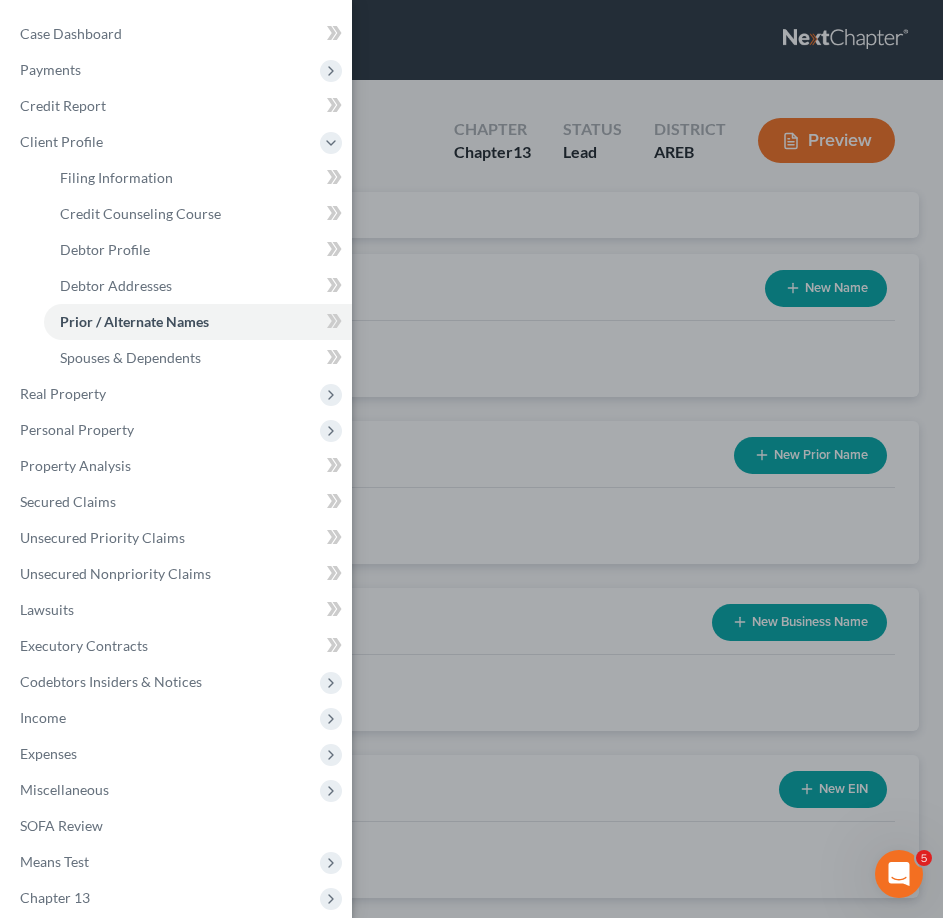 click on "Case Dashboard
Payments
Invoices
Payments
Payments
Credit Report
Client Profile" at bounding box center [471, 459] 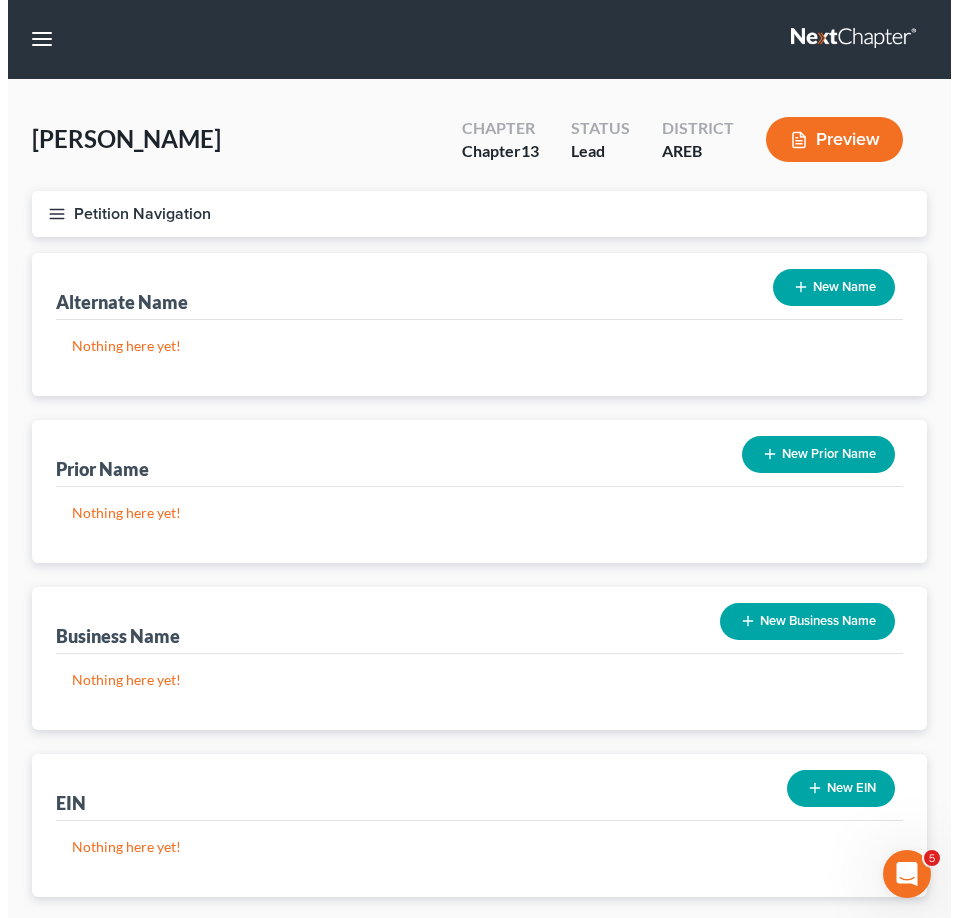 scroll, scrollTop: 0, scrollLeft: 0, axis: both 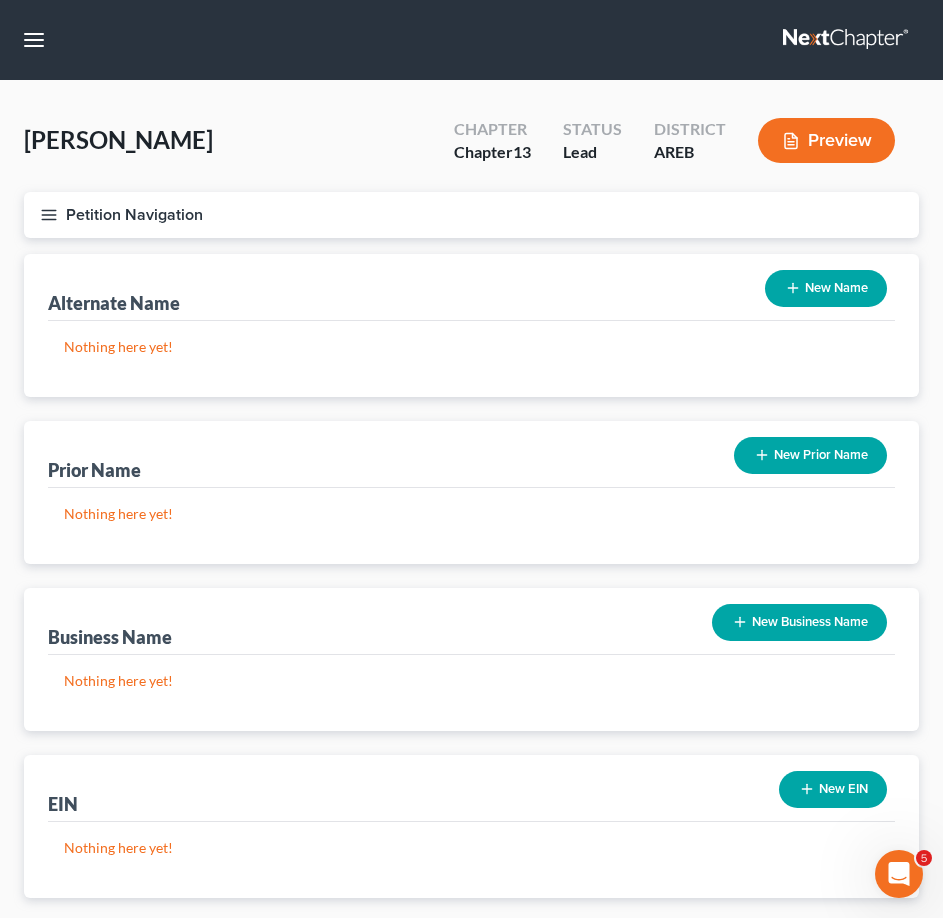 click on "Petition Navigation" at bounding box center (471, 215) 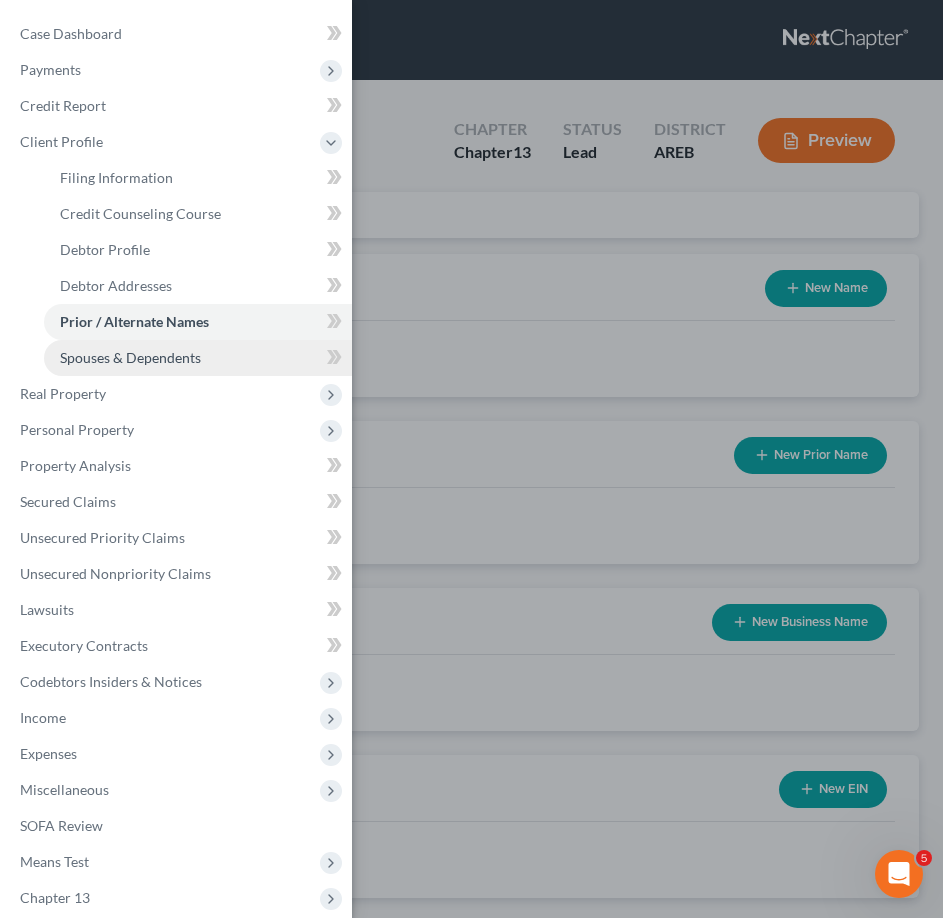 click on "Spouses & Dependents" at bounding box center (198, 358) 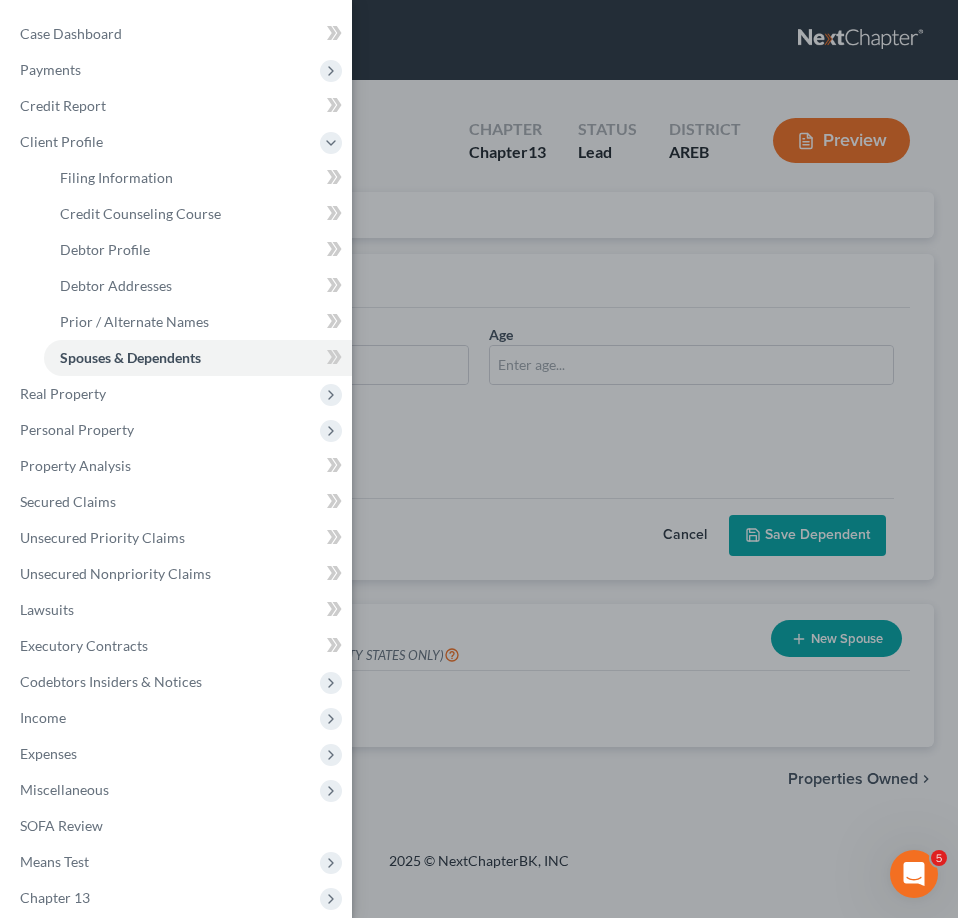 click on "Case Dashboard
Payments
Invoices
Payments
Payments
Credit Report
Client Profile" at bounding box center (479, 459) 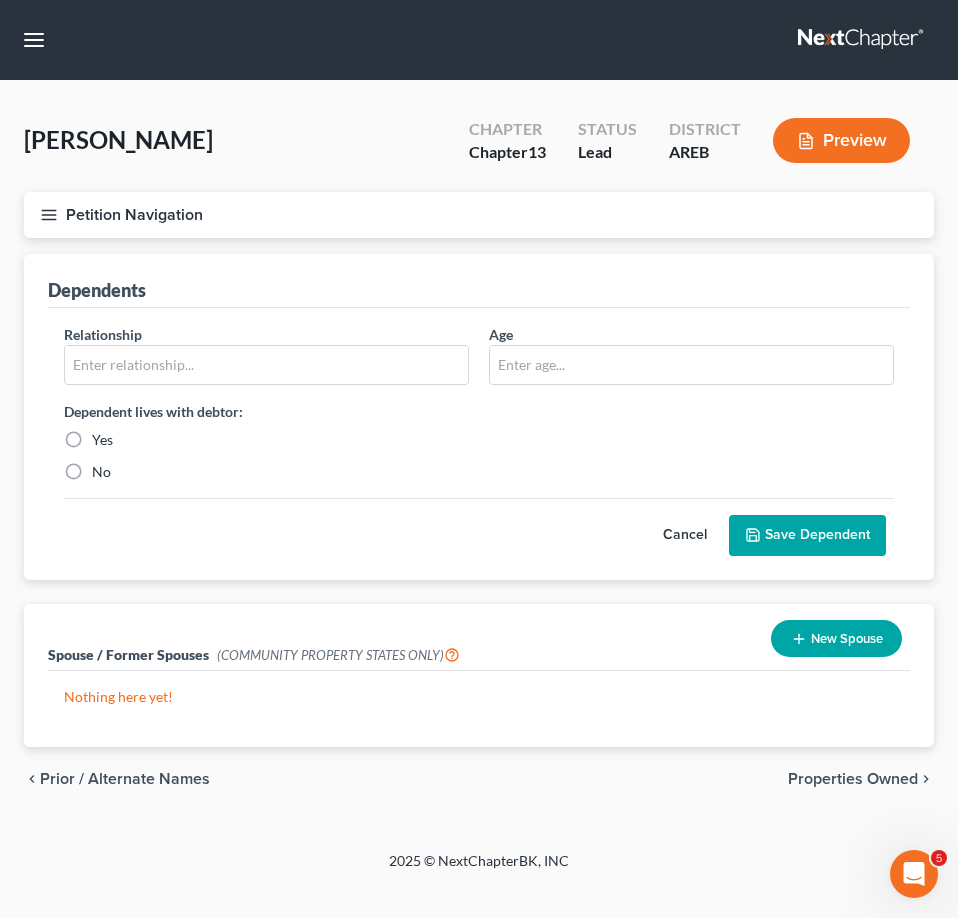 click on "Petition Navigation" at bounding box center [479, 215] 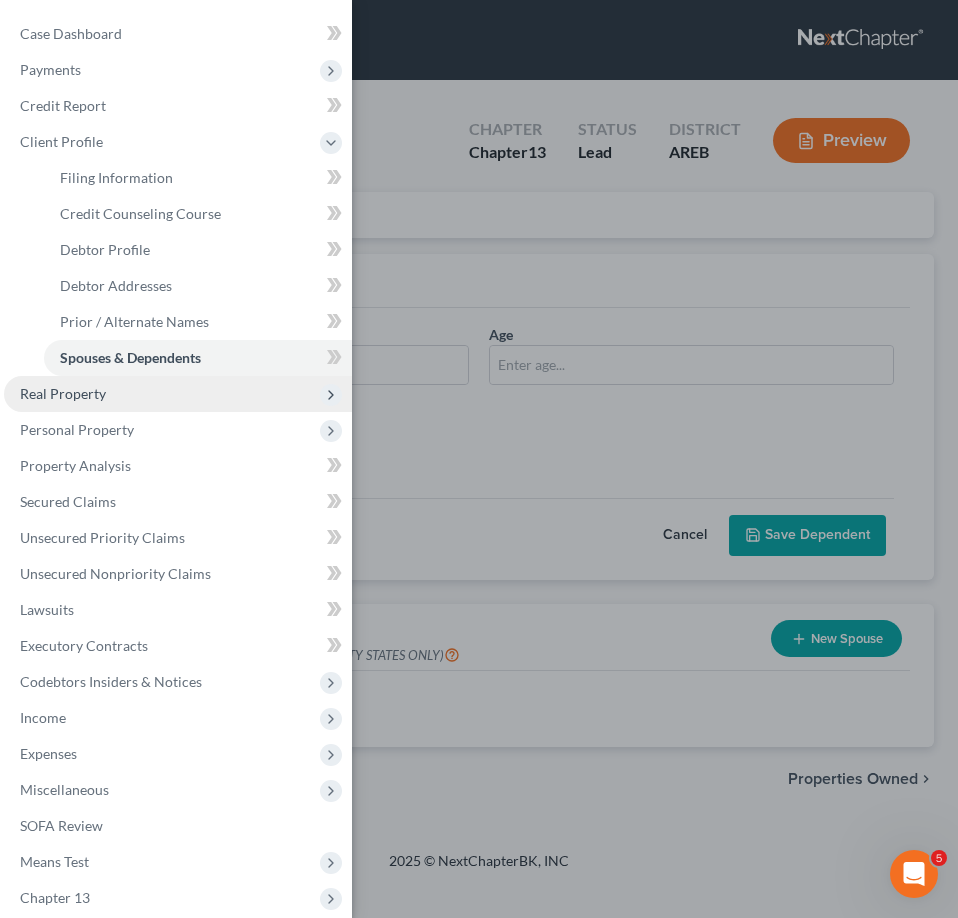 click on "Real Property" at bounding box center [178, 394] 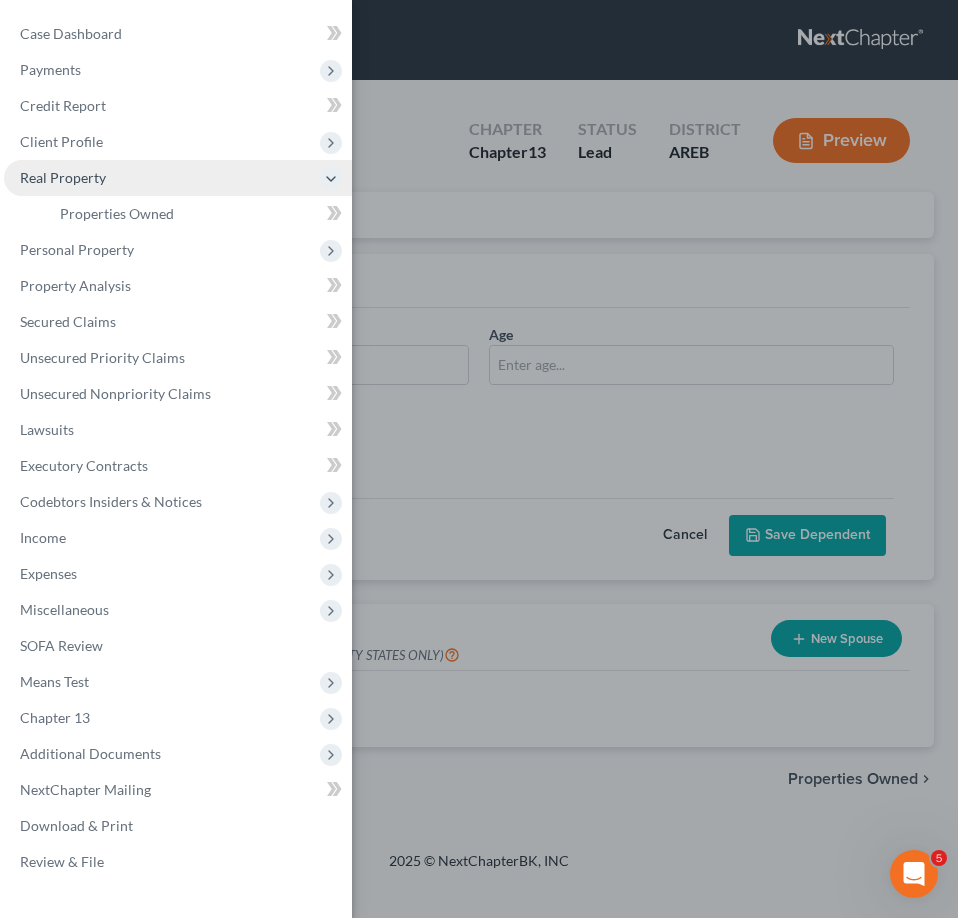 click on "Real Property" at bounding box center [178, 178] 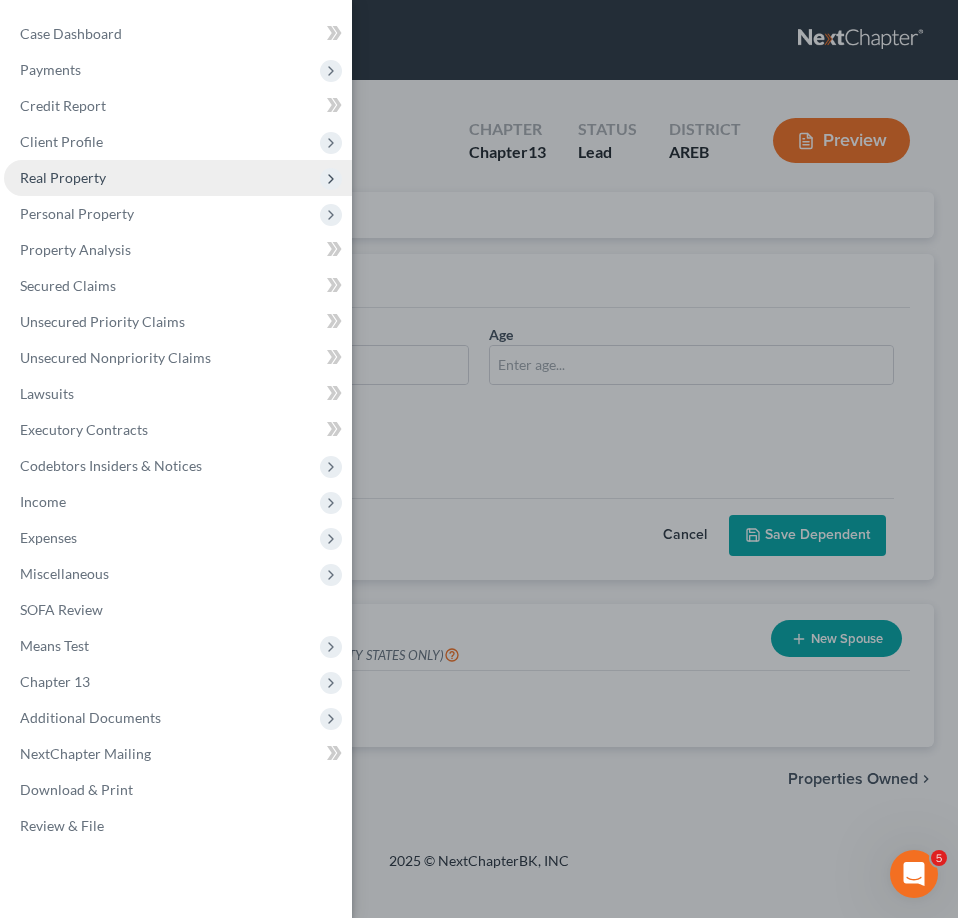 click on "Real Property" at bounding box center [178, 178] 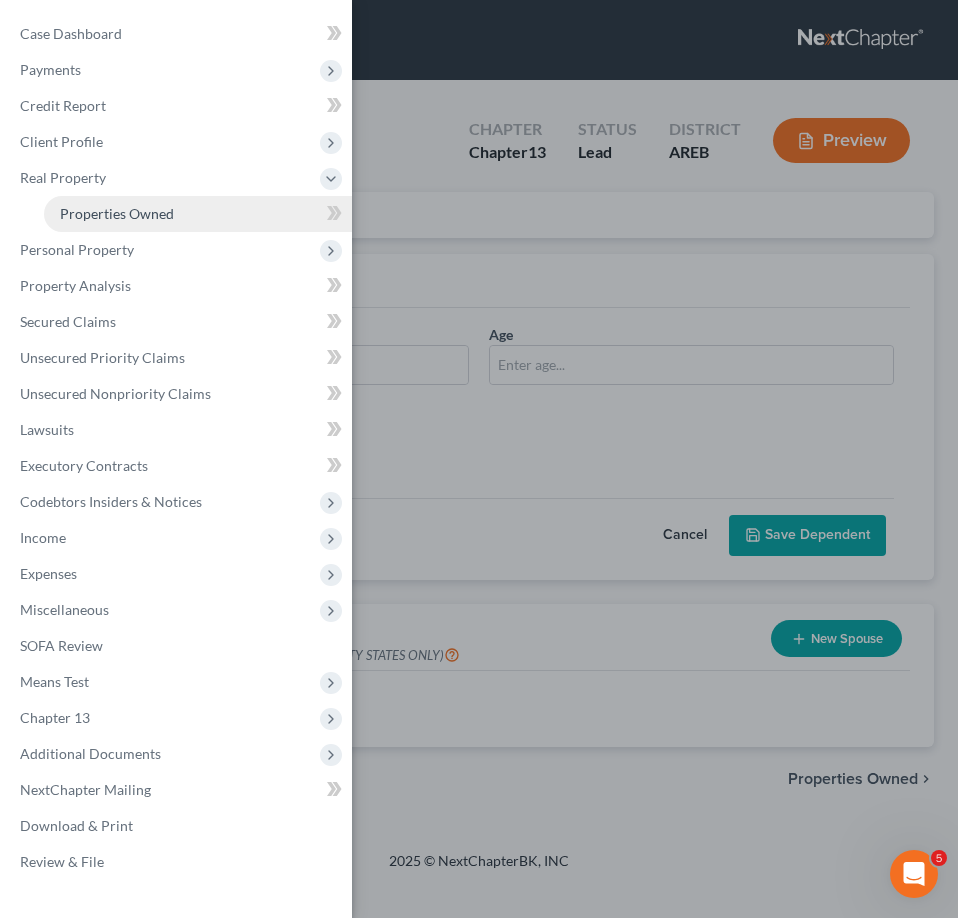 click on "Properties Owned" at bounding box center (117, 213) 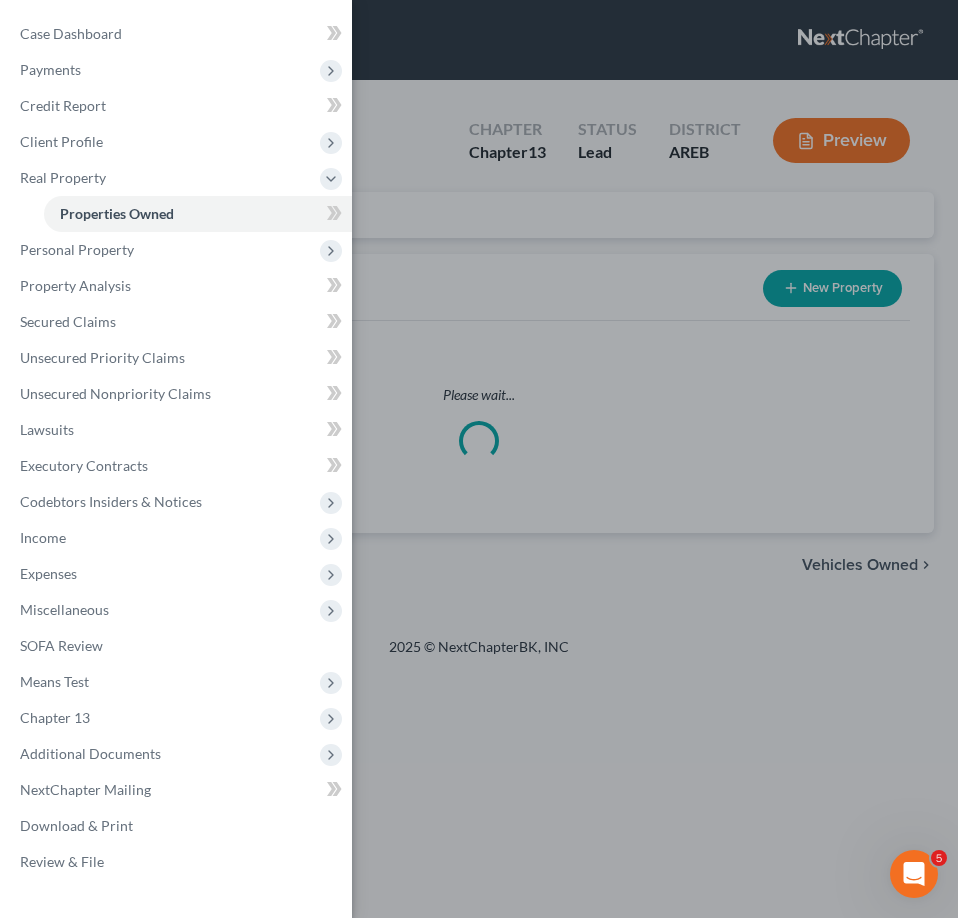 click on "Case Dashboard
Payments
Invoices
Payments
Payments
Credit Report
Client Profile" at bounding box center [479, 459] 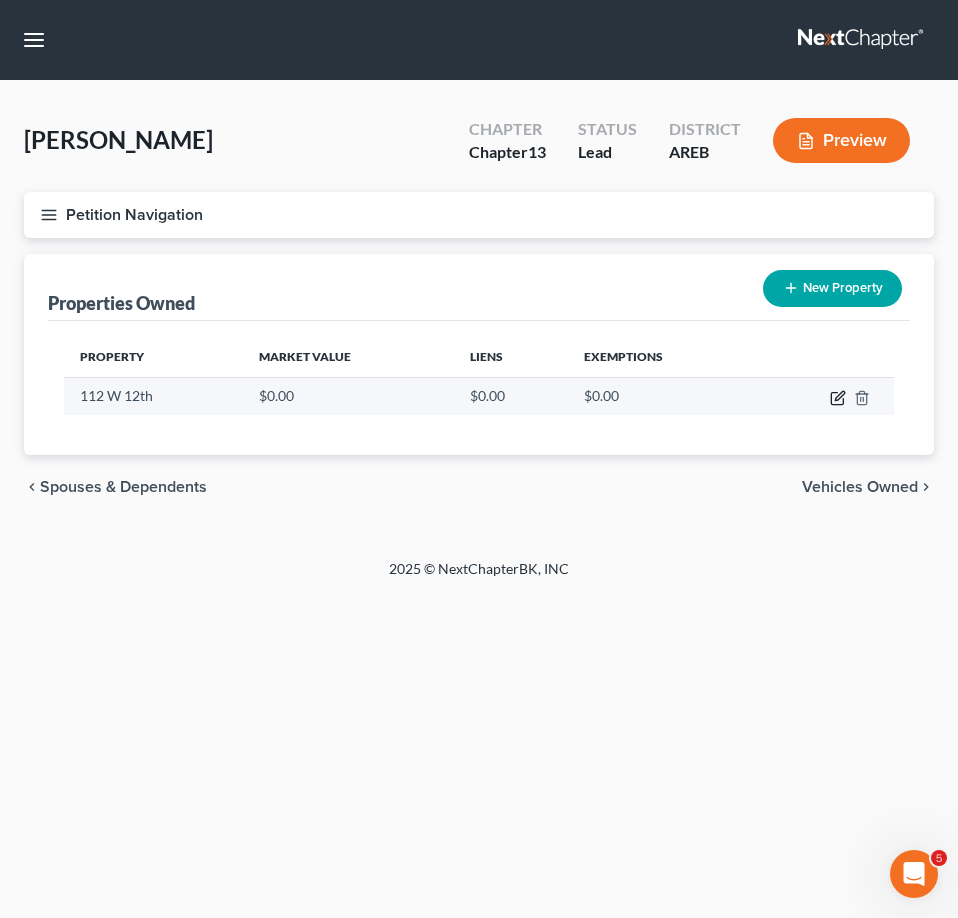click 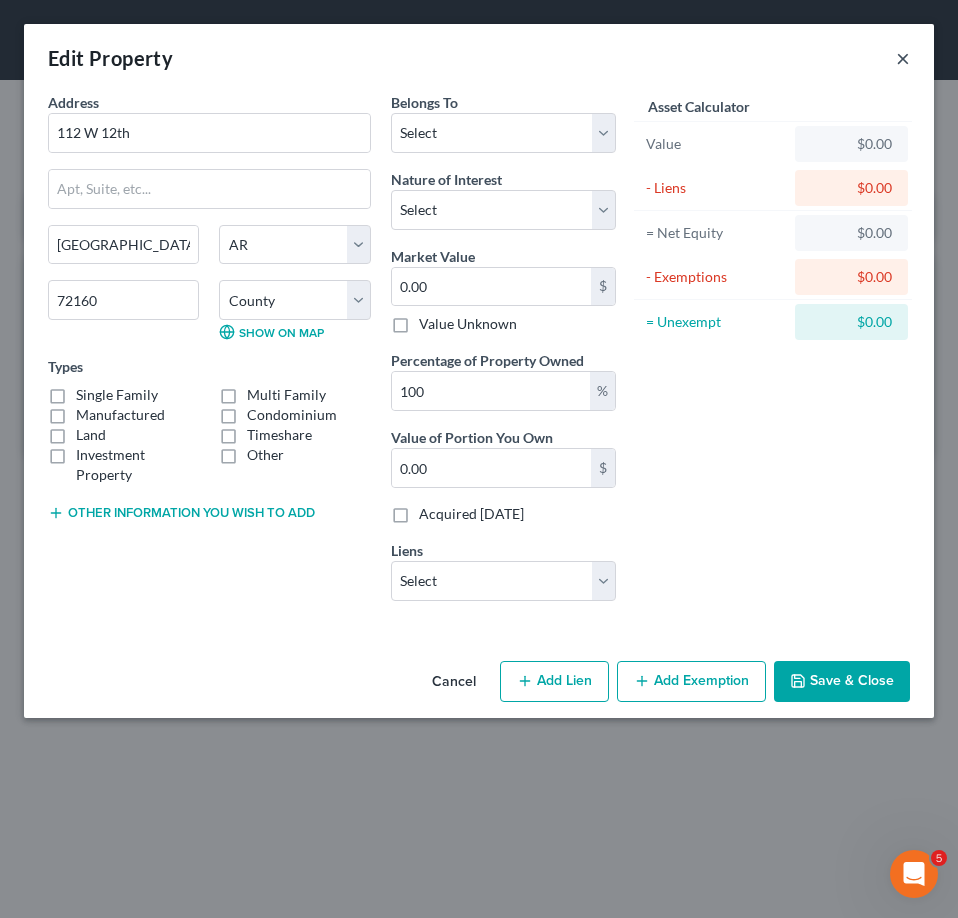 click on "×" at bounding box center (903, 58) 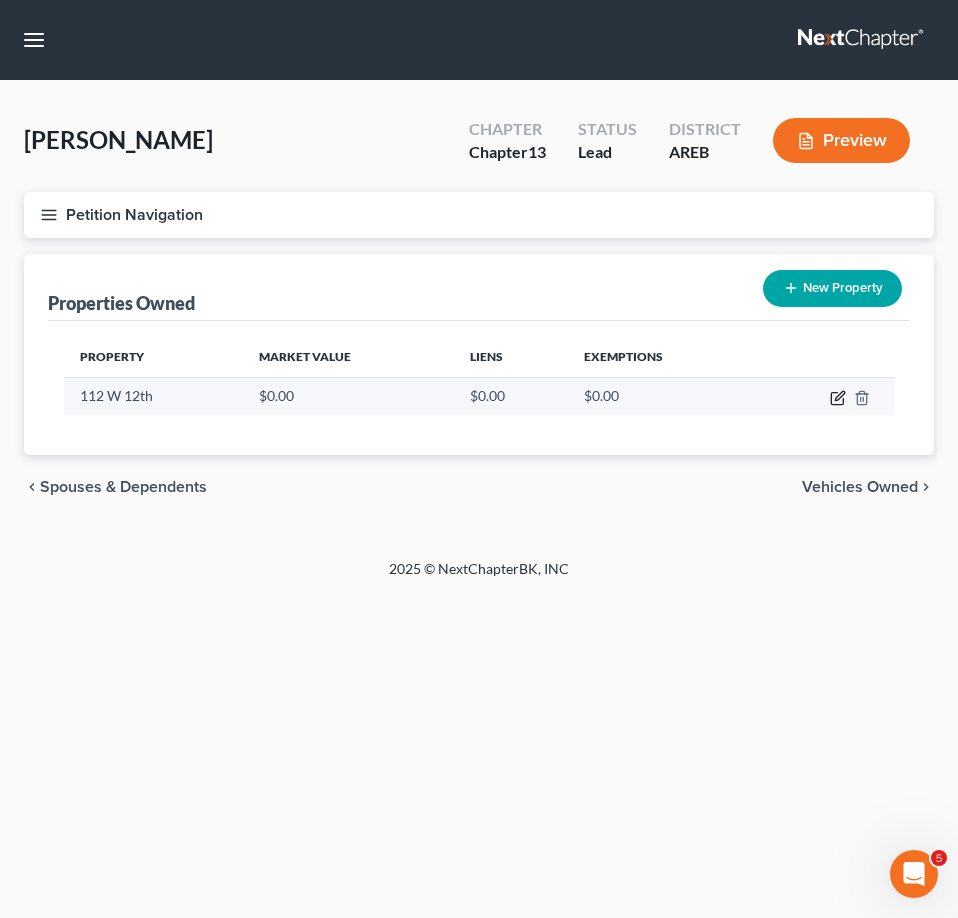 click 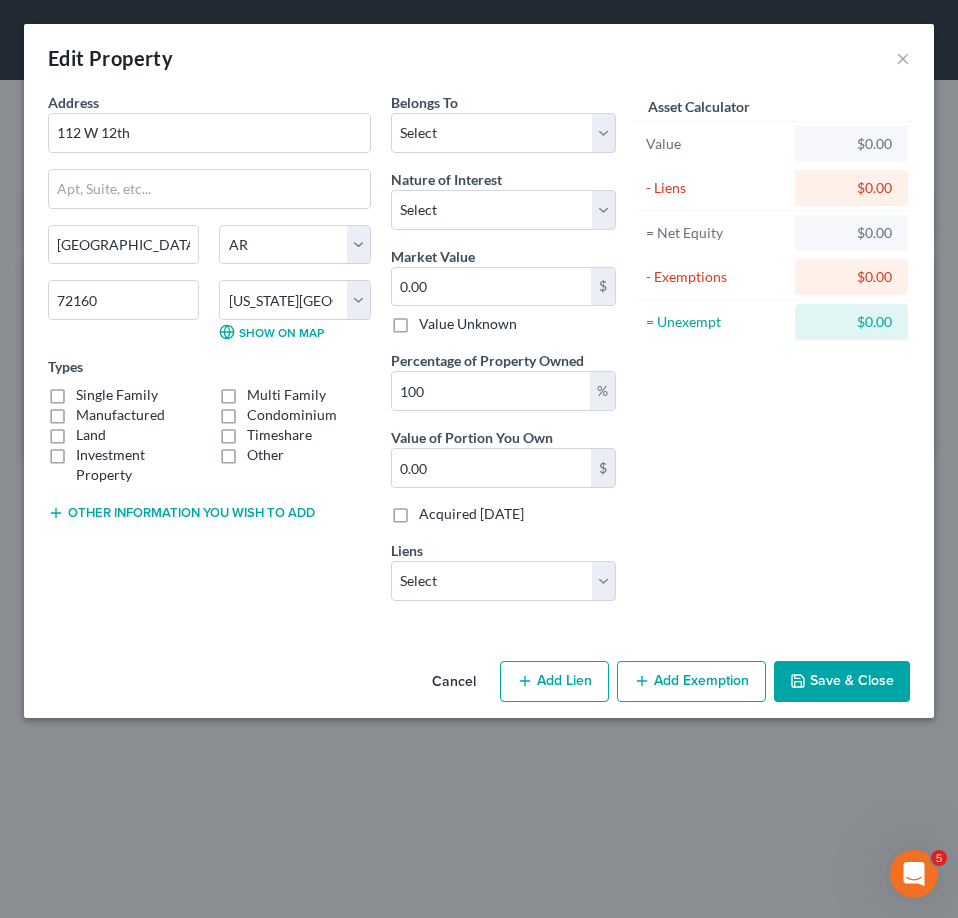 click on "Add Lien" at bounding box center [554, 682] 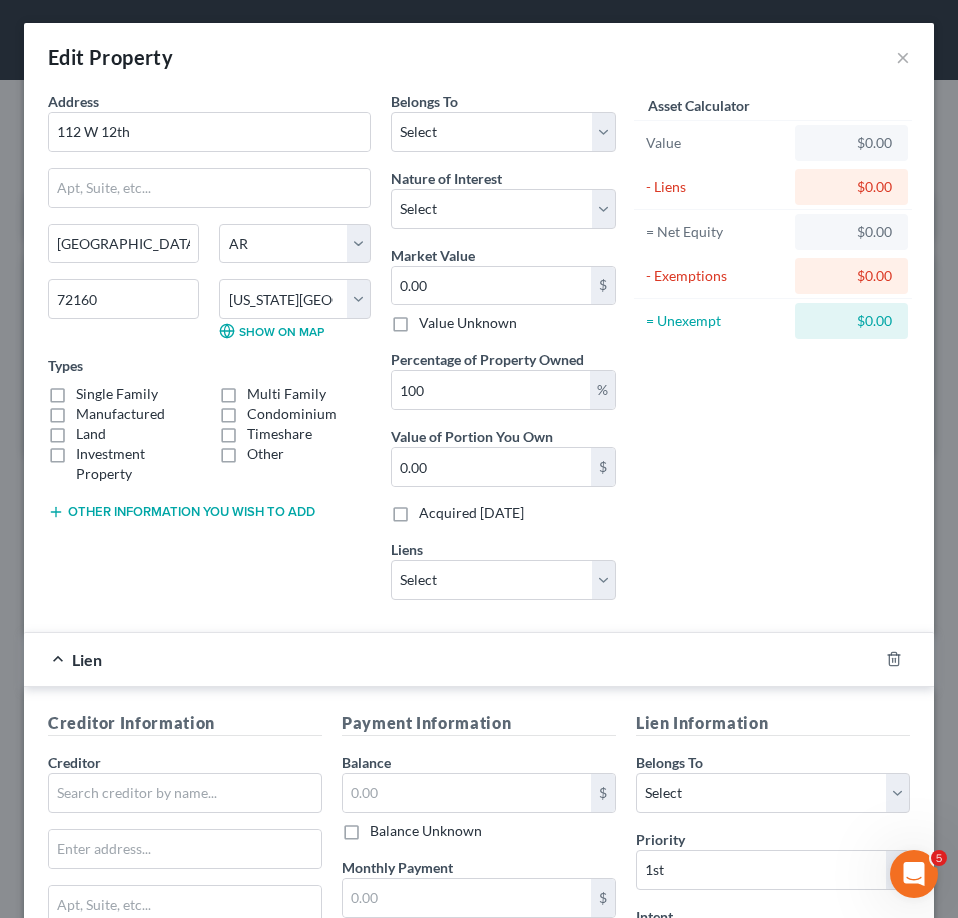 scroll, scrollTop: 0, scrollLeft: 0, axis: both 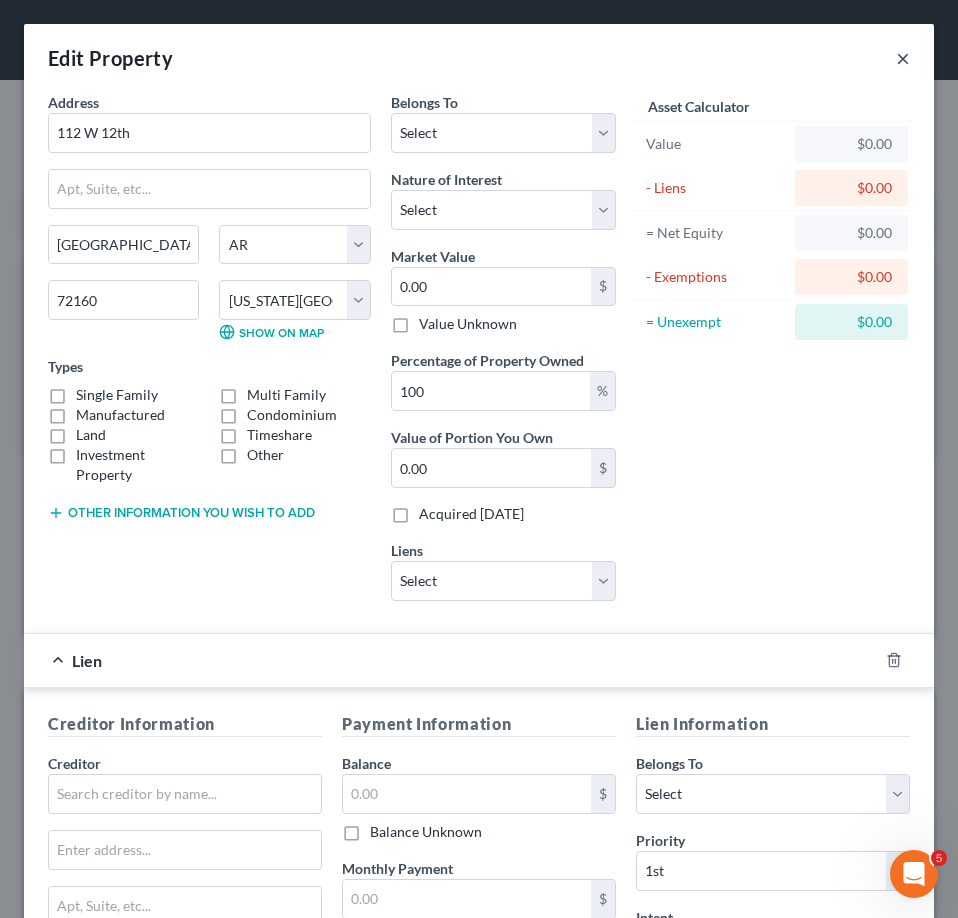 click on "×" at bounding box center (903, 58) 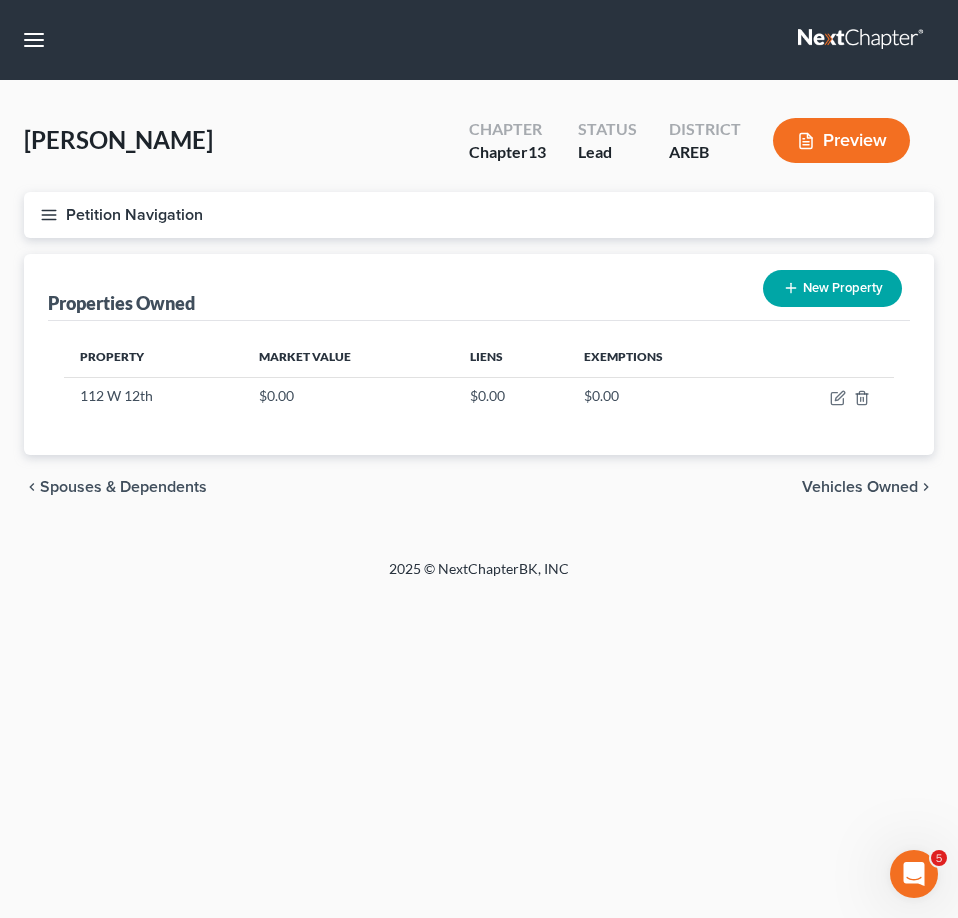 click 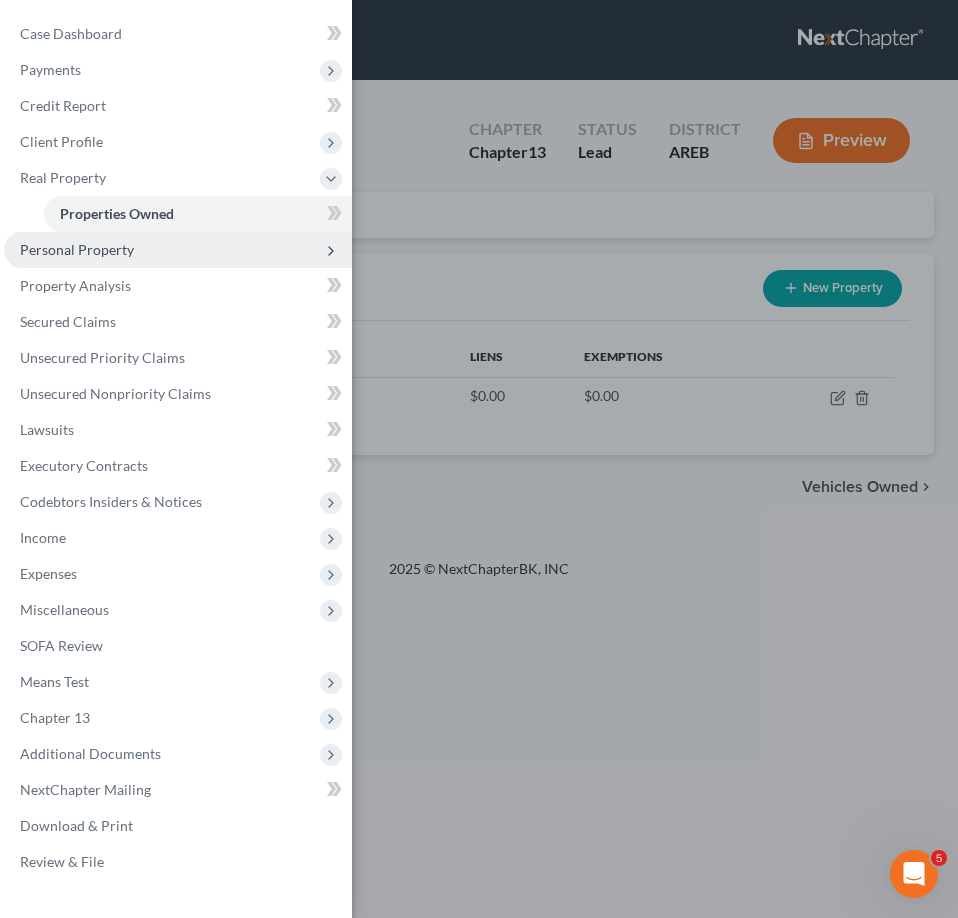 click on "Personal Property" at bounding box center [178, 250] 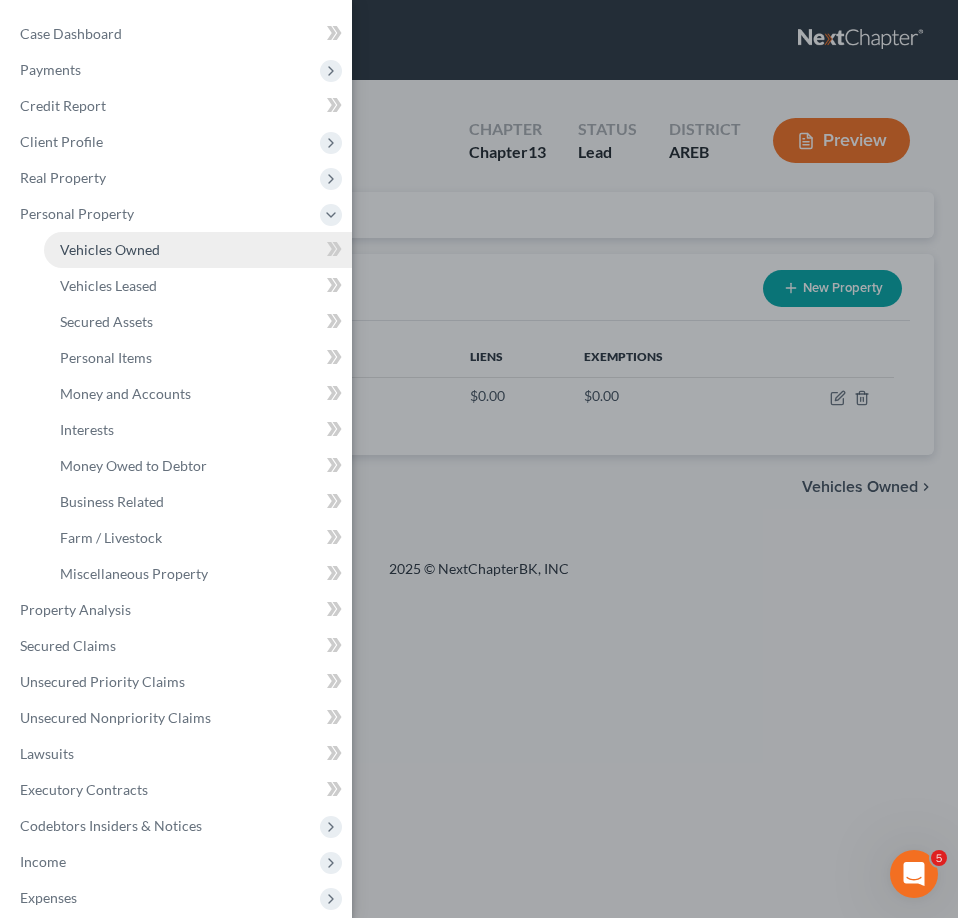 click on "Vehicles Owned" at bounding box center (110, 249) 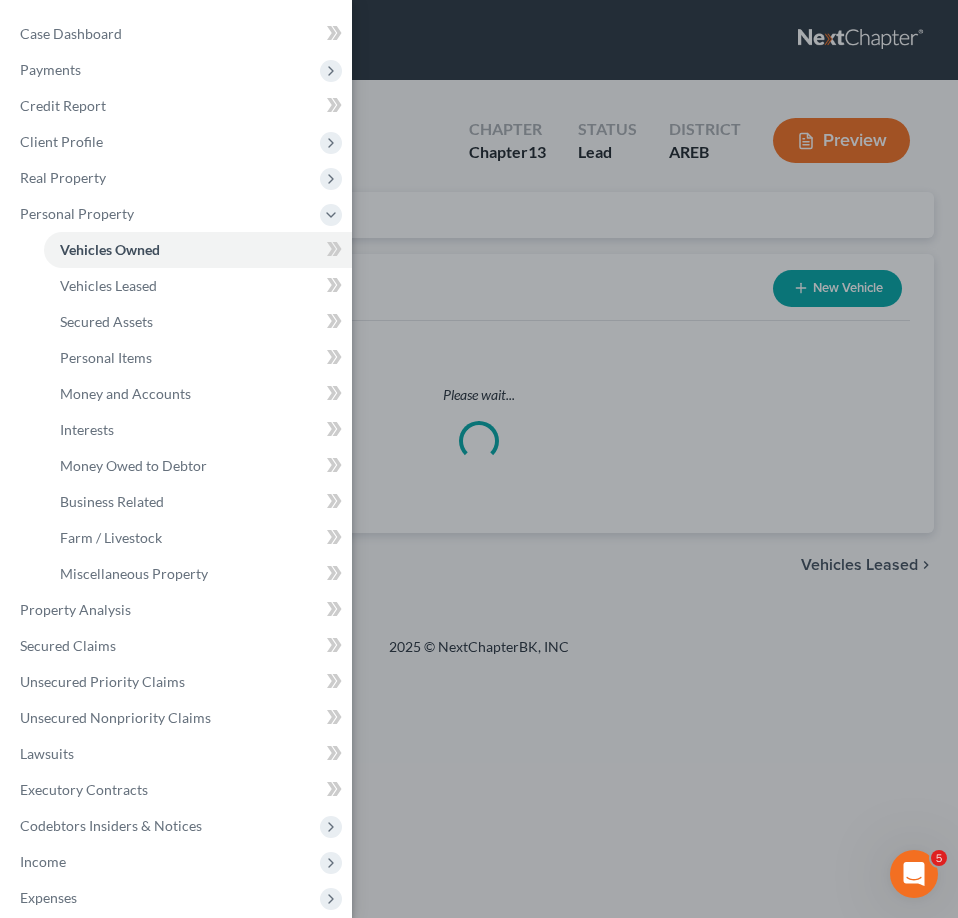 click on "Case Dashboard
Payments
Invoices
Payments
Payments
Credit Report
Client Profile" at bounding box center [479, 459] 